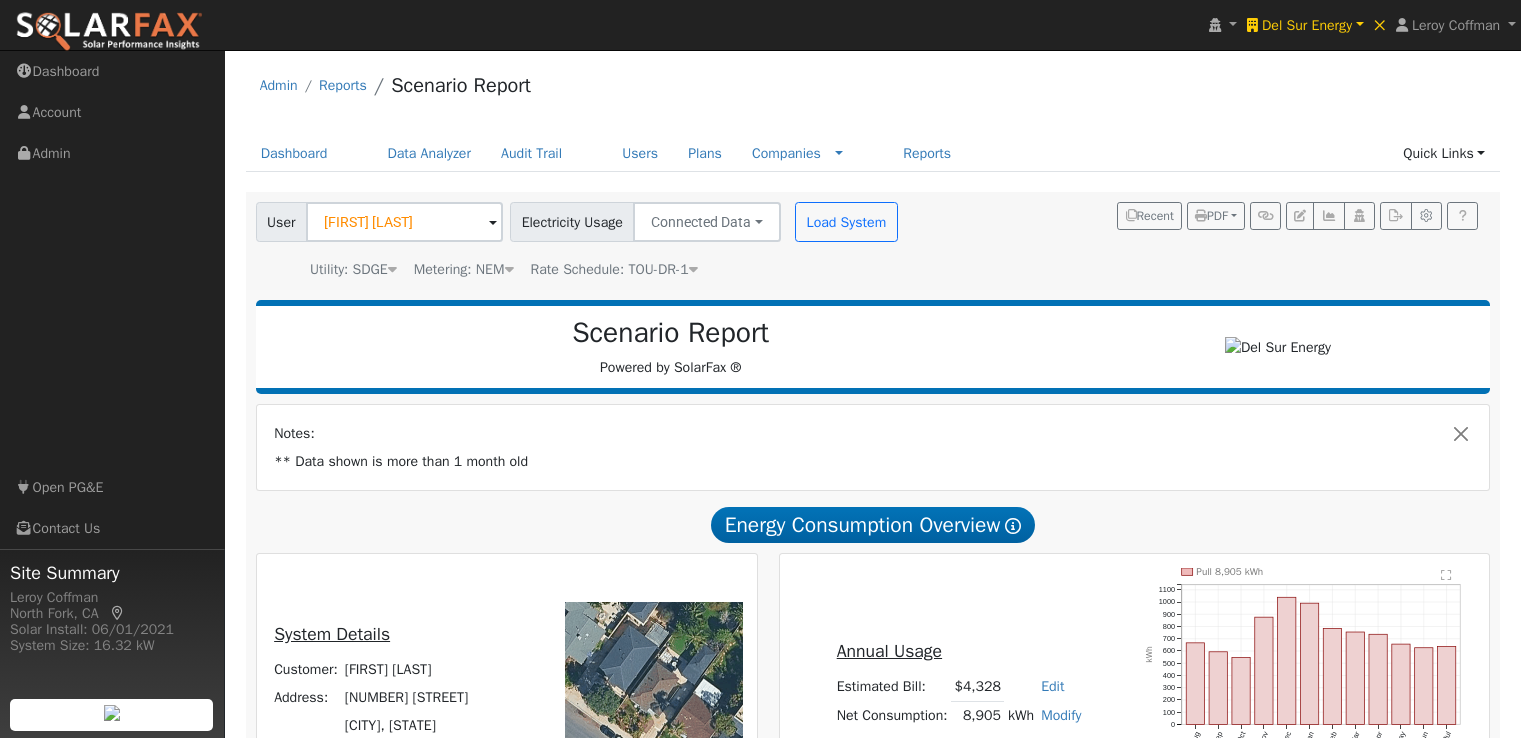 scroll, scrollTop: 2130, scrollLeft: 0, axis: vertical 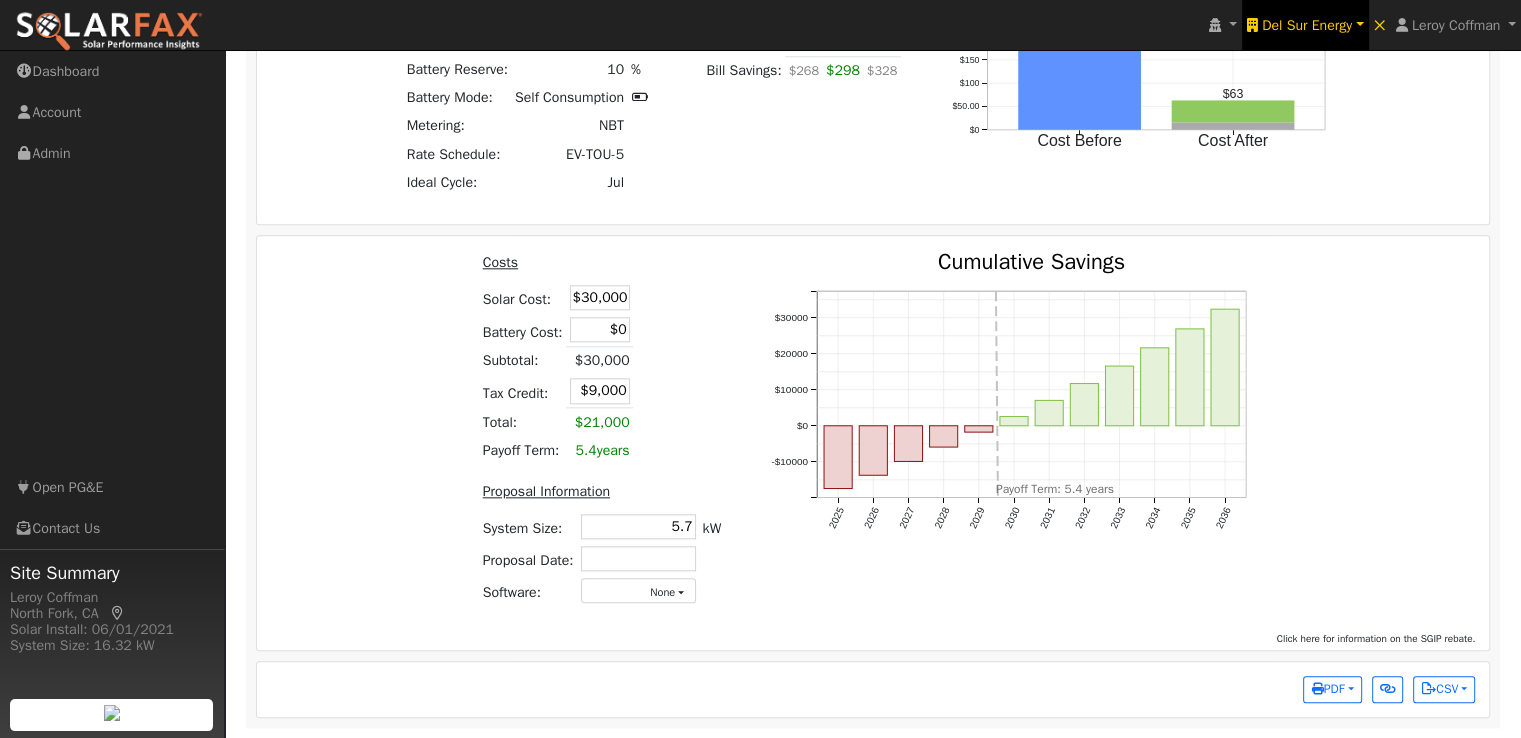 click on "Del Sur Energy" at bounding box center [1307, 25] 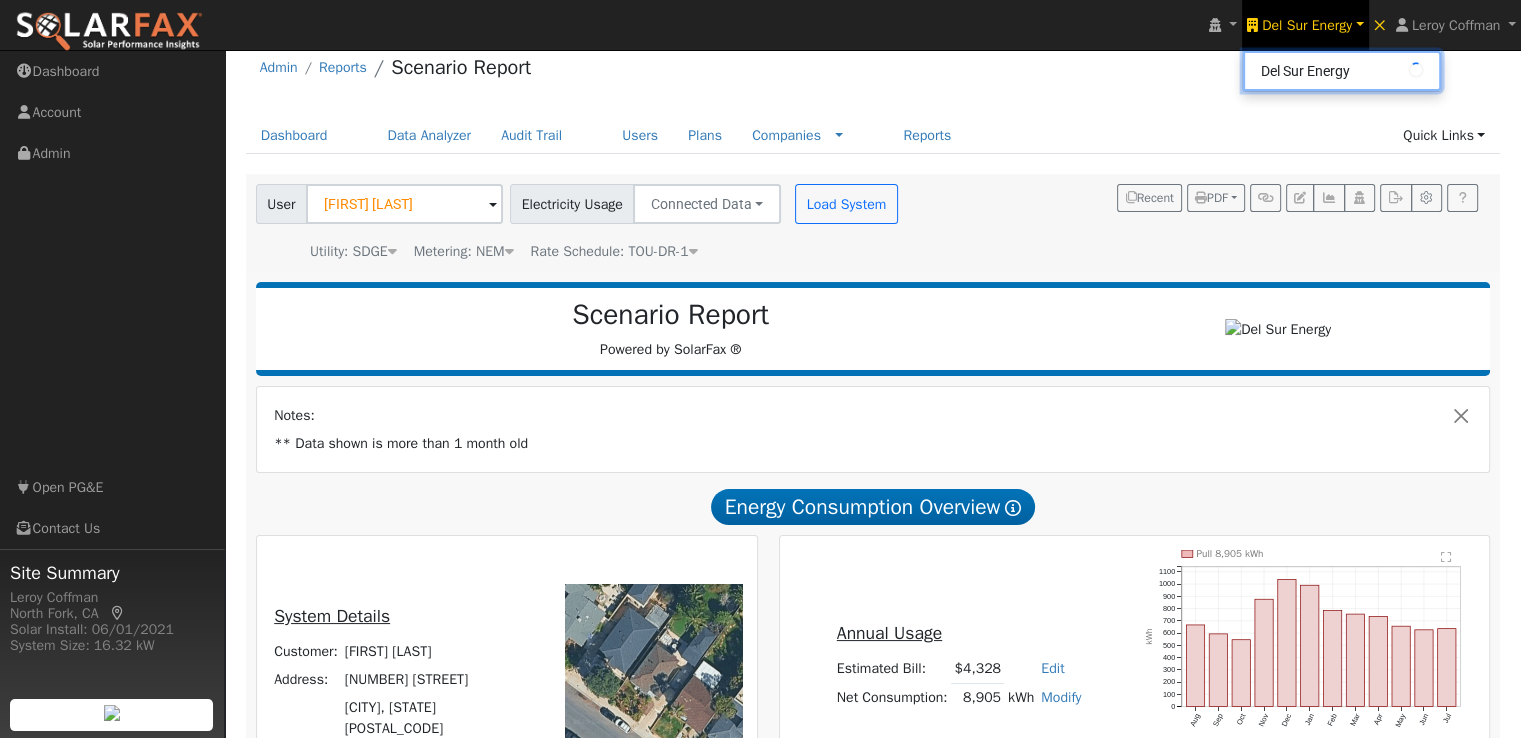 scroll, scrollTop: 0, scrollLeft: 0, axis: both 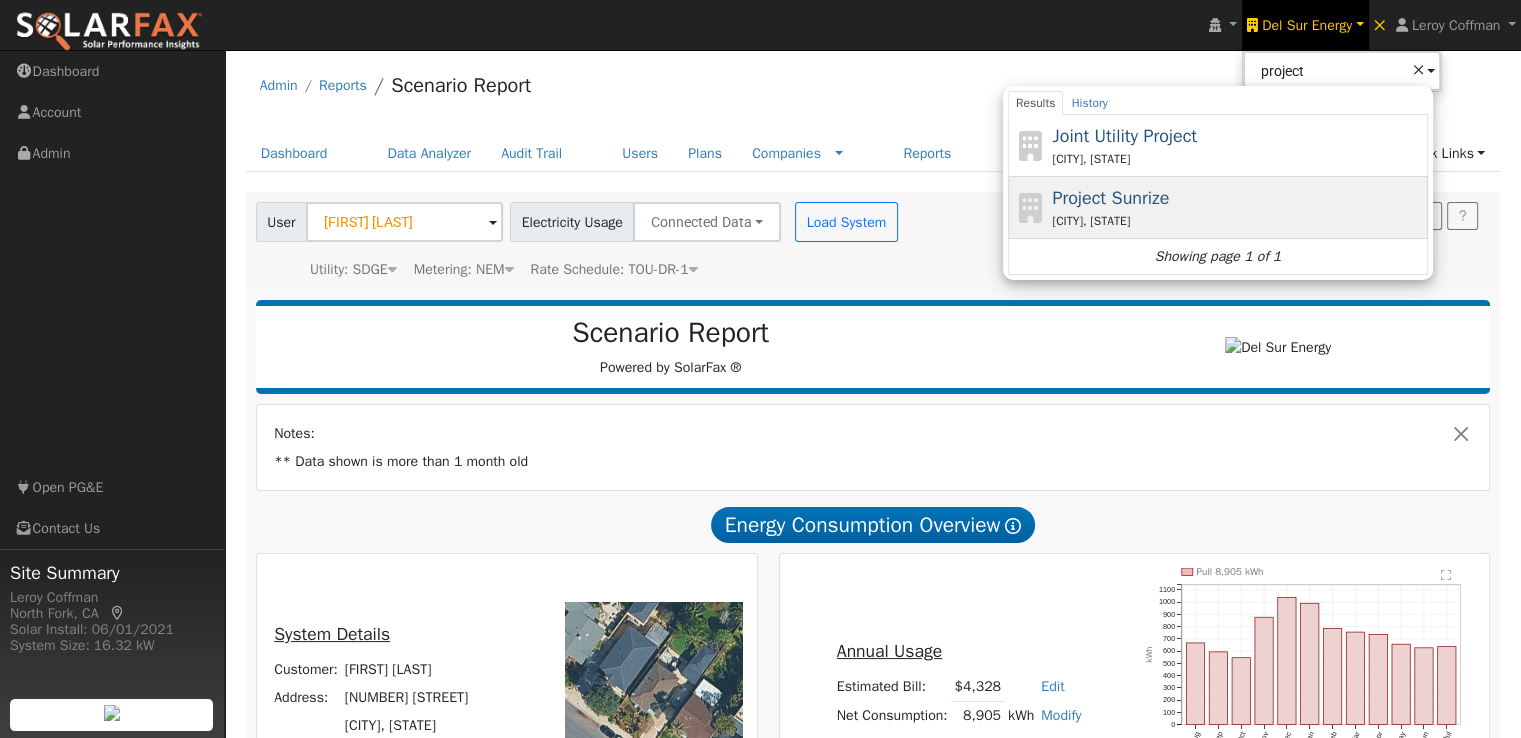 click on "Project Sunrize" at bounding box center [1110, 198] 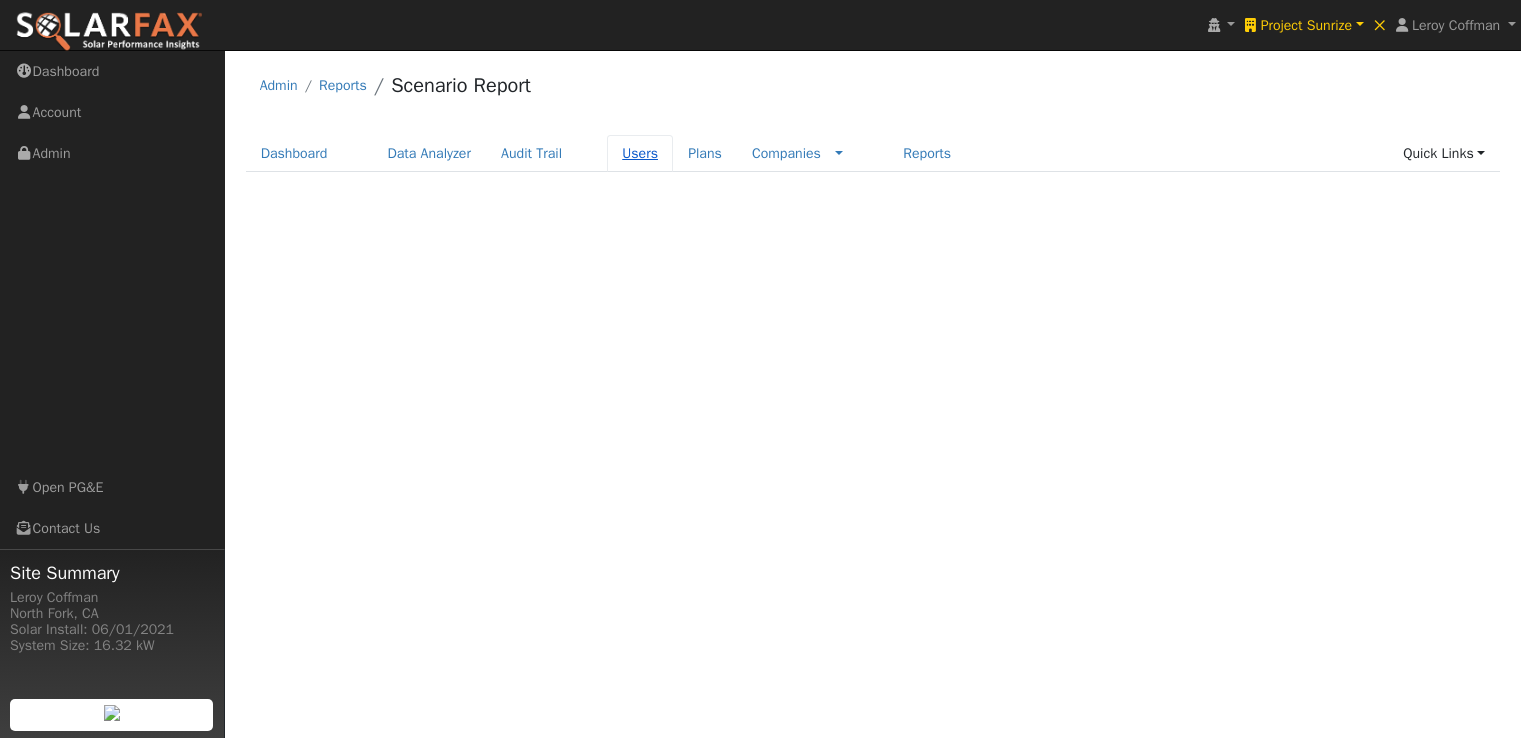 scroll, scrollTop: 0, scrollLeft: 0, axis: both 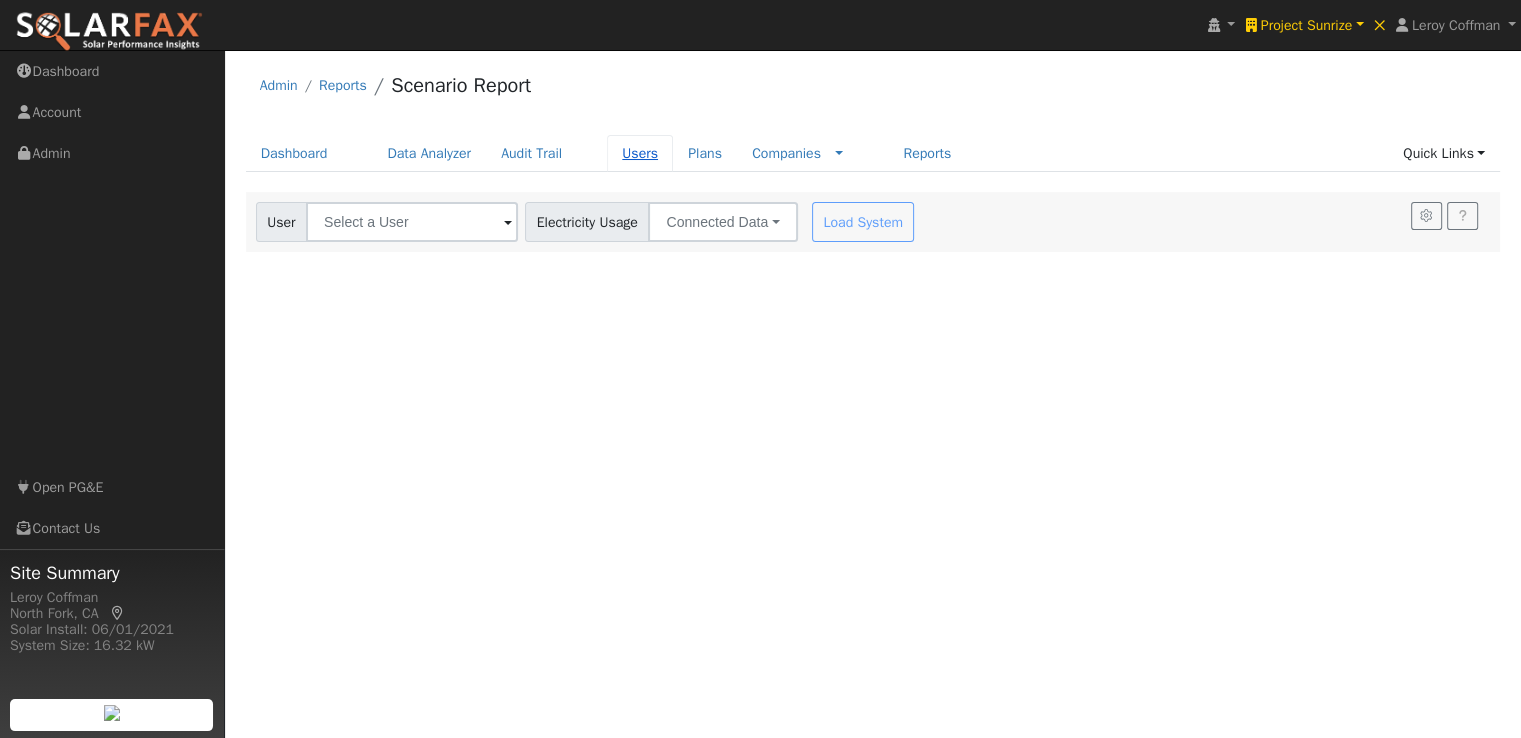 click on "Users" at bounding box center (640, 153) 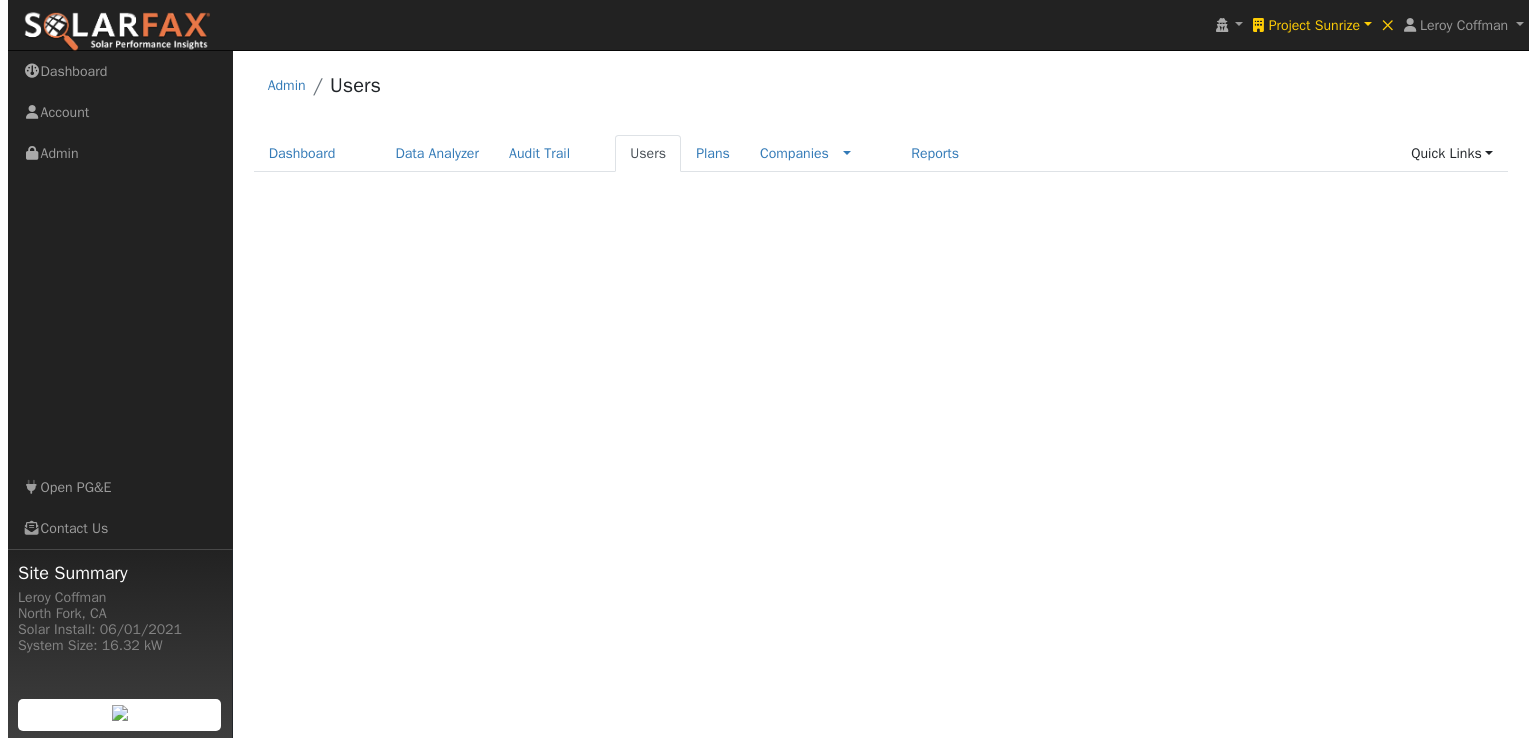 scroll, scrollTop: 0, scrollLeft: 0, axis: both 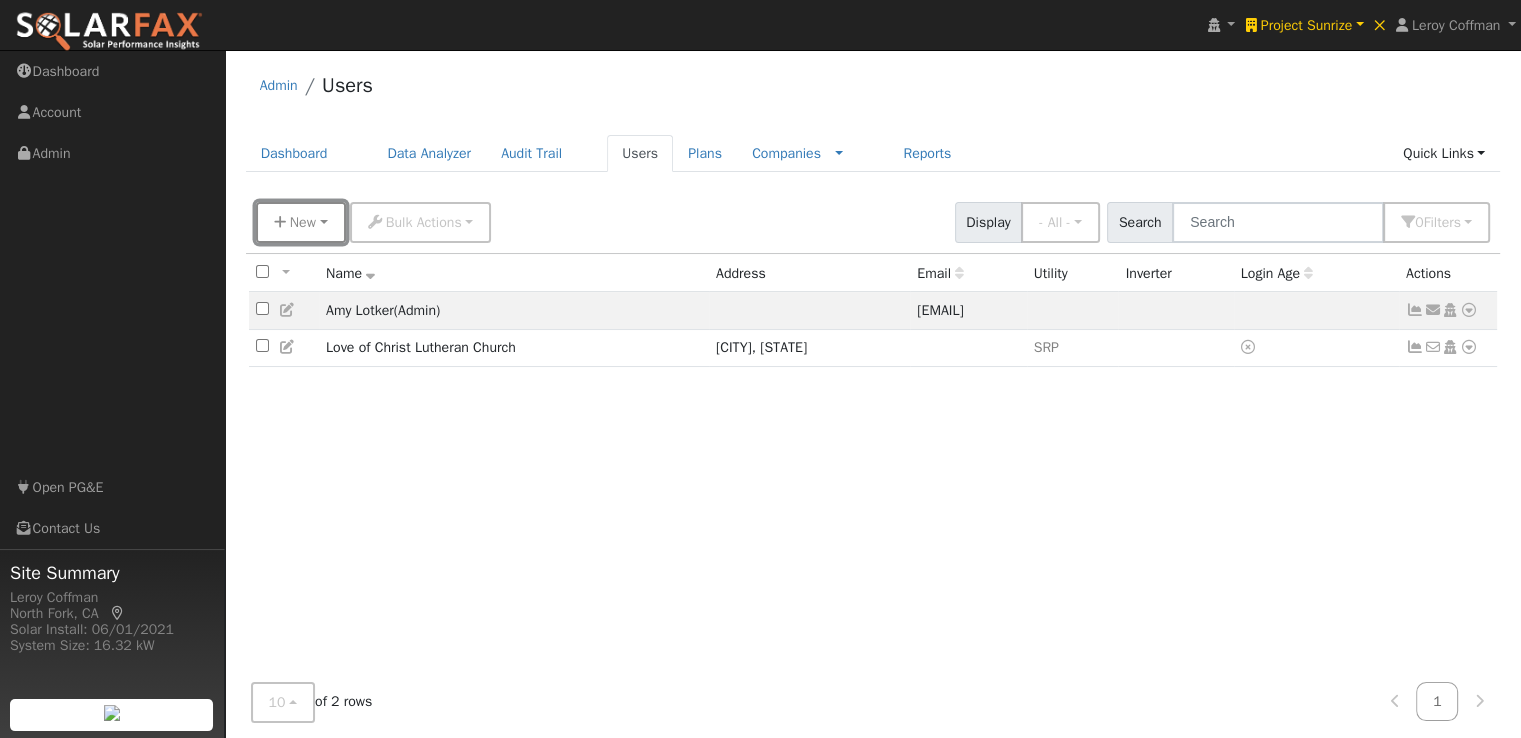 click on "New" at bounding box center [303, 222] 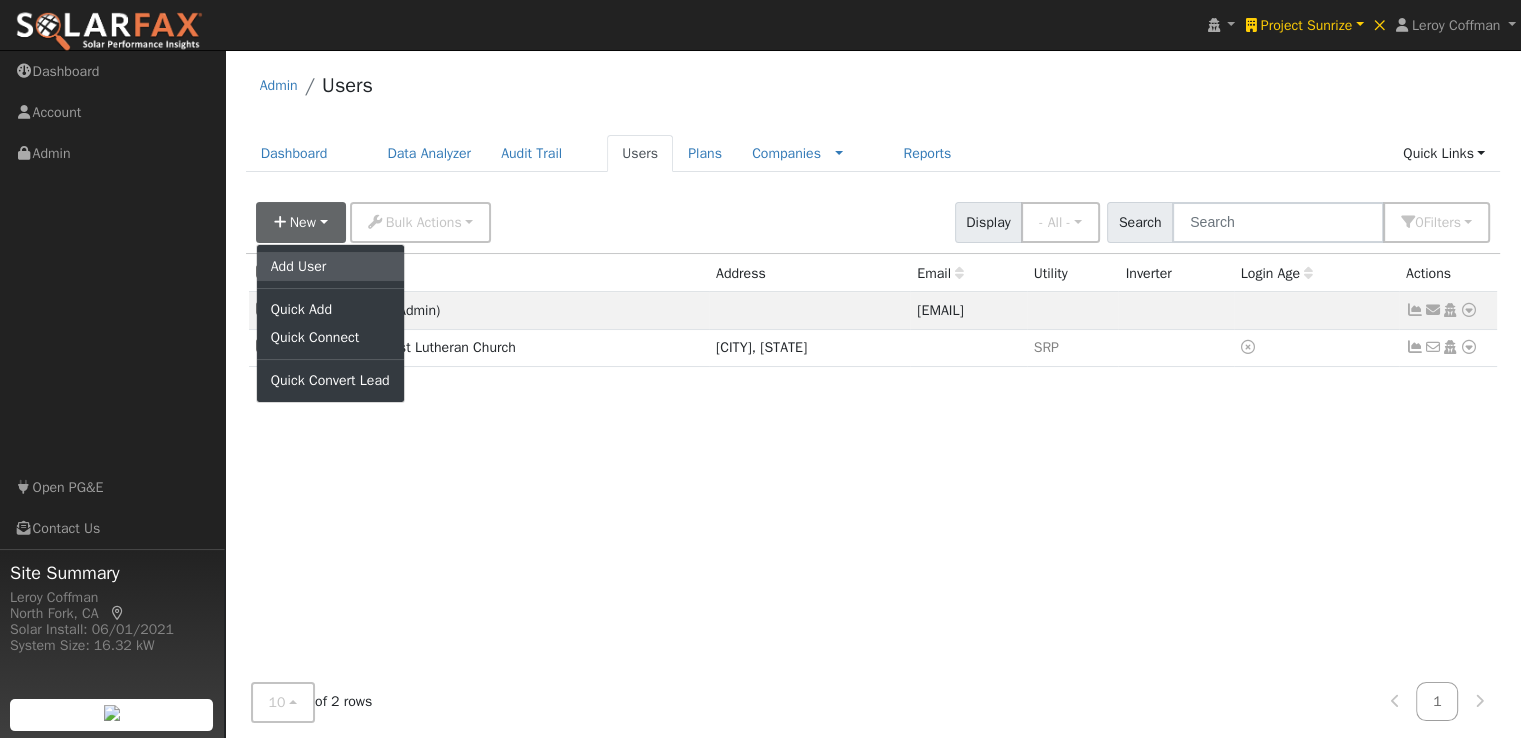 click on "Add User" at bounding box center (330, 266) 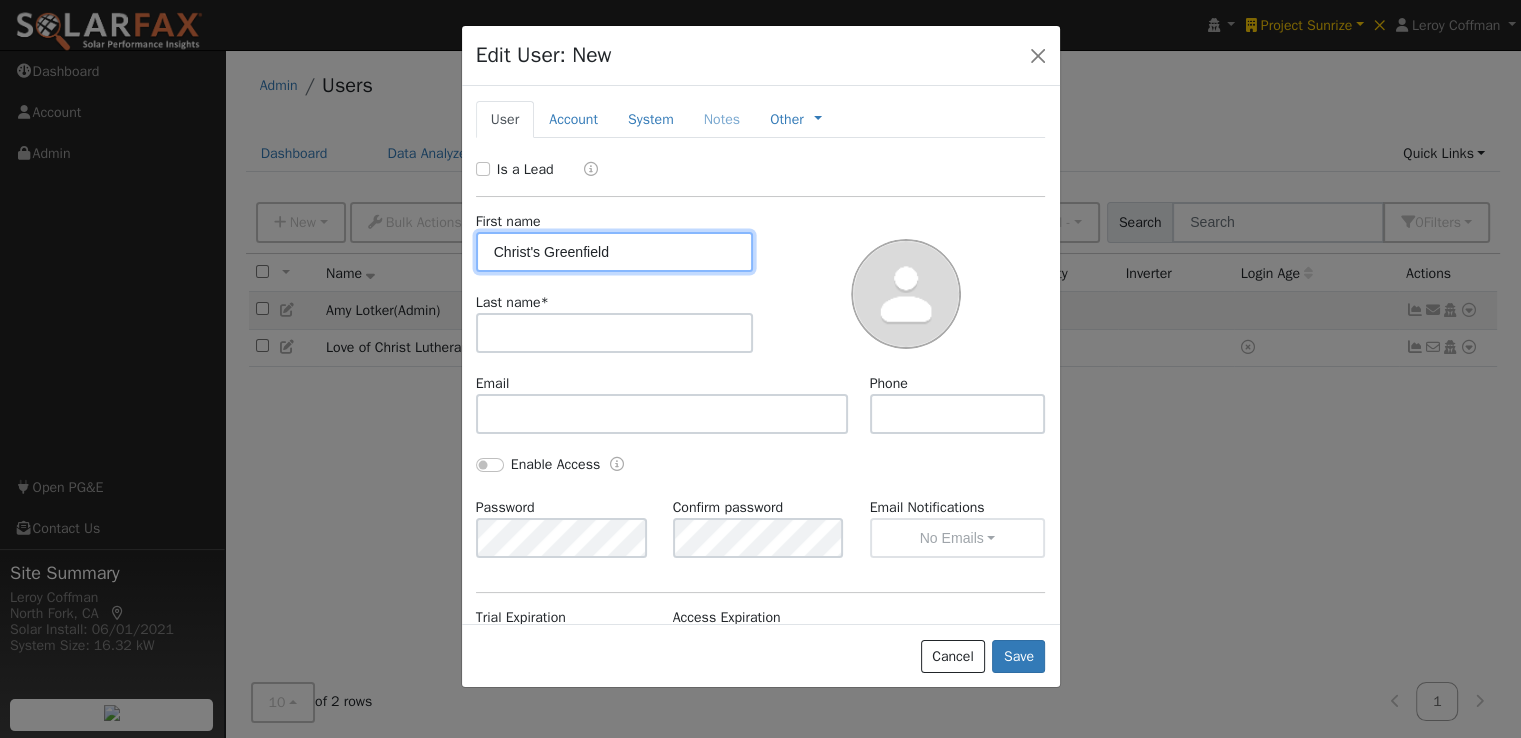 type on "Christ's Greenfield" 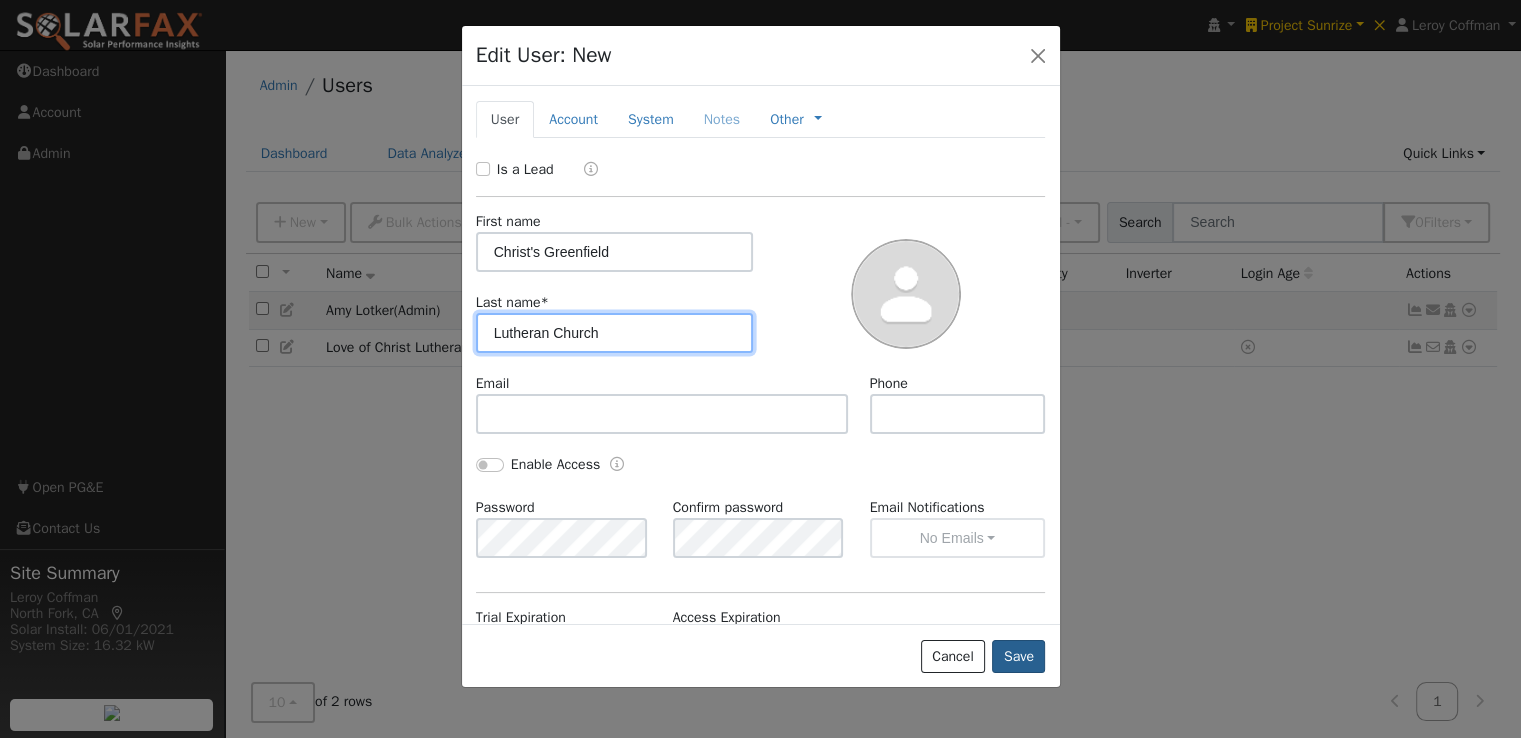 type on "Lutheran Church" 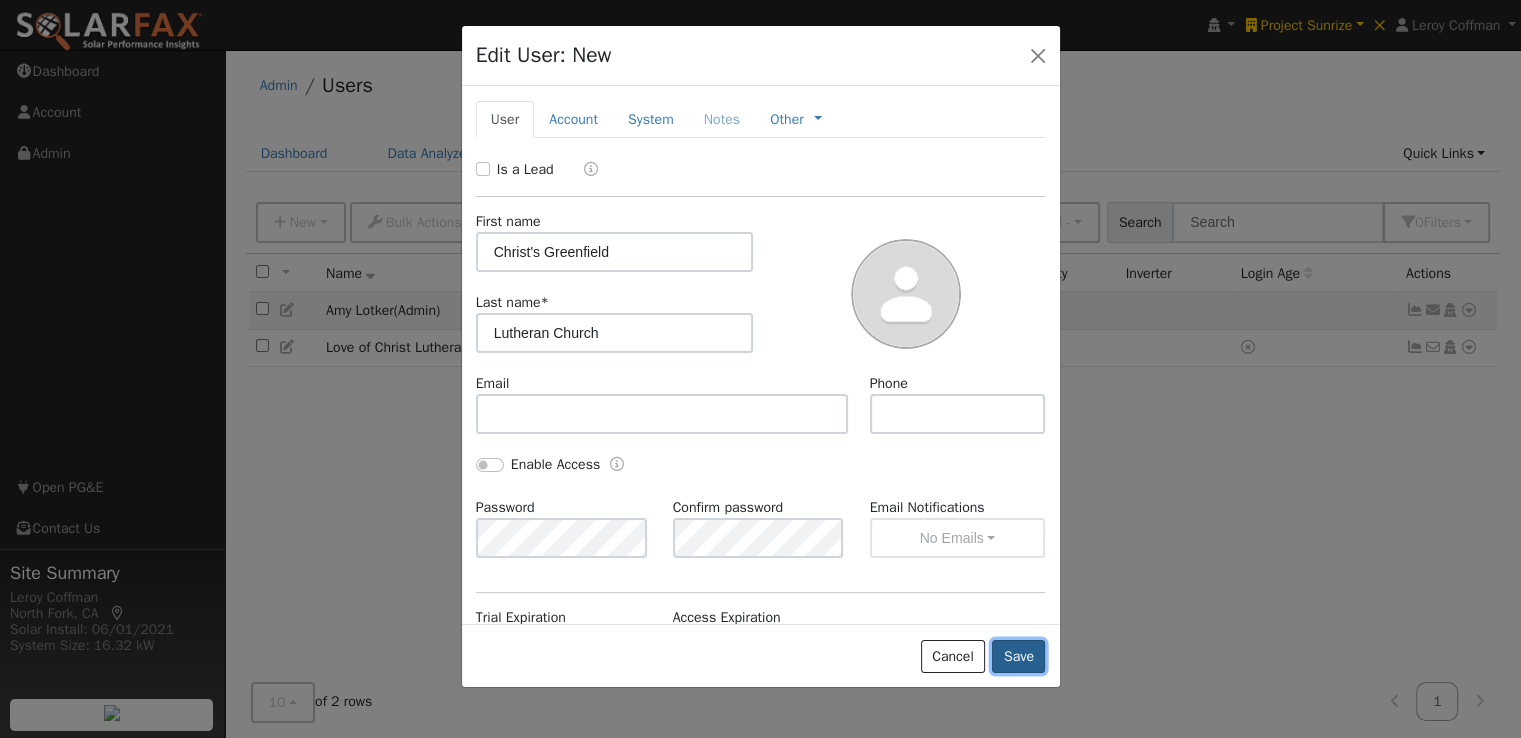 click on "Save" at bounding box center [1018, 657] 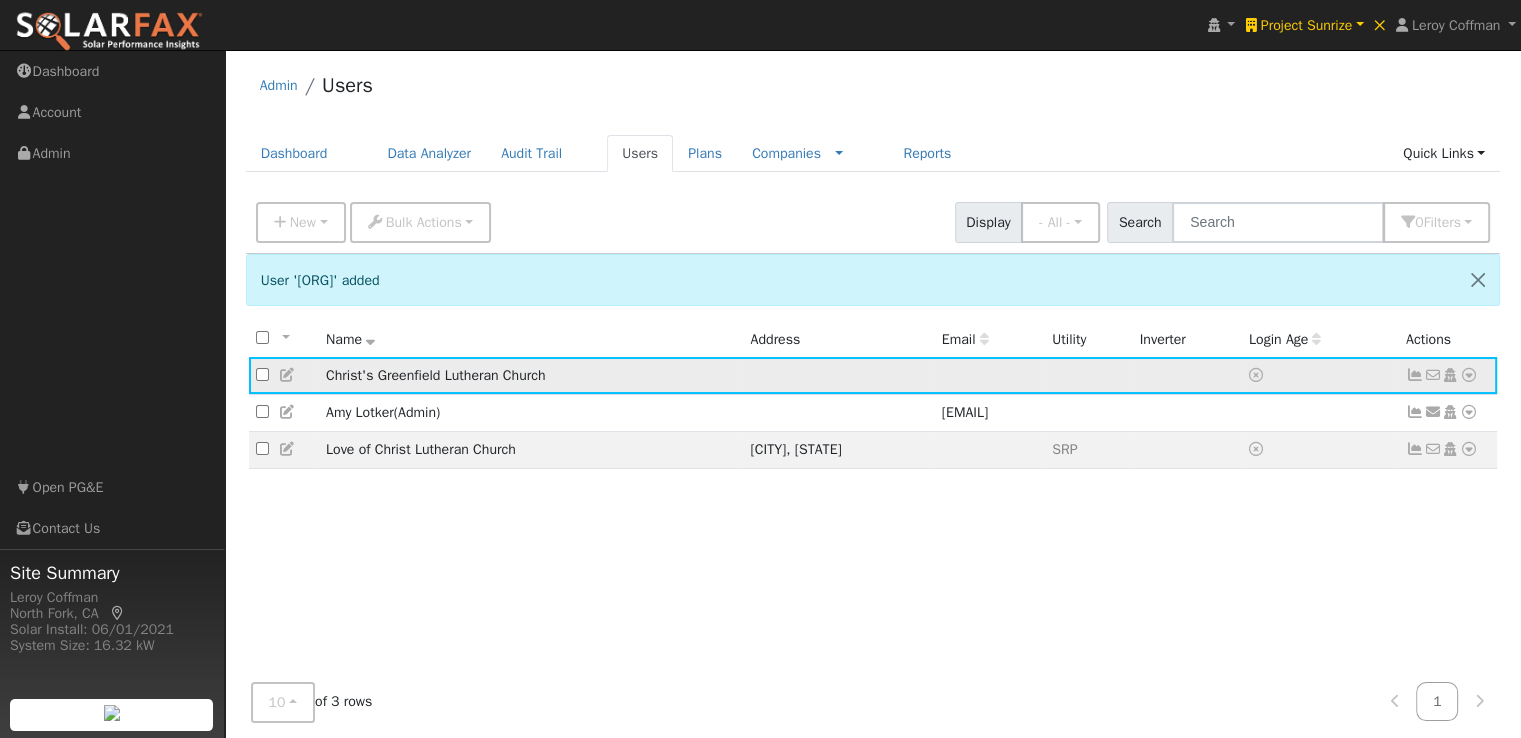 click at bounding box center [1469, 375] 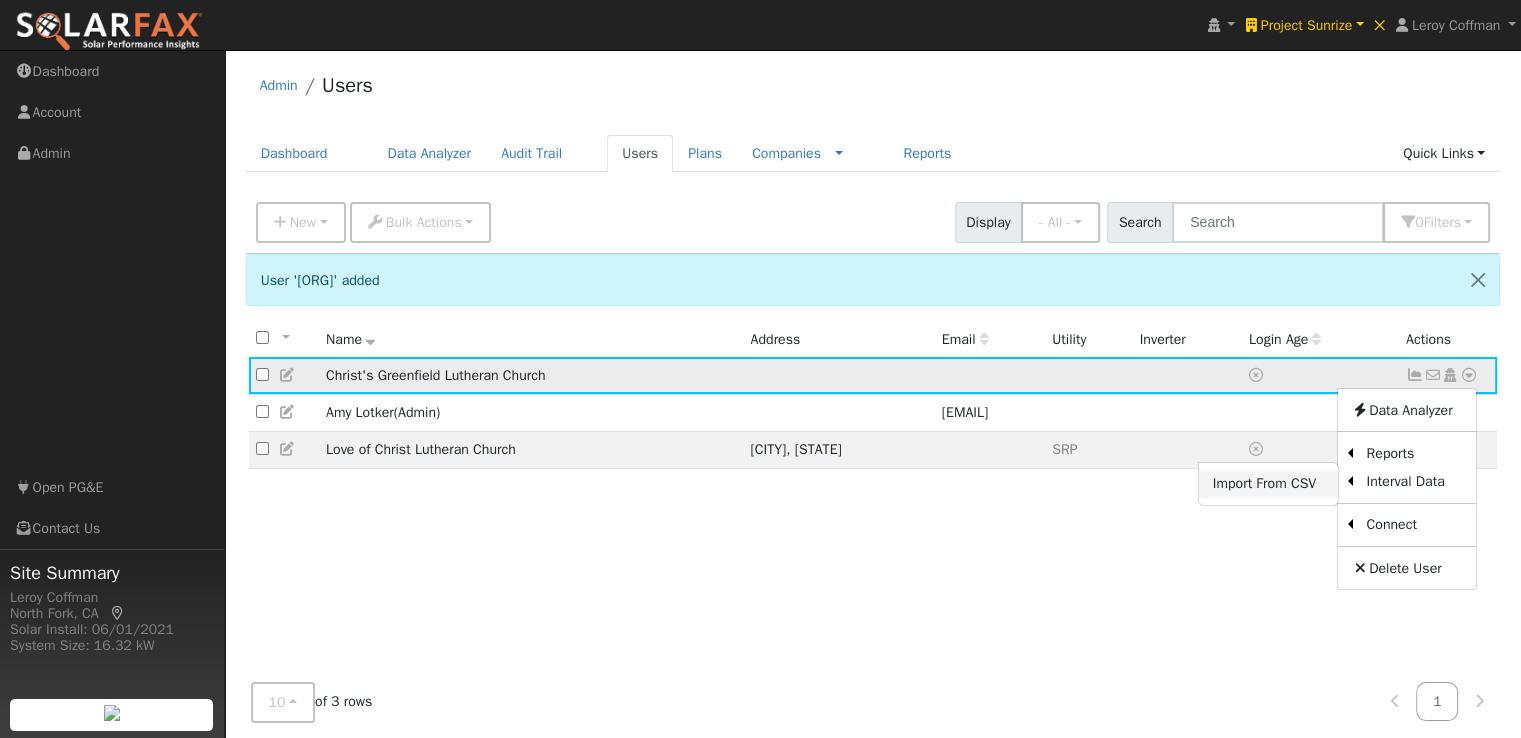 drag, startPoint x: 1232, startPoint y: 478, endPoint x: 1250, endPoint y: 464, distance: 22.803509 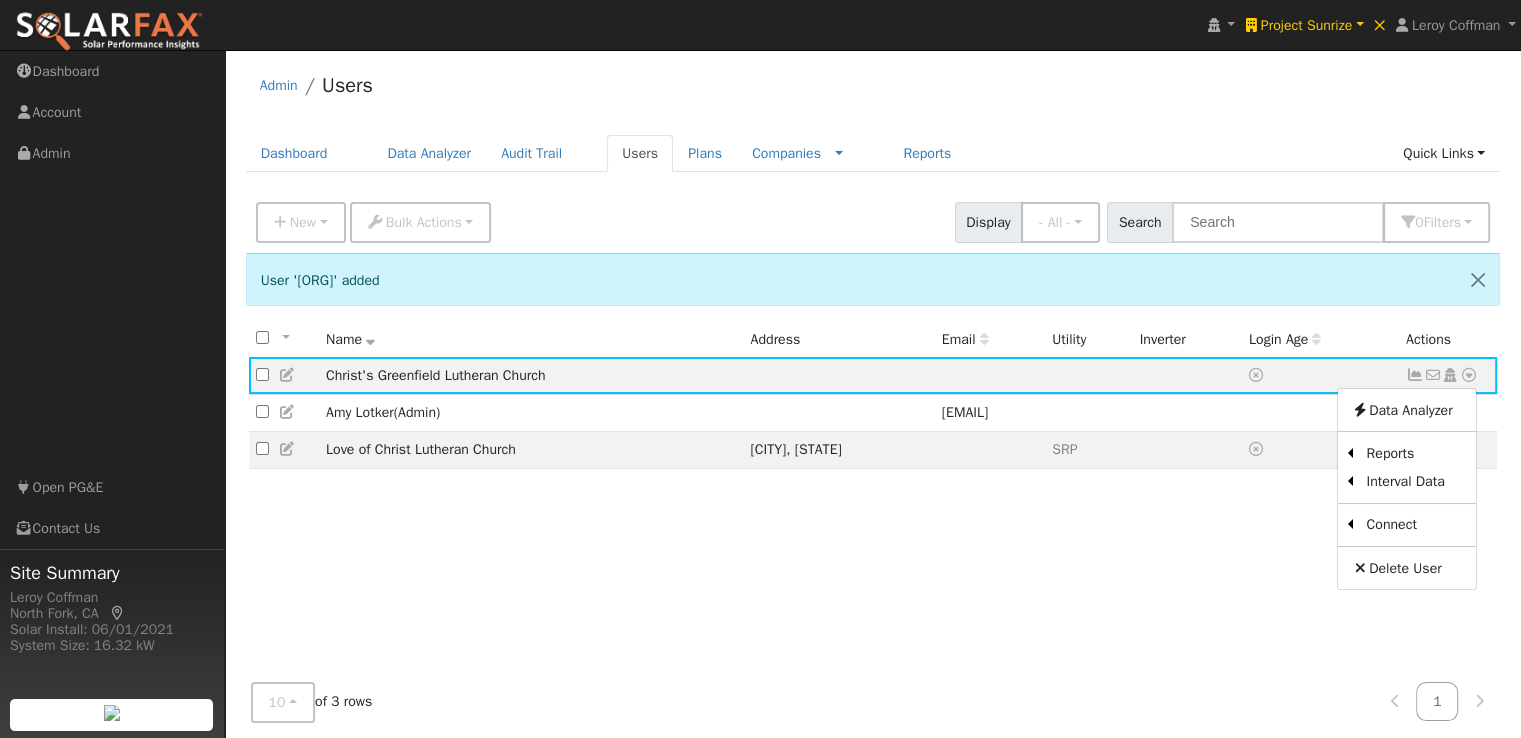 click on "Import From CSV" at bounding box center (0, 0) 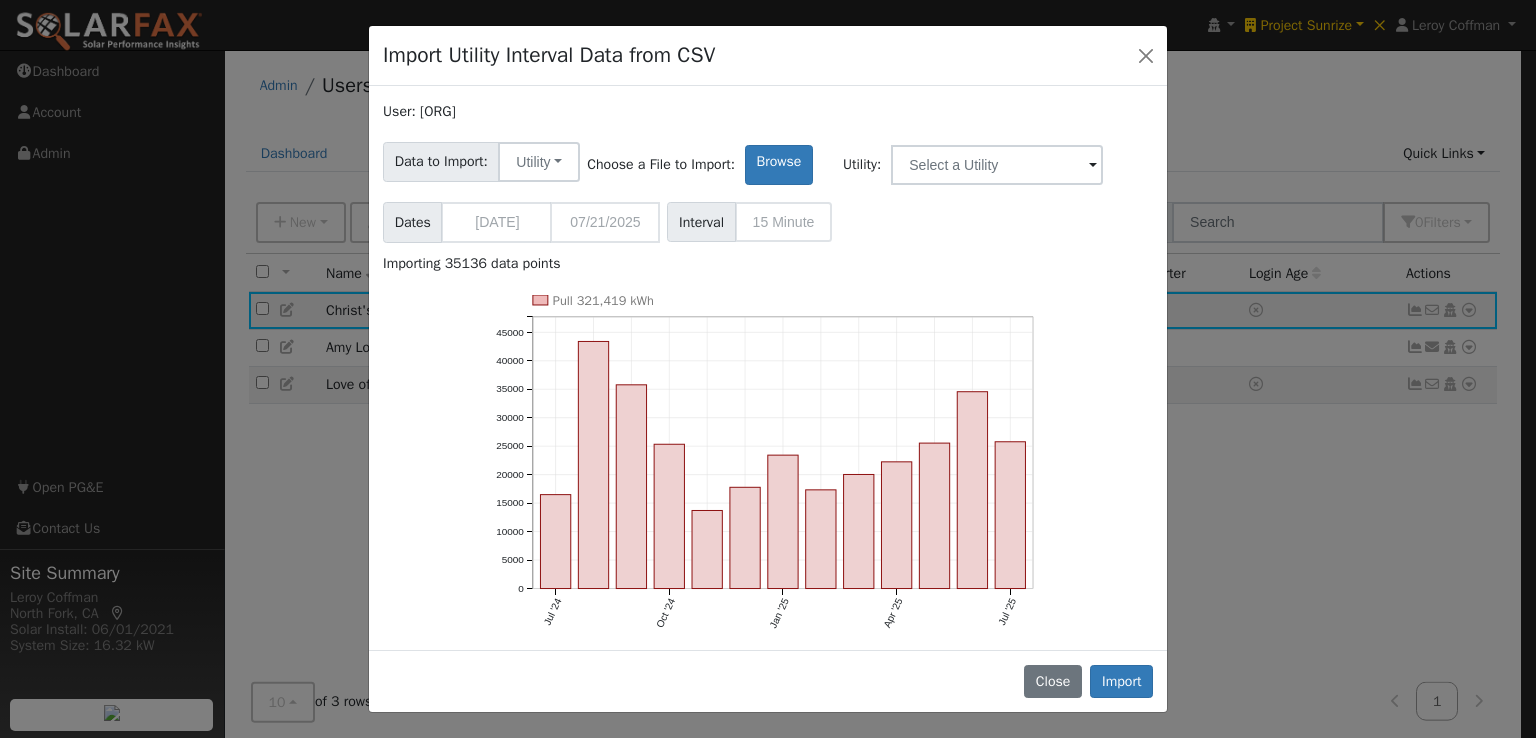 click at bounding box center (1093, 166) 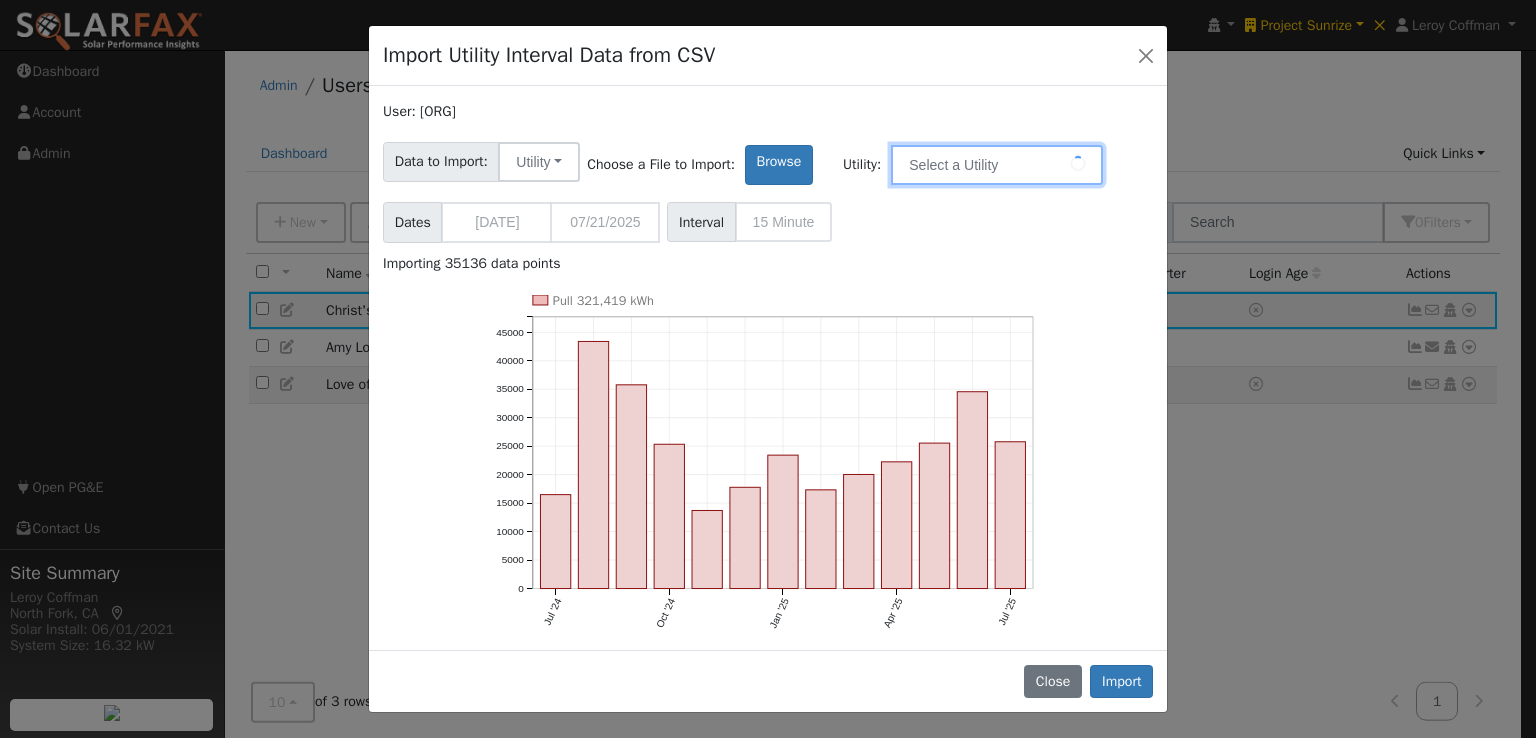 click at bounding box center [997, 165] 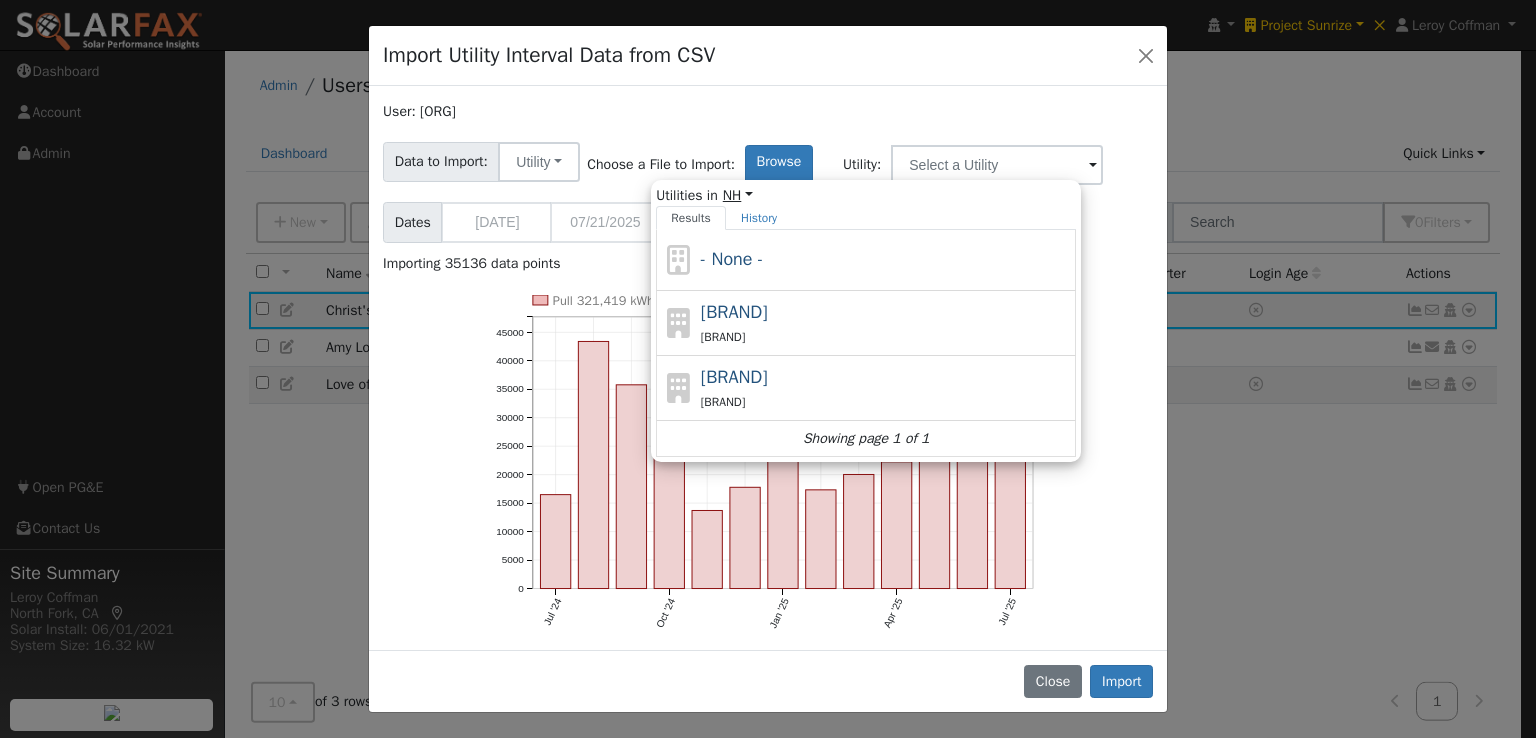 click on "NH" at bounding box center [738, 195] 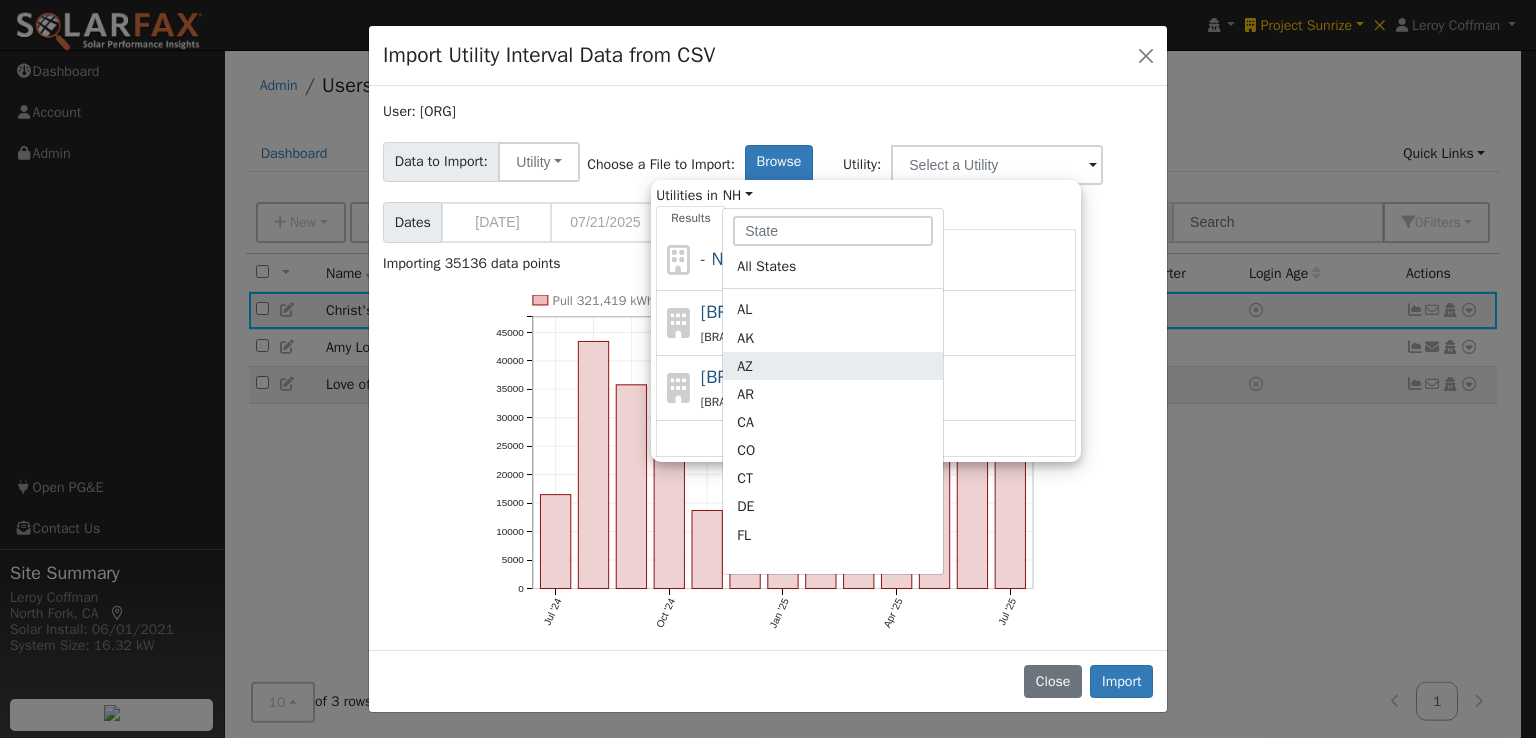 click on "AZ" 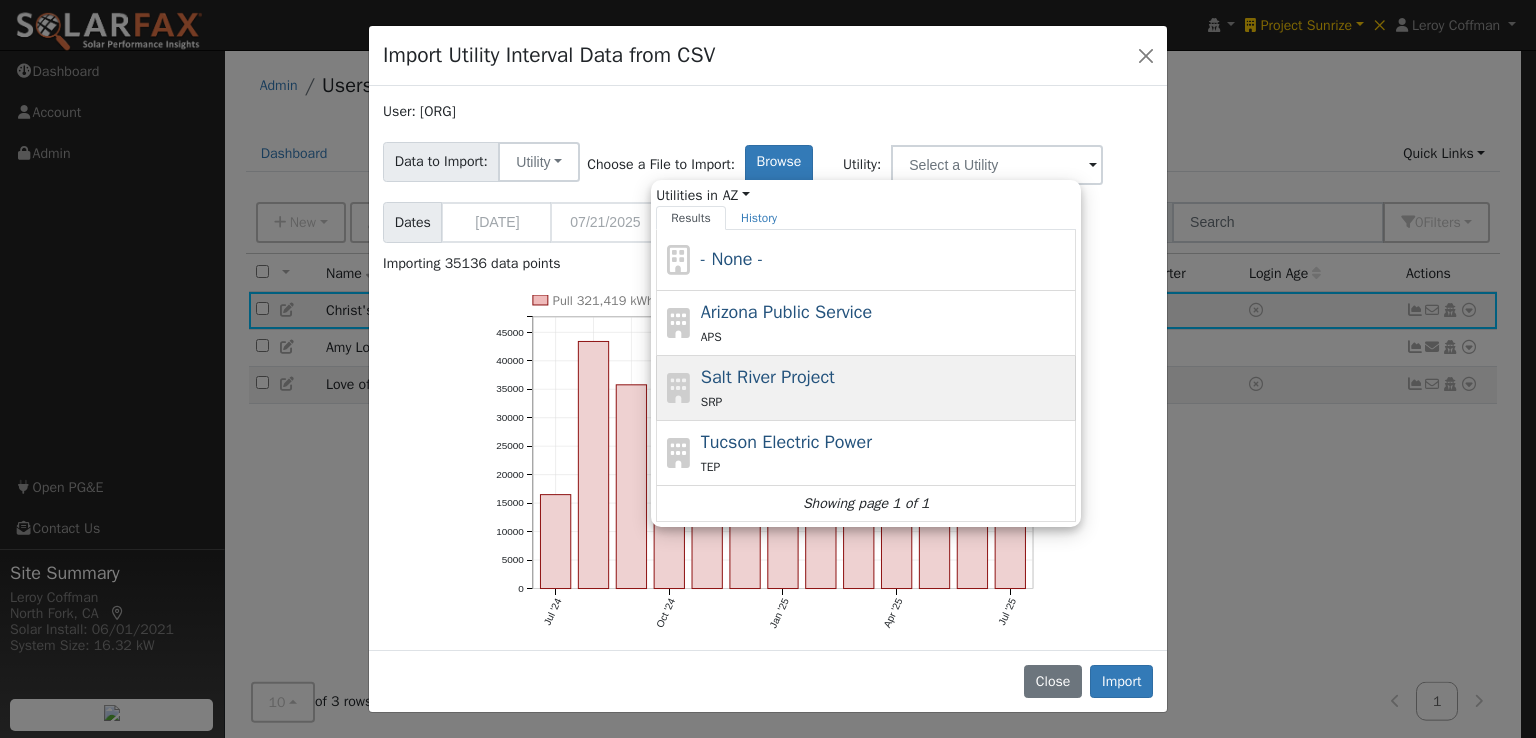 click on "Salt River Project" at bounding box center (768, 377) 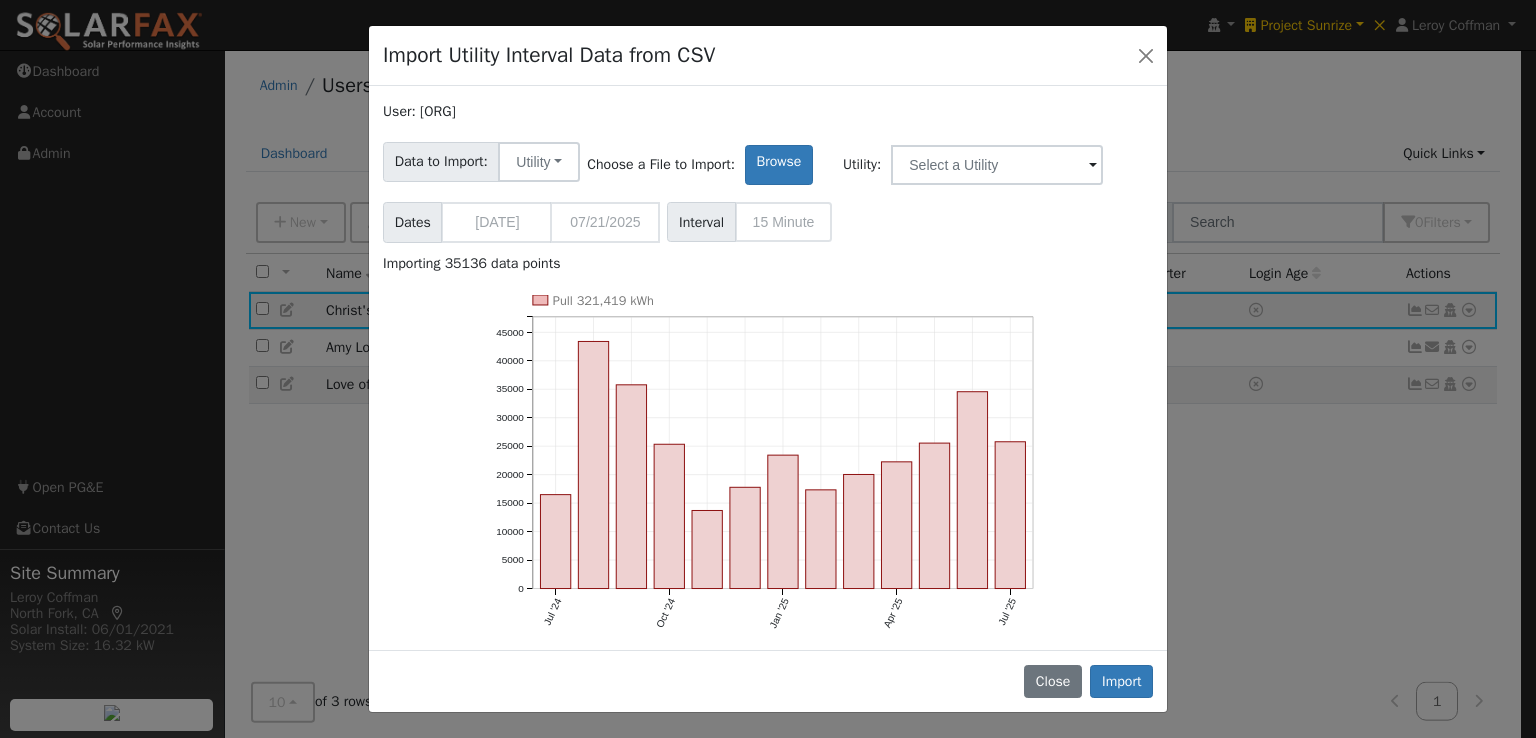 type on "Salt River Project" 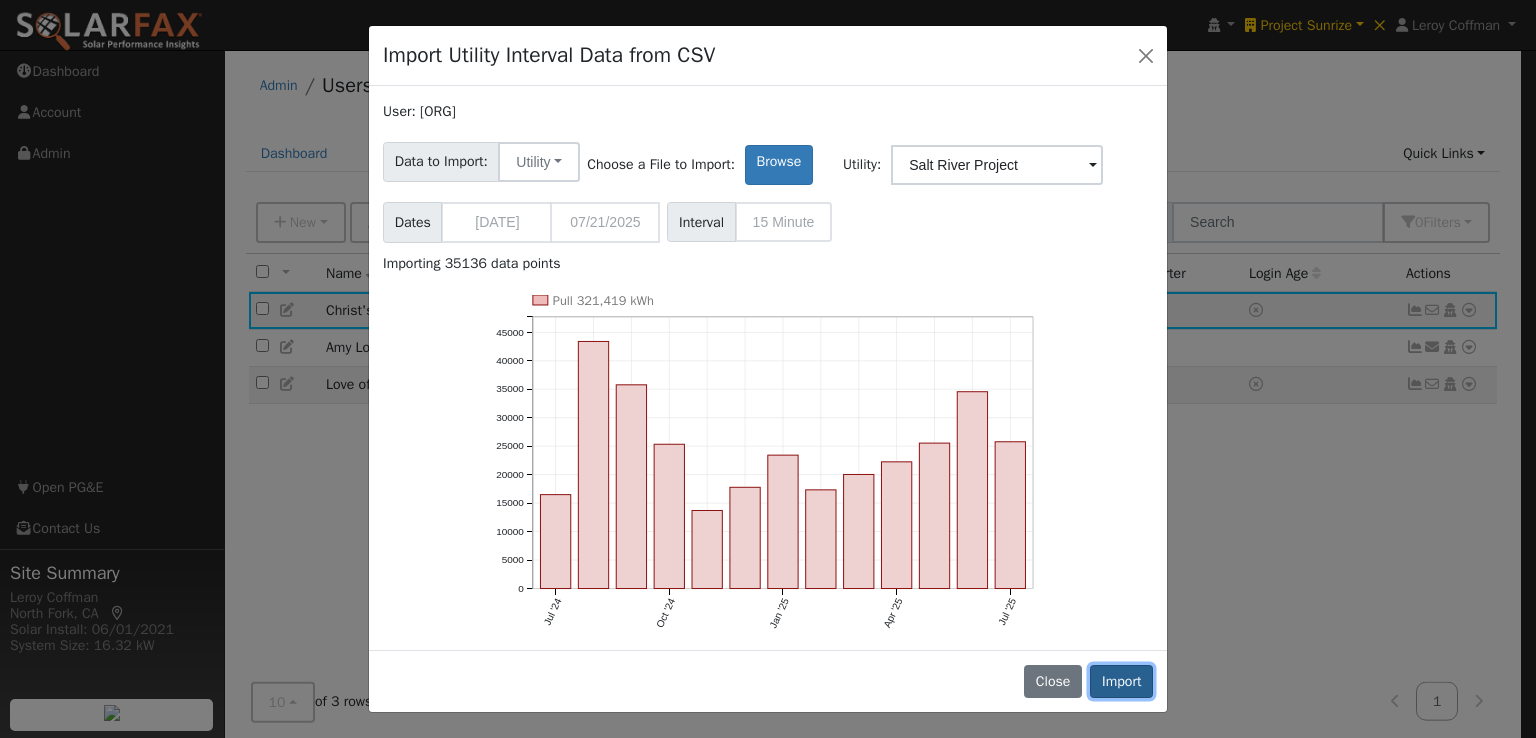 click on "Import" at bounding box center [1121, 682] 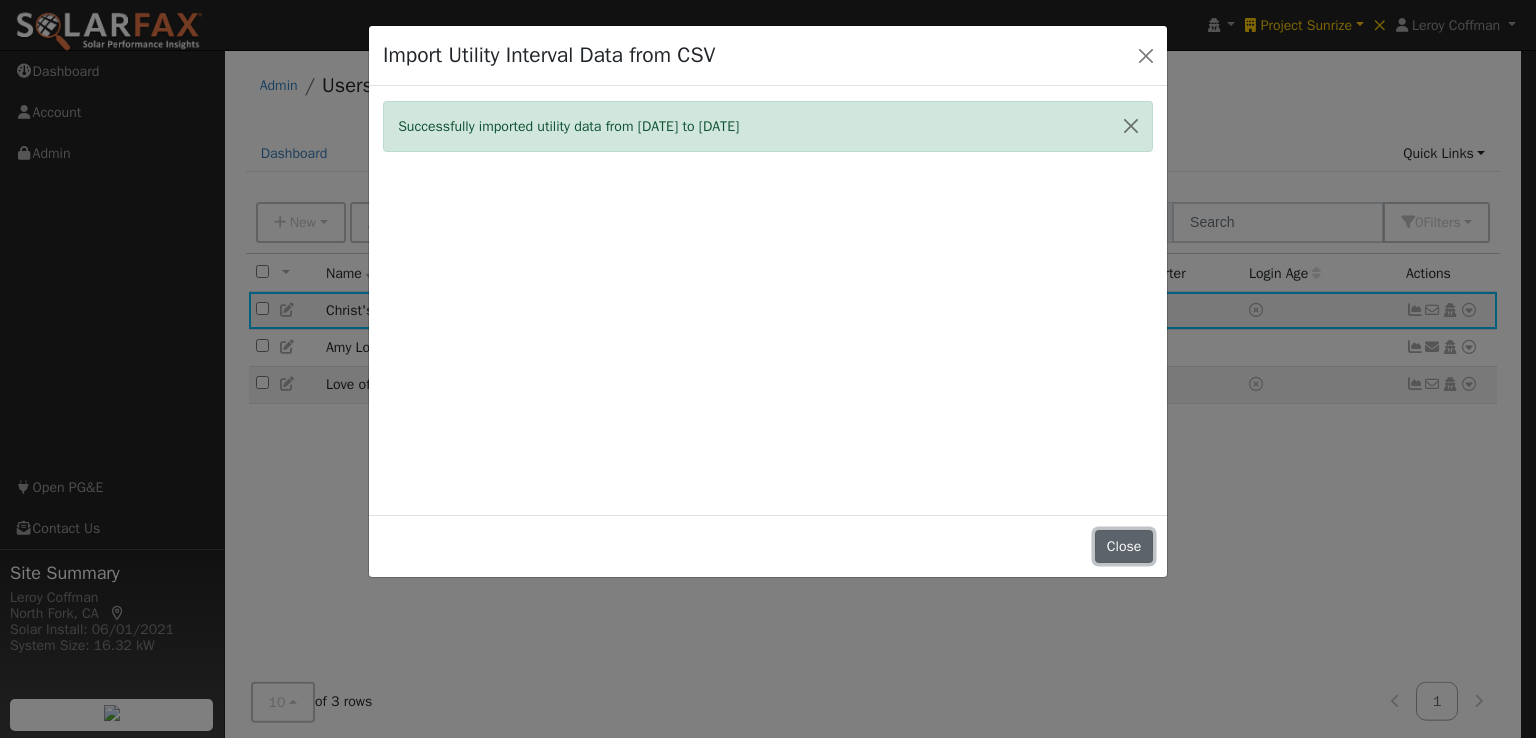 click on "Close" at bounding box center [1124, 547] 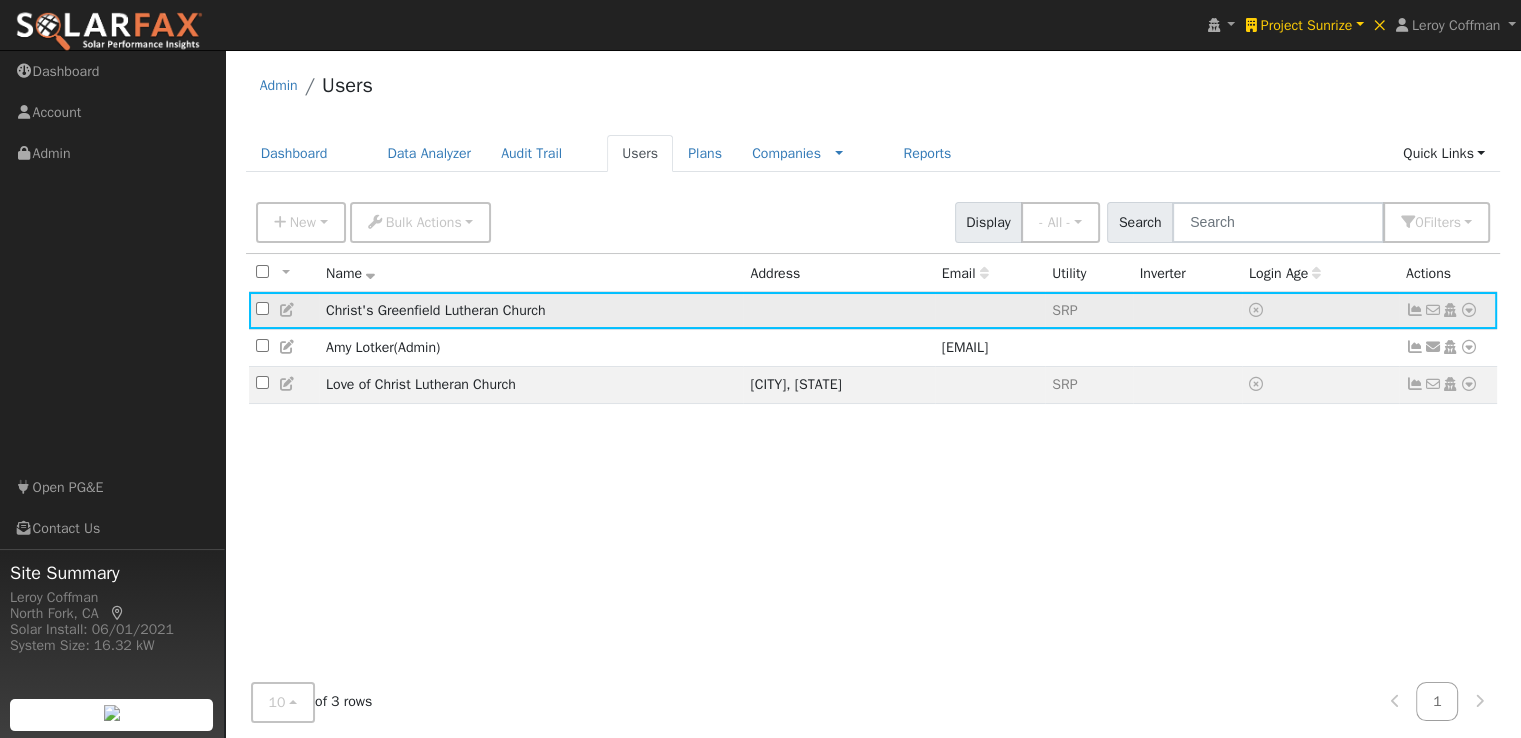 click at bounding box center (1415, 310) 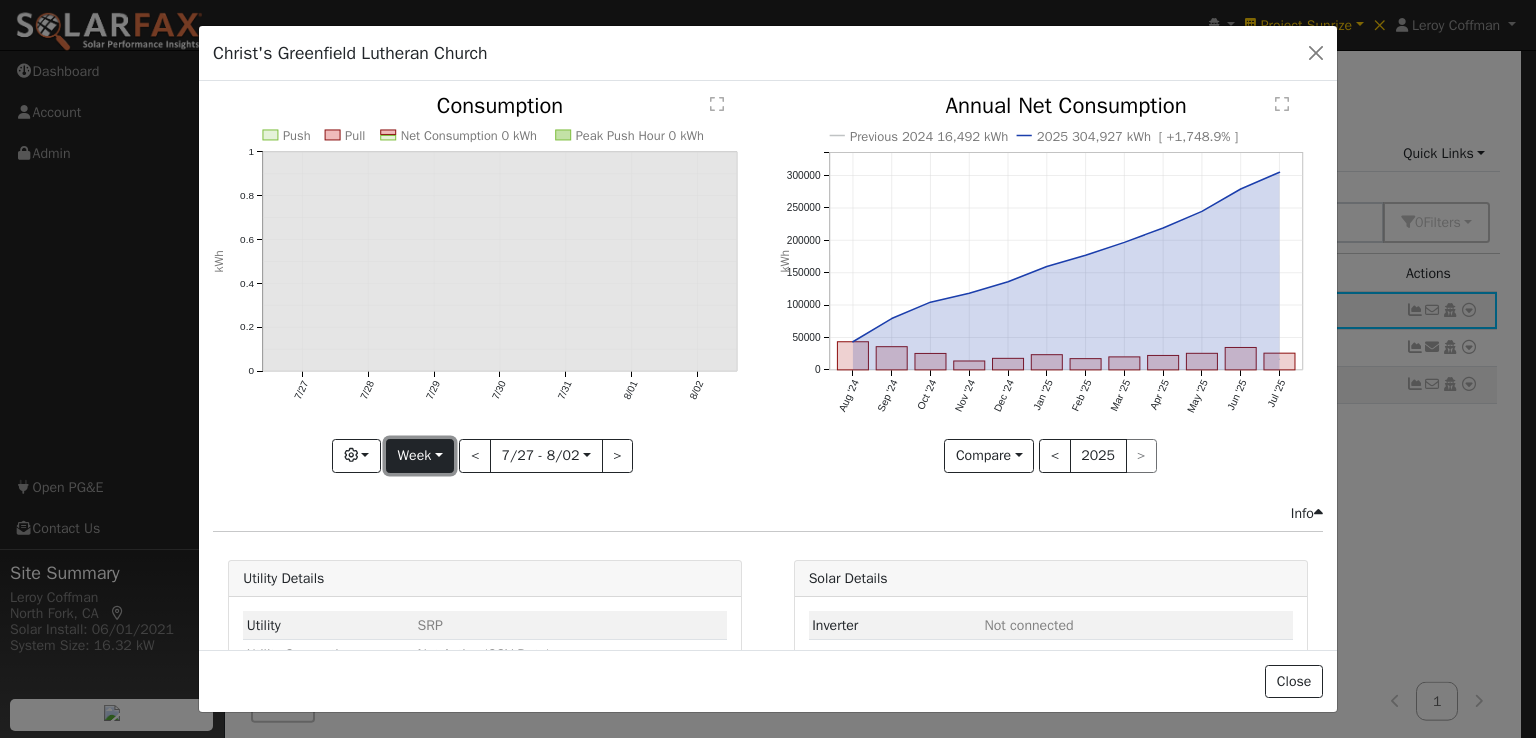 click on "Week" at bounding box center [420, 456] 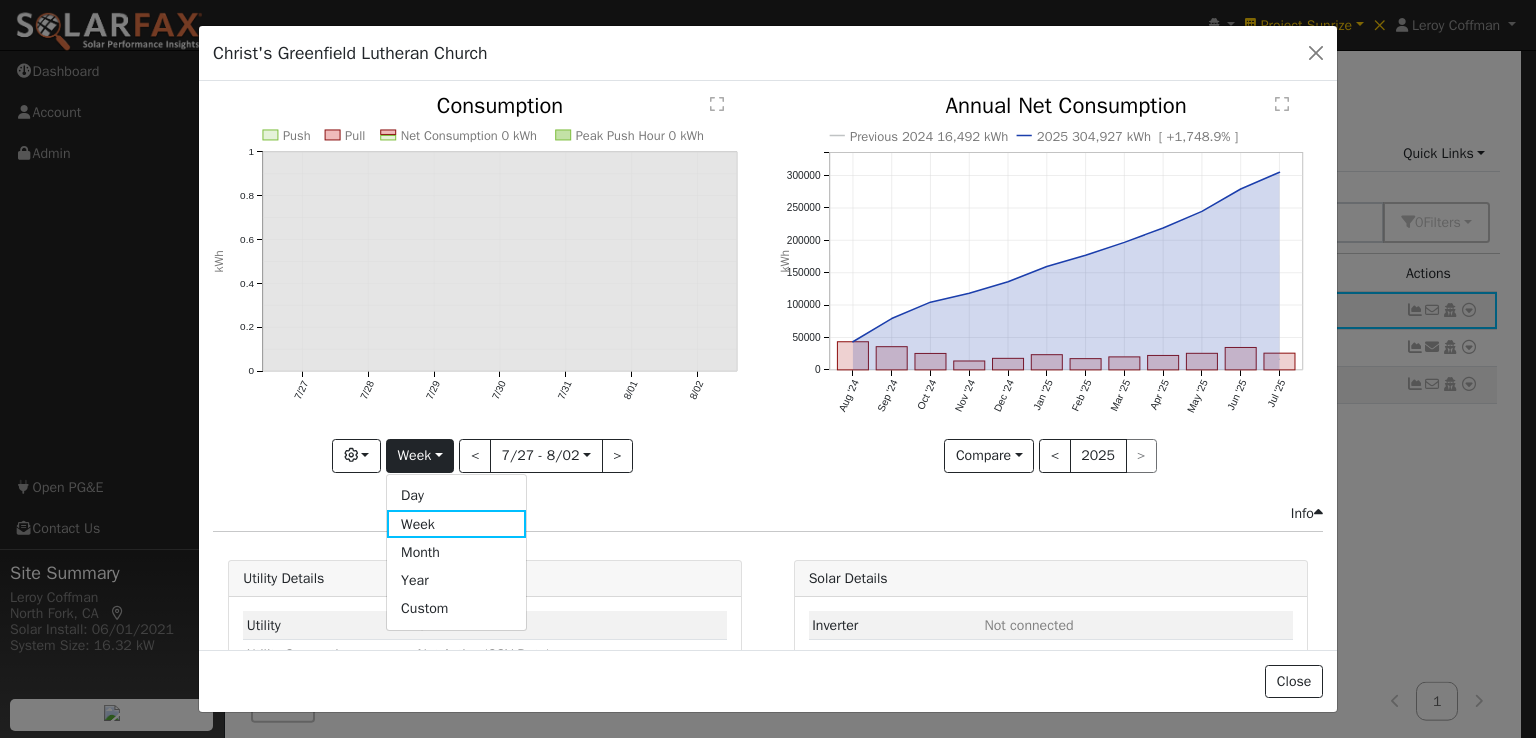 click on "Year" at bounding box center [456, 580] 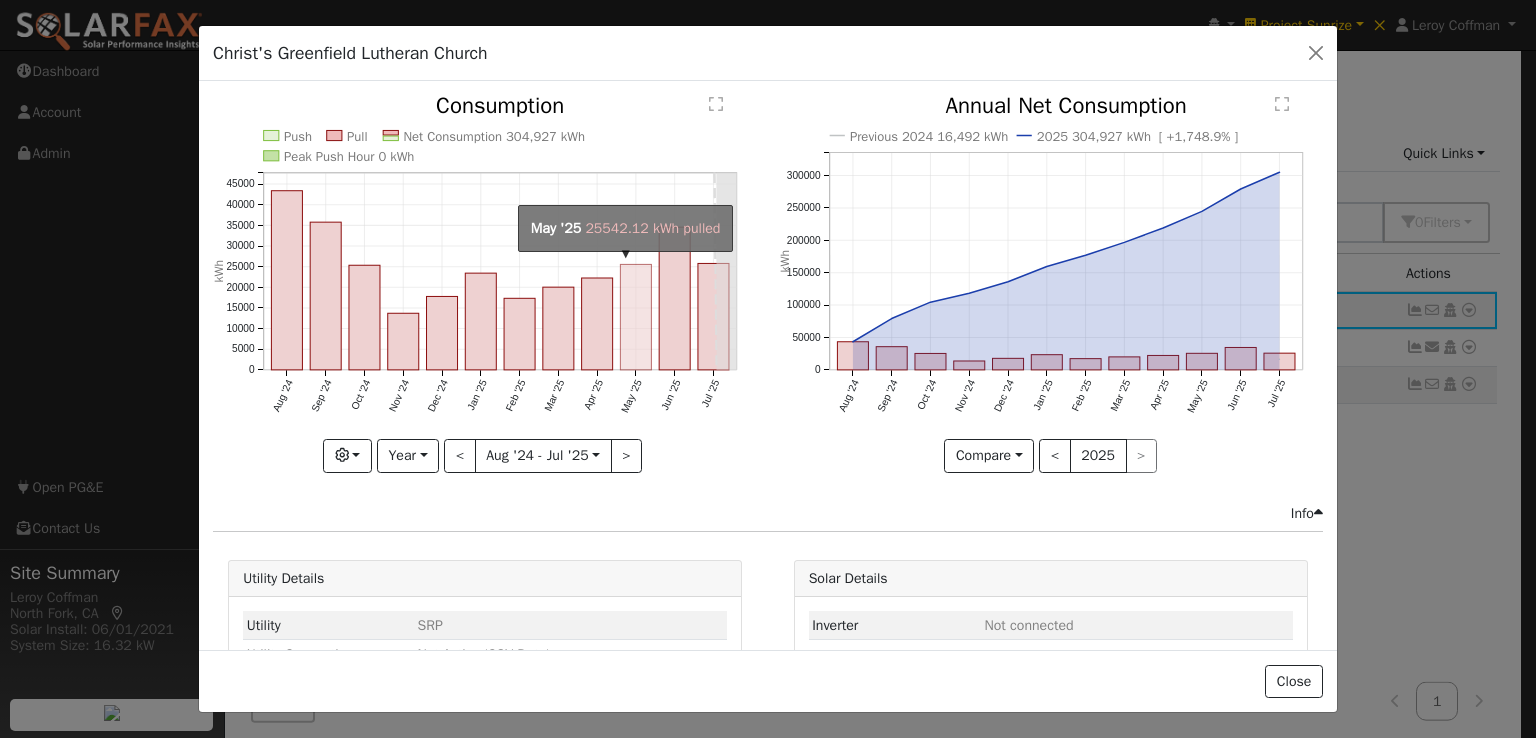 click on "onclick=""" 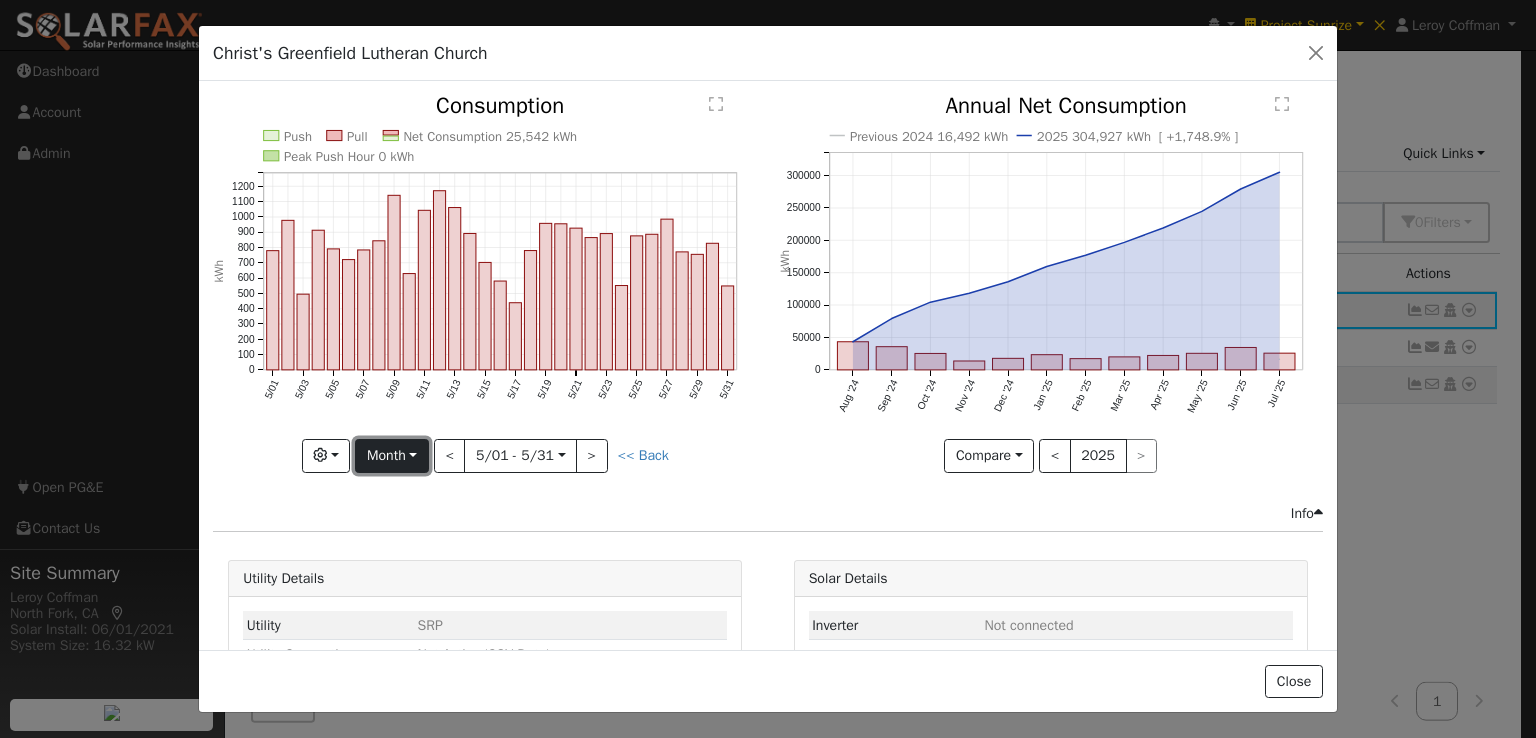 click on "Month" at bounding box center (391, 456) 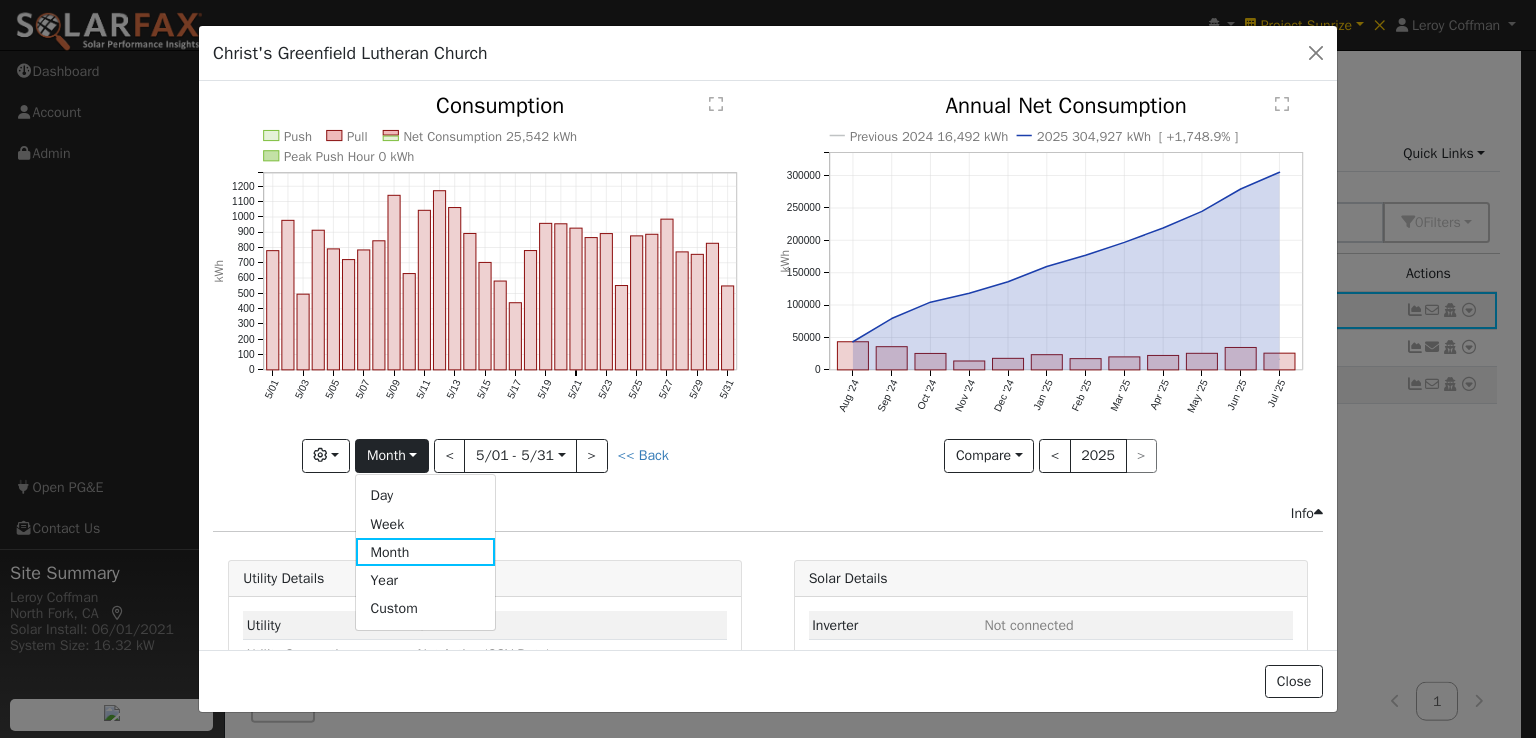 click on "Custom" at bounding box center (425, 608) 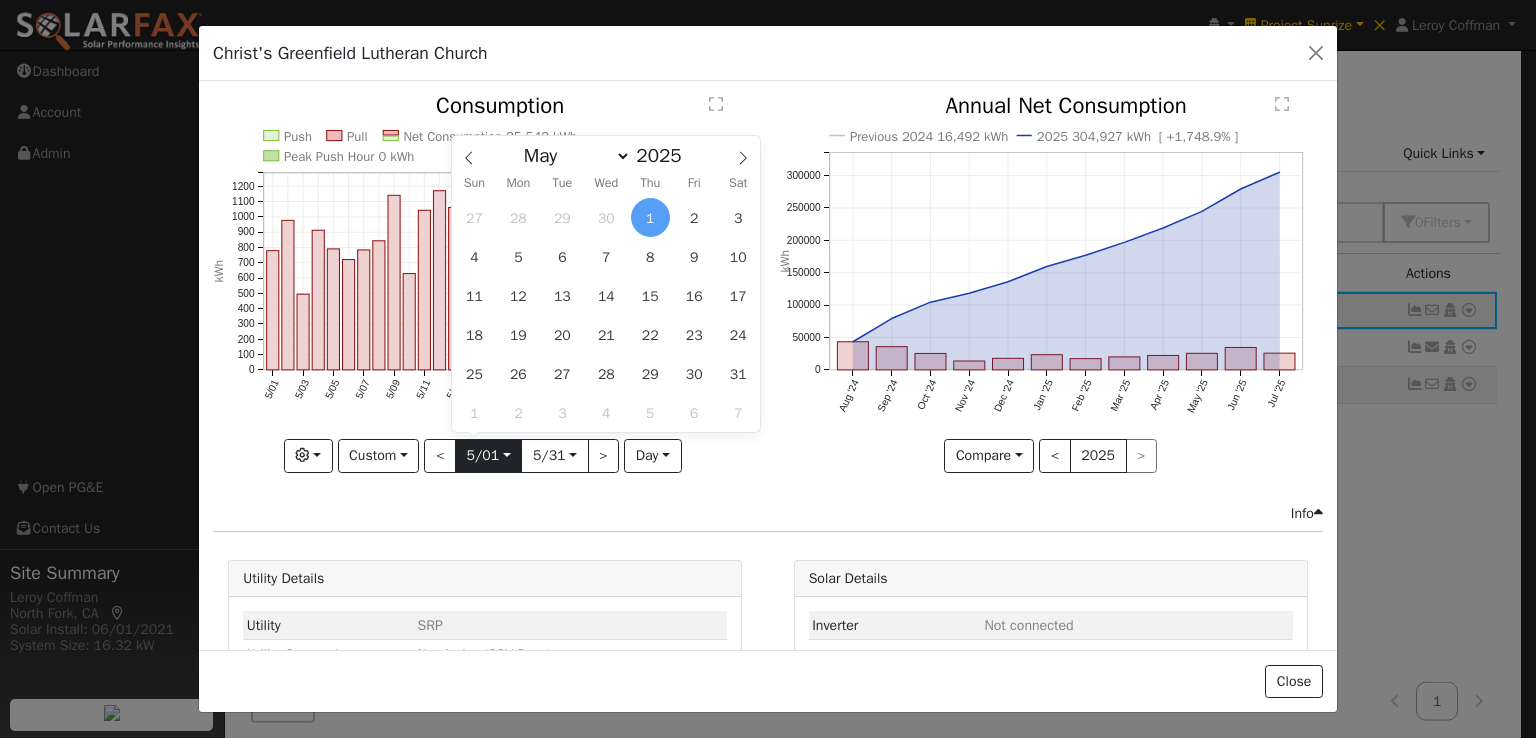 click on "2025-05-01" at bounding box center [488, 456] 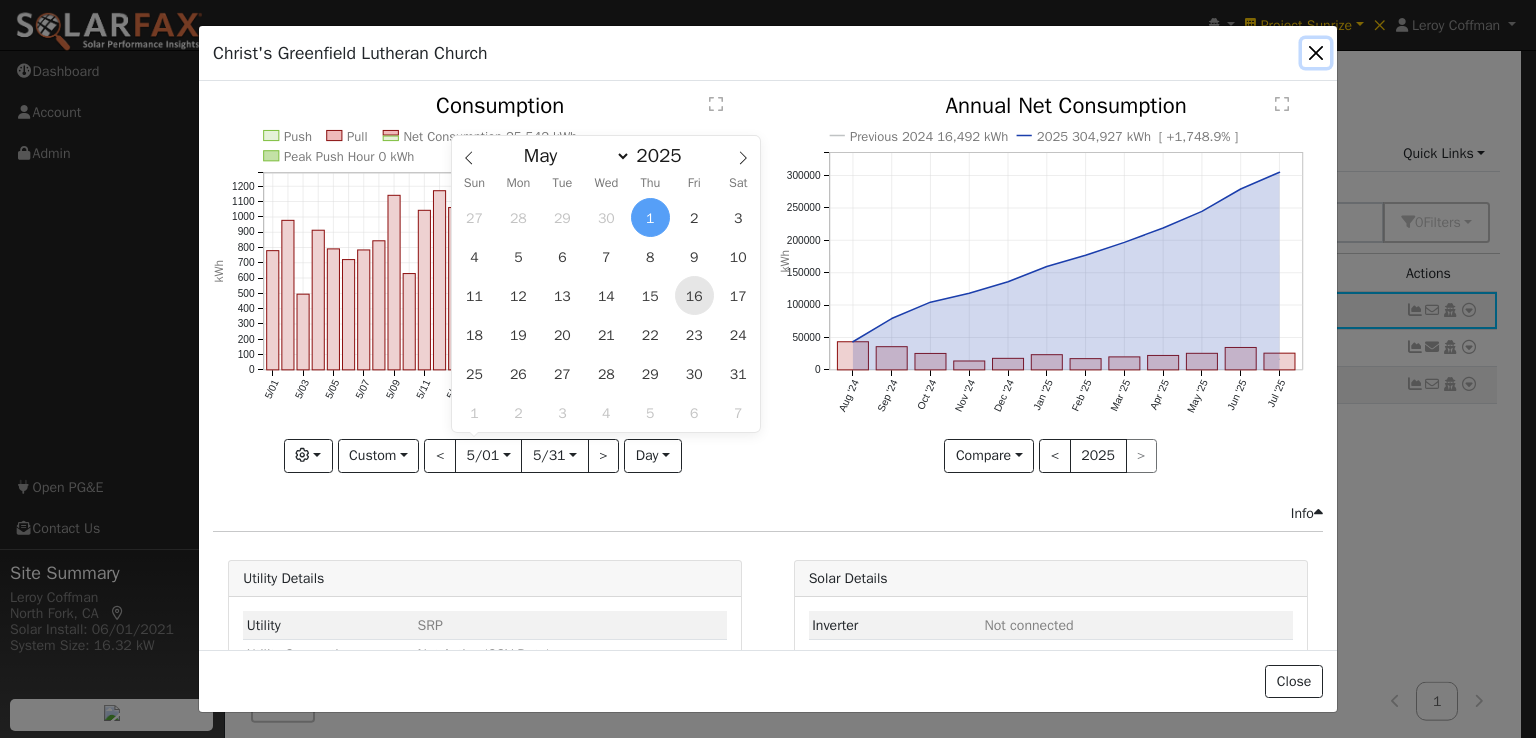 click on "16" at bounding box center [694, 295] 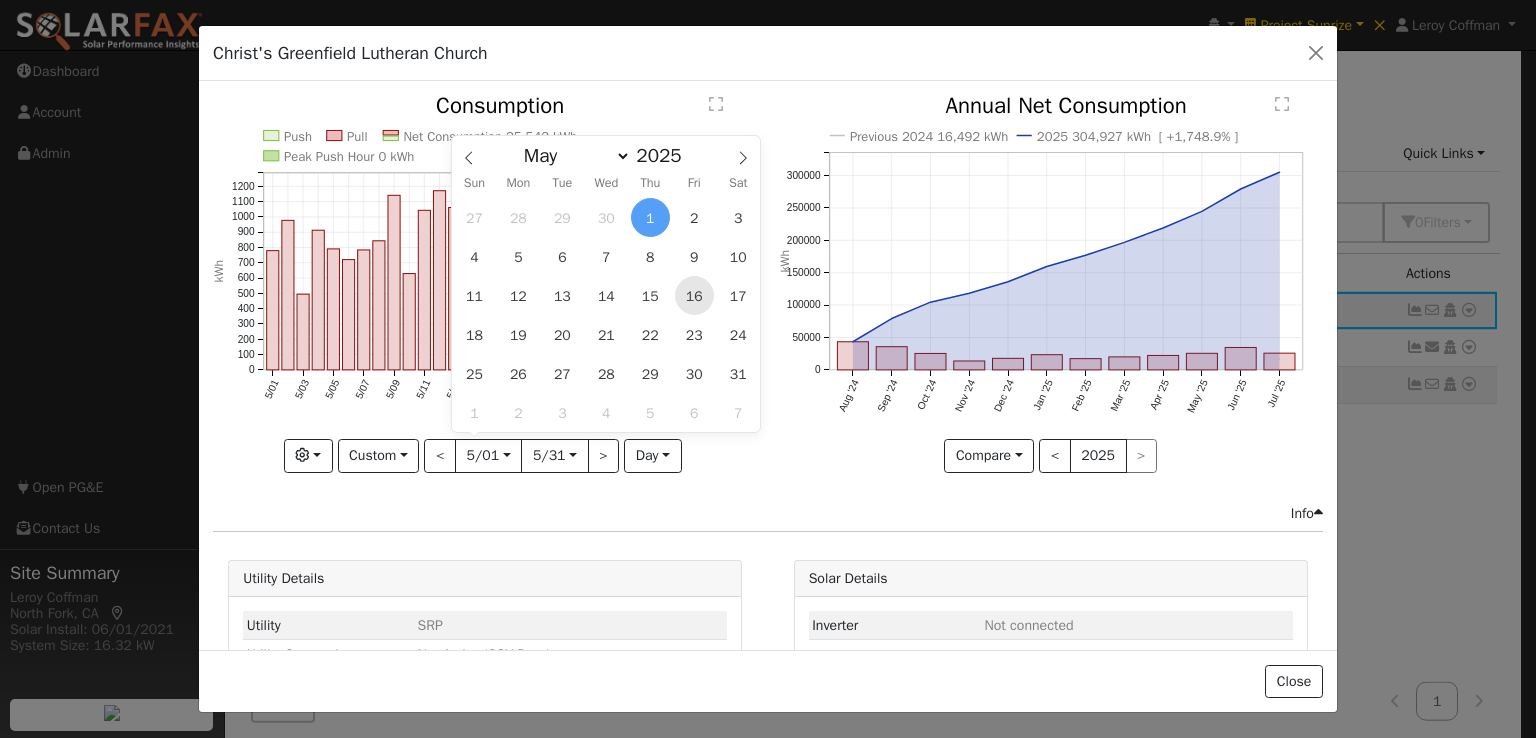 type on "2025-05-16" 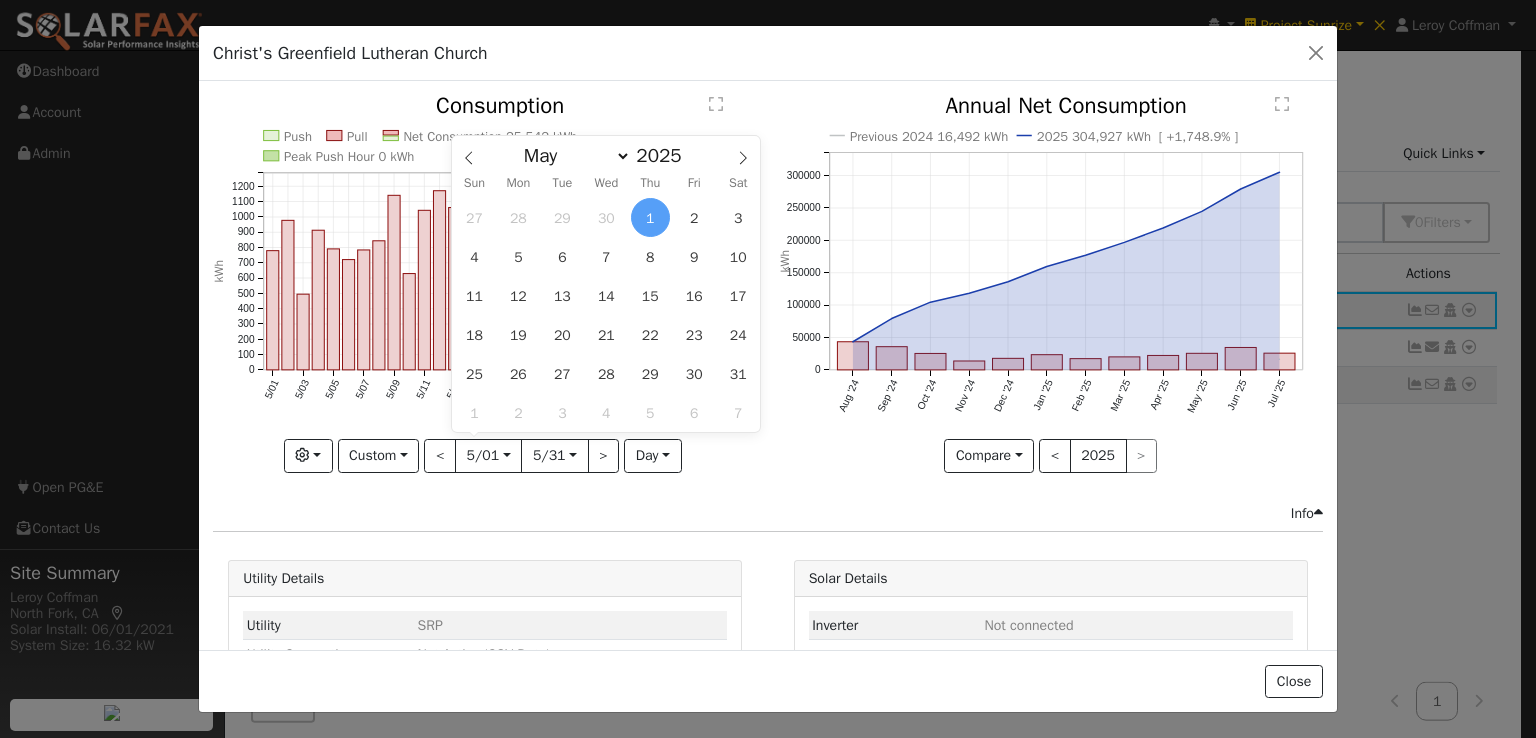 scroll, scrollTop: 0, scrollLeft: 14, axis: horizontal 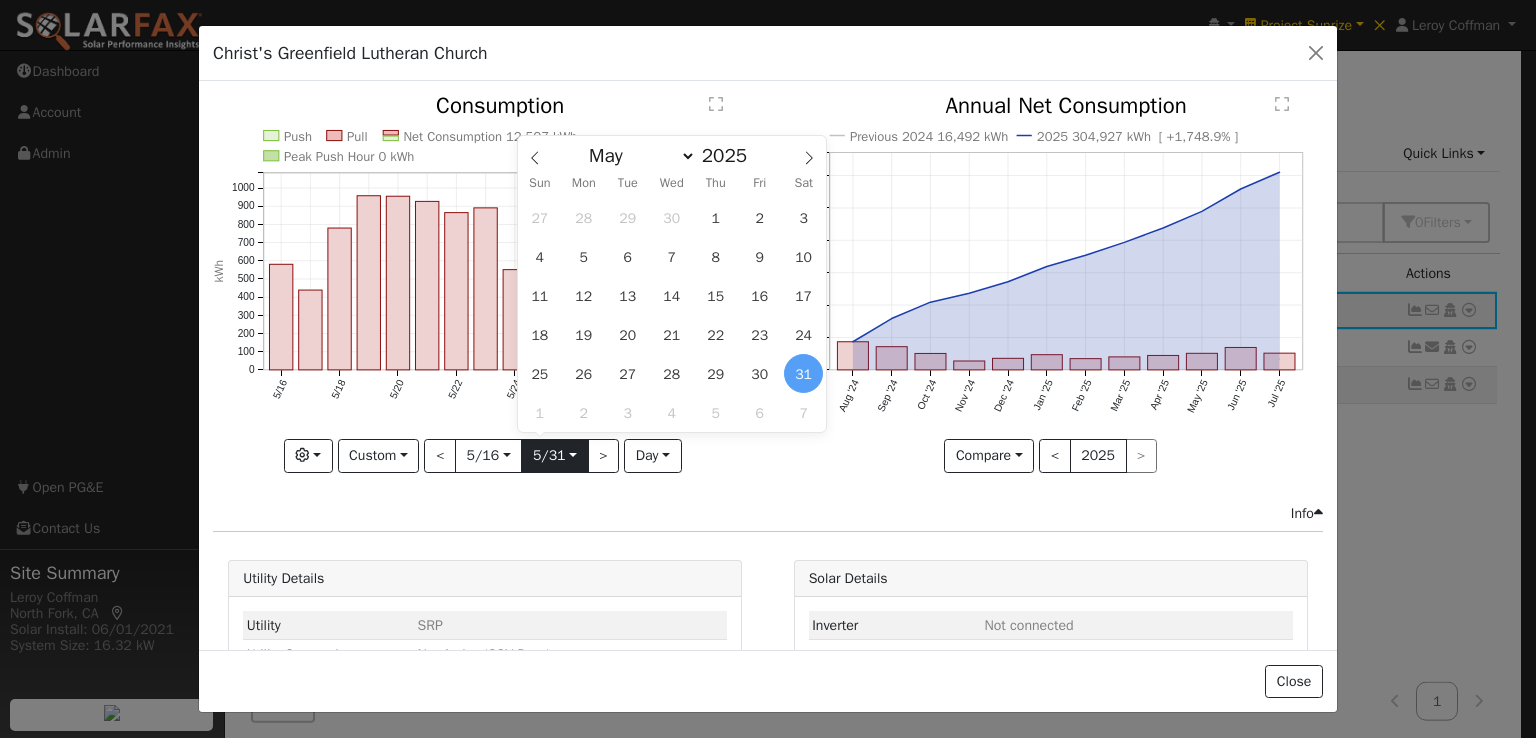 click on "2025-05-31" at bounding box center [554, 456] 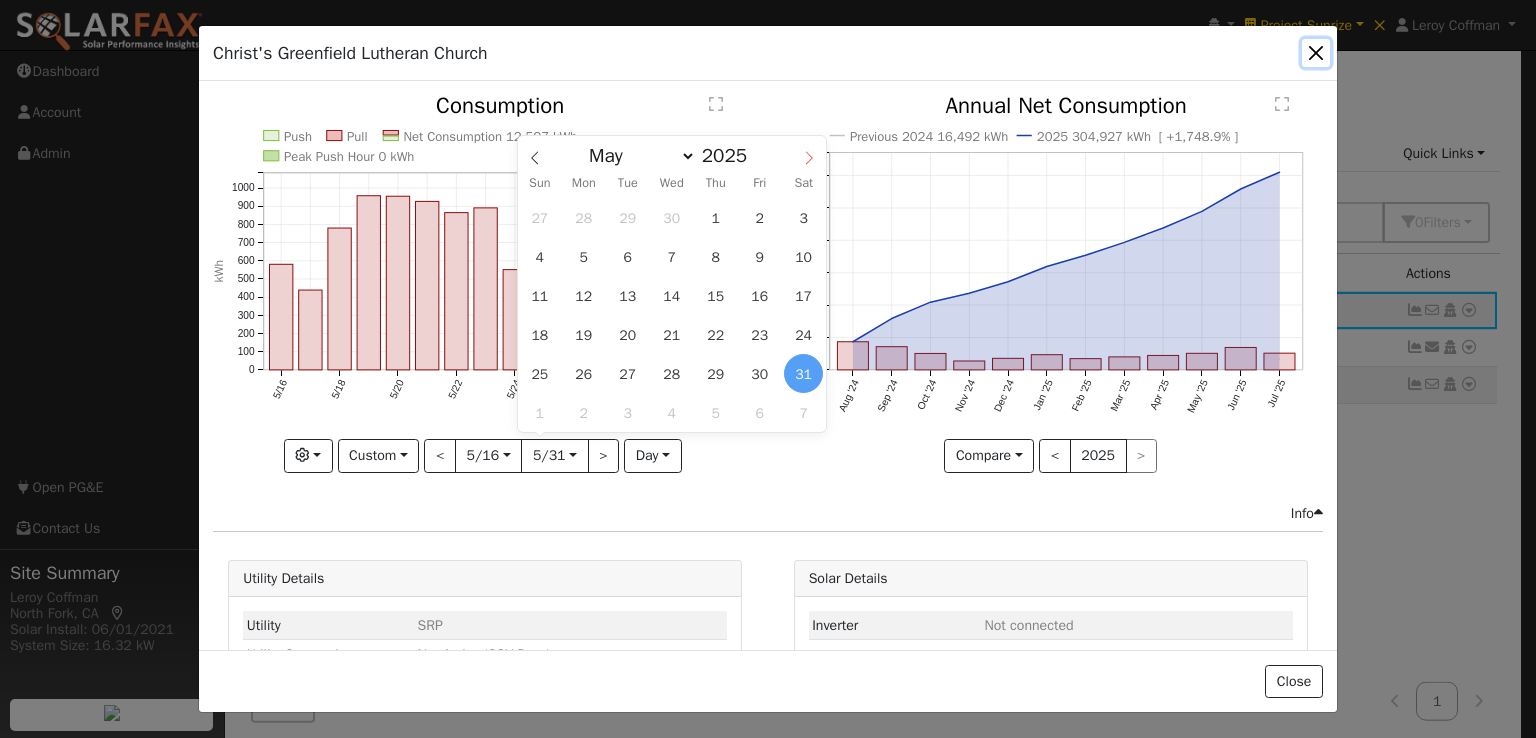 click 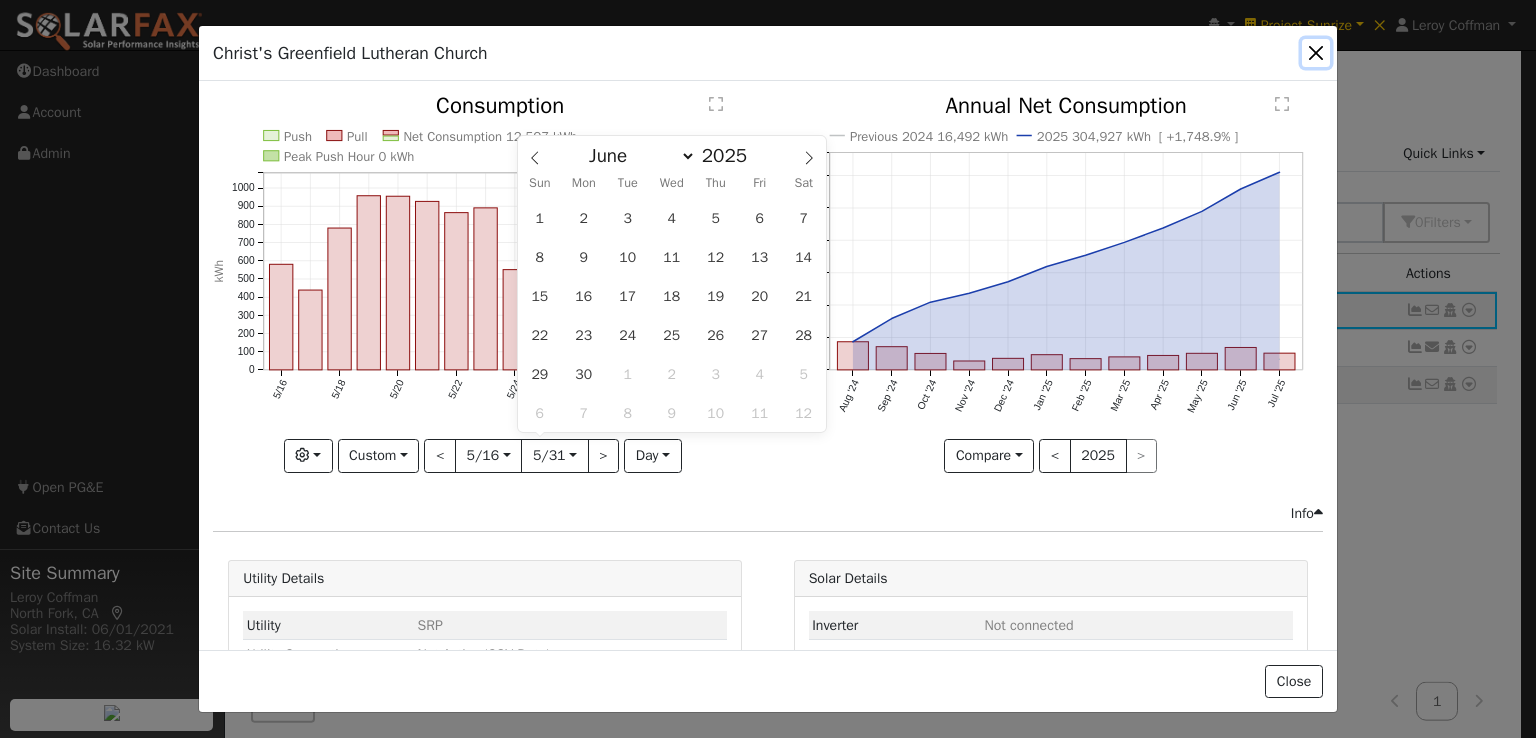click on "14" at bounding box center [803, 256] 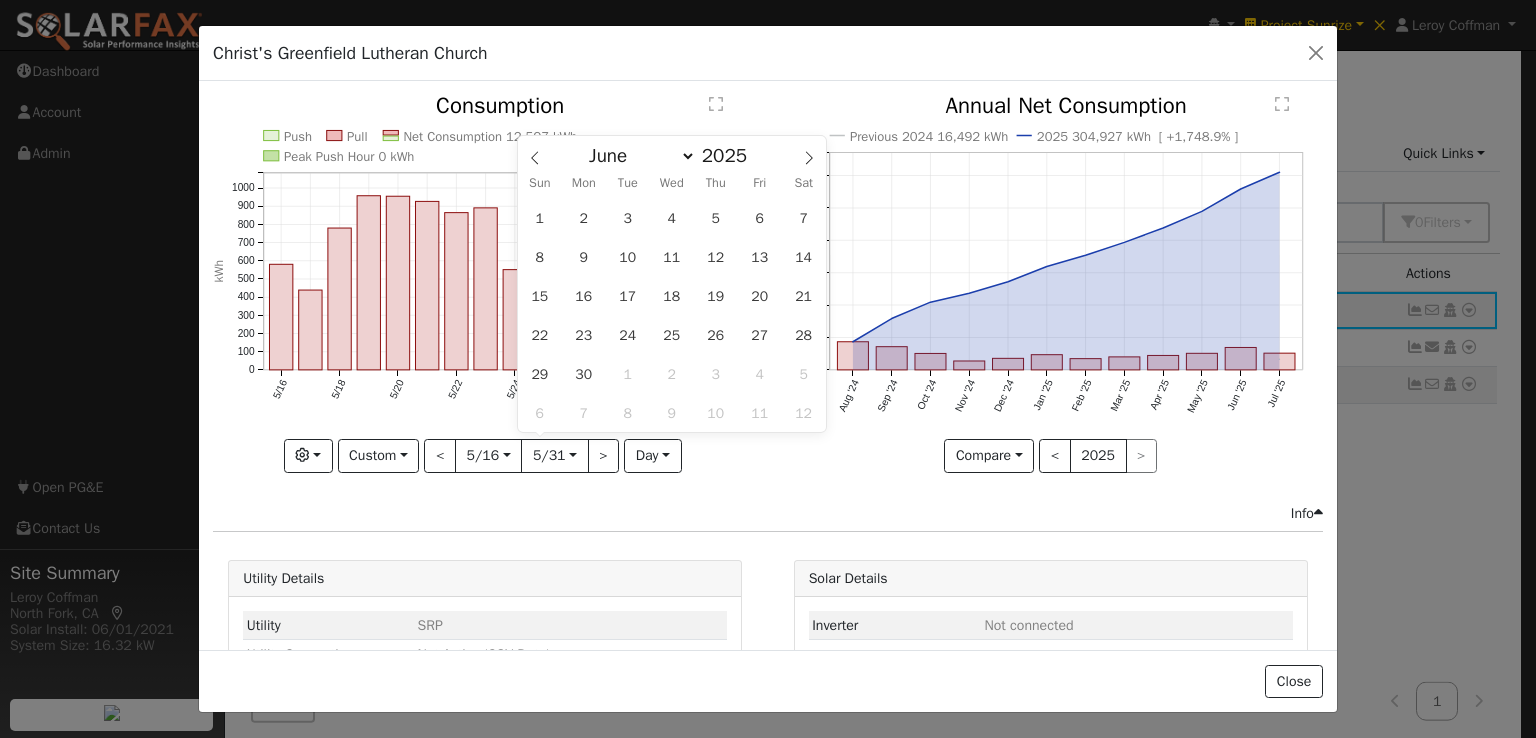 type on "2025-06-14" 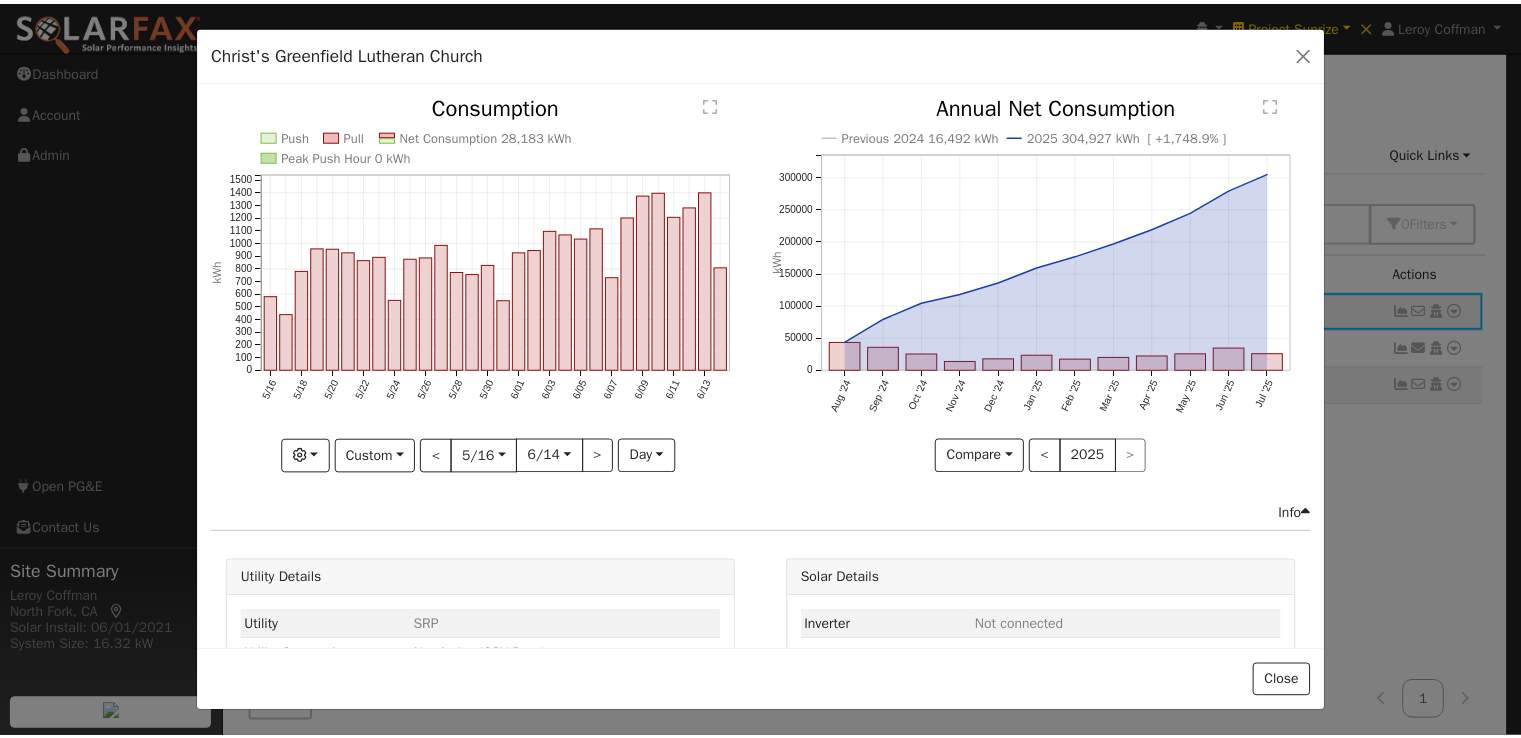 scroll, scrollTop: 0, scrollLeft: 0, axis: both 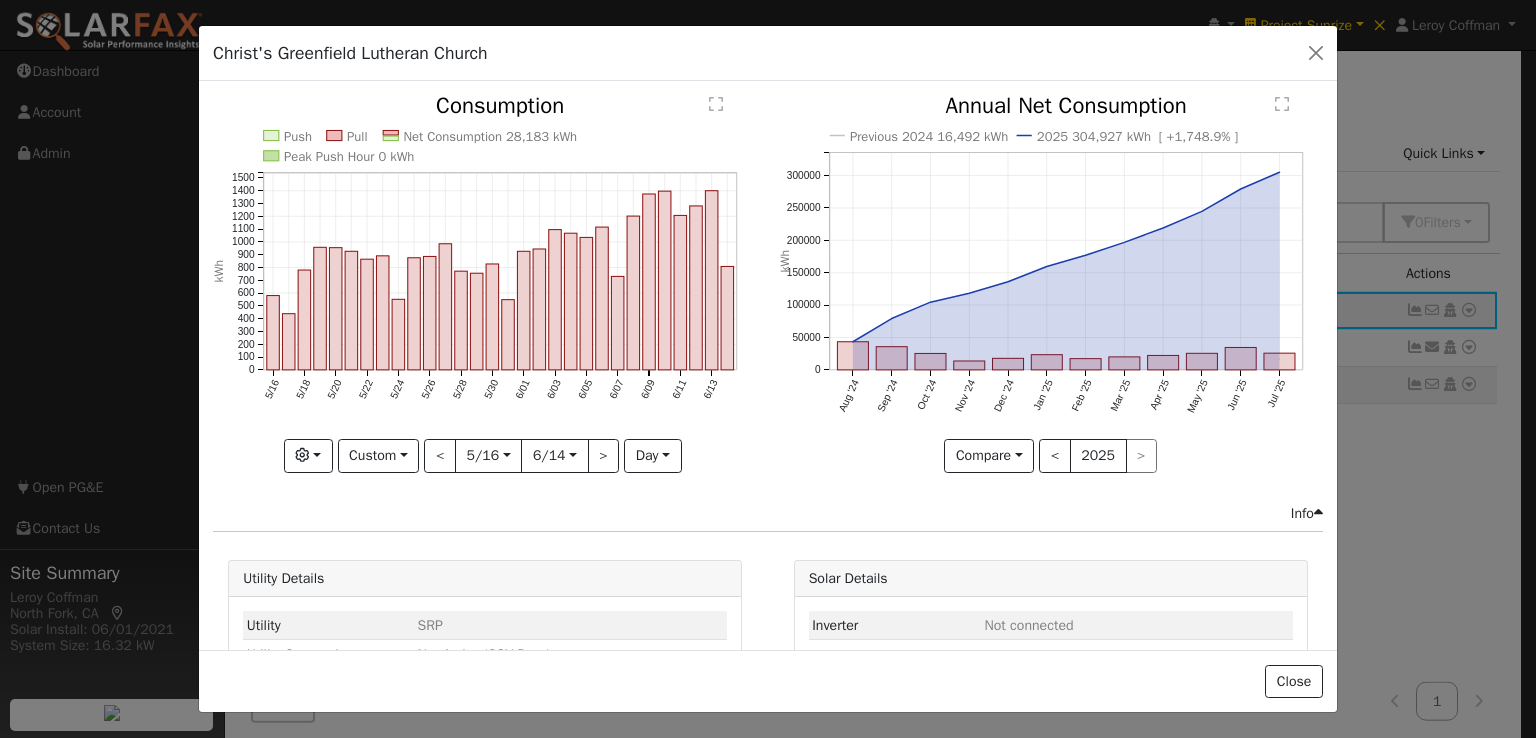 click on "Close" at bounding box center (768, 681) 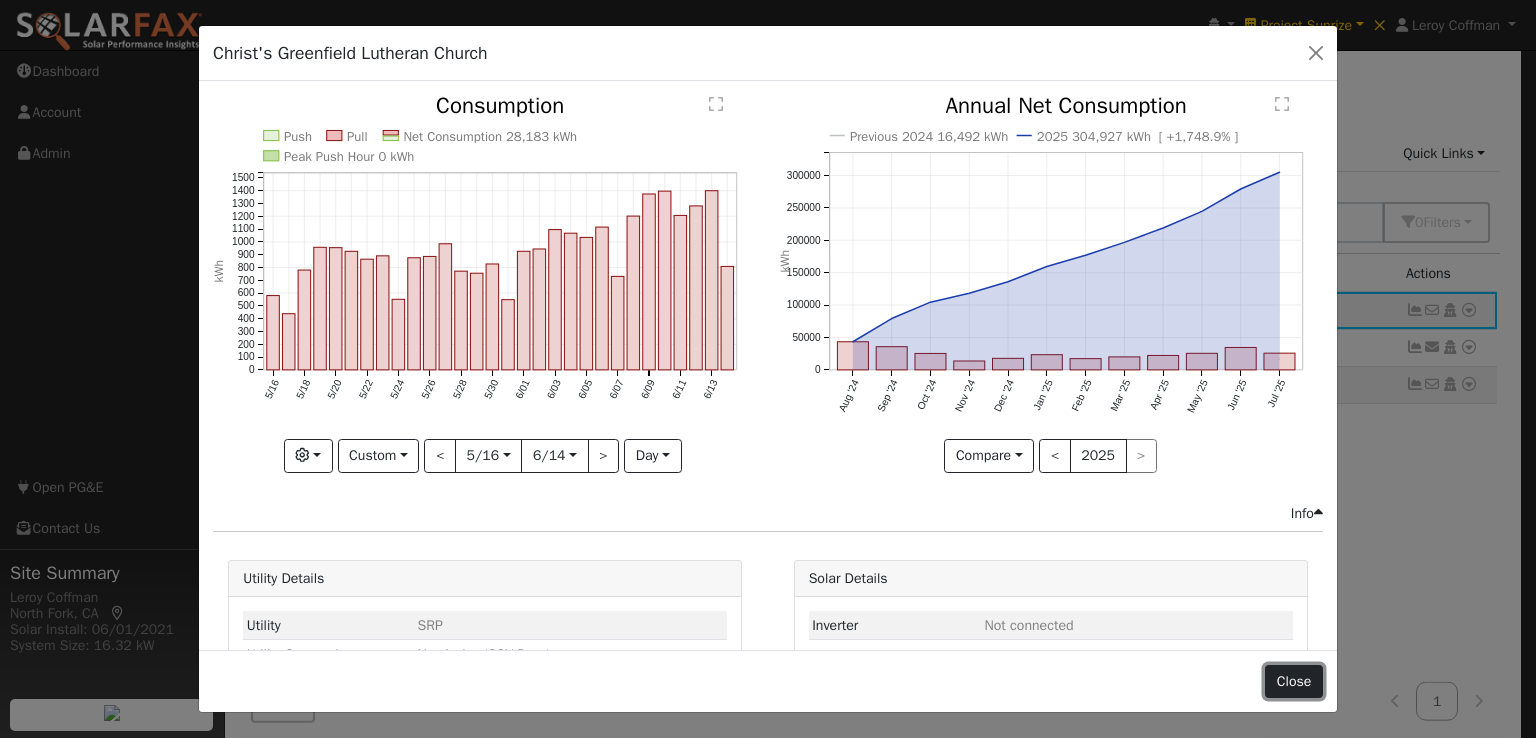 click on "Close" at bounding box center (1294, 682) 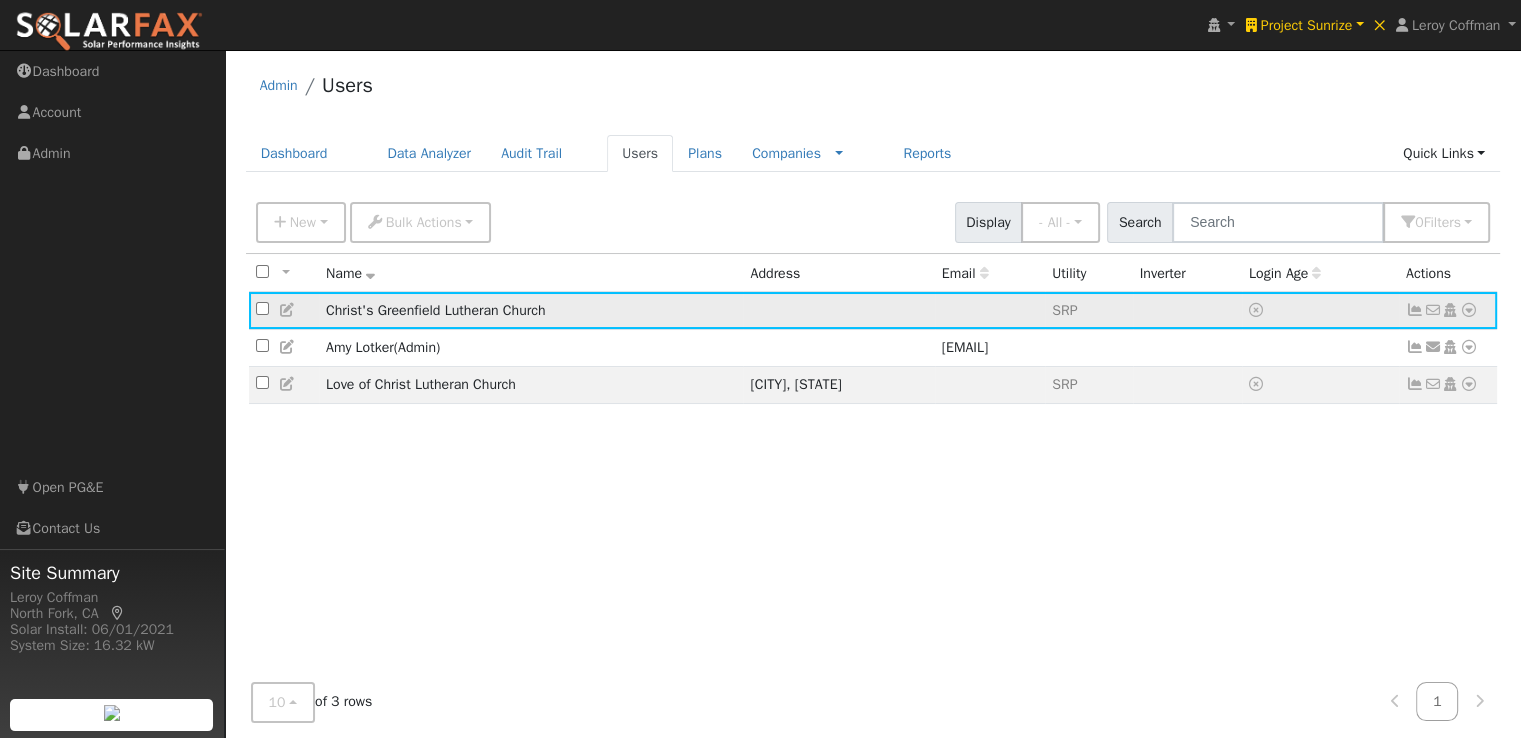 drag, startPoint x: 284, startPoint y: 308, endPoint x: 350, endPoint y: 241, distance: 94.04786 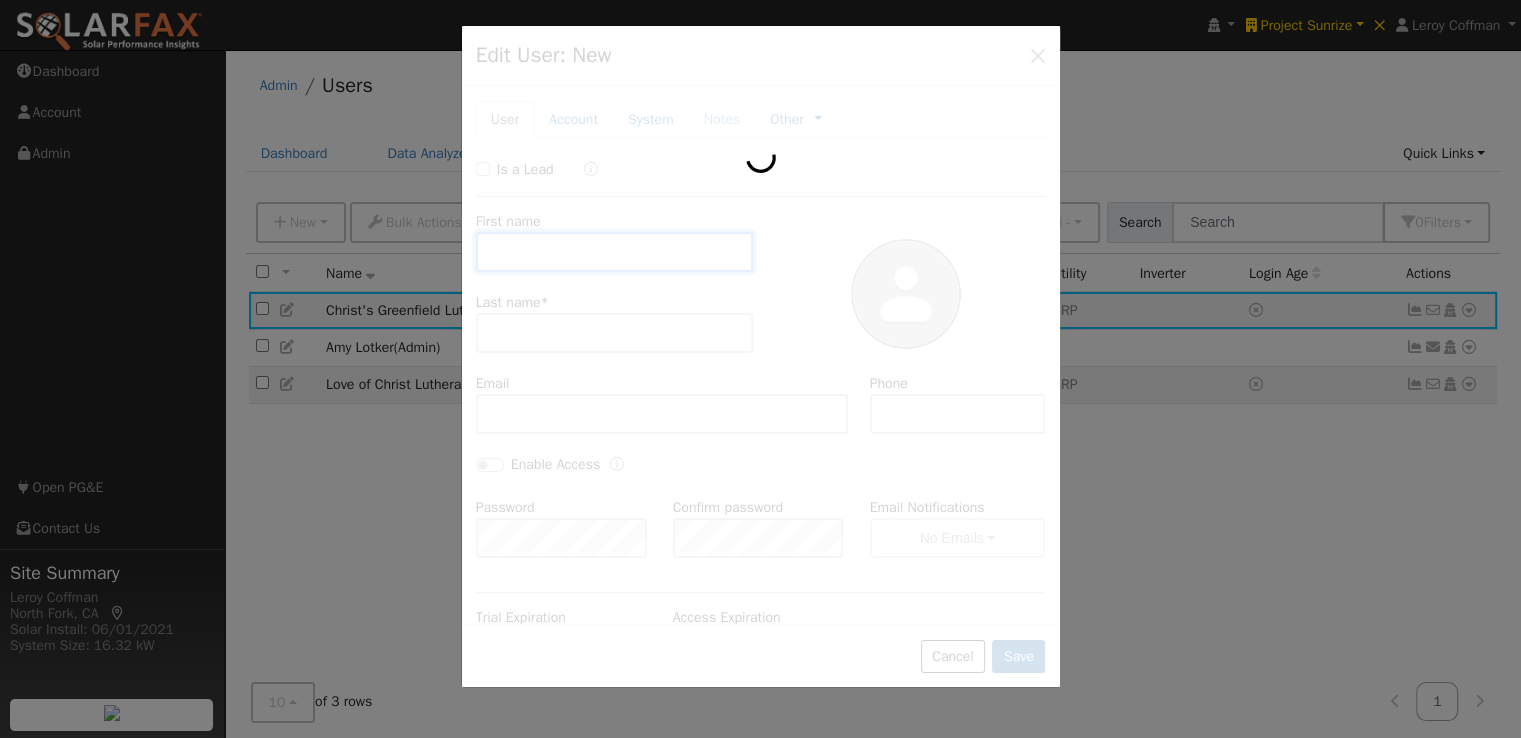 type on "Christ's Greenfield" 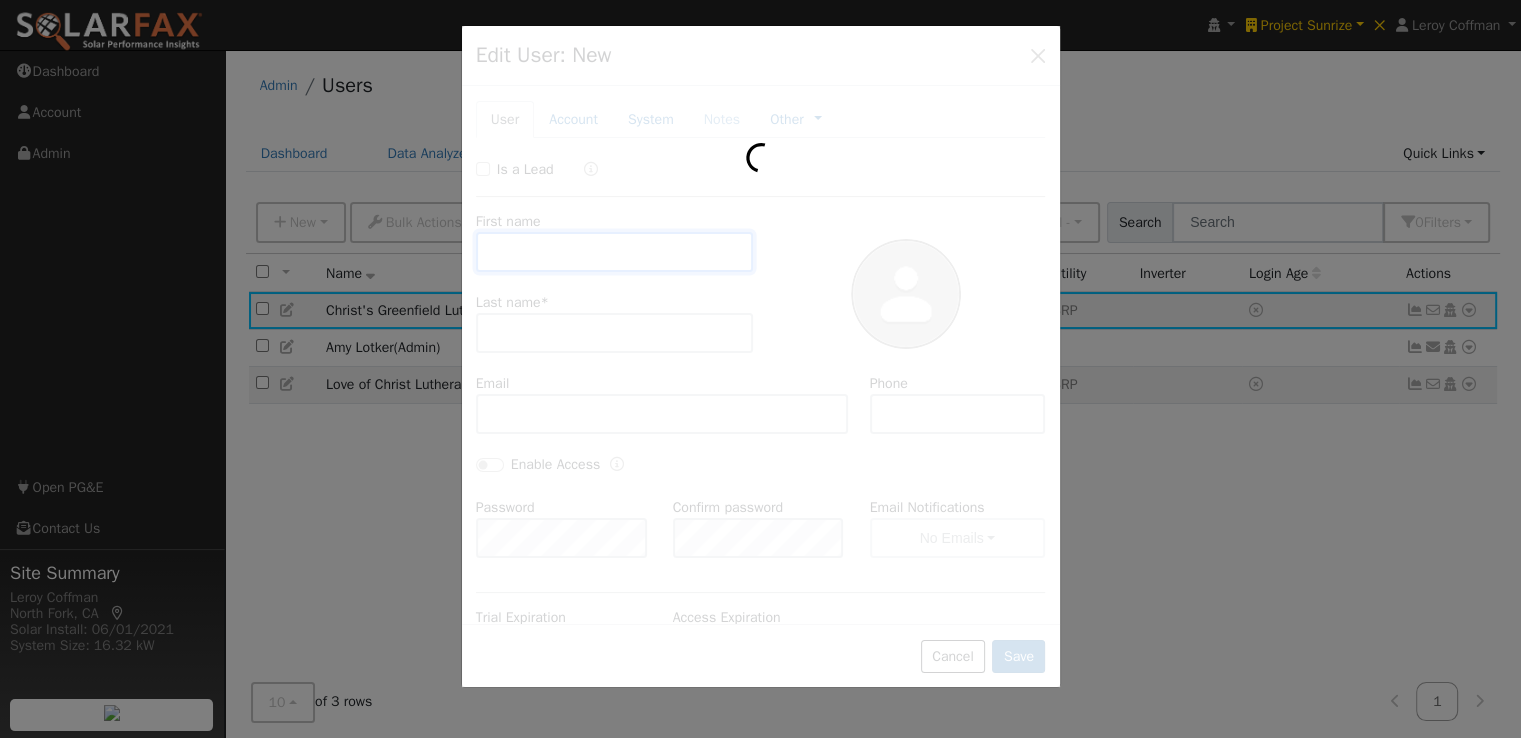 type on "Lutheran Church" 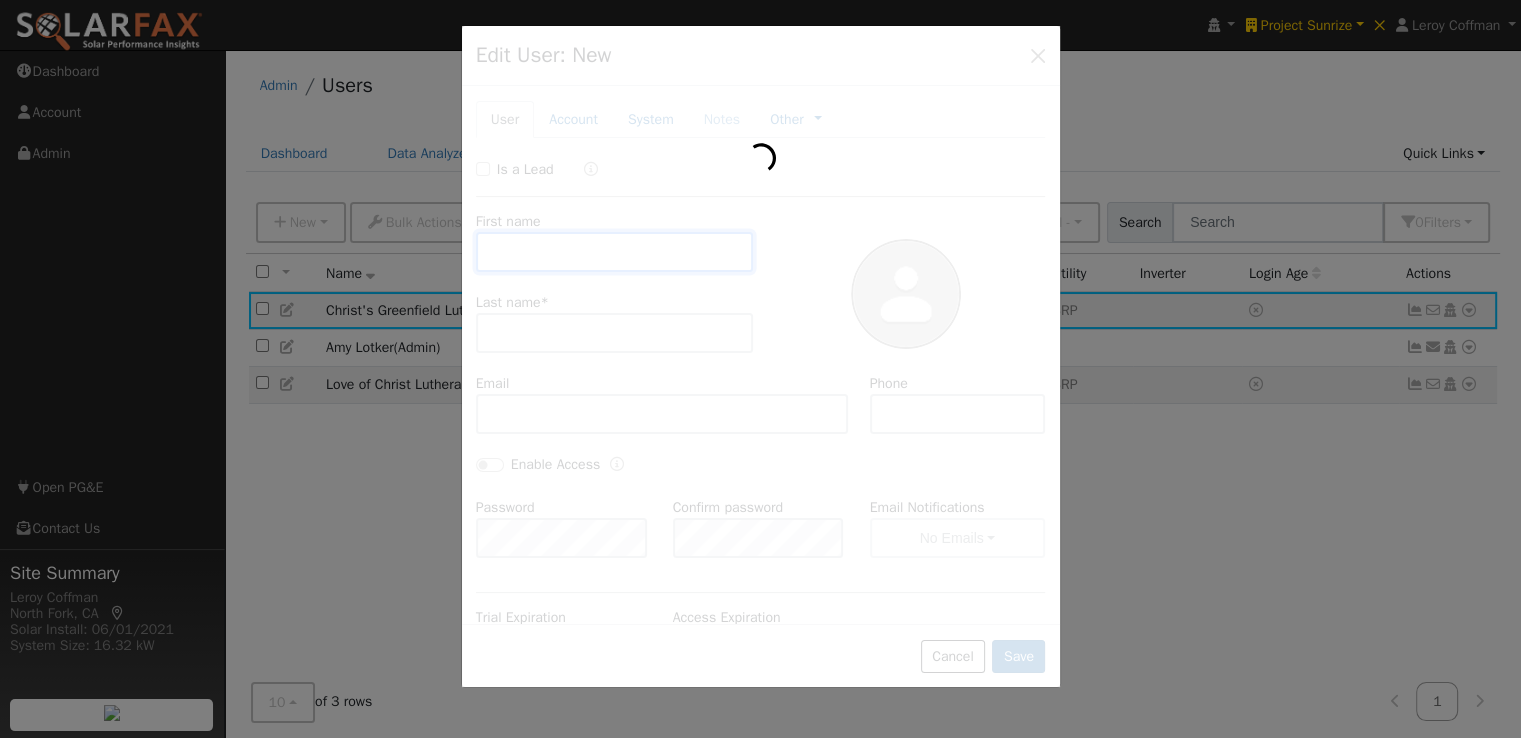 type on "Default Account" 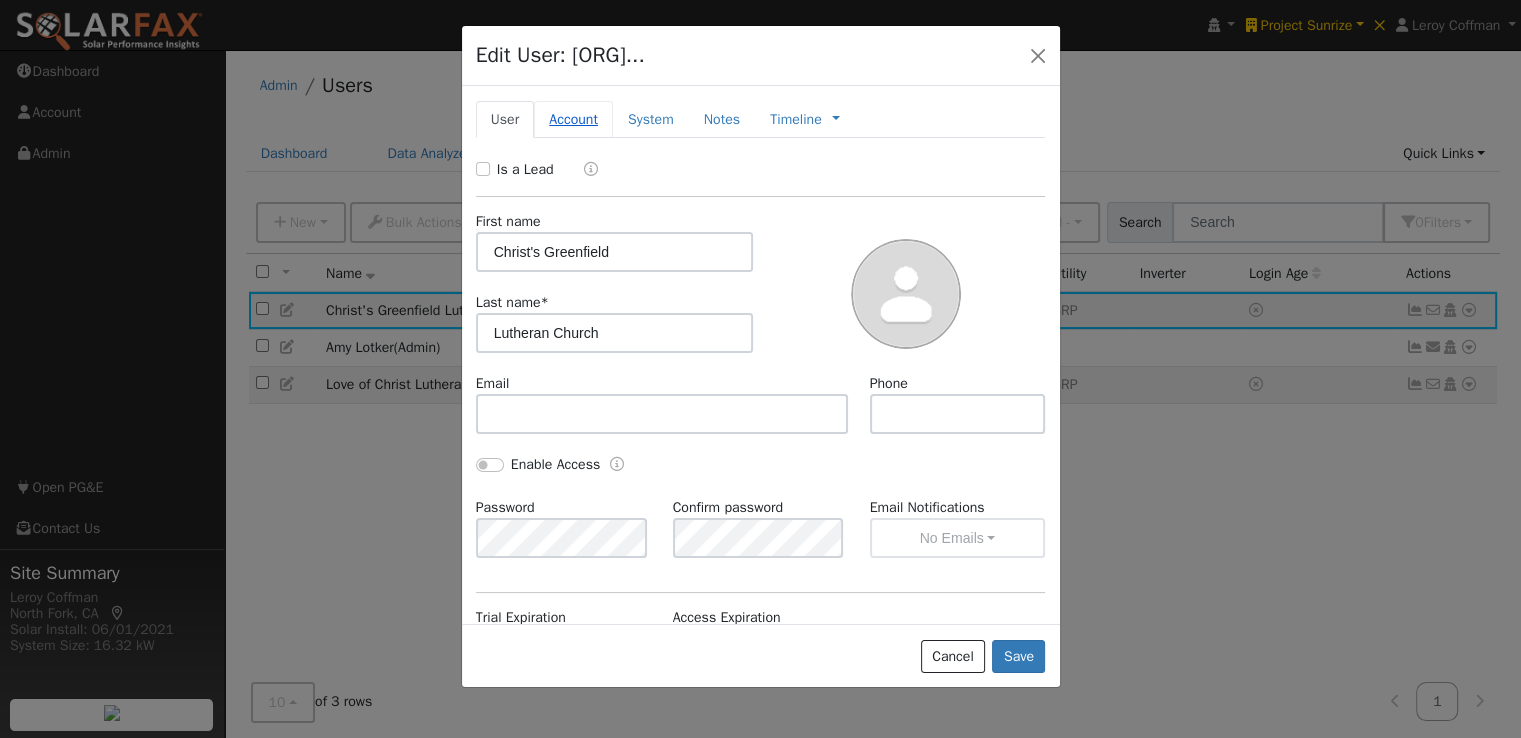 click on "Account" at bounding box center [573, 119] 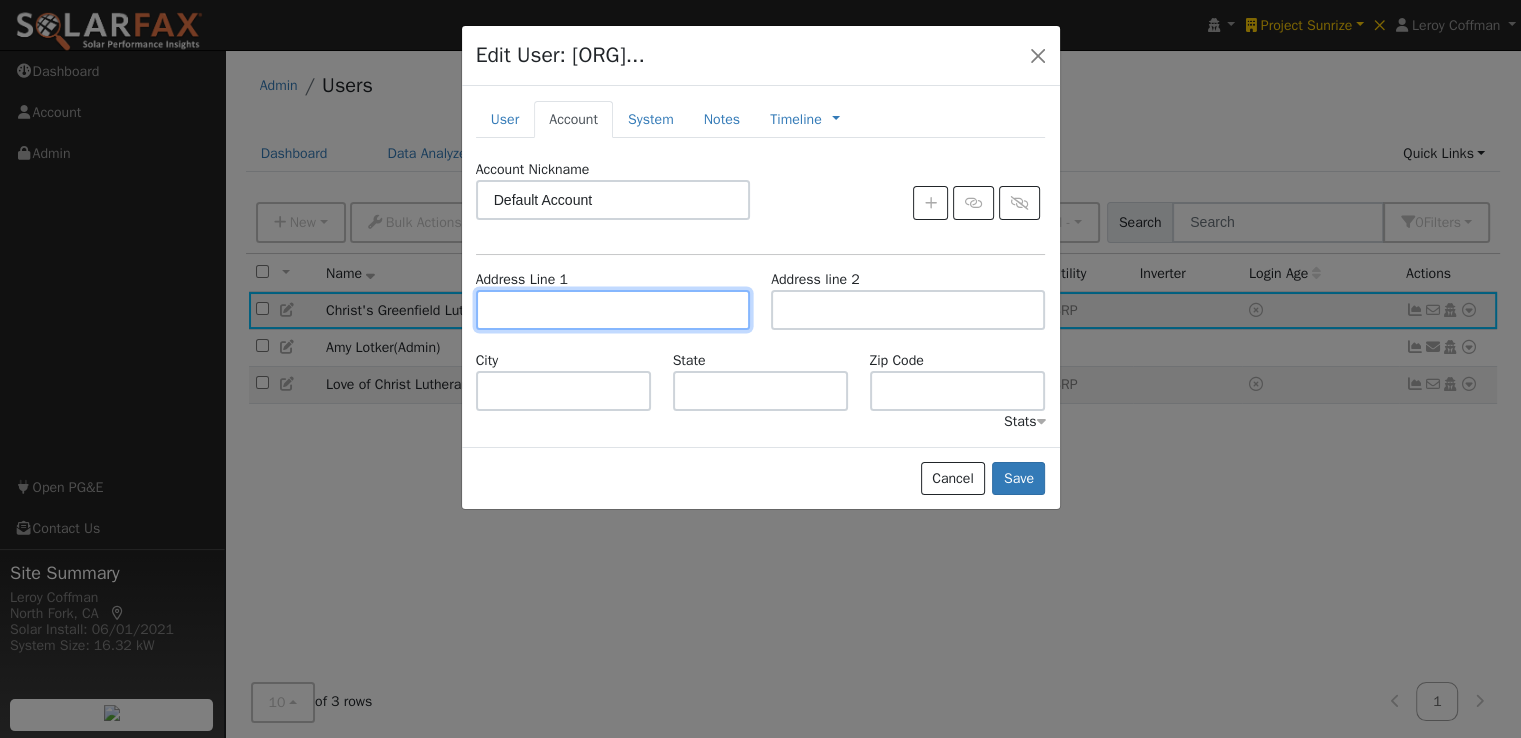 click at bounding box center [613, 310] 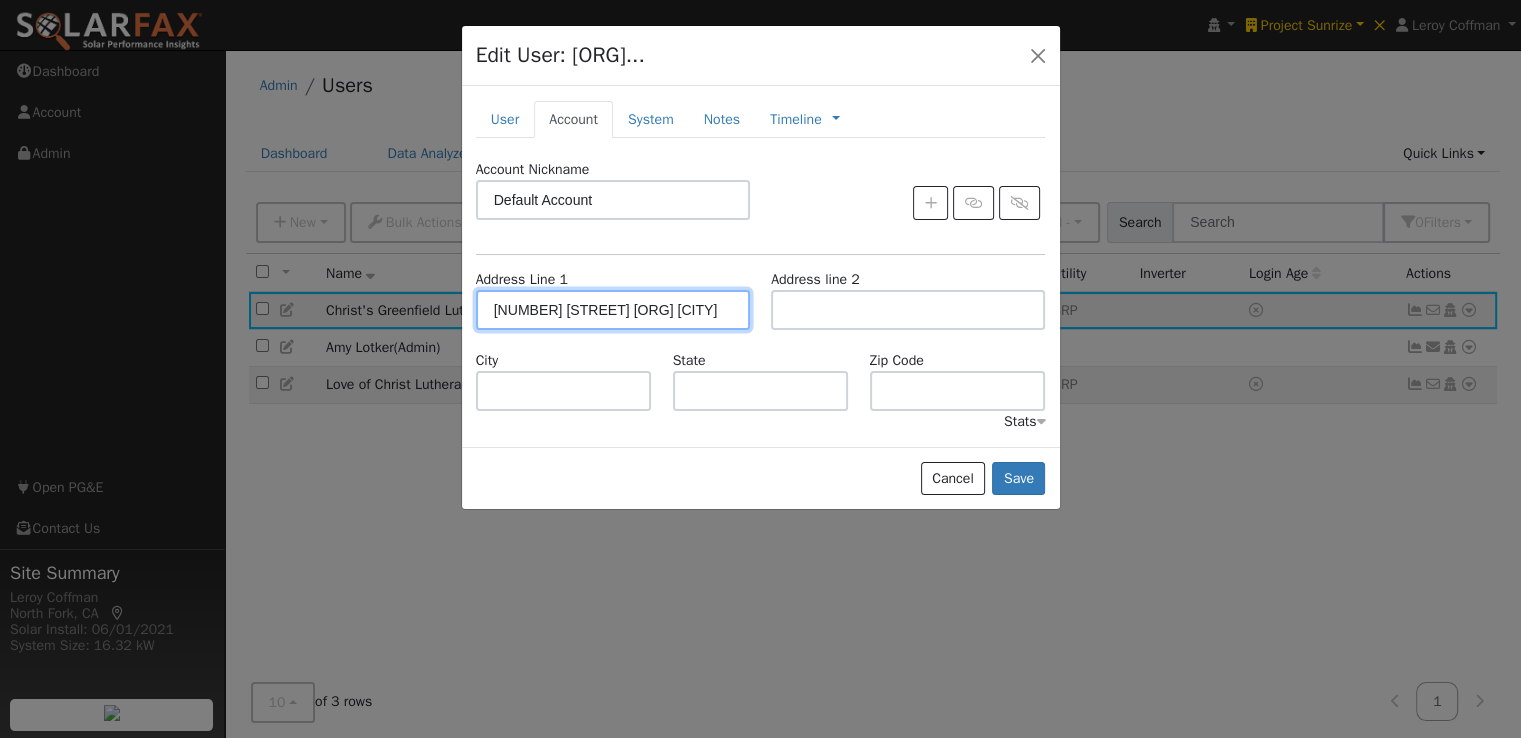 scroll, scrollTop: 0, scrollLeft: 16, axis: horizontal 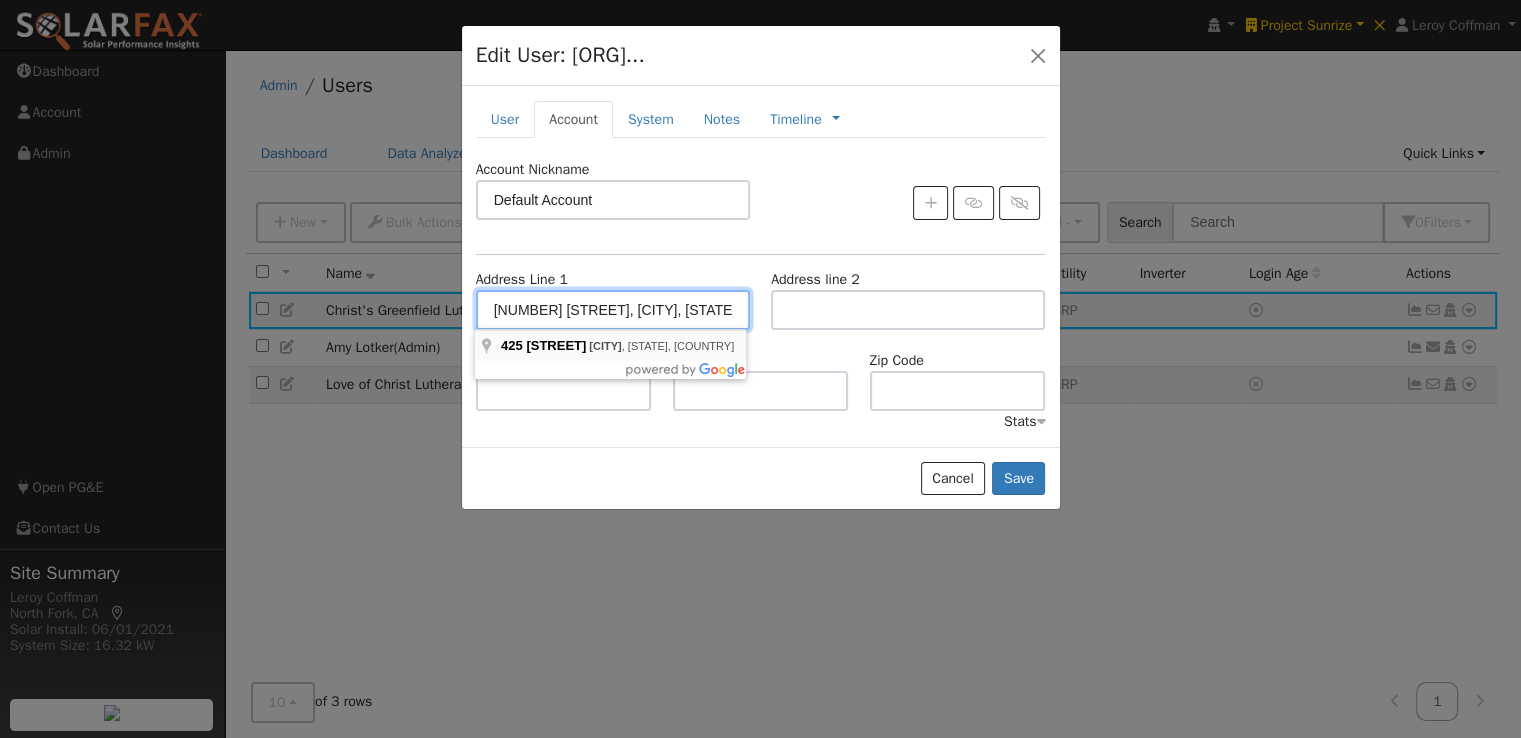 type on "425 North Greenfield Road" 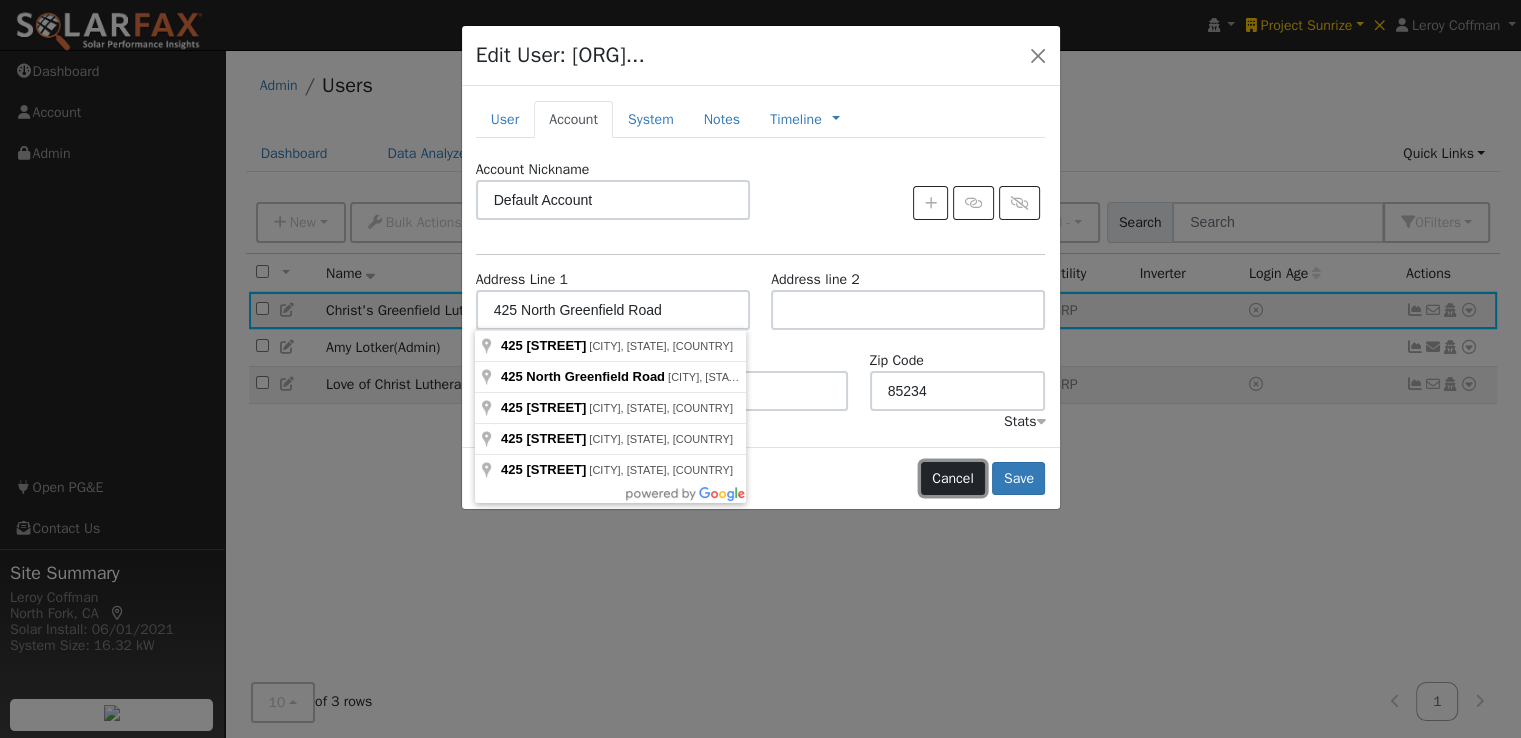 click on "Cancel" at bounding box center (953, 479) 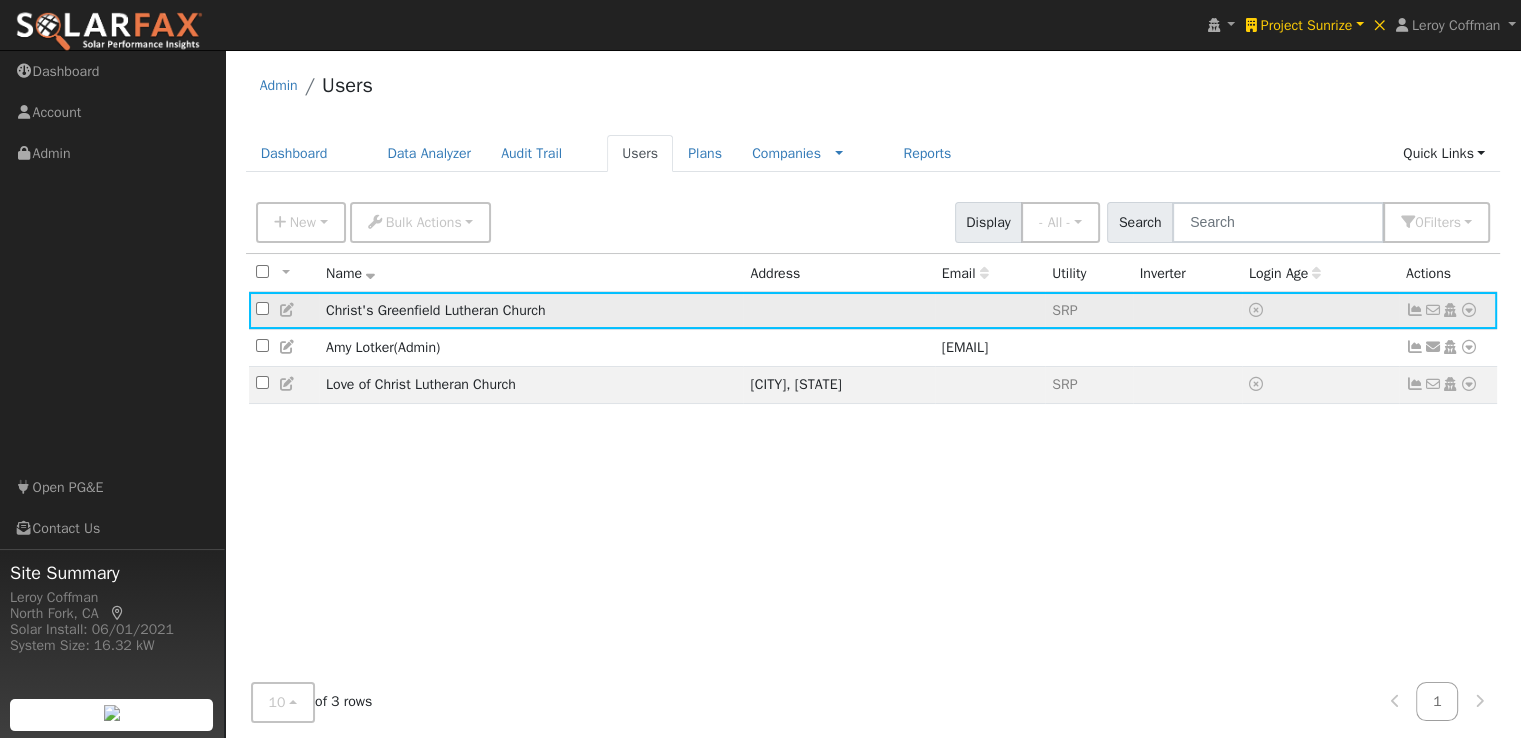 click at bounding box center (288, 310) 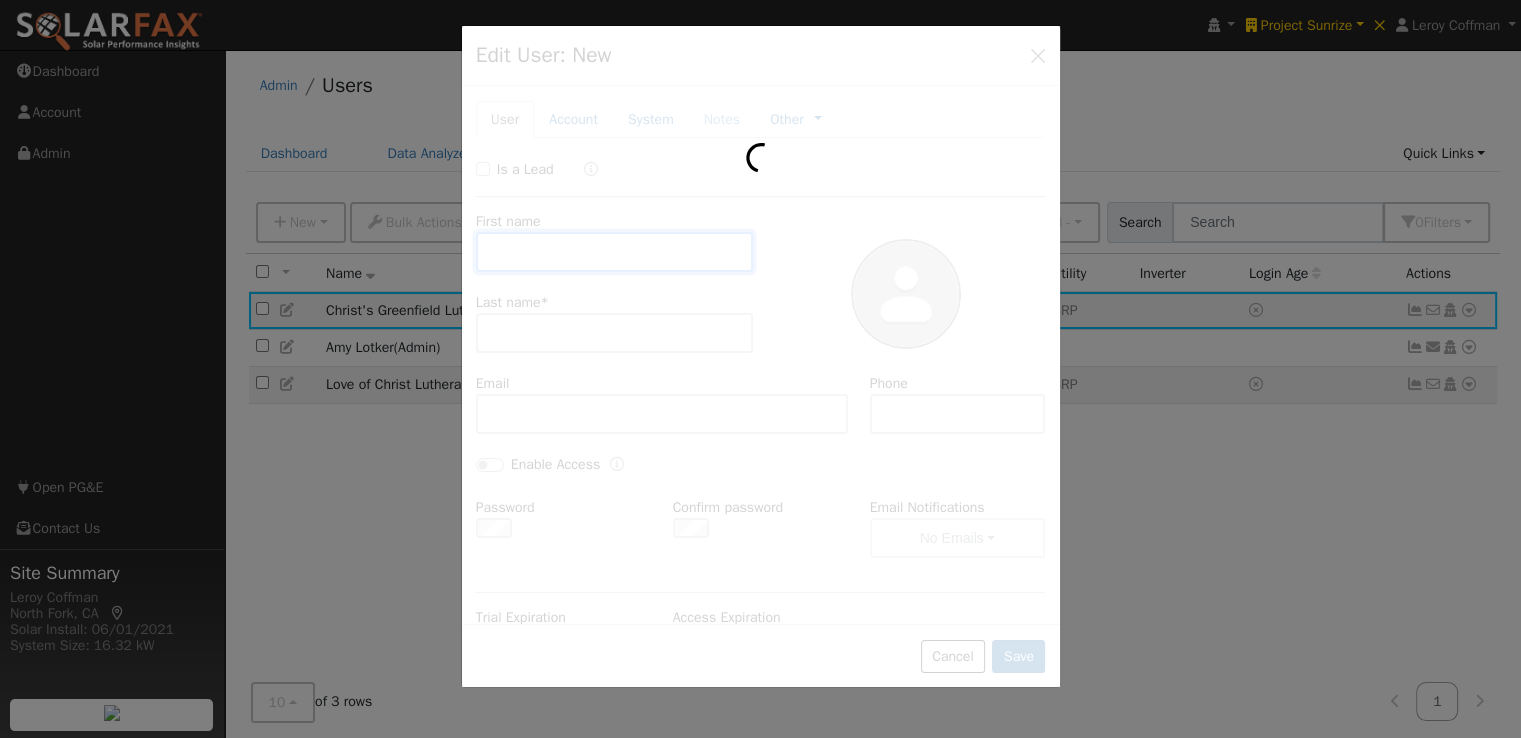 type on "Christ's Greenfield" 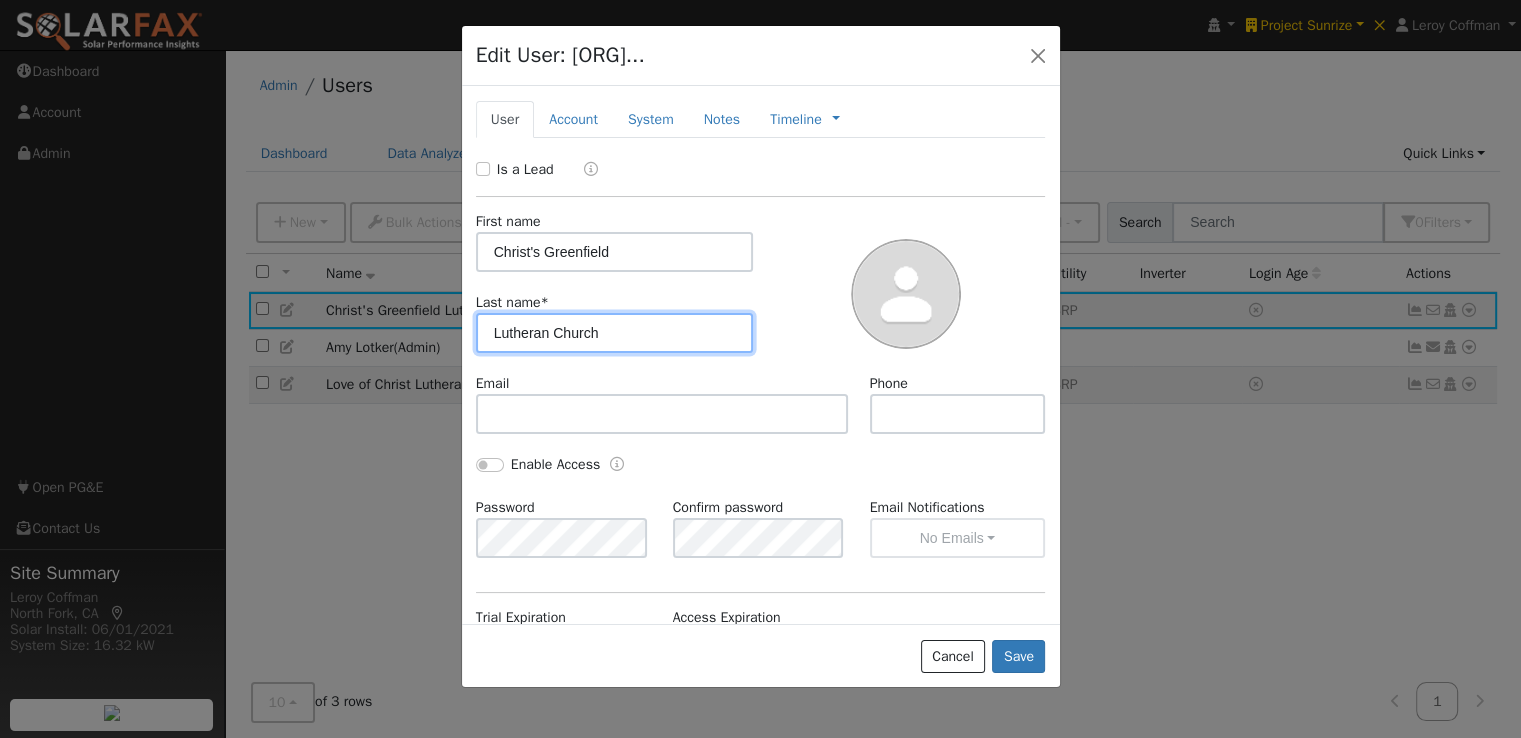 click on "Lutheran Church" at bounding box center [615, 333] 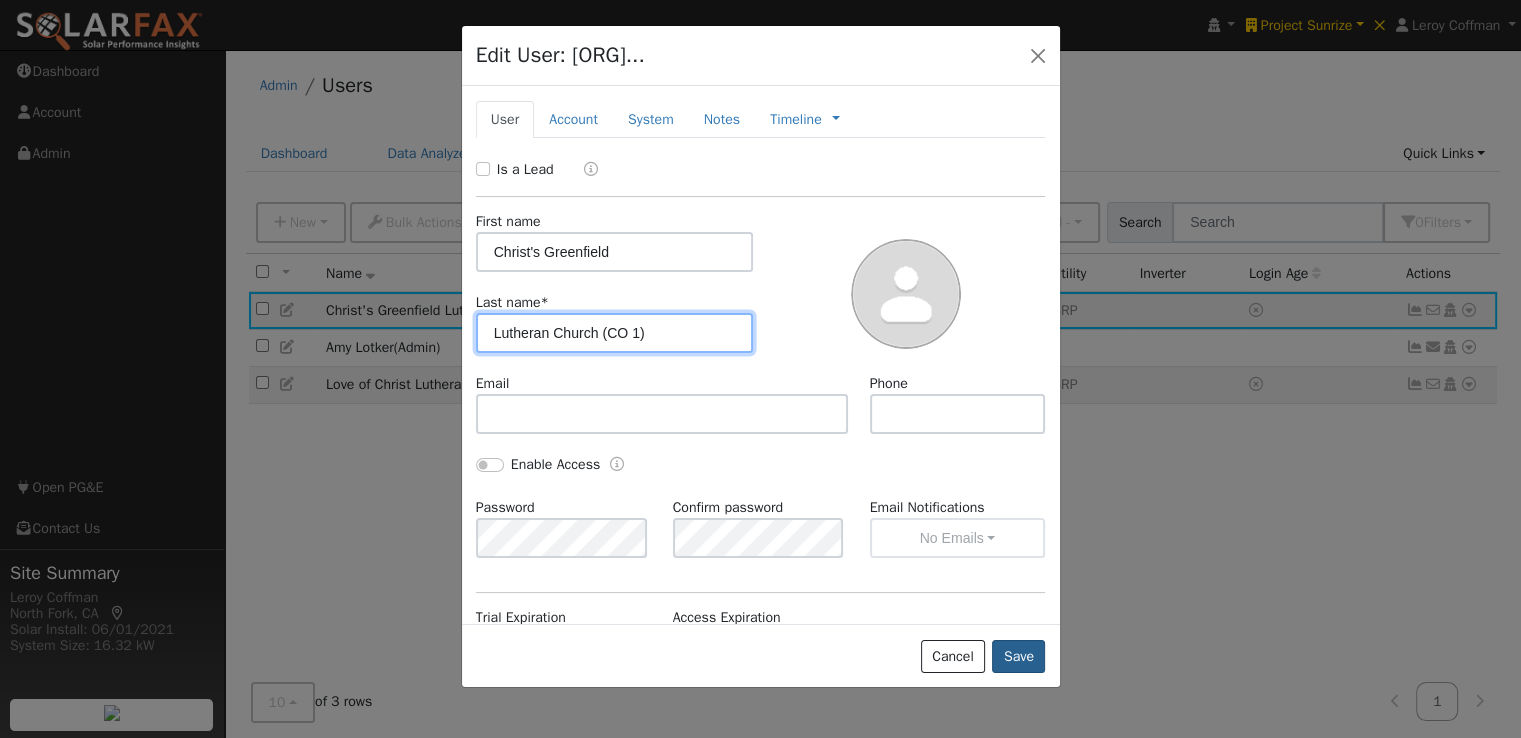 type on "Lutheran Church (CO 1)" 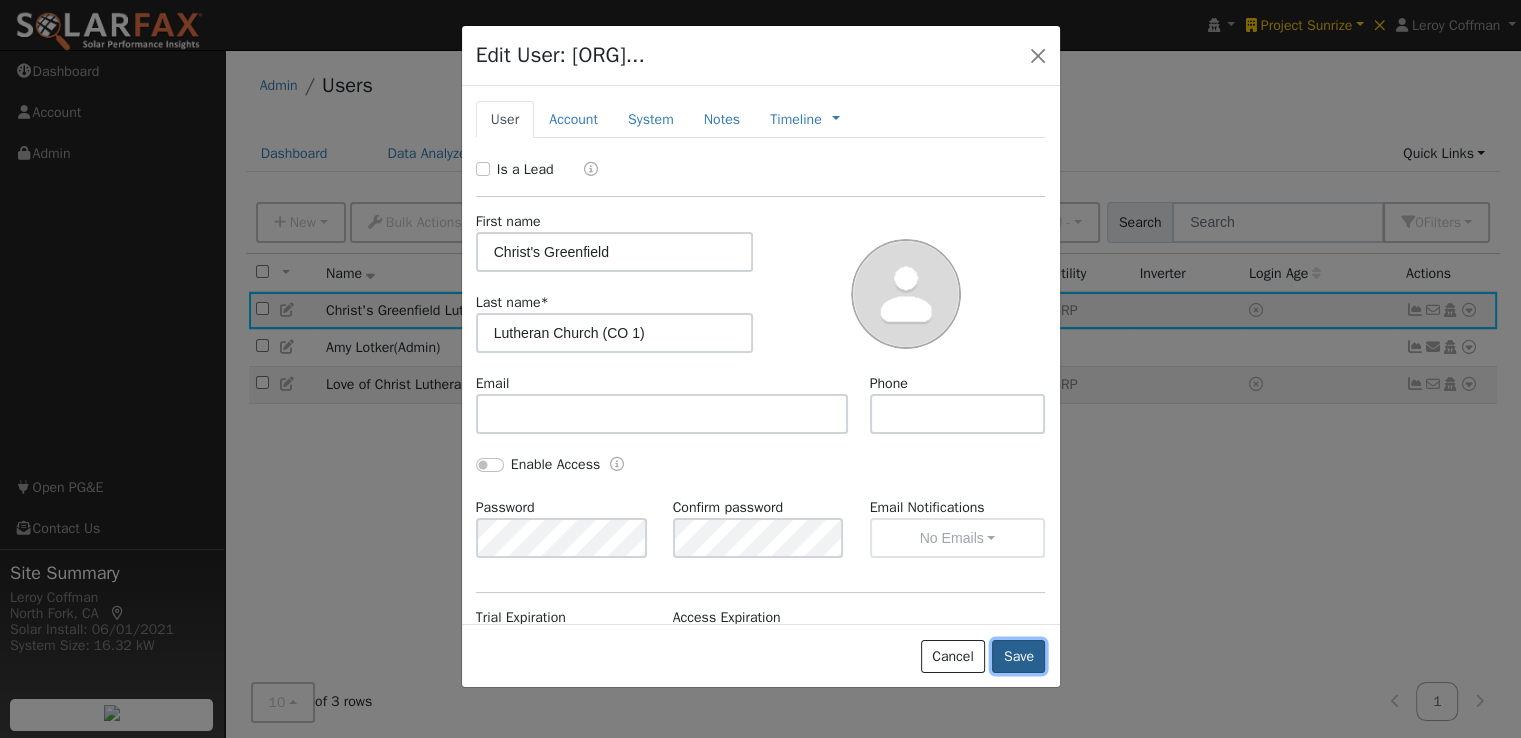click on "Save" at bounding box center (1018, 657) 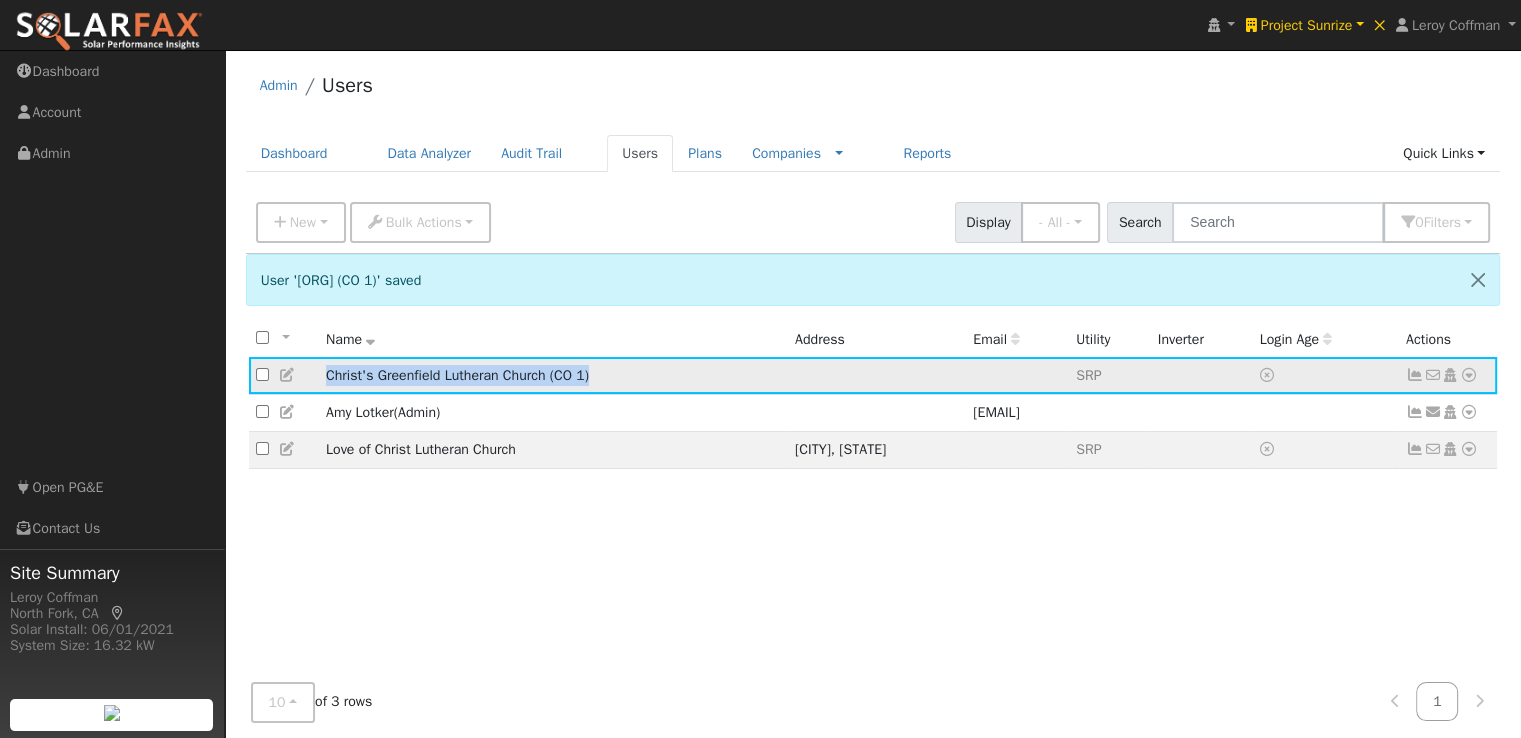 drag, startPoint x: 608, startPoint y: 376, endPoint x: 324, endPoint y: 392, distance: 284.45035 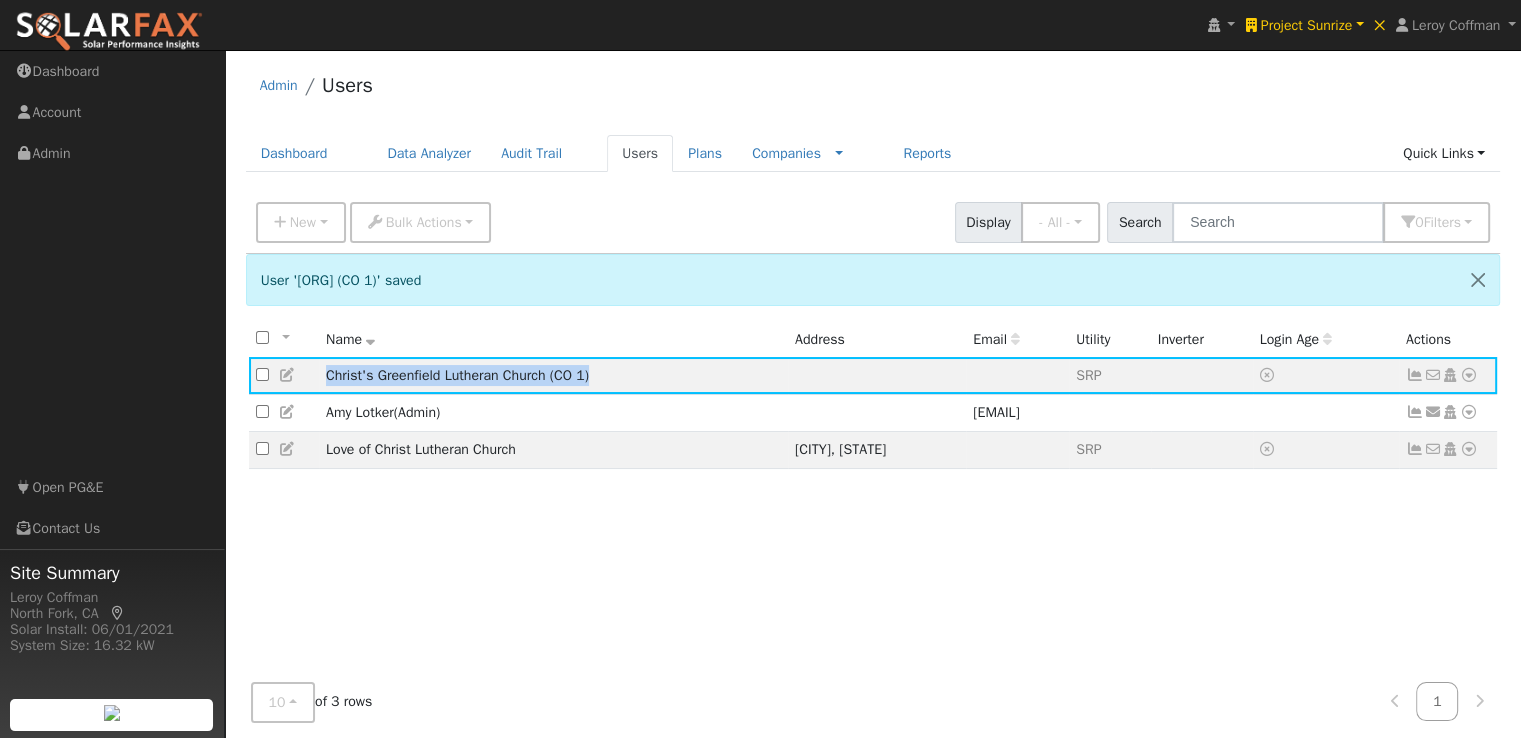 copy on "Christ's Greenfield Lutheran Church (CO 1)" 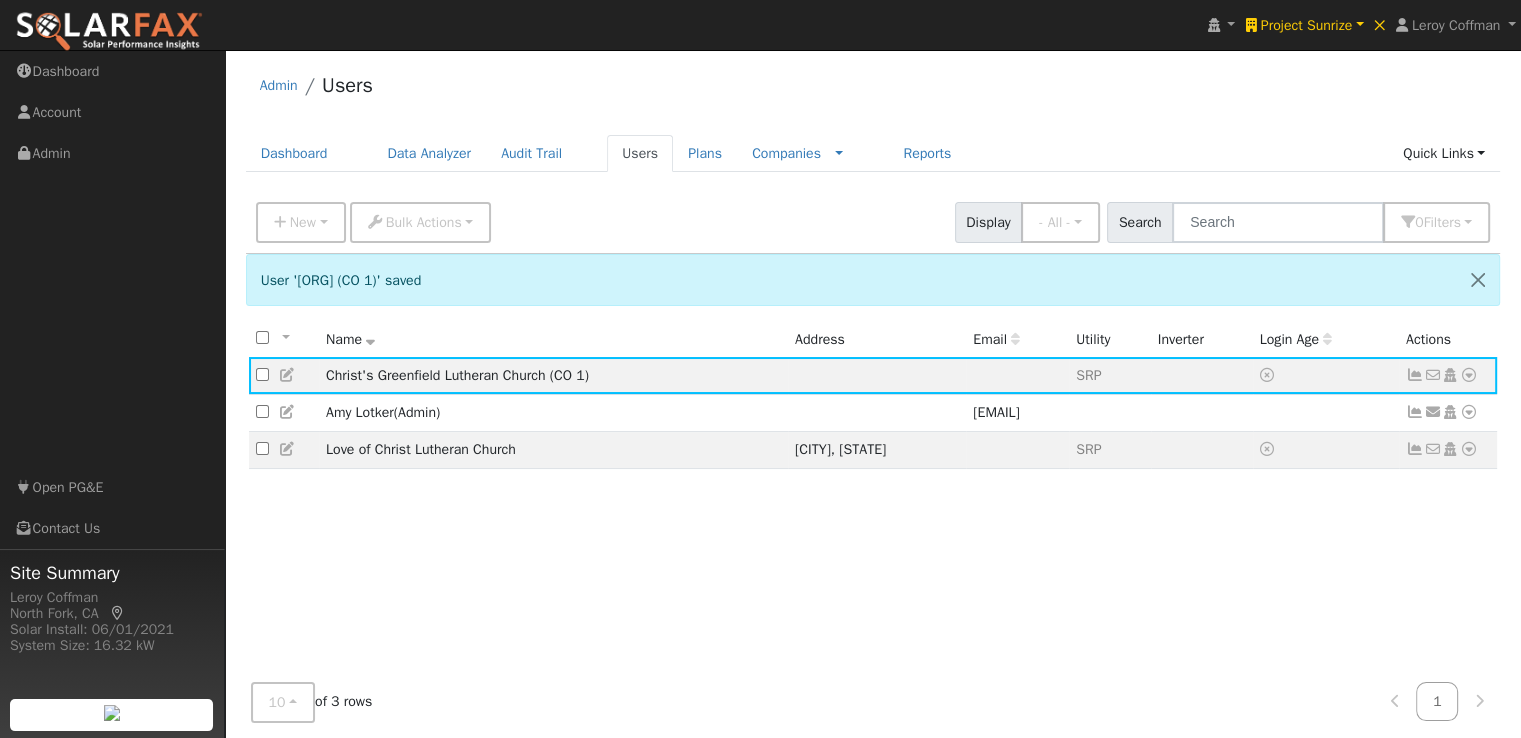click on "All None All on page None on page  Name  Address  Email  Utility Inverter  Login Age  Actions Christ's Greenfield Lutheran Church (CO 1)  SRP    No email address Send Email... Copy a Link Reset Password Open Access  Data Analyzer  Reports Scenario Health Check Energy Audit Account Timeline User Audit Trail  Interval Data Import From CSV Export to CSV  Connect  Solar  Disconnect  Utility  Delete User  Amy Lotker   ( Admin )  amy+portal@sunrize.green Send Email... Copy a Link Reset Password Open Access  Data Analyzer  Reports Scenario Health Check Energy Audit Account Timeline User Audit Trail  Interval Data Import From CSV  Connect  Utility  Solar  Delete User  Love of Christ Lutheran Church  Mesa, AZ SRP    No email address Send Email... Copy a Link Reset Password Open Access  Data Analyzer  Reports Scenario Health Check Energy Audit Account Timeline User Audit Trail  Interval Data Import From CSV Export to CSV  Connect  Solar  Disconnect  Utility  Delete User" at bounding box center (873, 541) 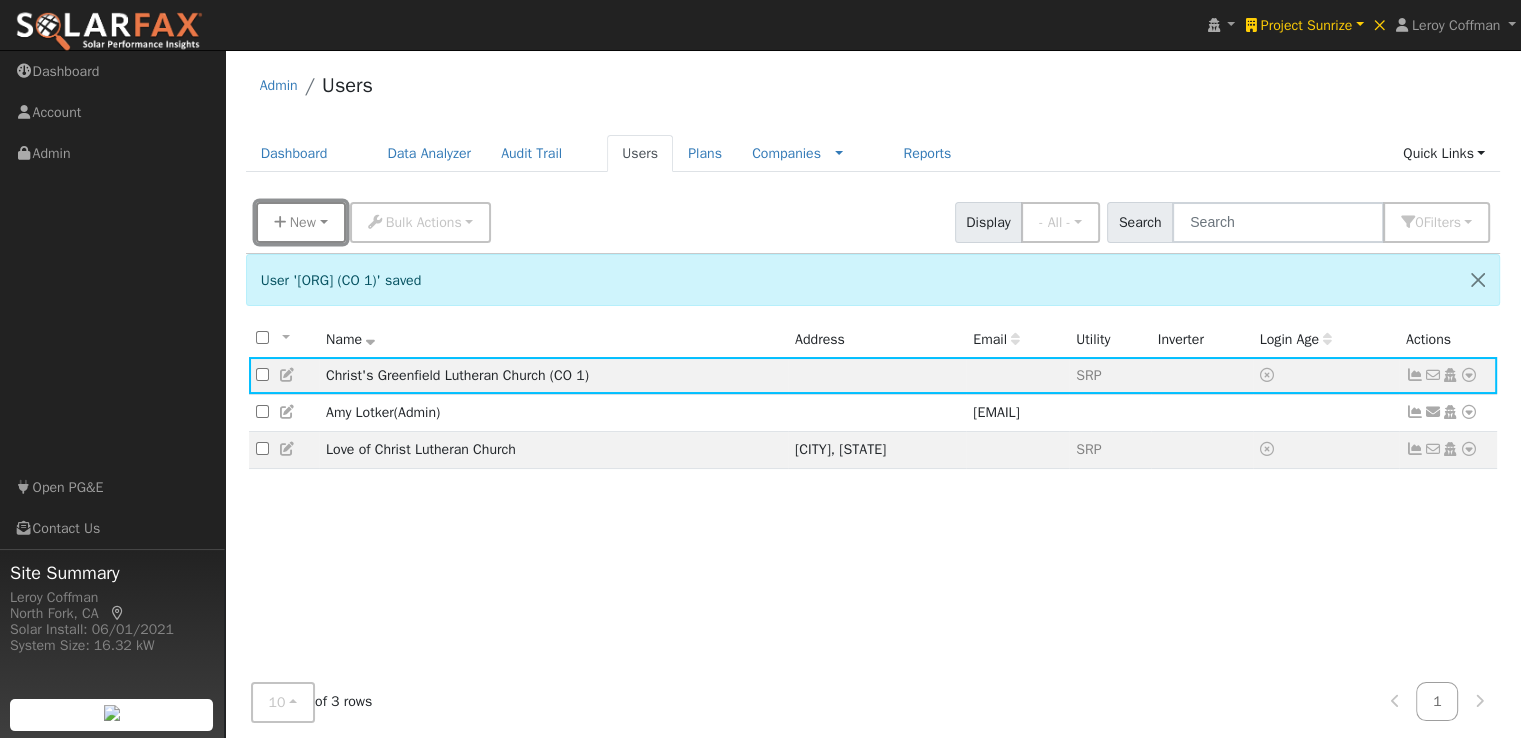 click on "New" at bounding box center (303, 222) 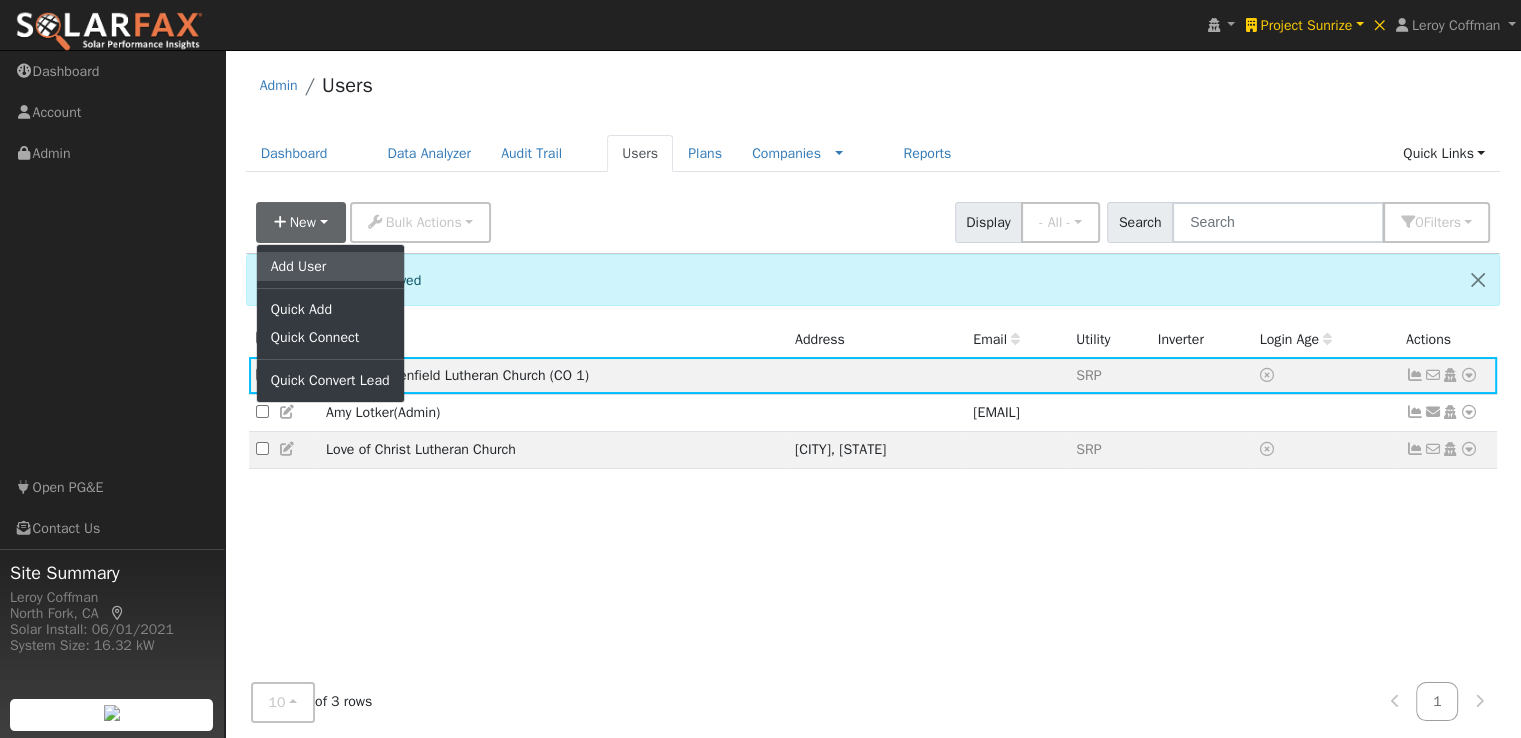 click on "Add User" at bounding box center [330, 266] 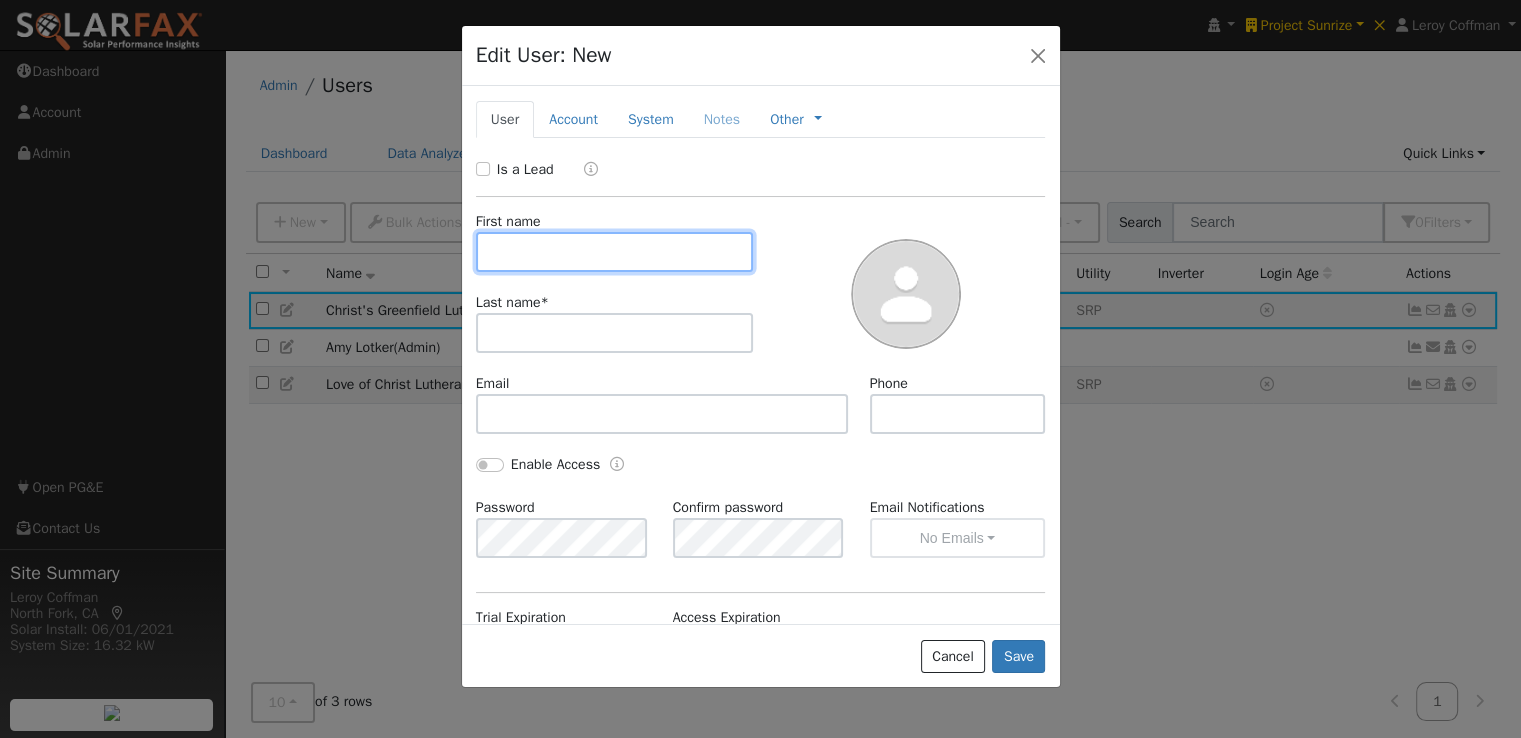 click at bounding box center [615, 252] 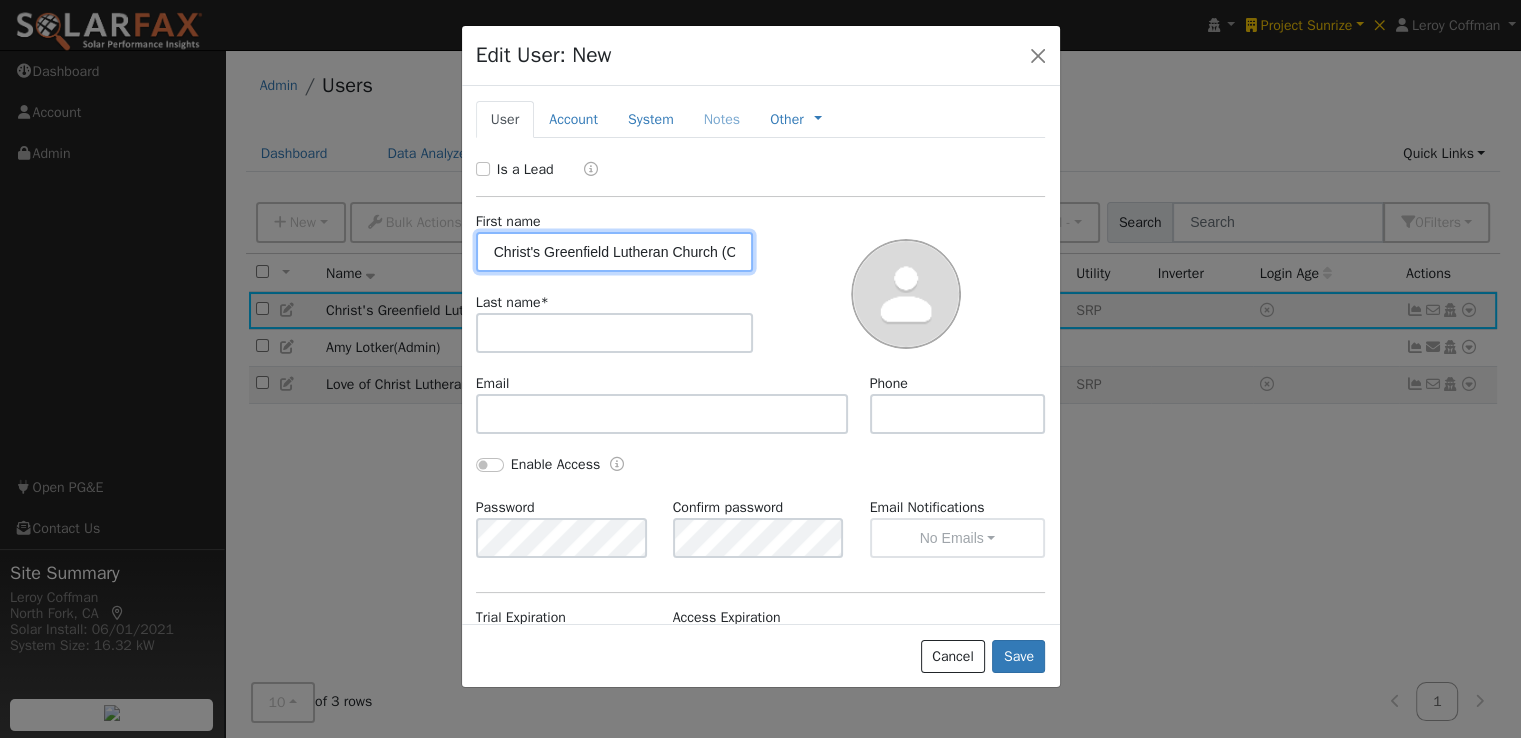 scroll, scrollTop: 0, scrollLeft: 35, axis: horizontal 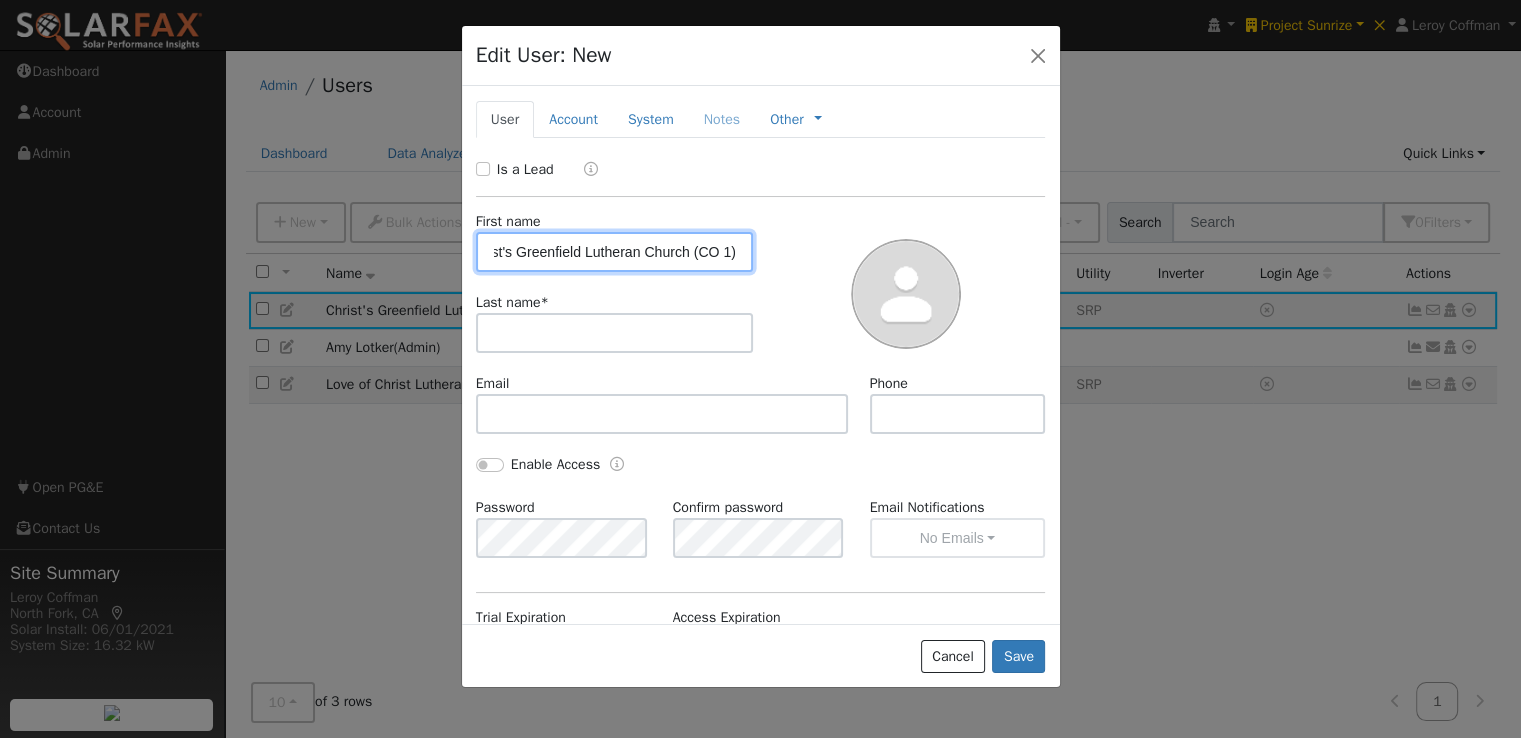 type on "Christ's Greenfield Lutheran Church (CO 1)" 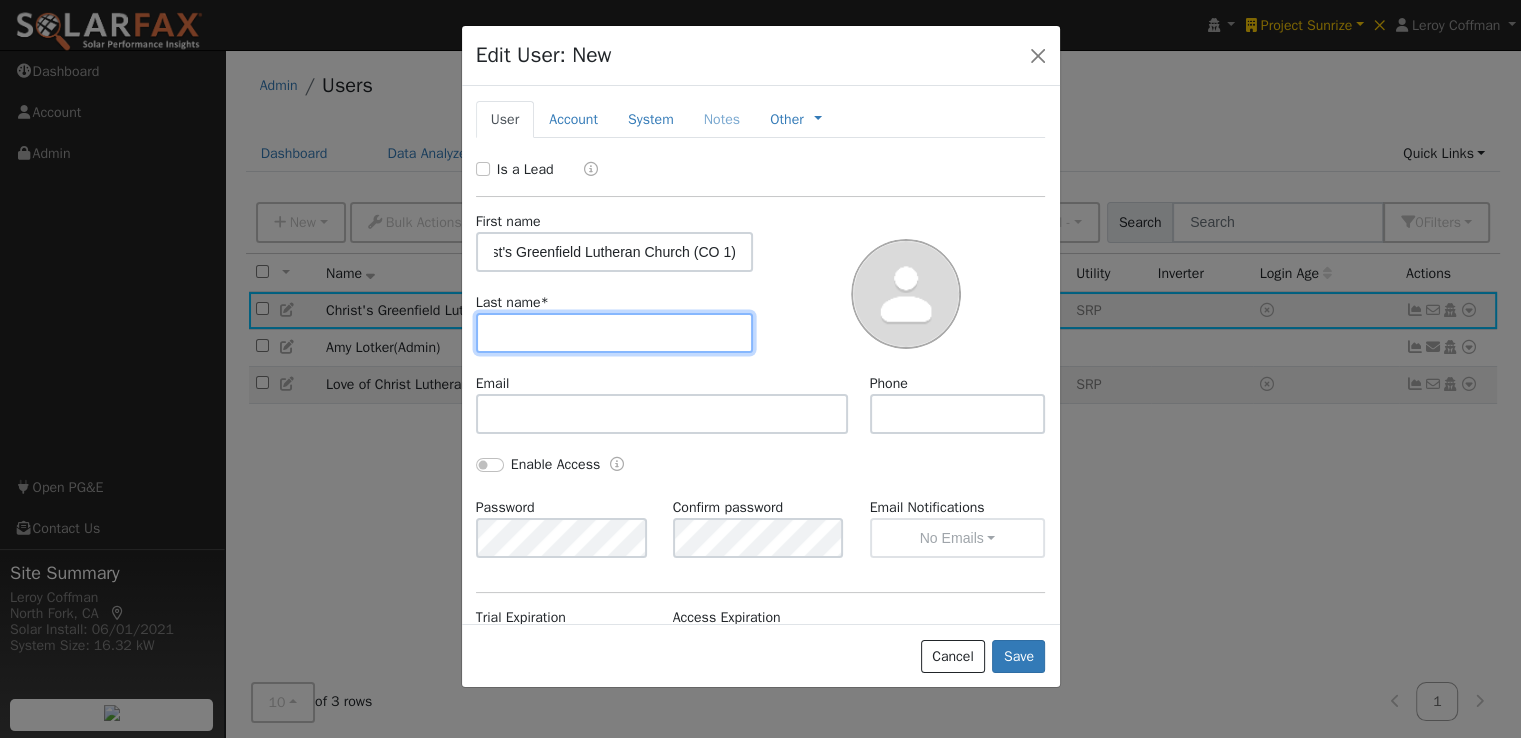 scroll, scrollTop: 0, scrollLeft: 0, axis: both 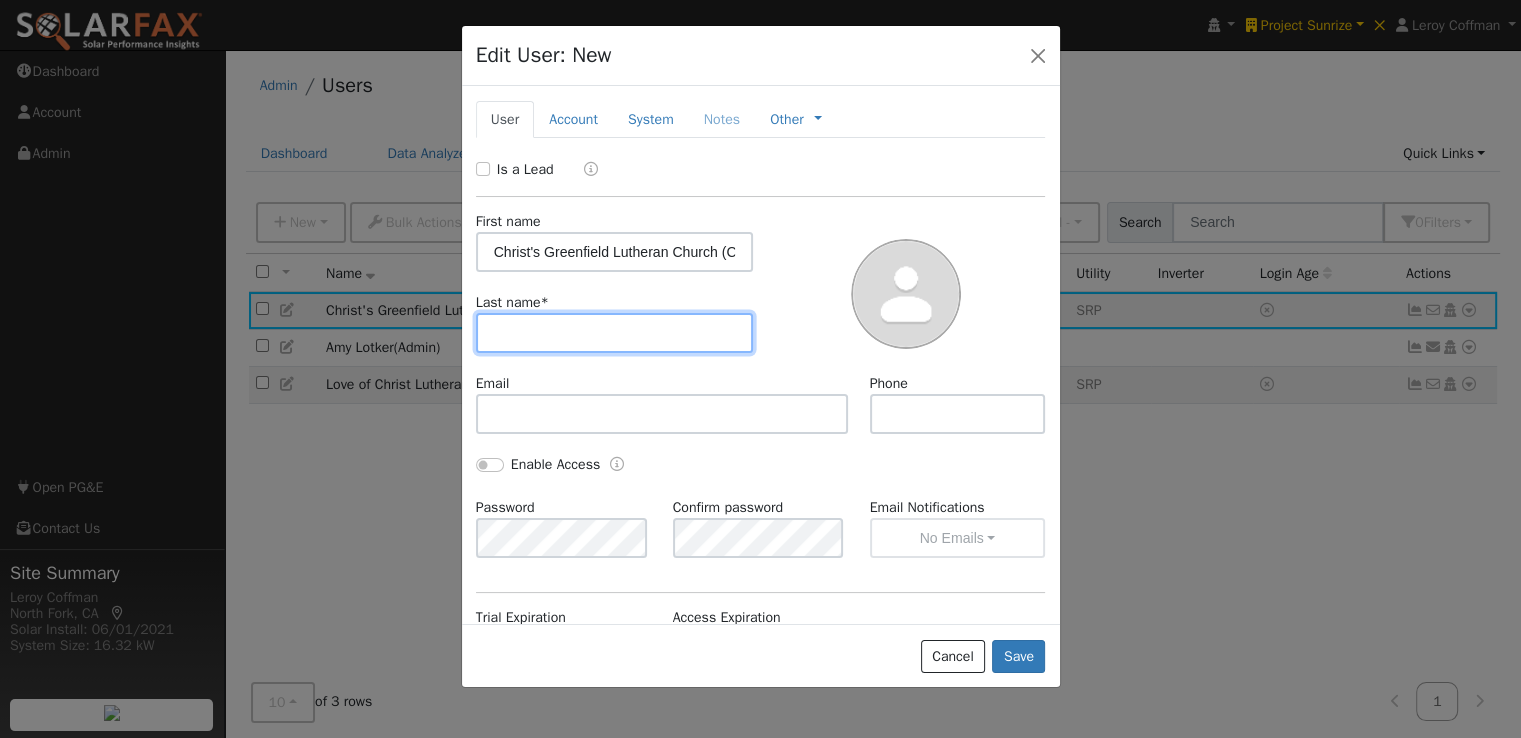 click at bounding box center (615, 333) 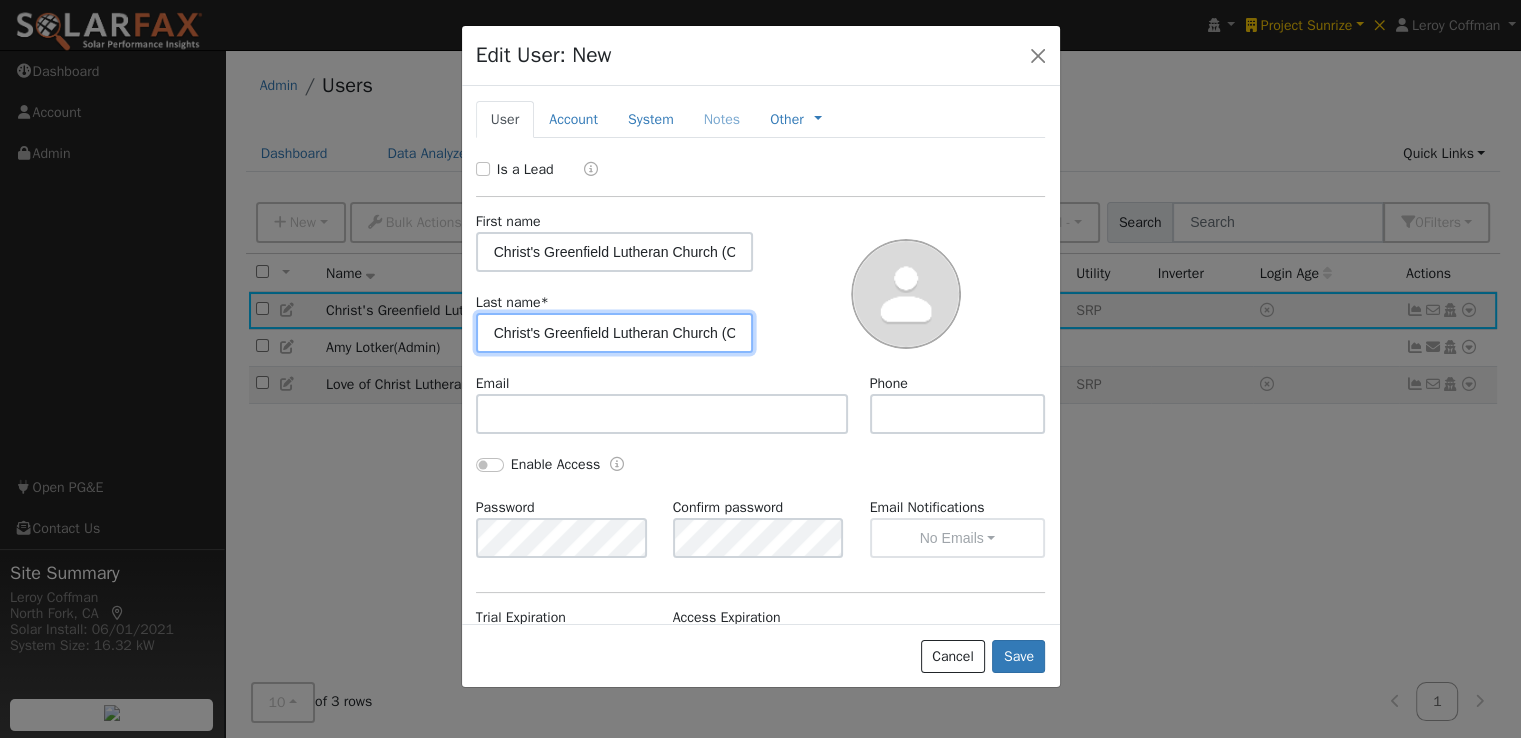 scroll, scrollTop: 0, scrollLeft: 35, axis: horizontal 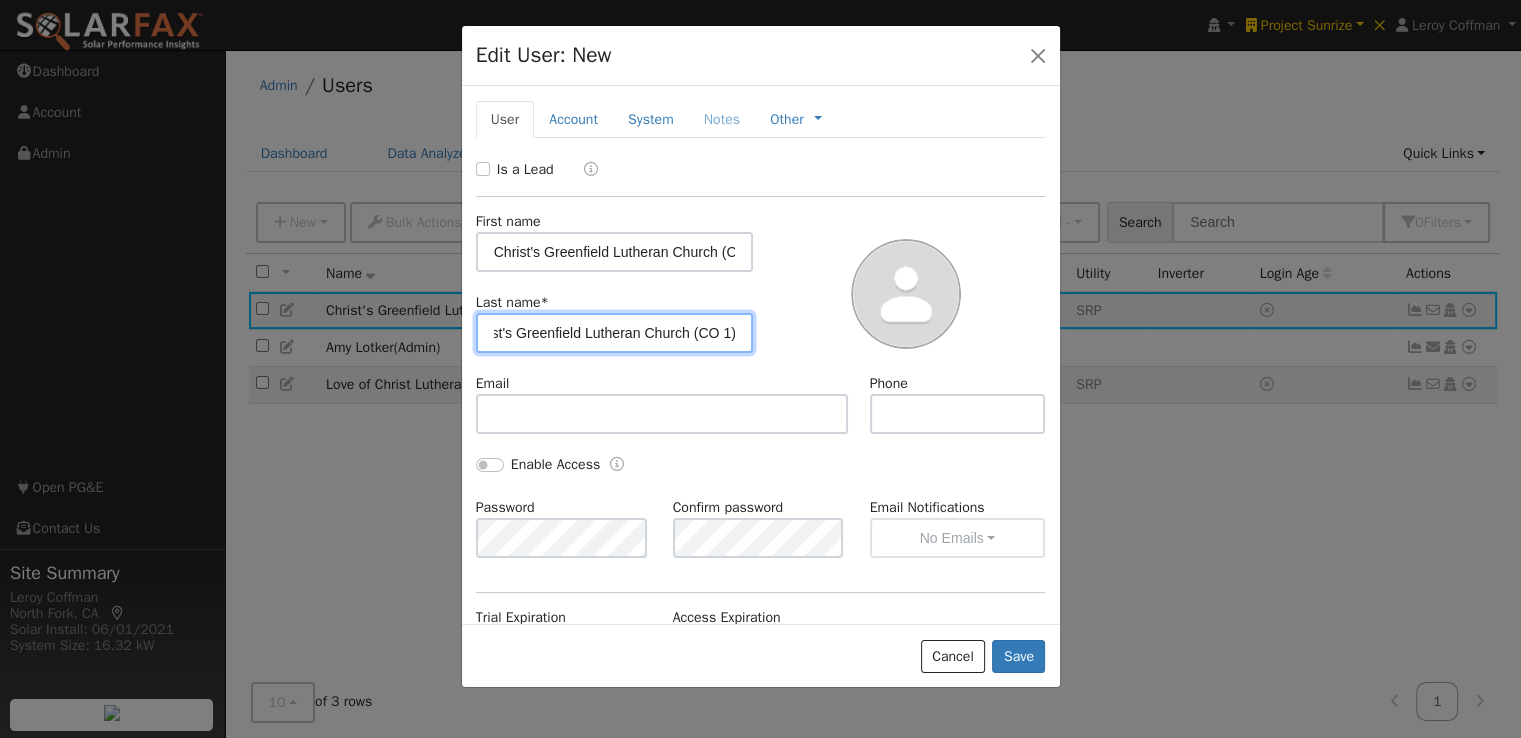 type on "Christ's Greenfield Lutheran Church (CO 1)" 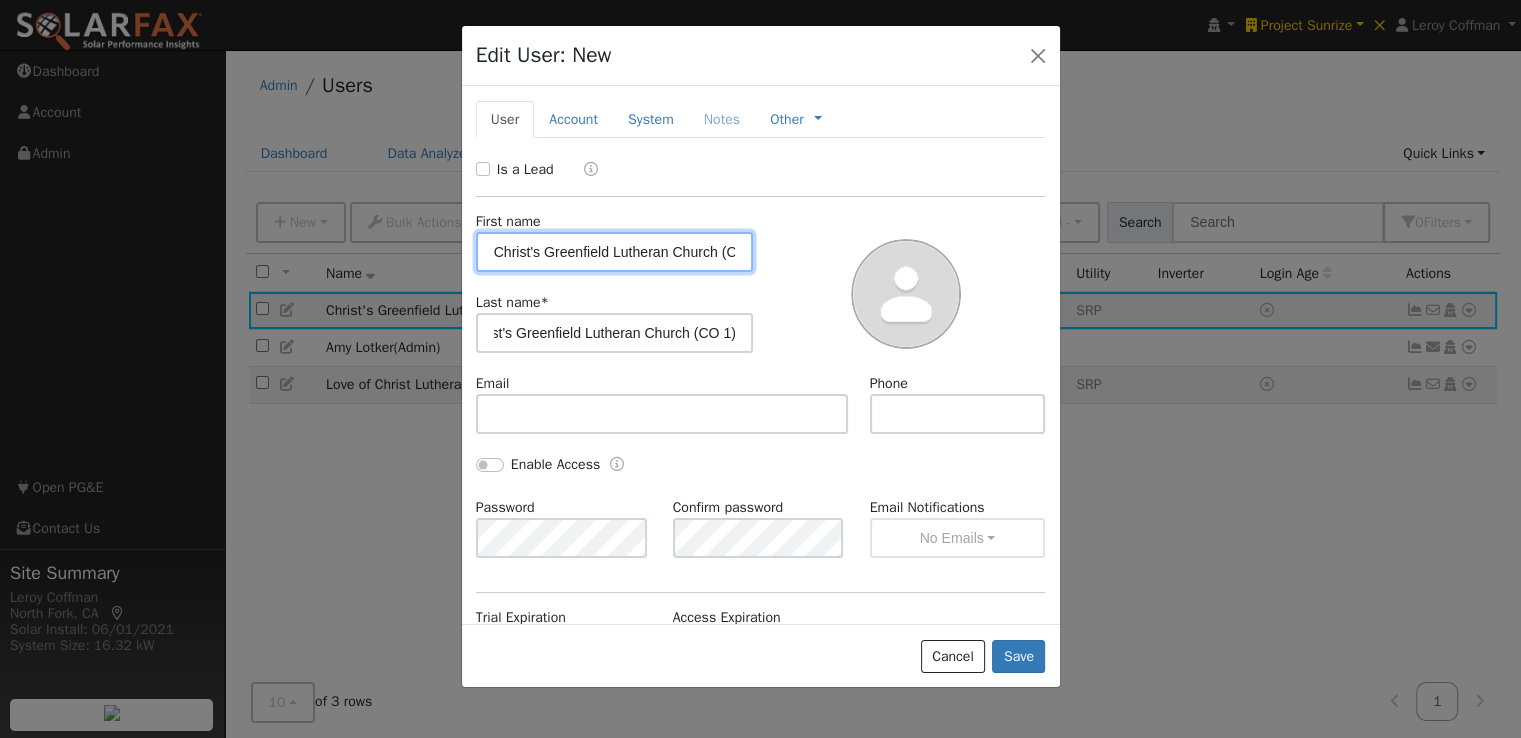 scroll, scrollTop: 0, scrollLeft: 0, axis: both 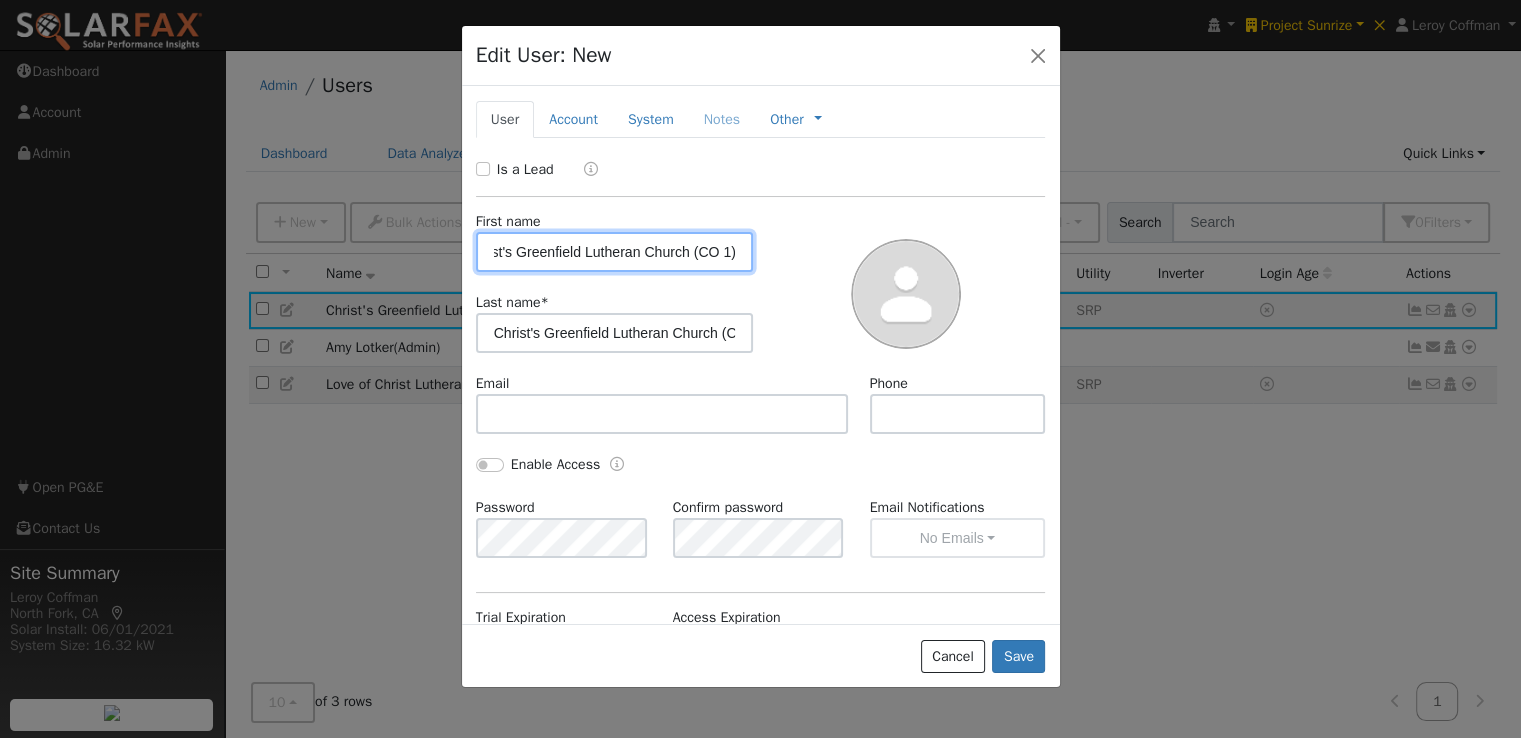 drag, startPoint x: 608, startPoint y: 249, endPoint x: 797, endPoint y: 252, distance: 189.0238 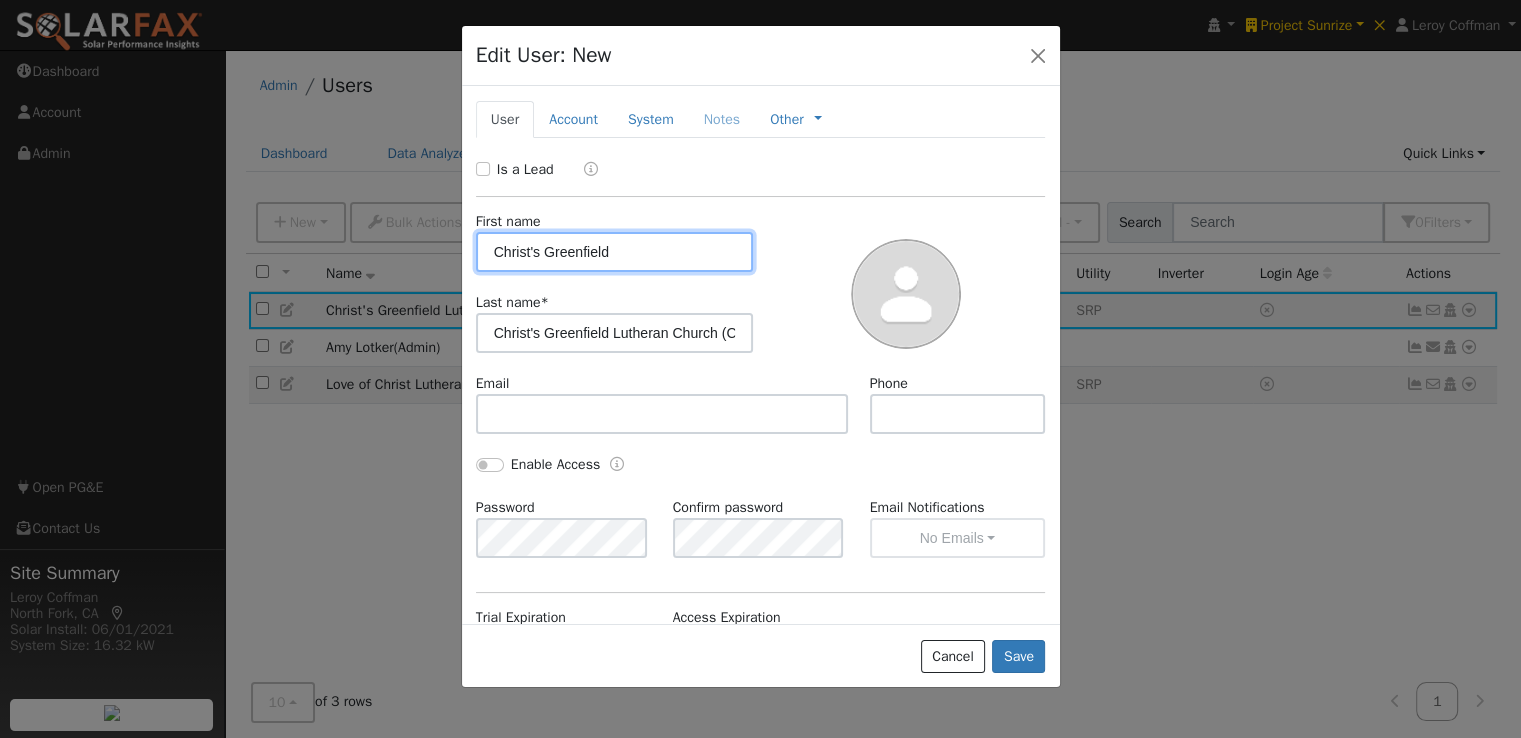 scroll, scrollTop: 0, scrollLeft: 0, axis: both 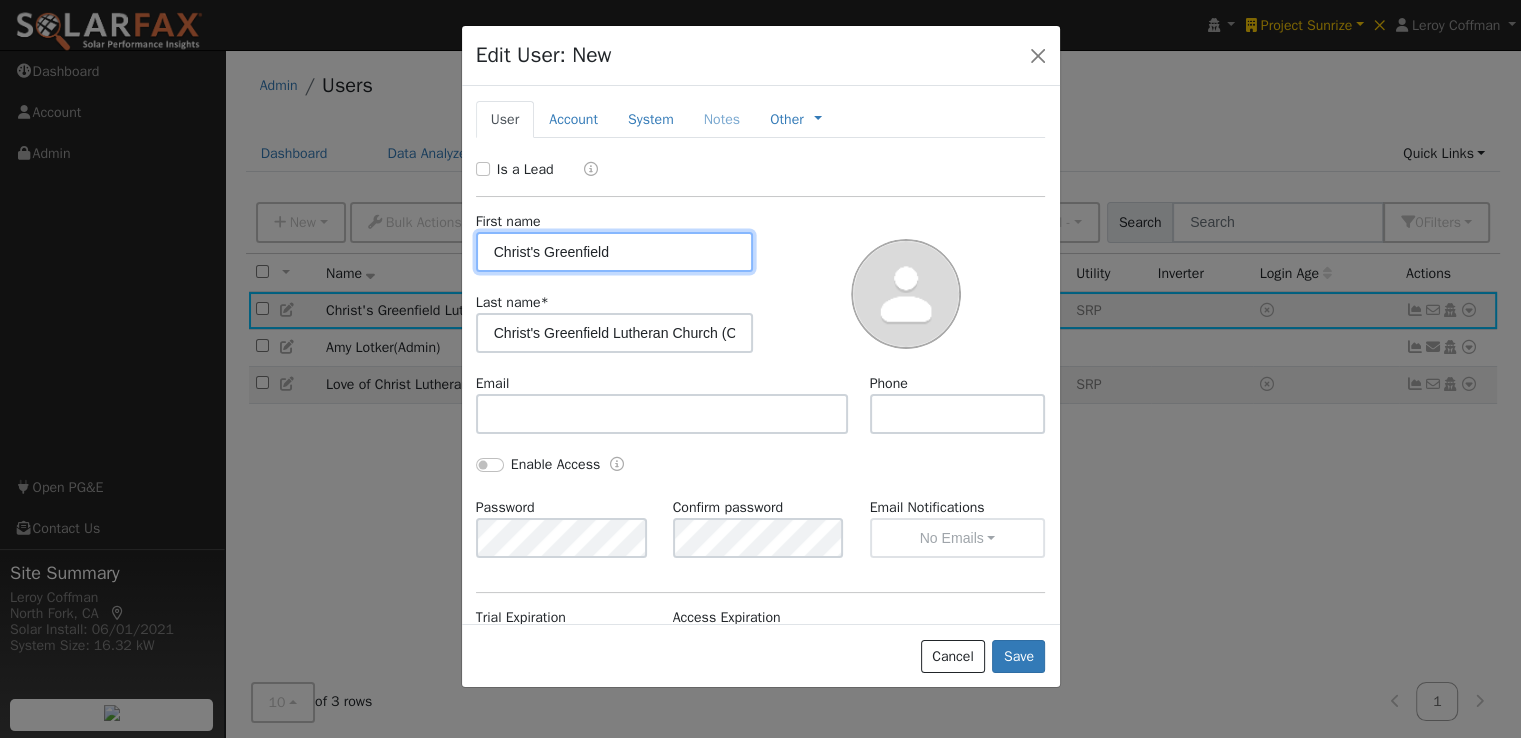 type on "Christ's Greenfield" 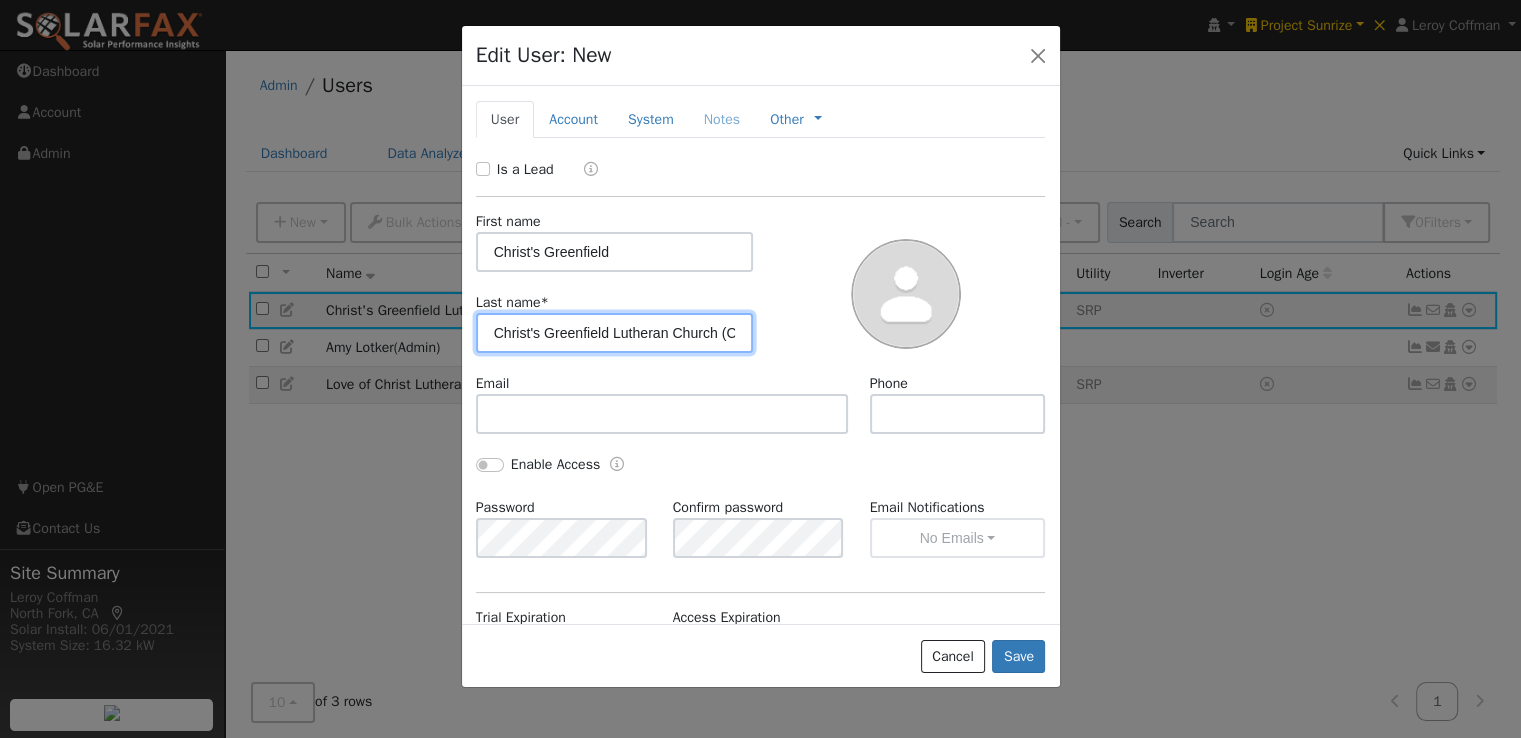 drag, startPoint x: 613, startPoint y: 331, endPoint x: 232, endPoint y: 331, distance: 381 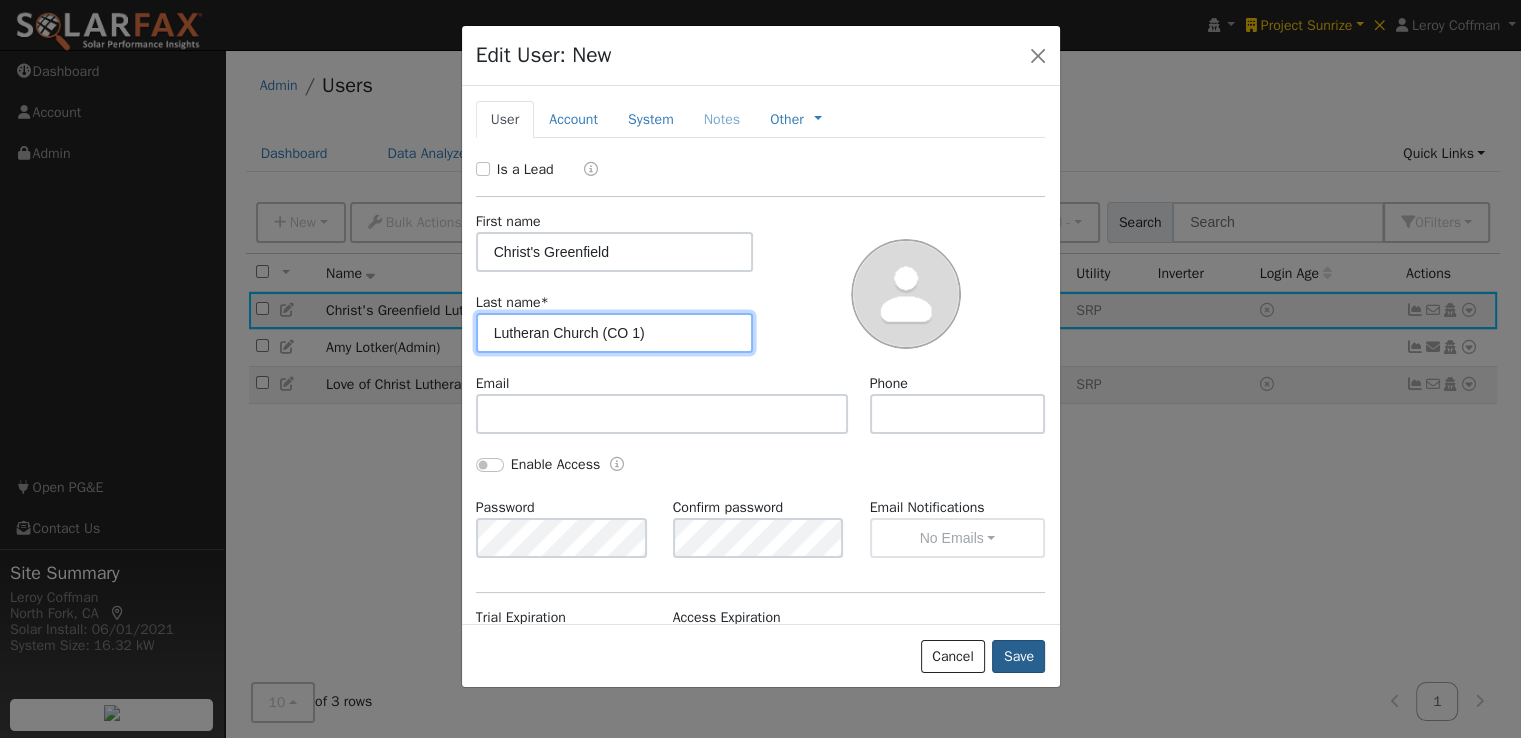 type on "Lutheran Church (CO 1)" 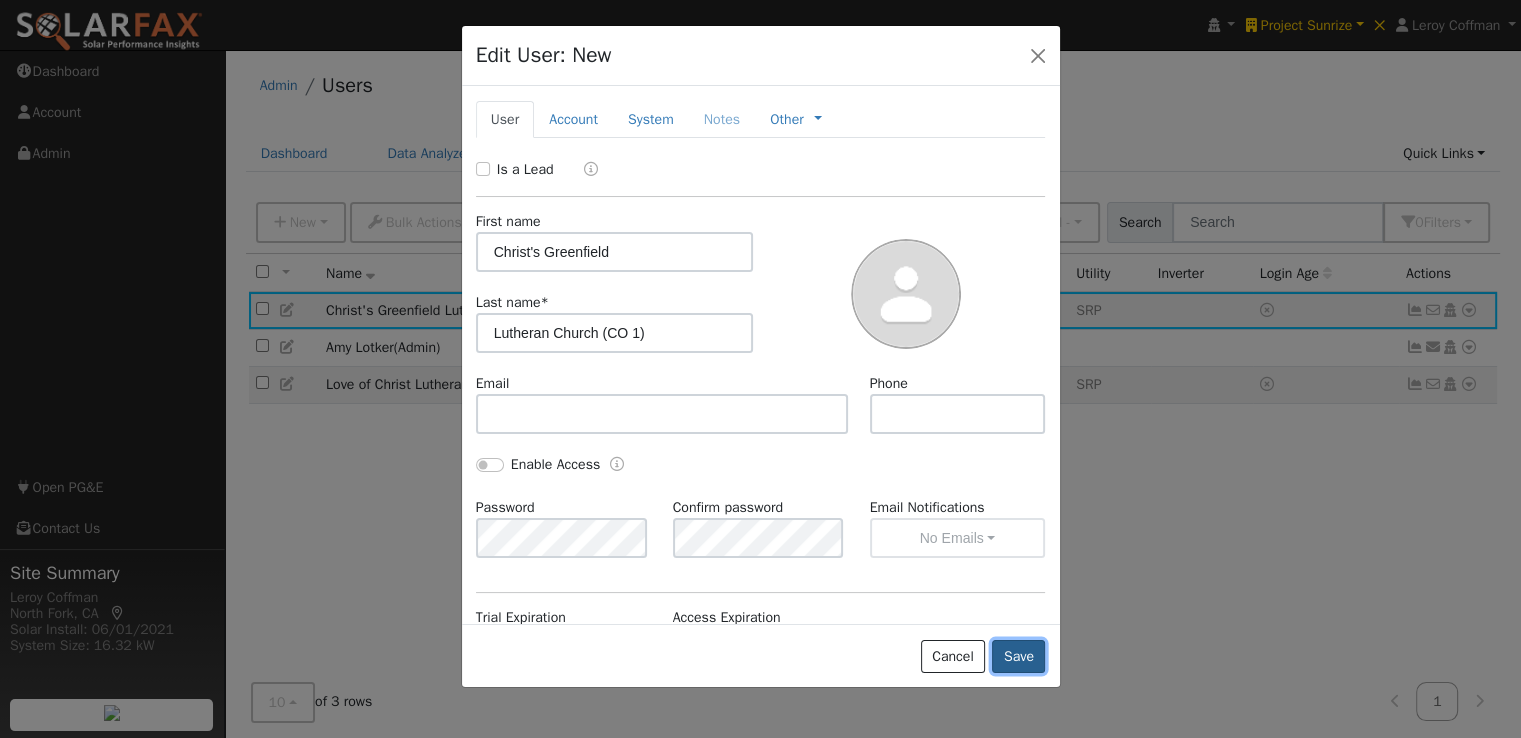 click on "Save" at bounding box center [1018, 657] 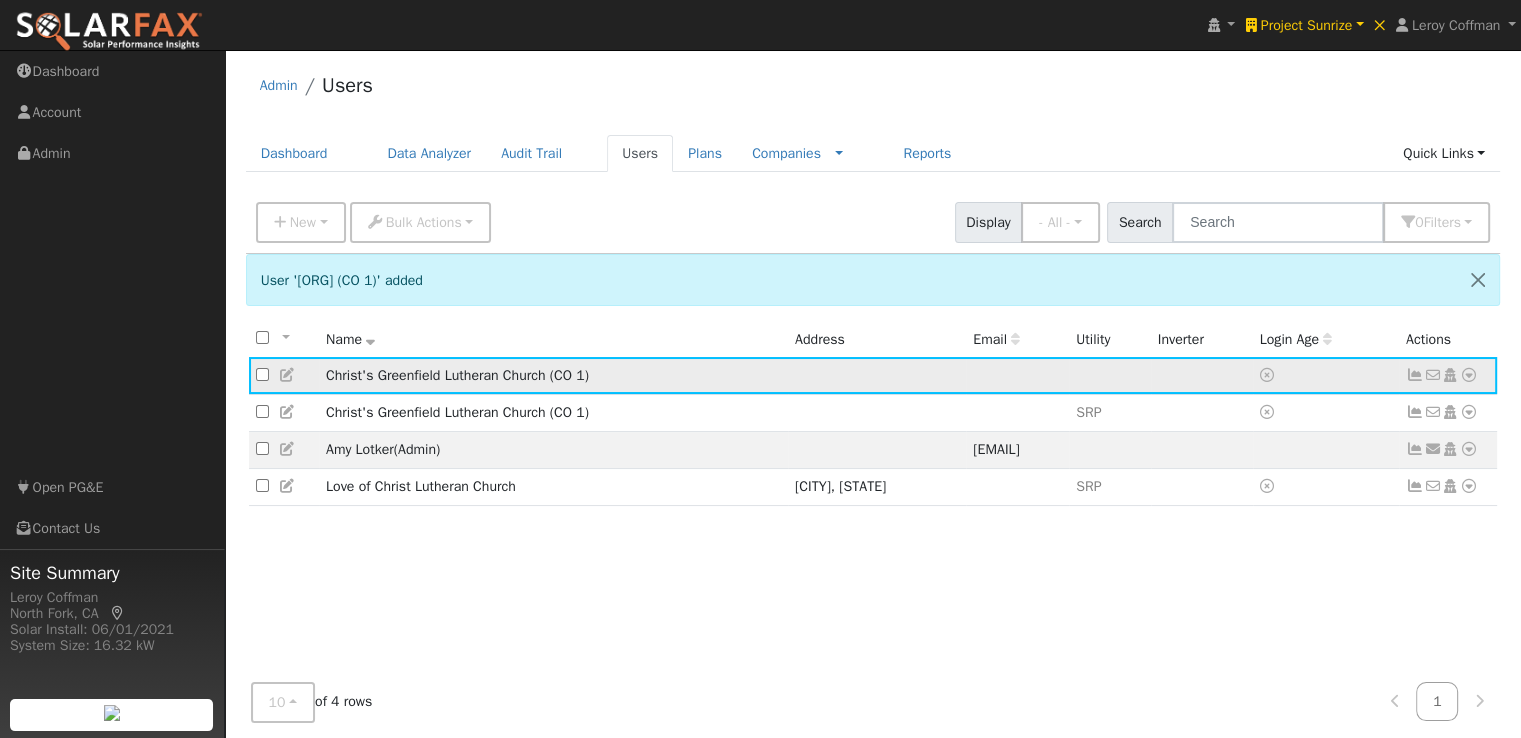 click at bounding box center [288, 375] 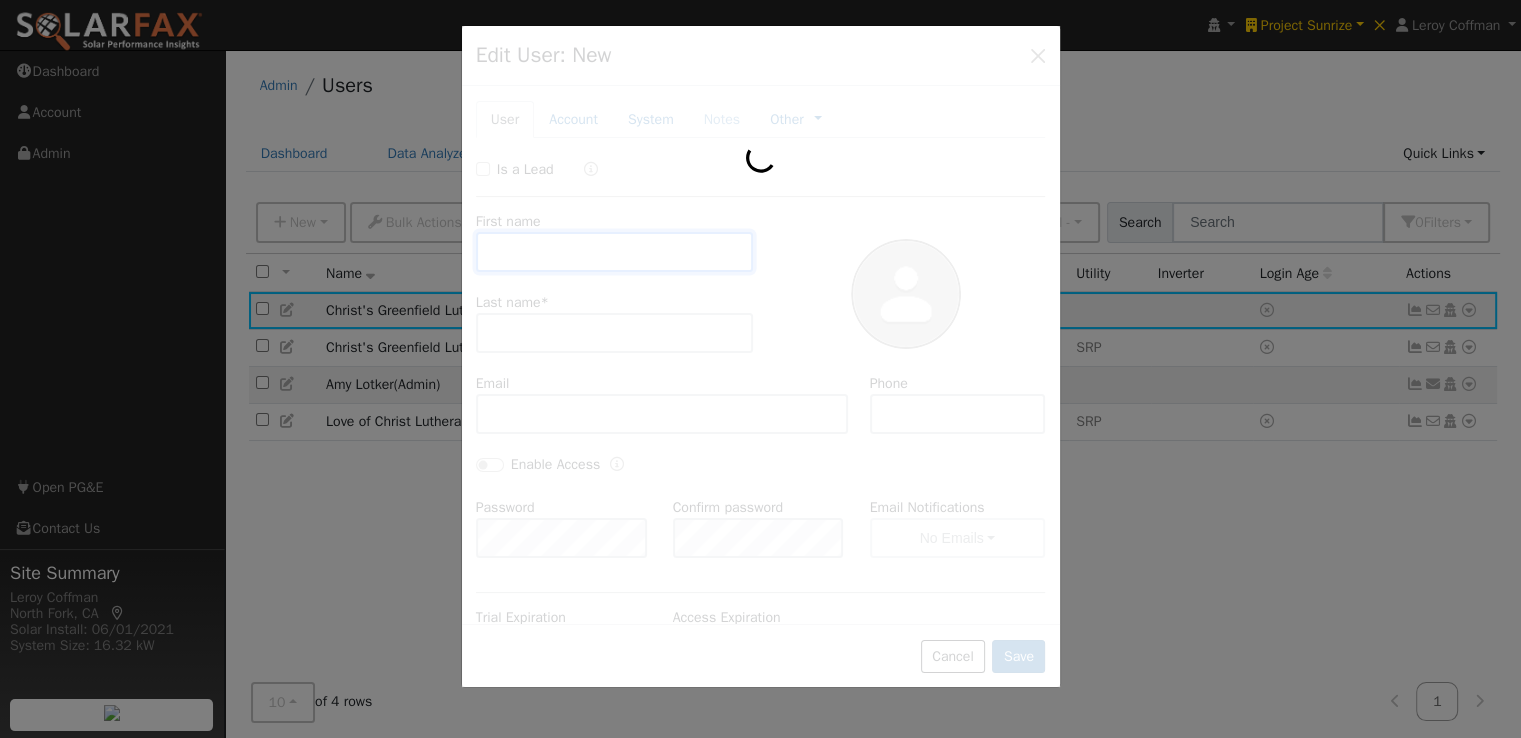 type on "Christ's Greenfield" 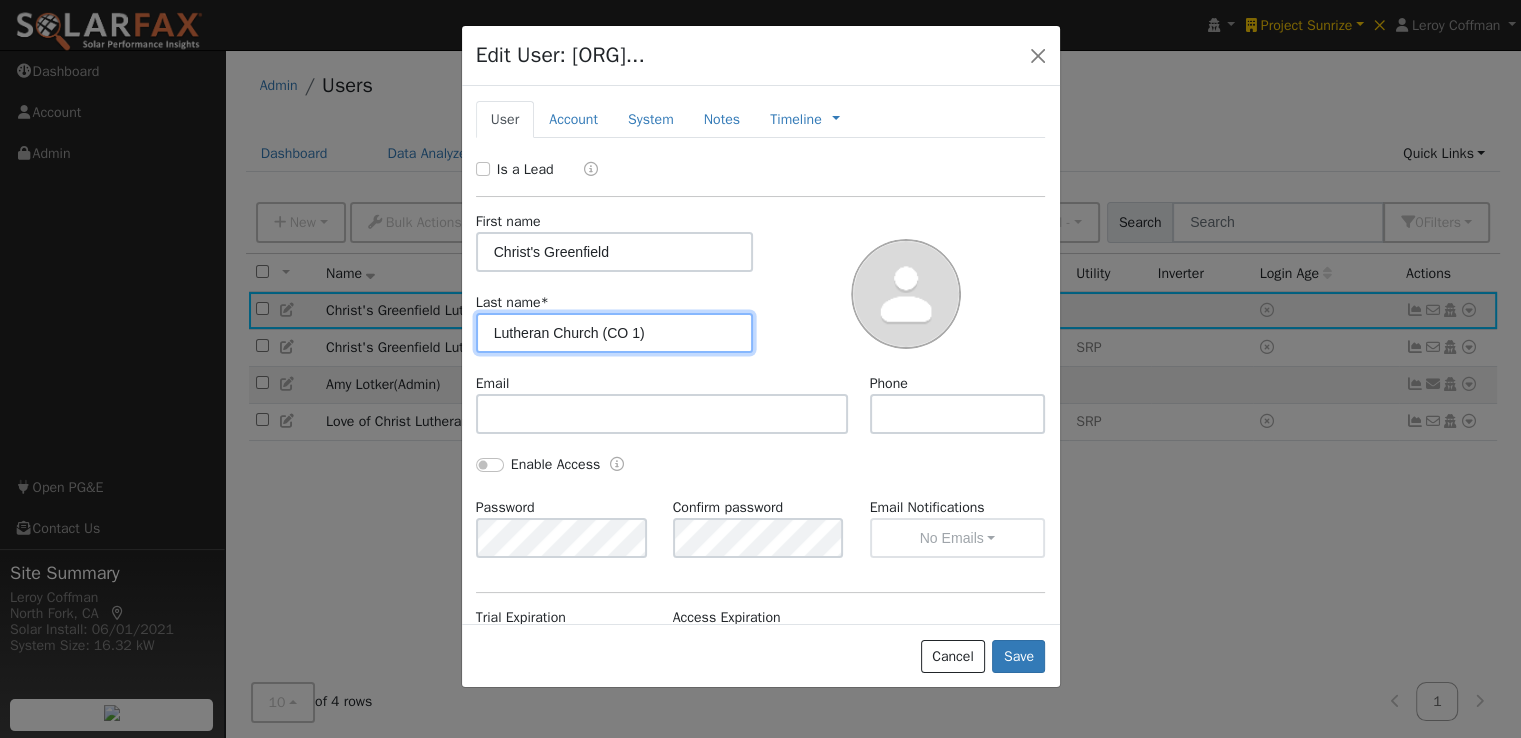 click on "Lutheran Church (CO 1)" at bounding box center (615, 333) 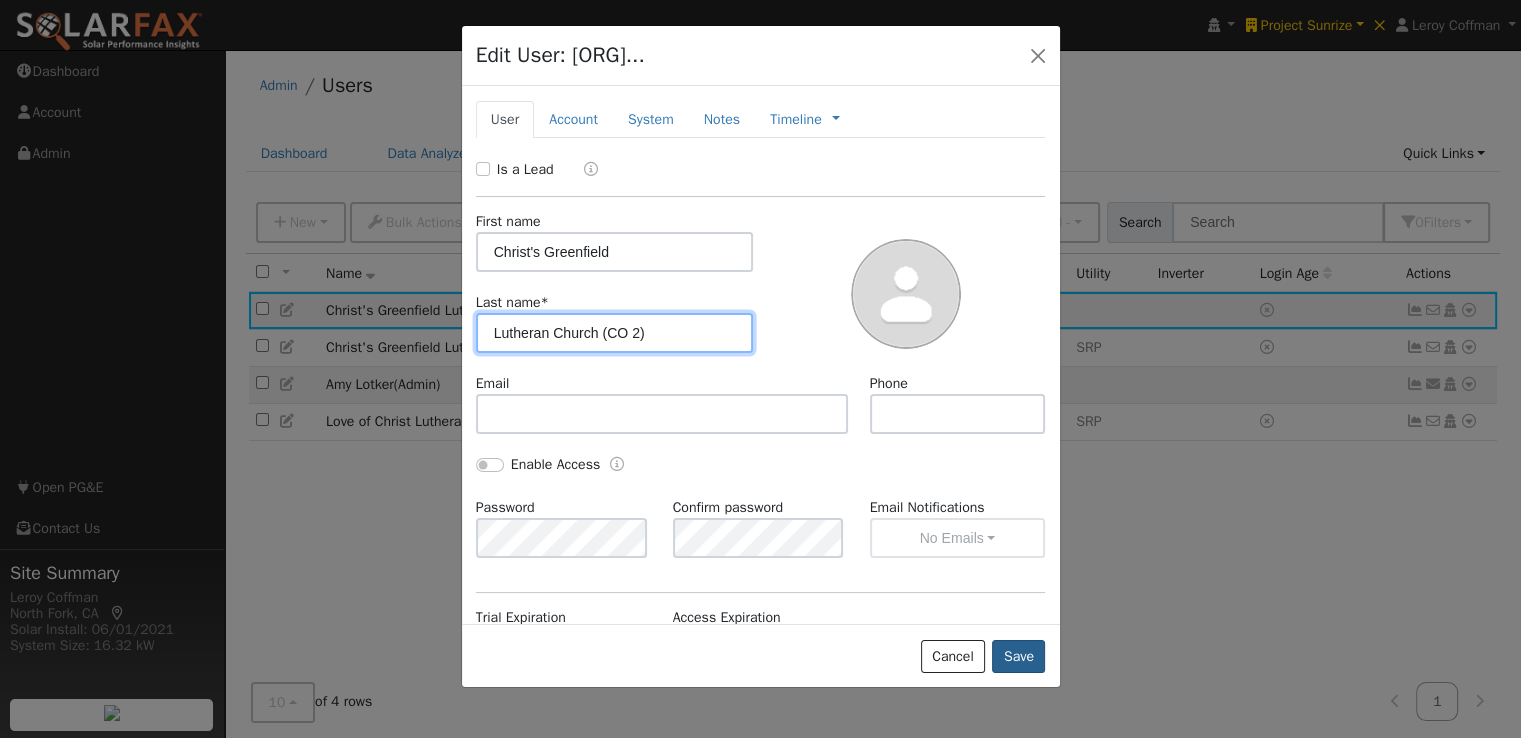 type on "Lutheran Church (CO 2)" 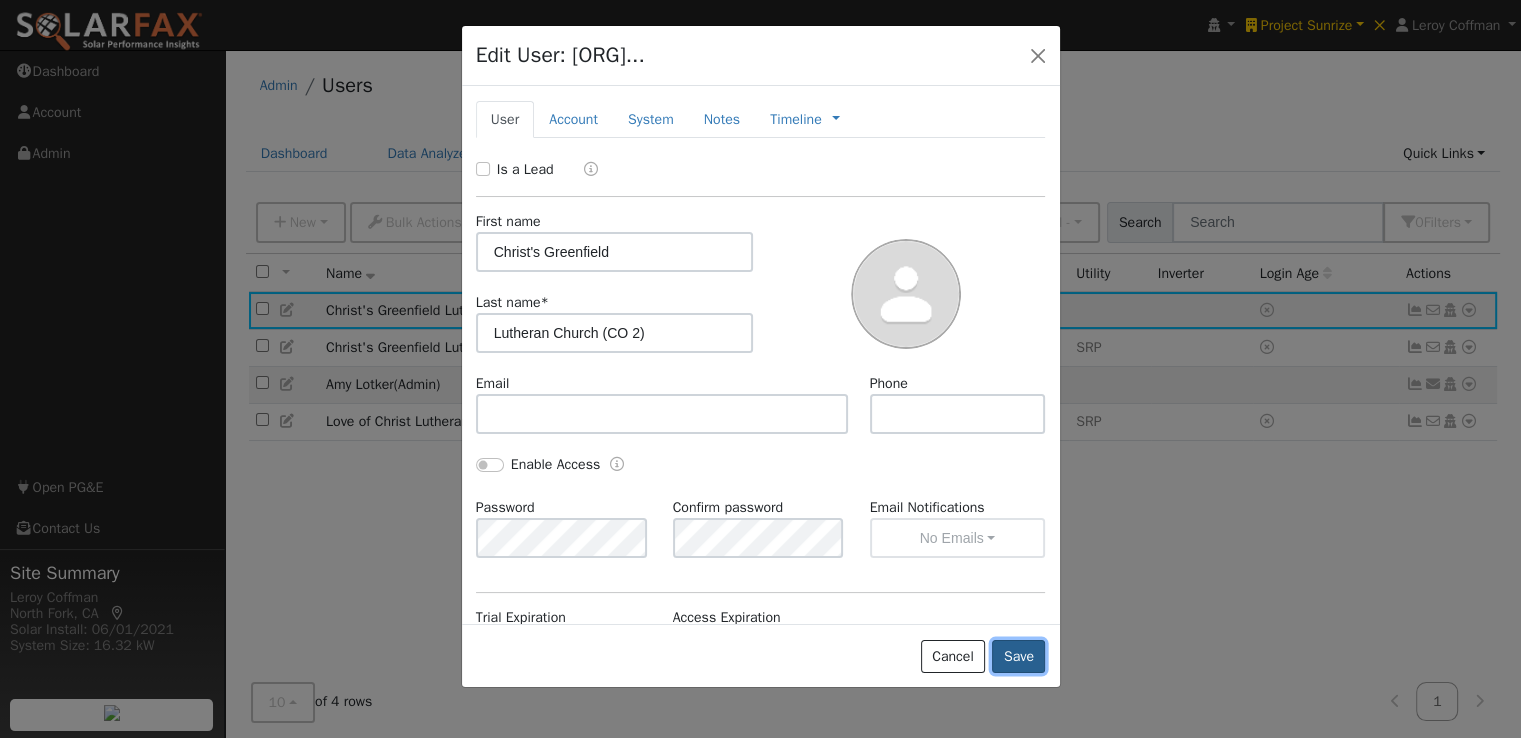 click on "Save" at bounding box center (1018, 657) 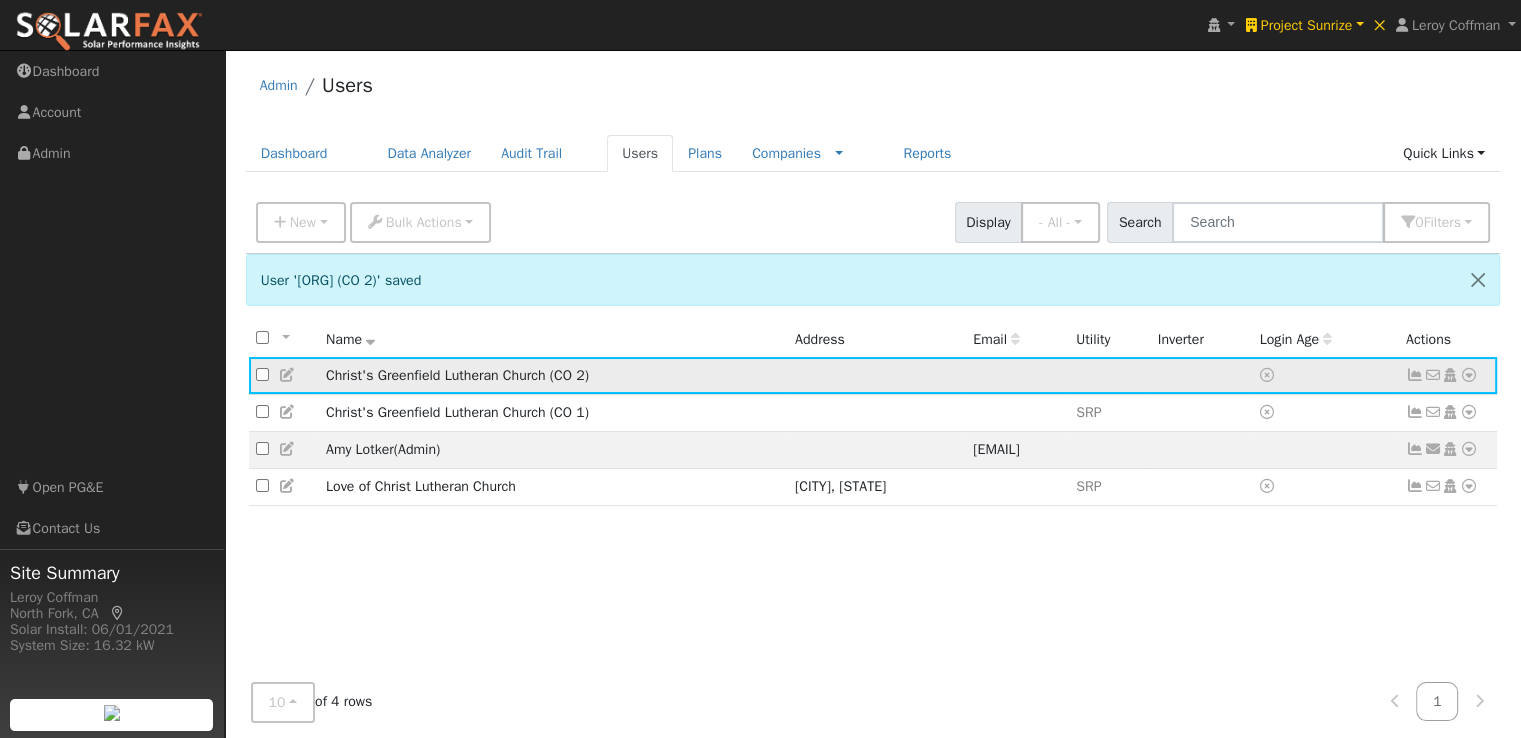 click at bounding box center (288, 375) 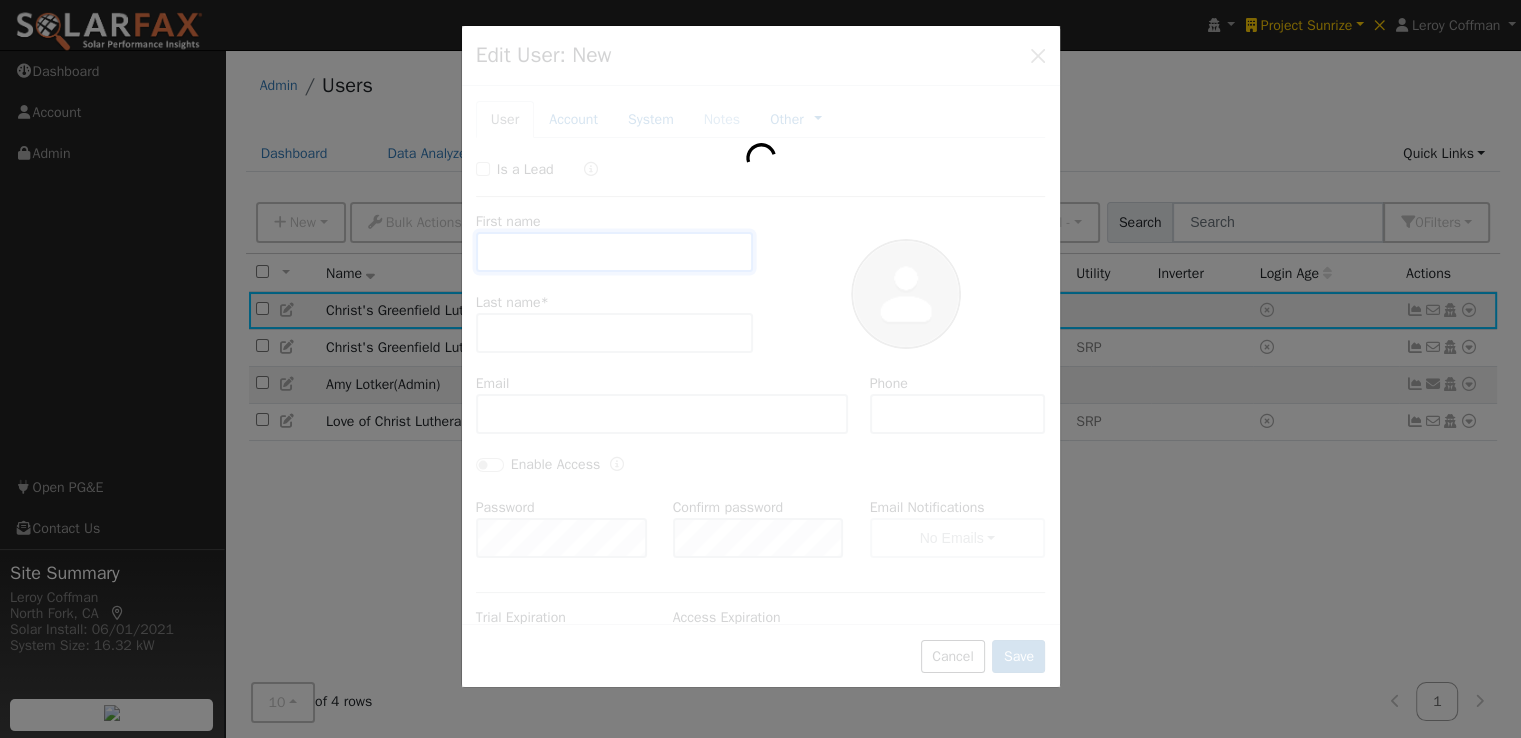 type on "Christ's Greenfield" 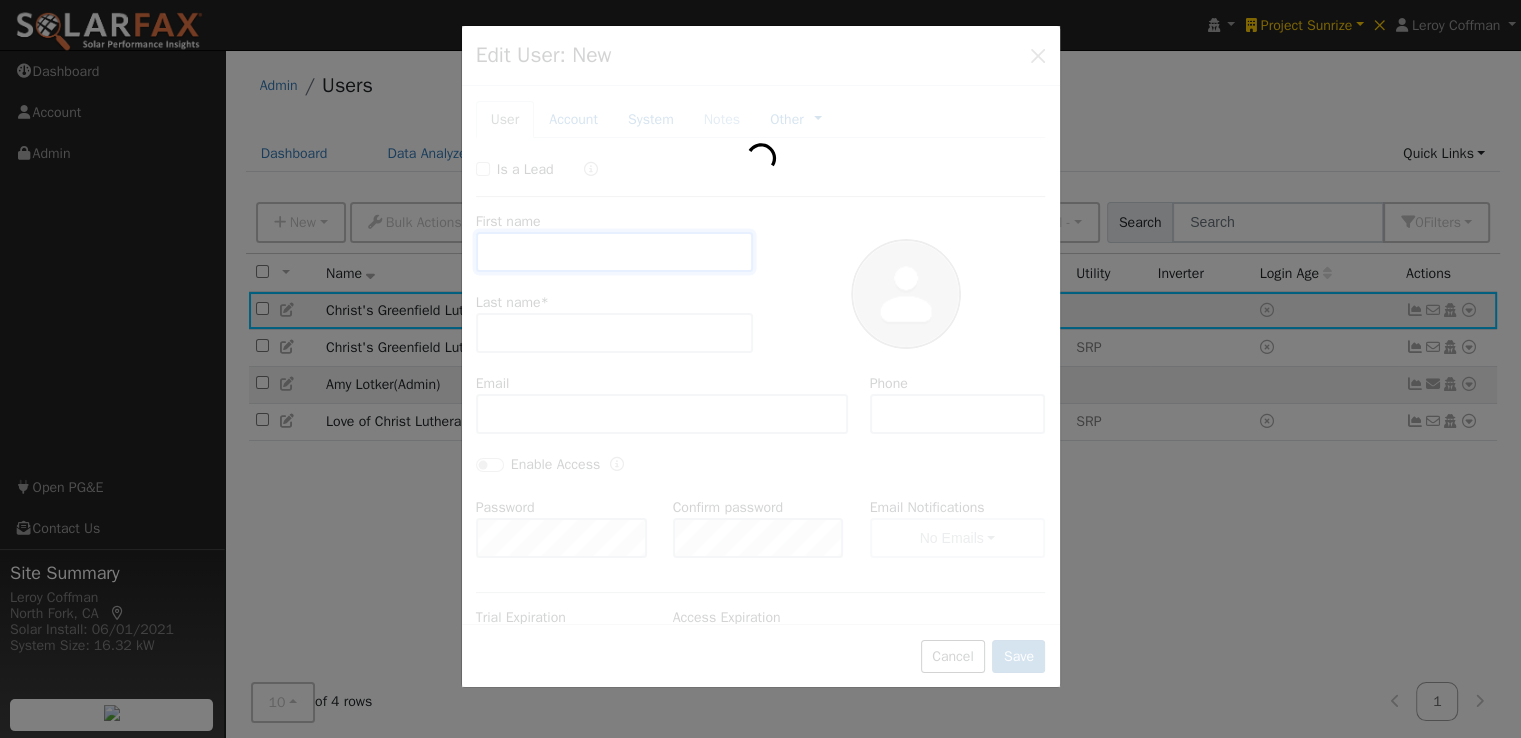 type on "Lutheran Church (CO 2)" 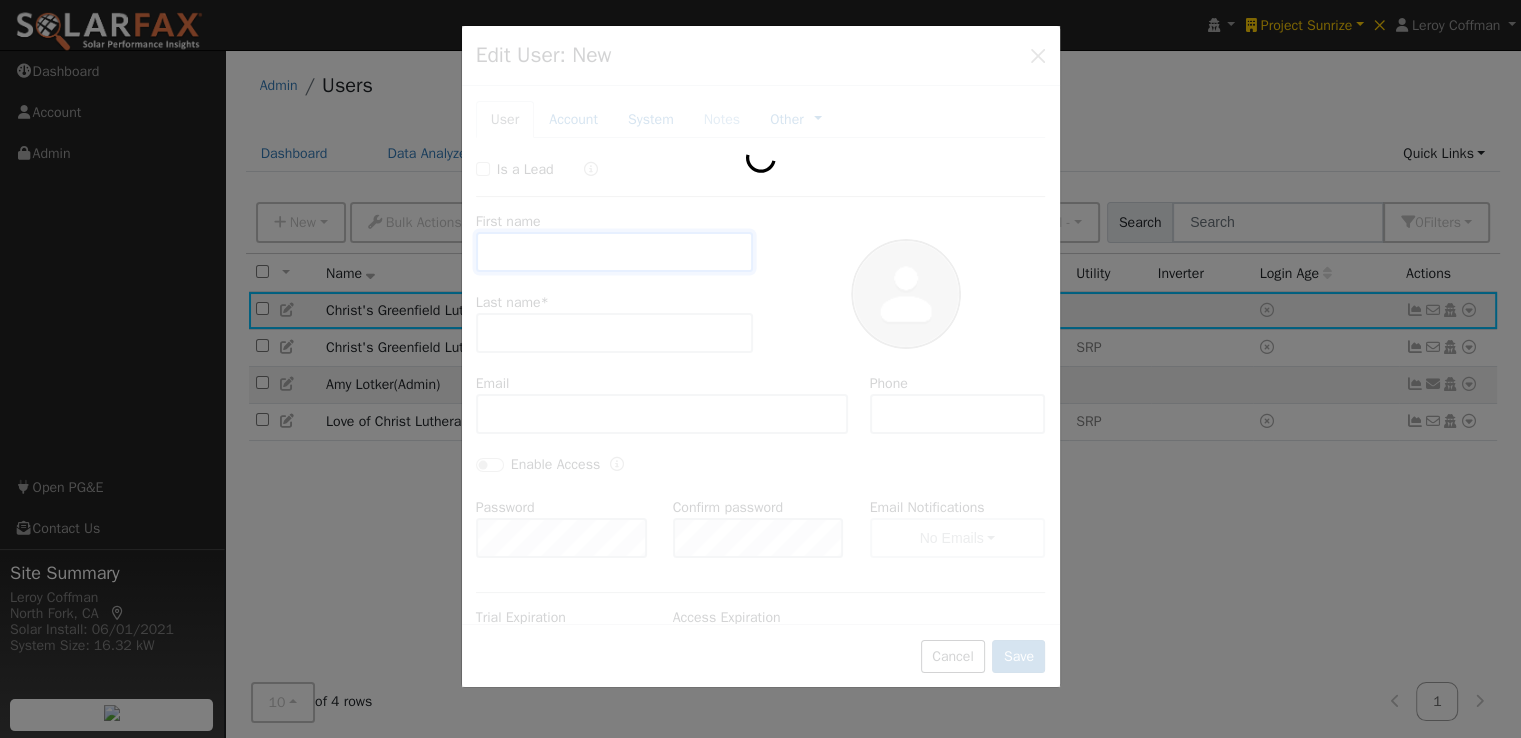 type on "Default Account" 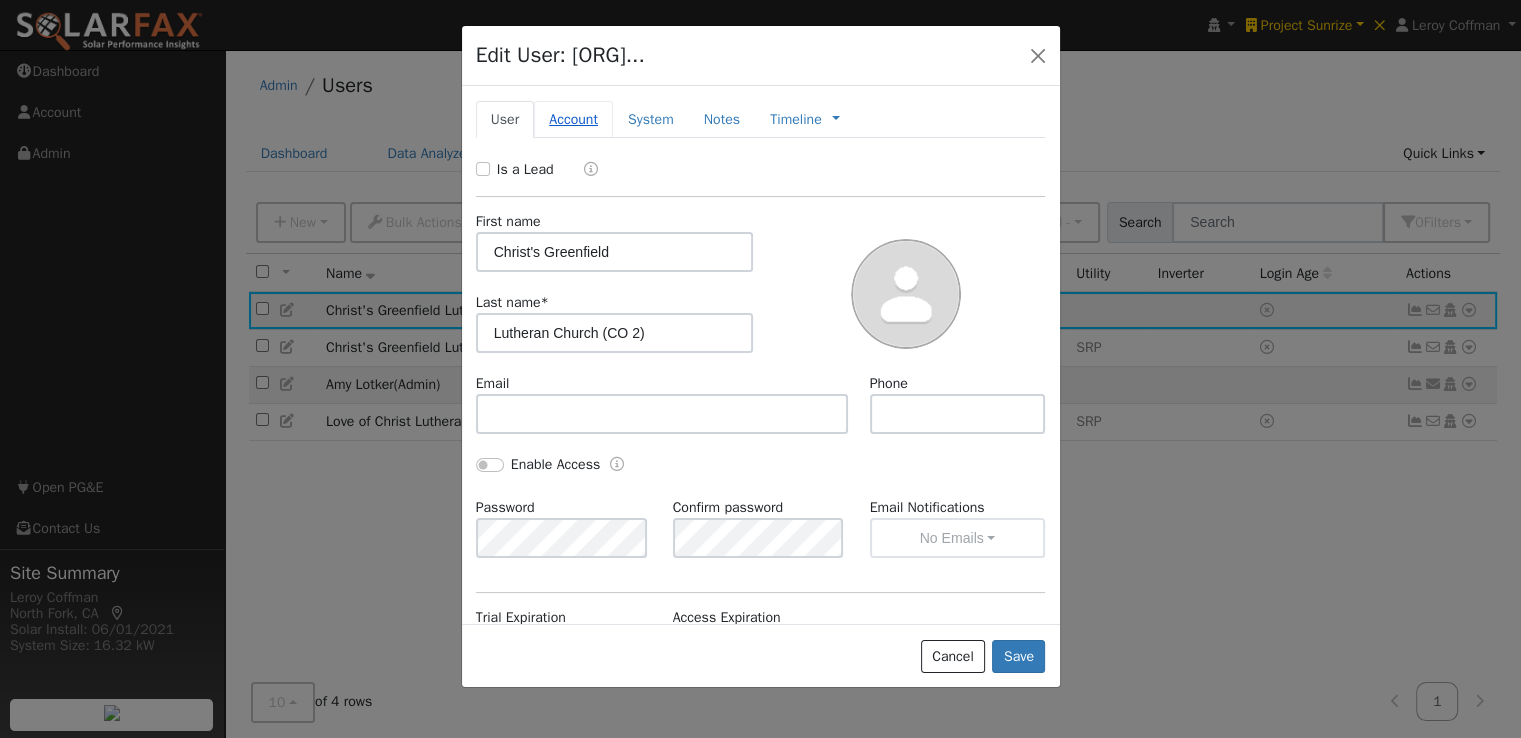 drag, startPoint x: 567, startPoint y: 113, endPoint x: 543, endPoint y: 269, distance: 157.83536 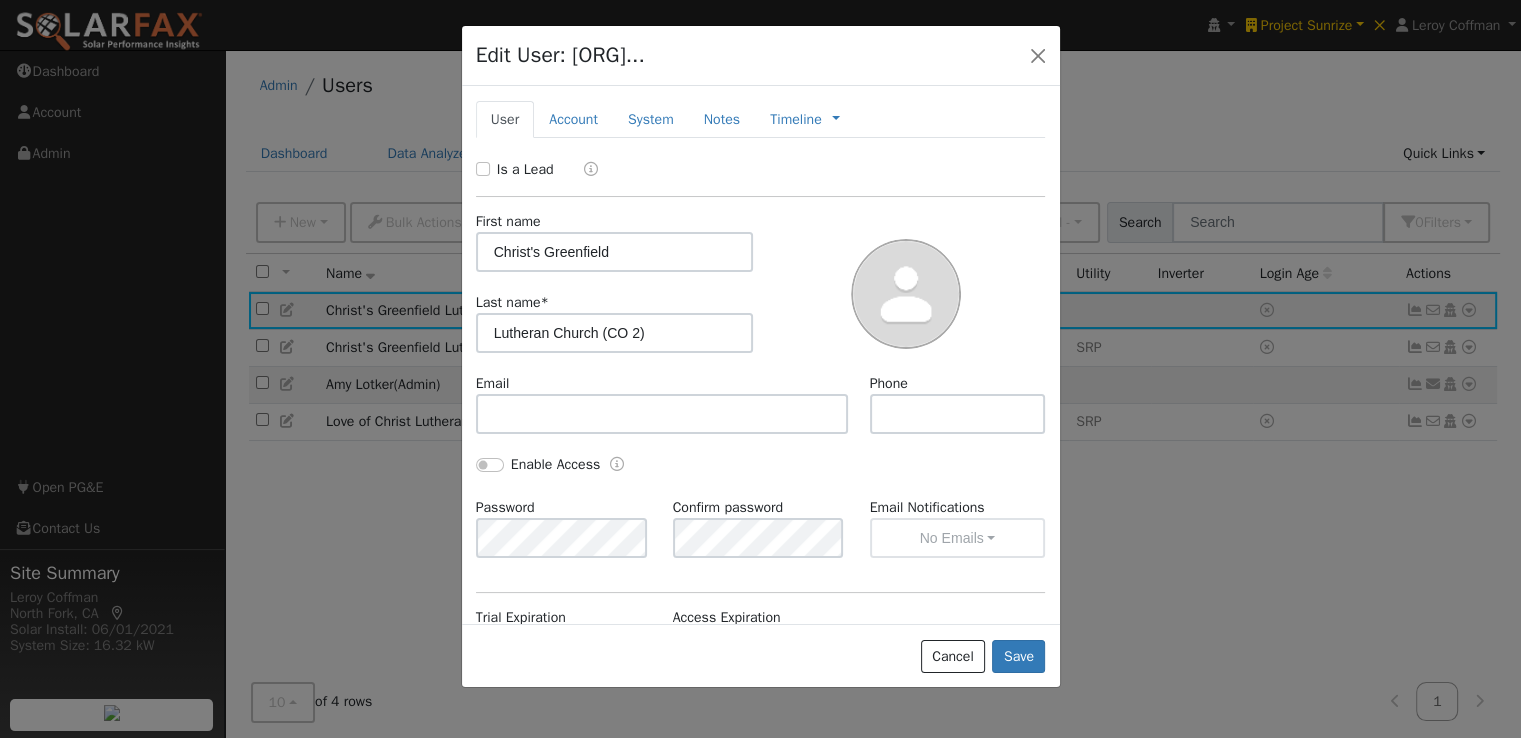 click on "Account" at bounding box center [573, 119] 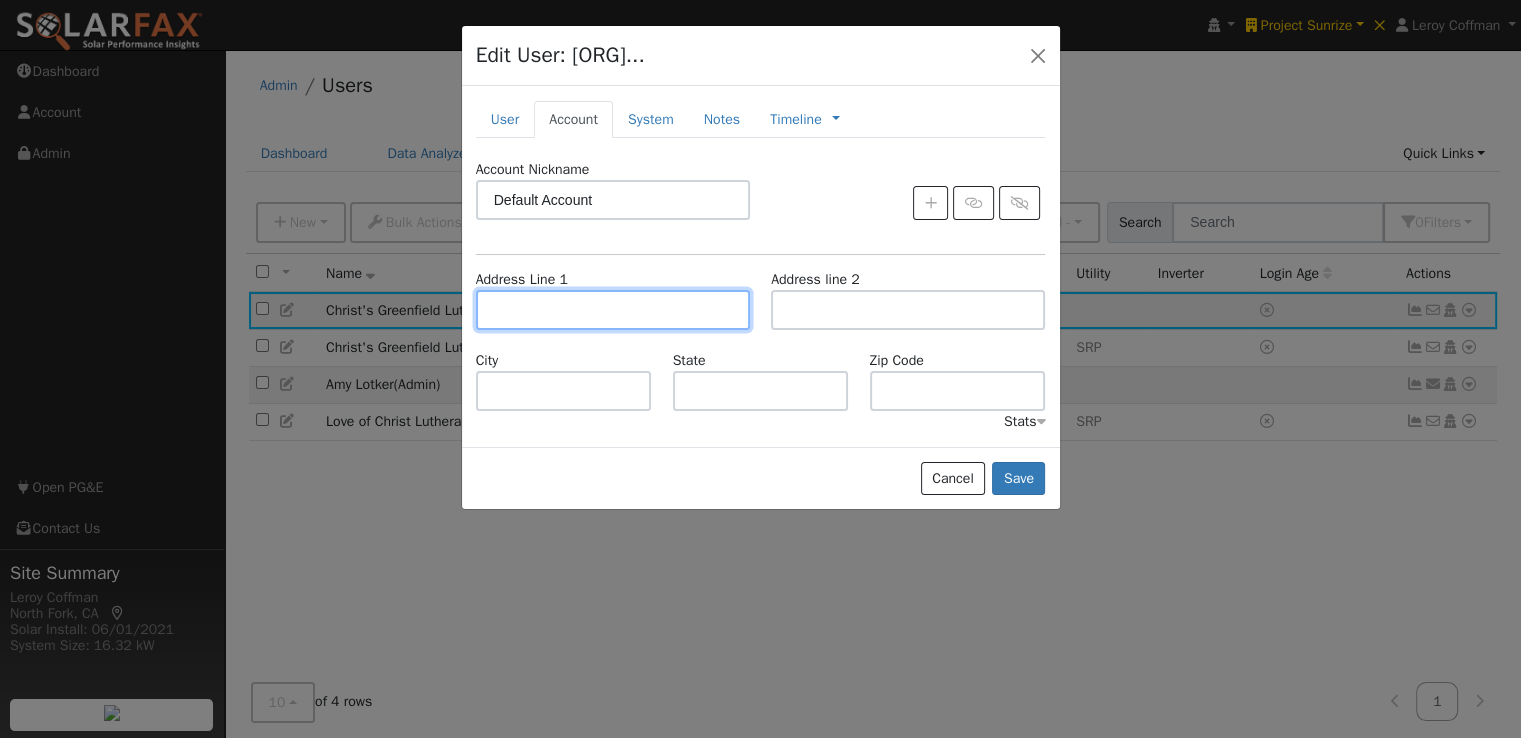 click at bounding box center (613, 310) 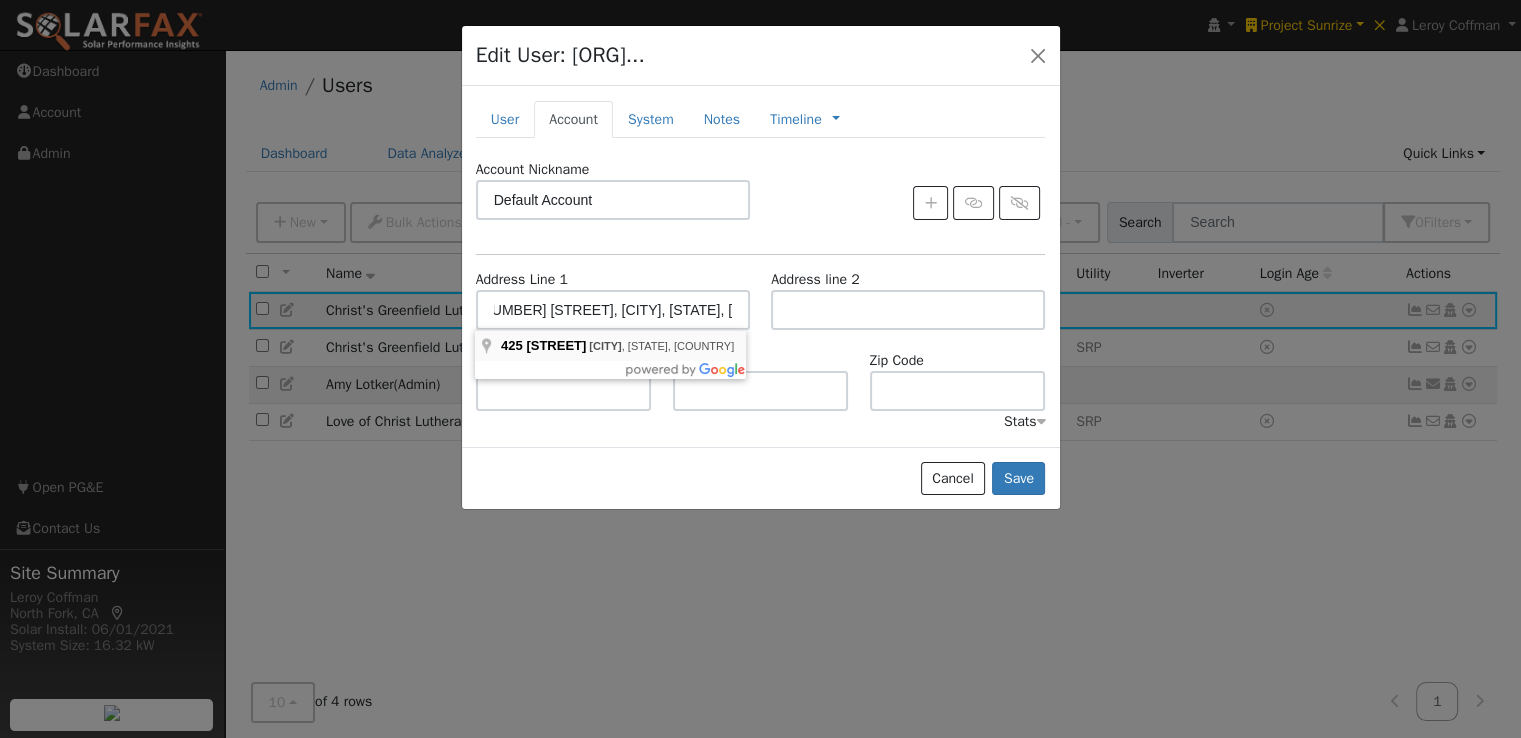 scroll, scrollTop: 0, scrollLeft: 0, axis: both 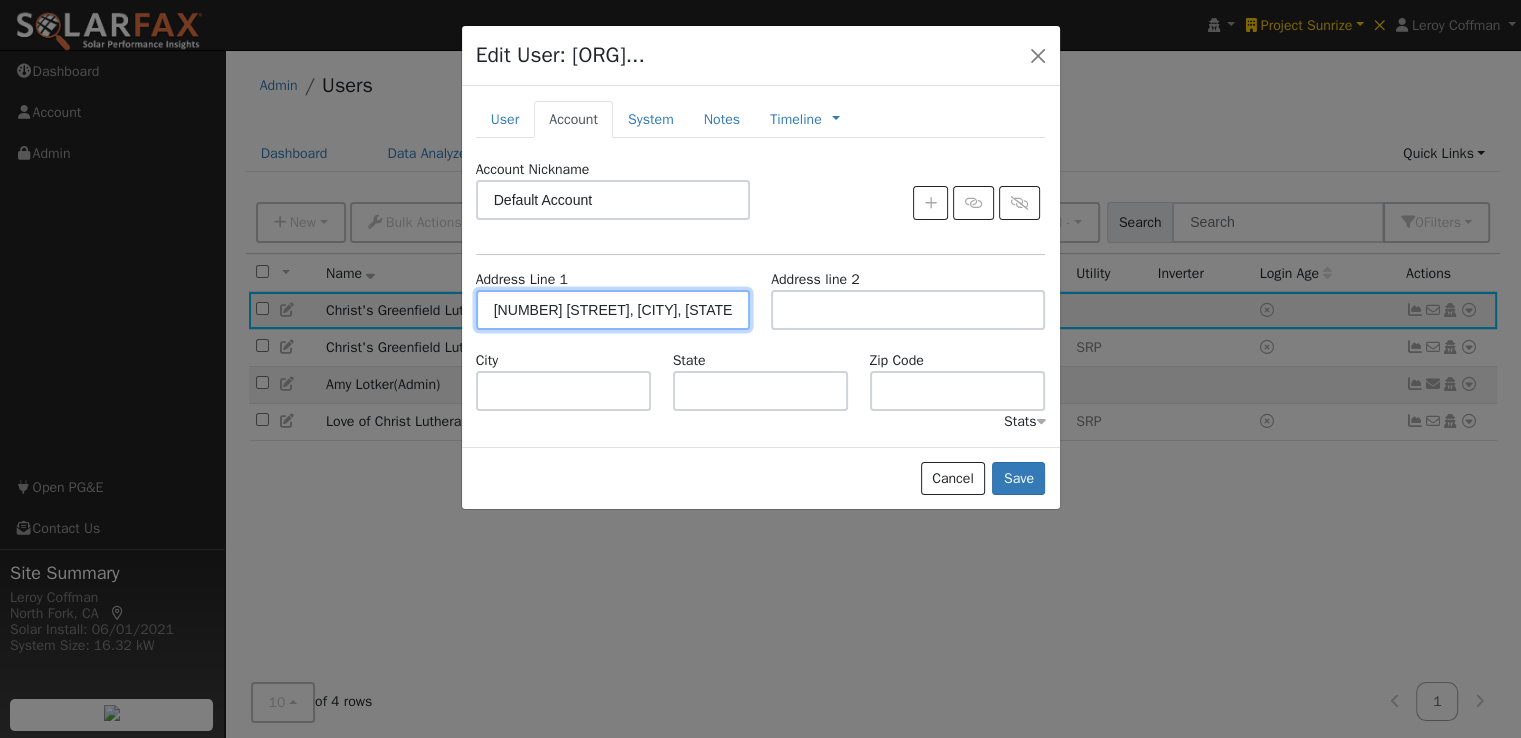 type on "425 North Greenfield Road" 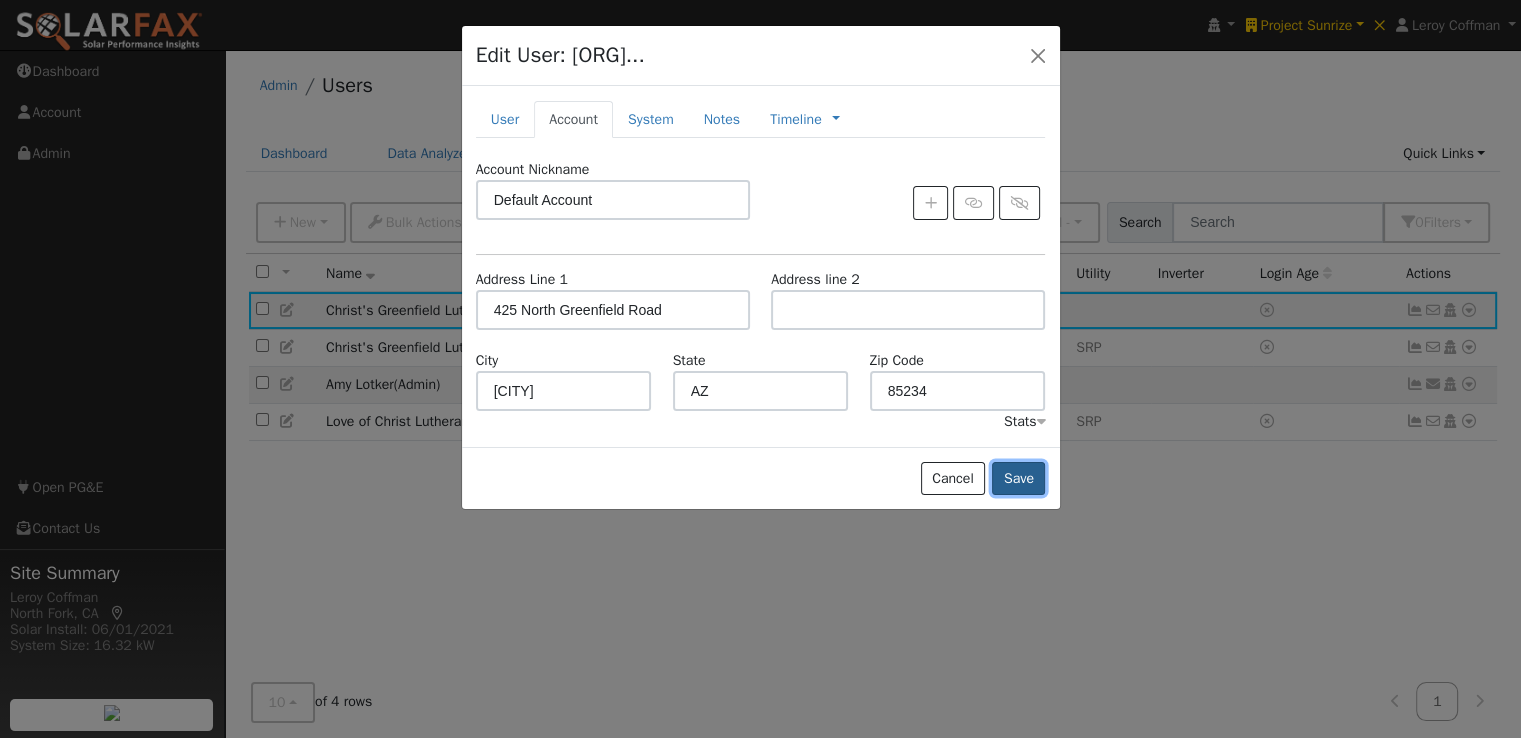 click on "Save" at bounding box center [1018, 479] 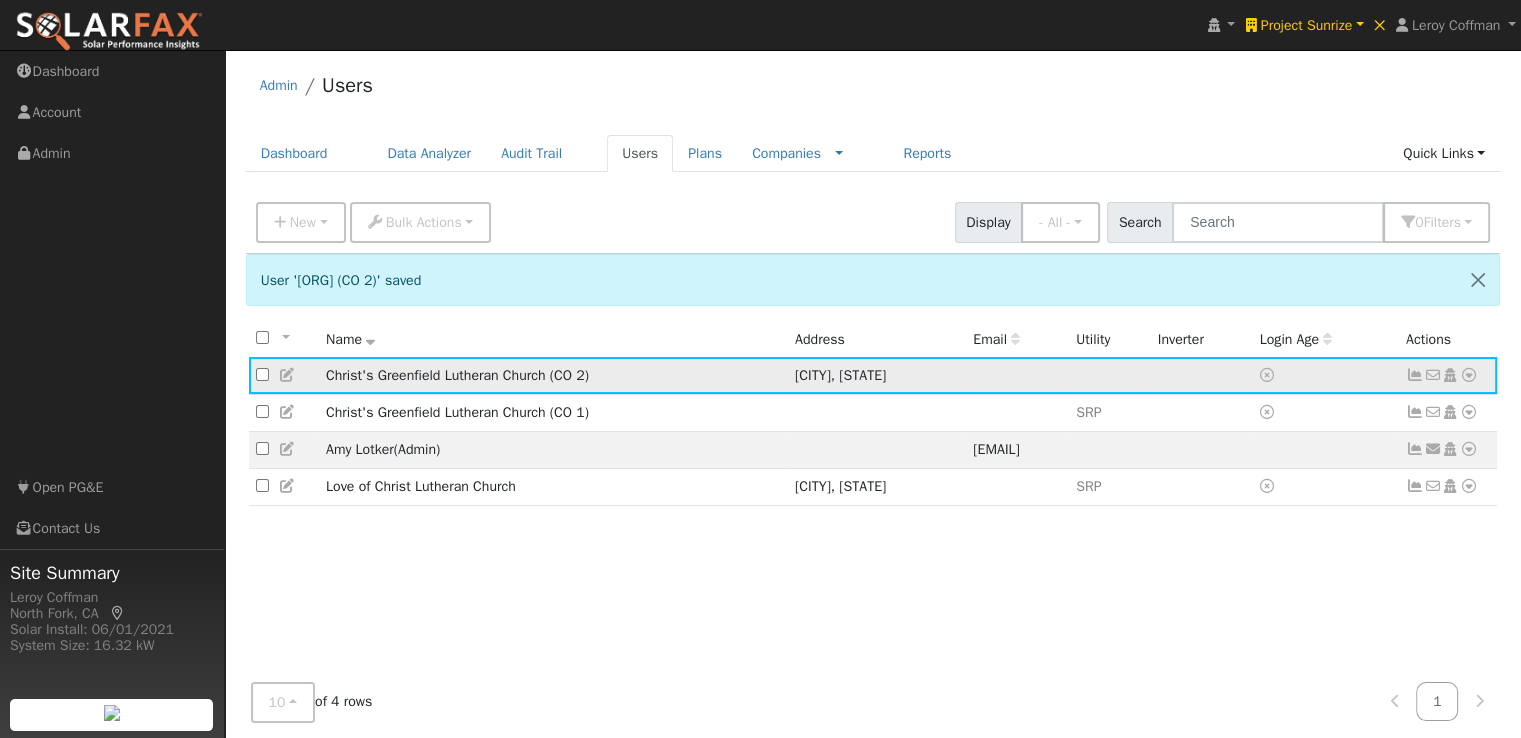 click at bounding box center [1469, 375] 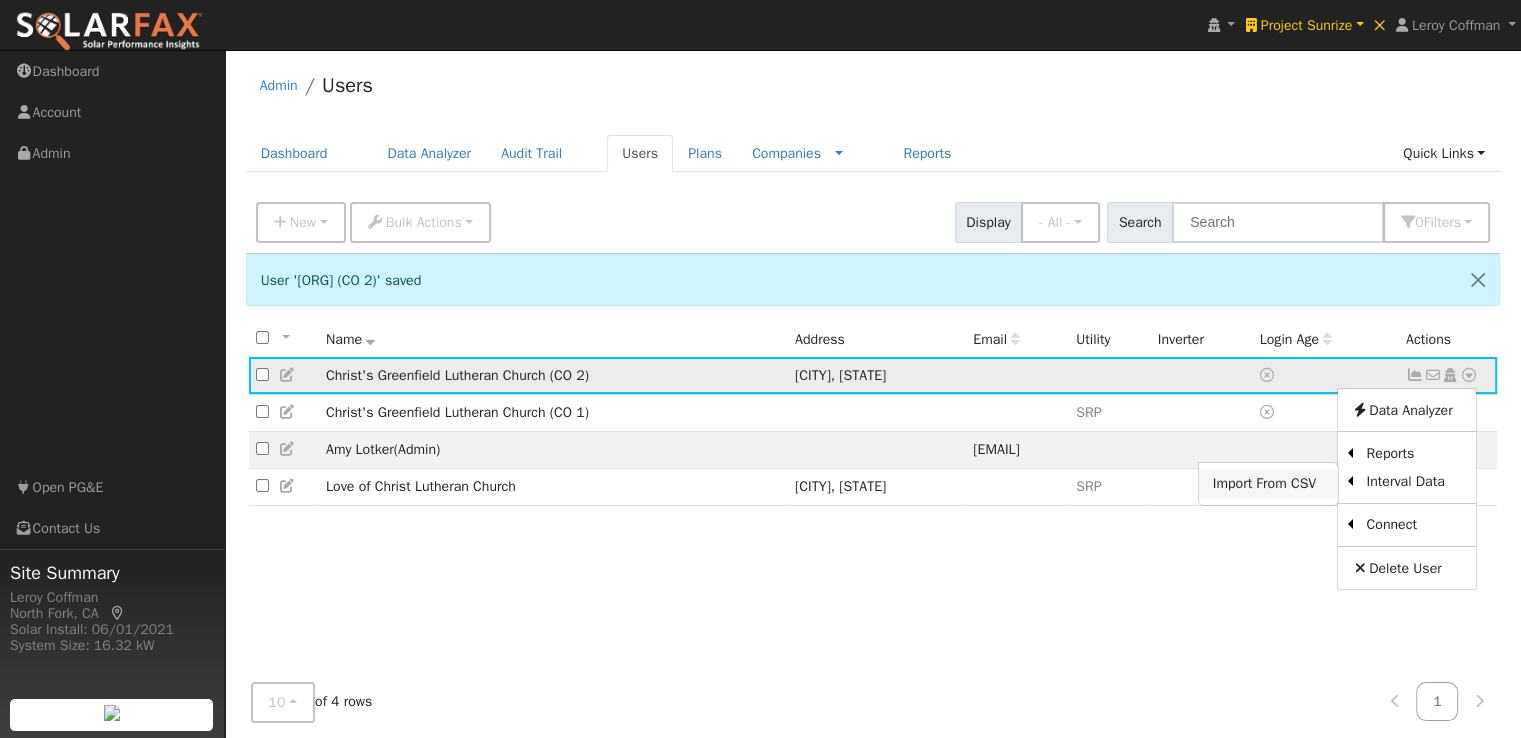 click on "Import From CSV" at bounding box center (1268, 484) 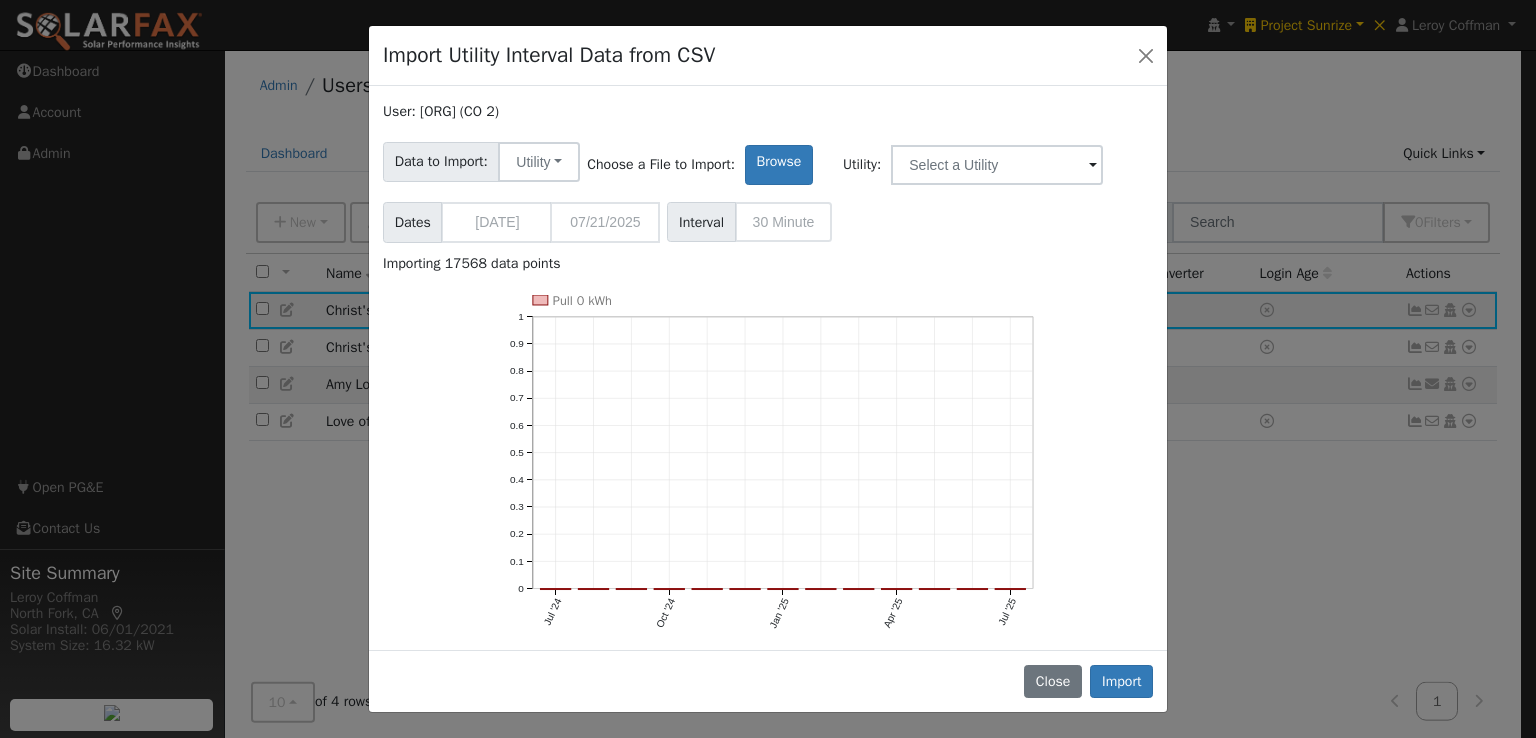 click at bounding box center (1093, 166) 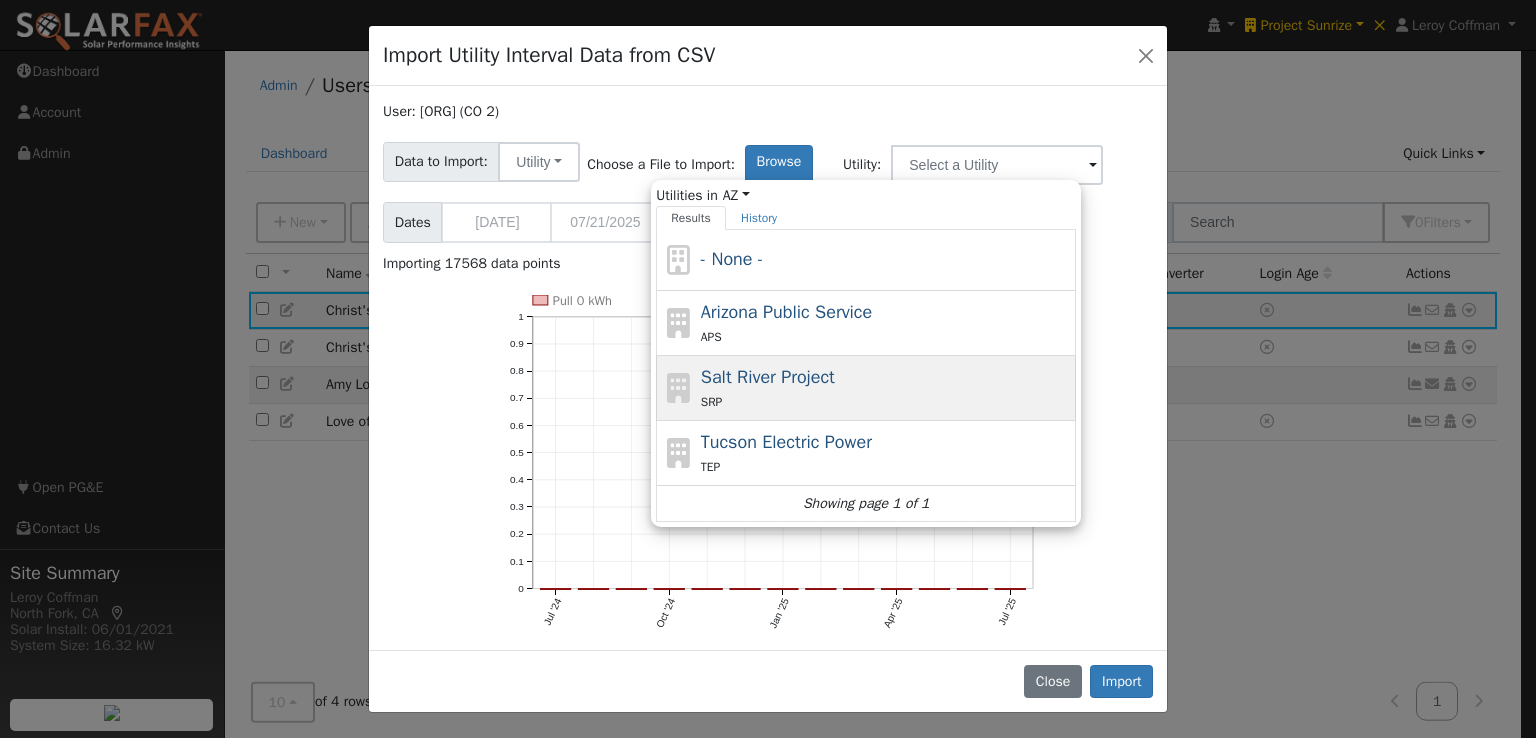 click on "Salt River Project" at bounding box center [768, 377] 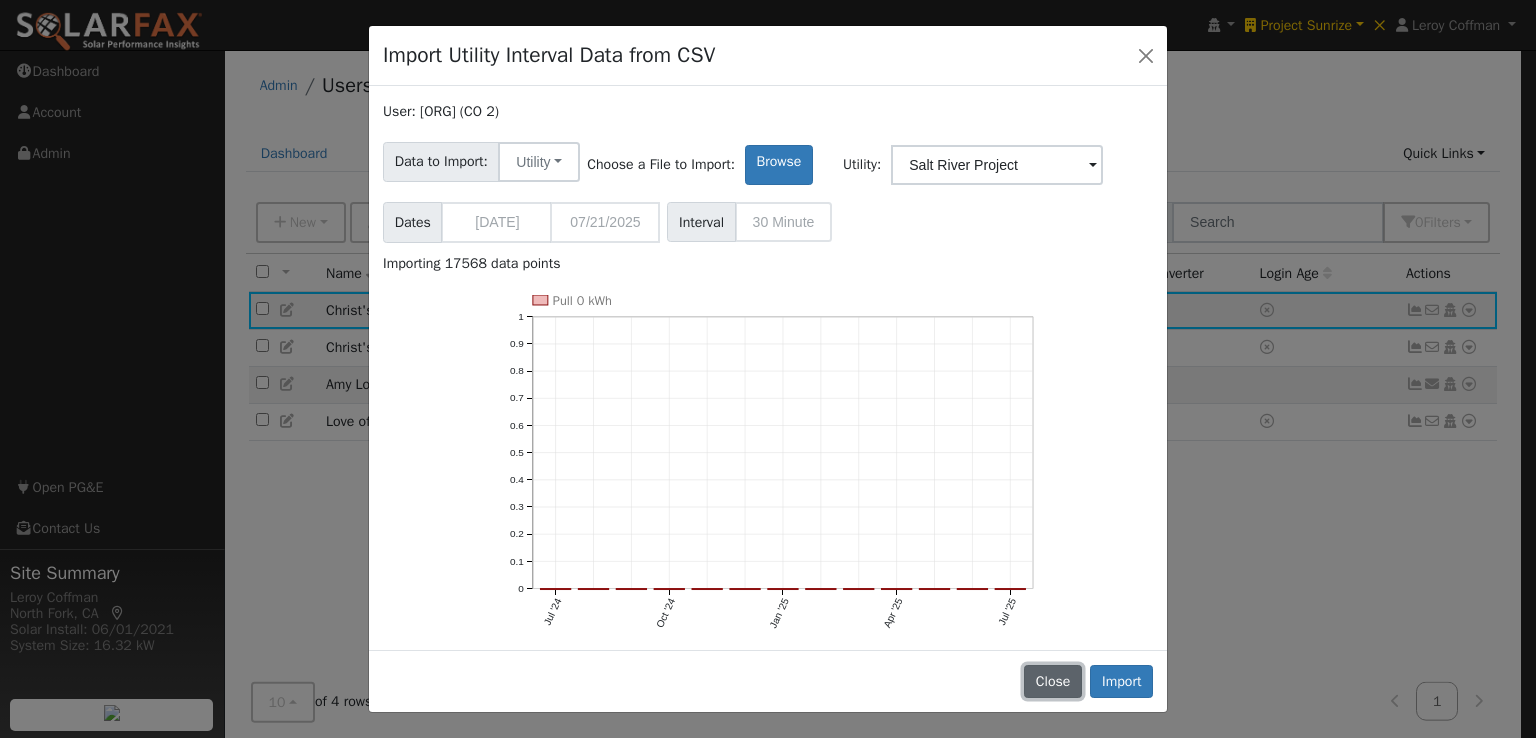 click on "Close" at bounding box center (1053, 682) 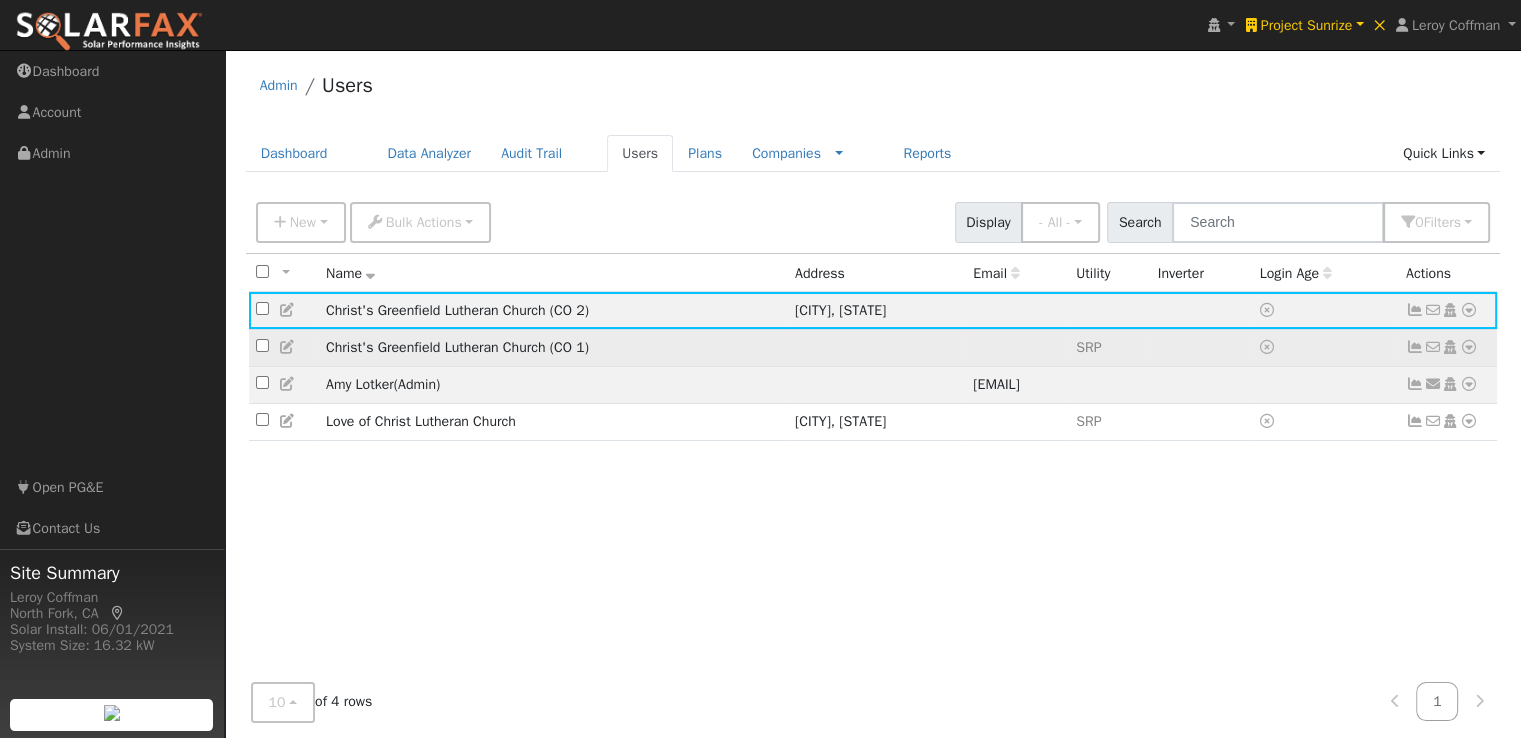 click at bounding box center [288, 347] 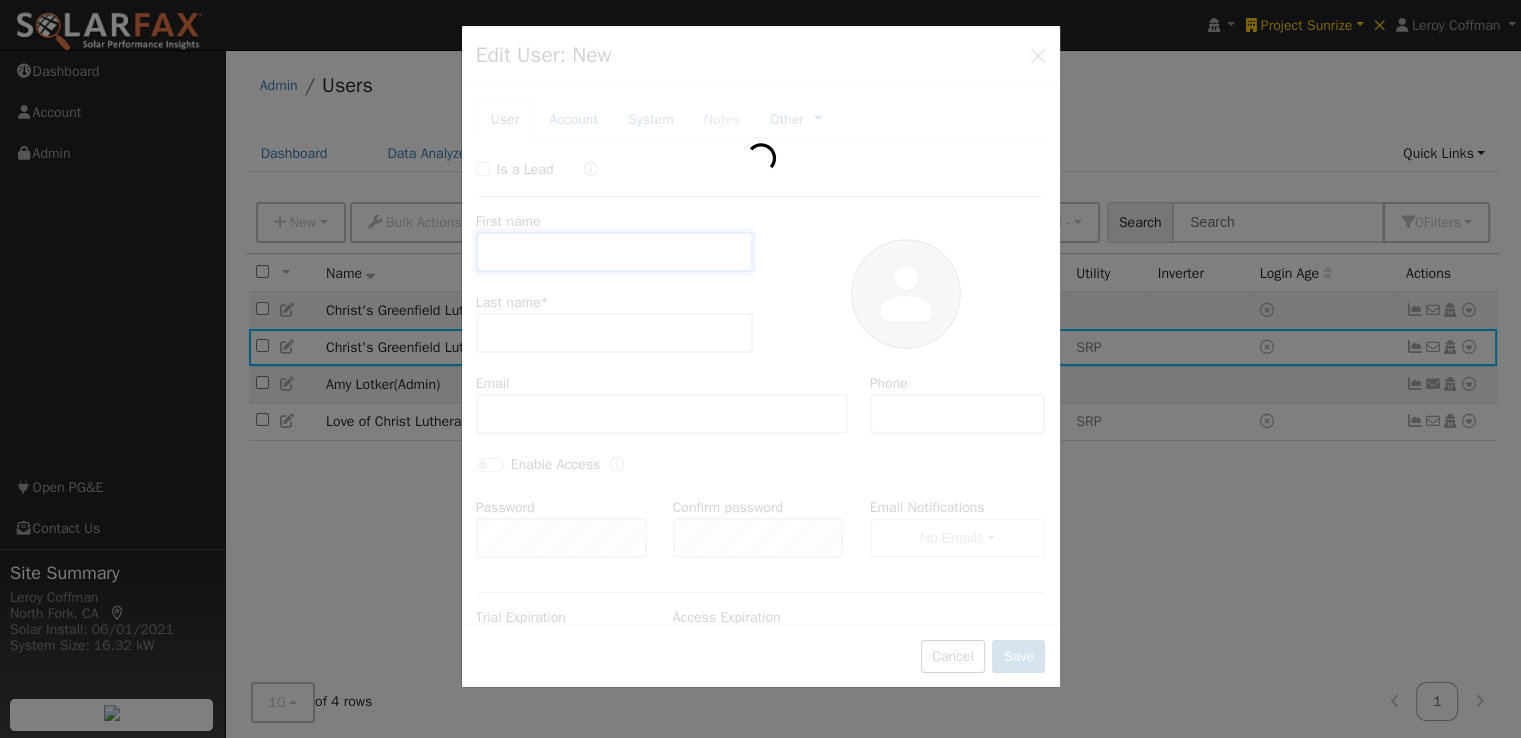 type on "Christ's Greenfield" 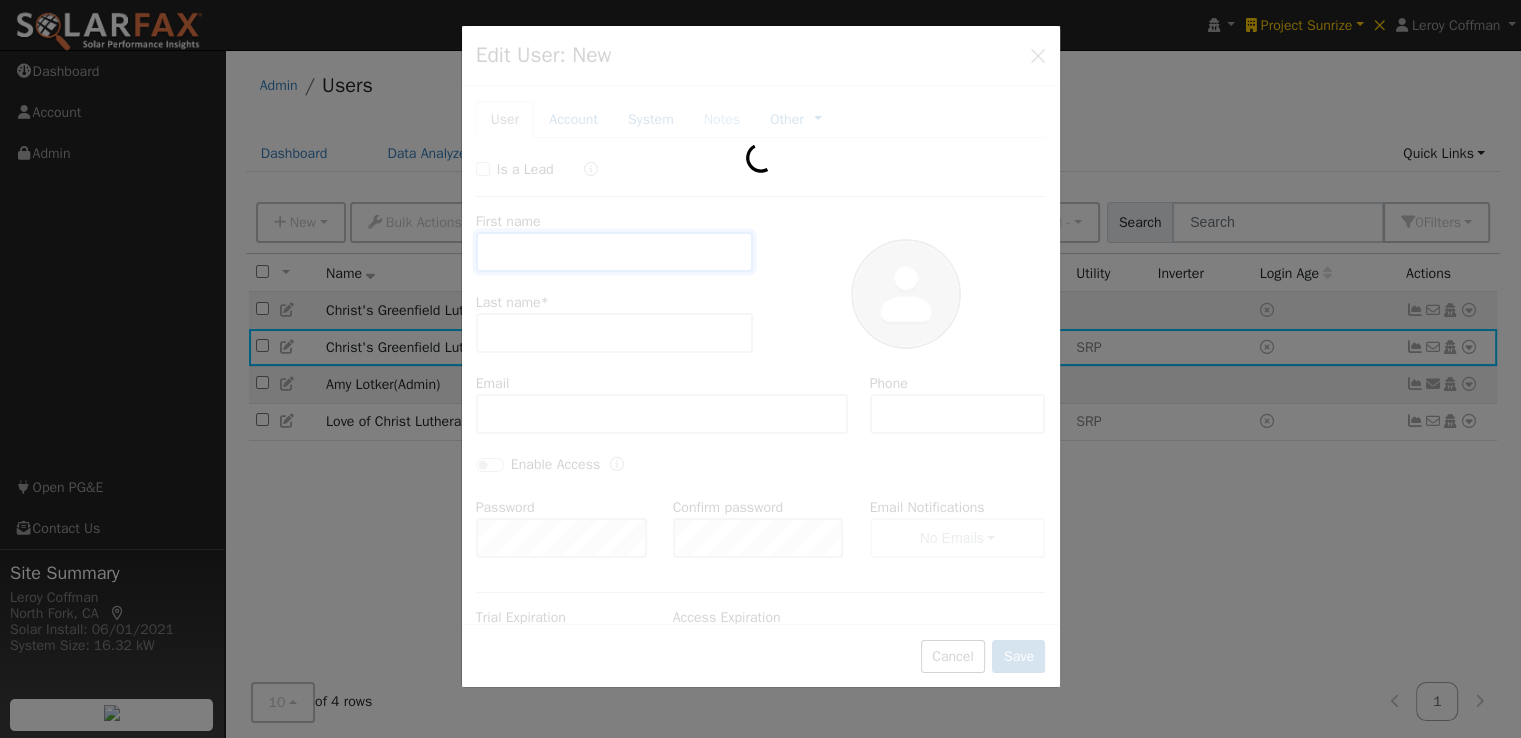 type on "Lutheran Church (CO 1)" 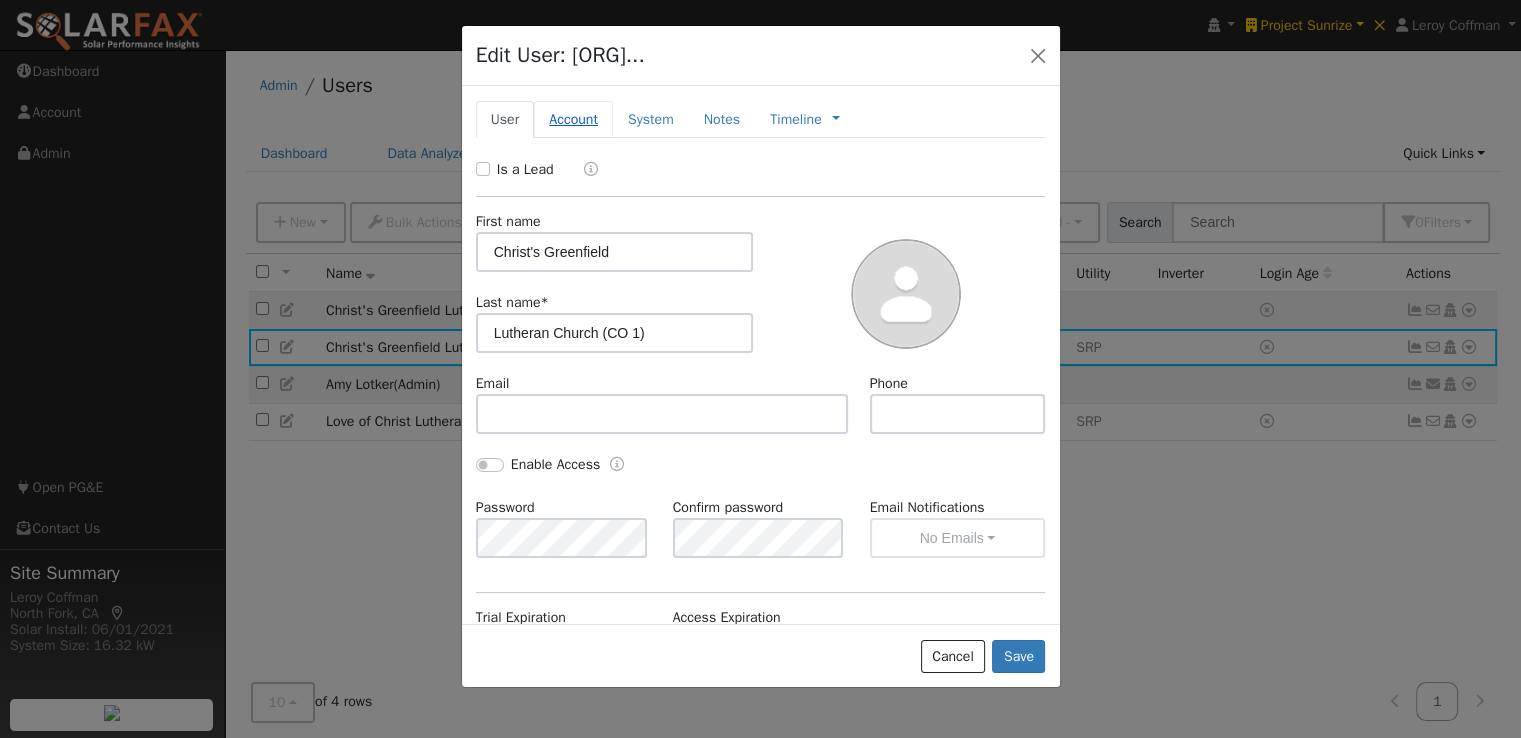 click on "Account" at bounding box center (573, 119) 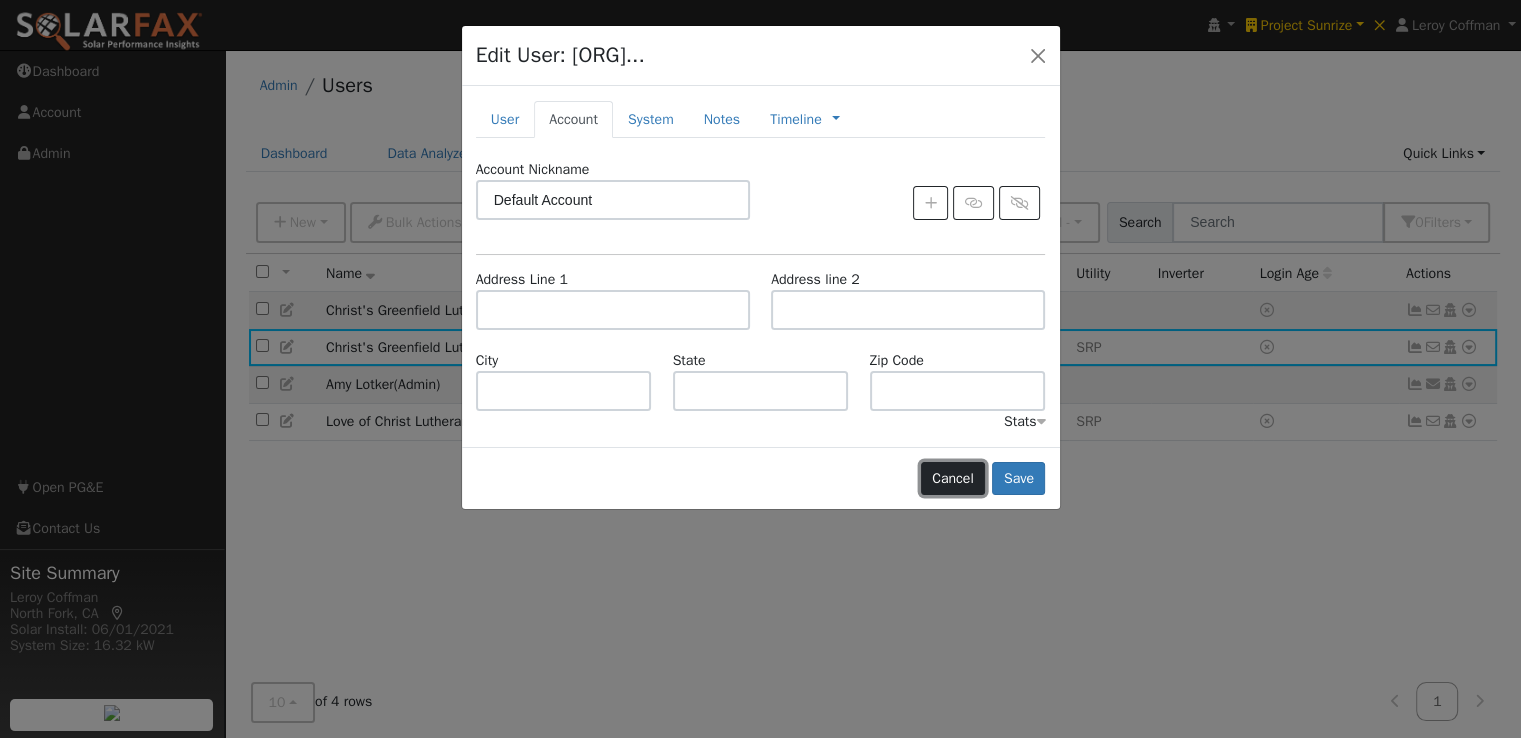 click on "Cancel" at bounding box center [953, 479] 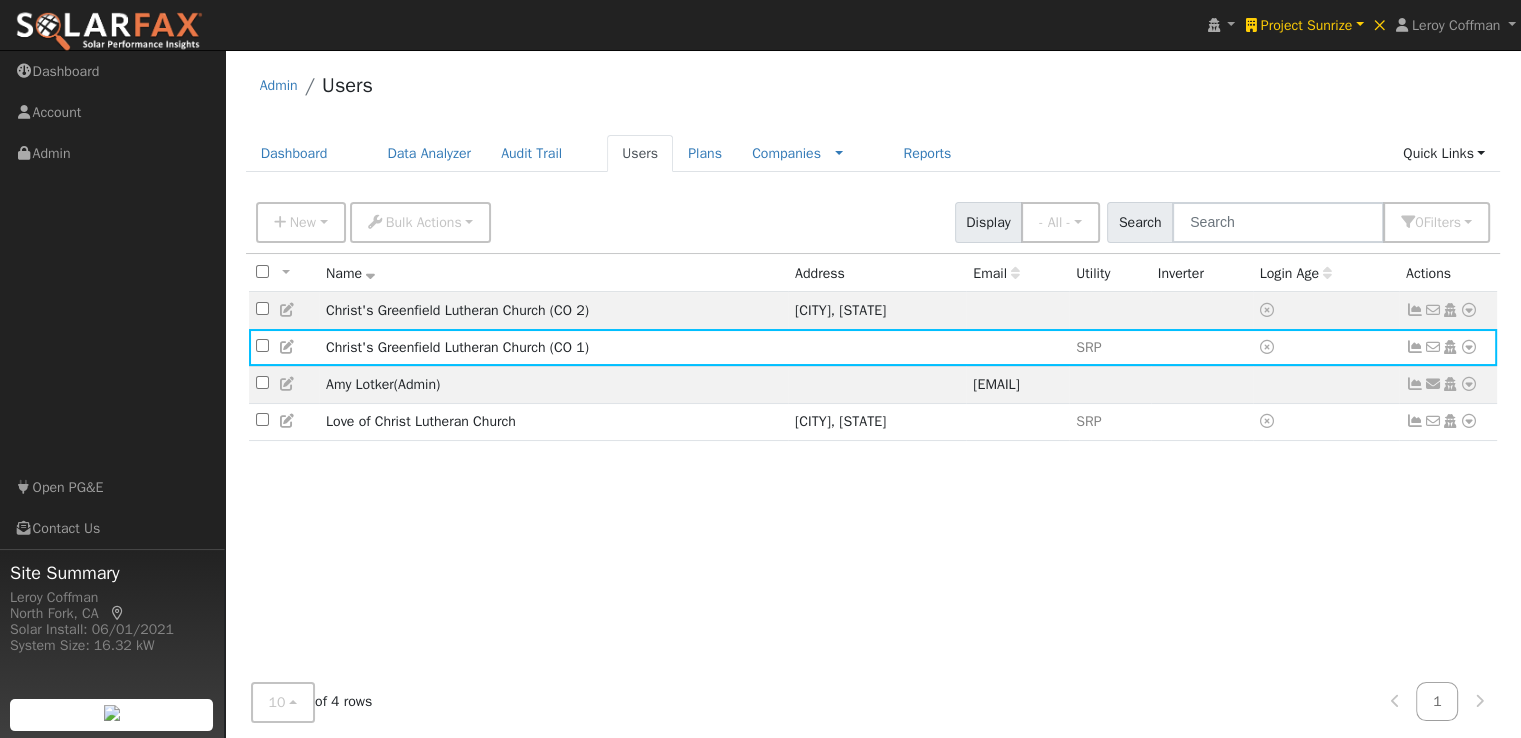 click at bounding box center [288, 347] 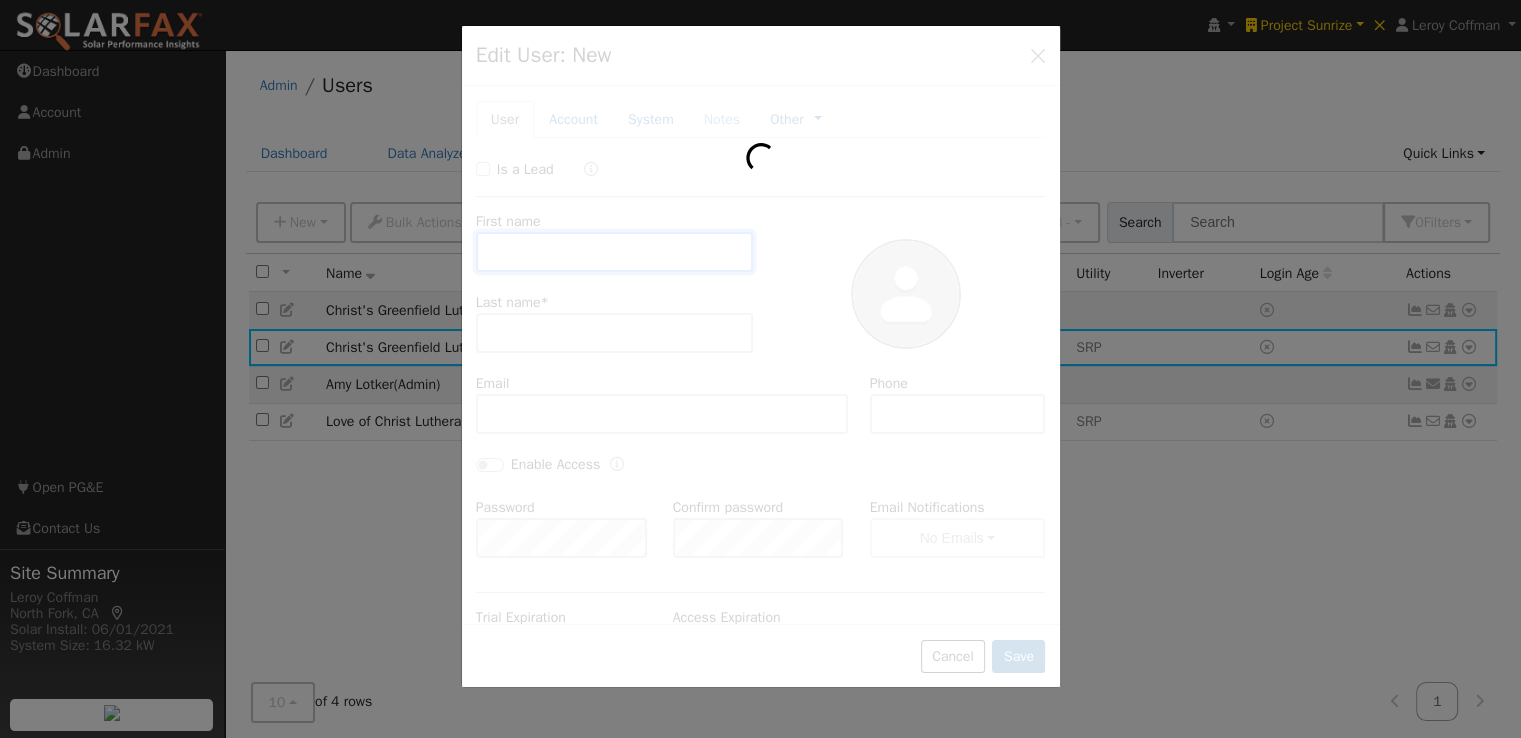 type on "Christ's Greenfield" 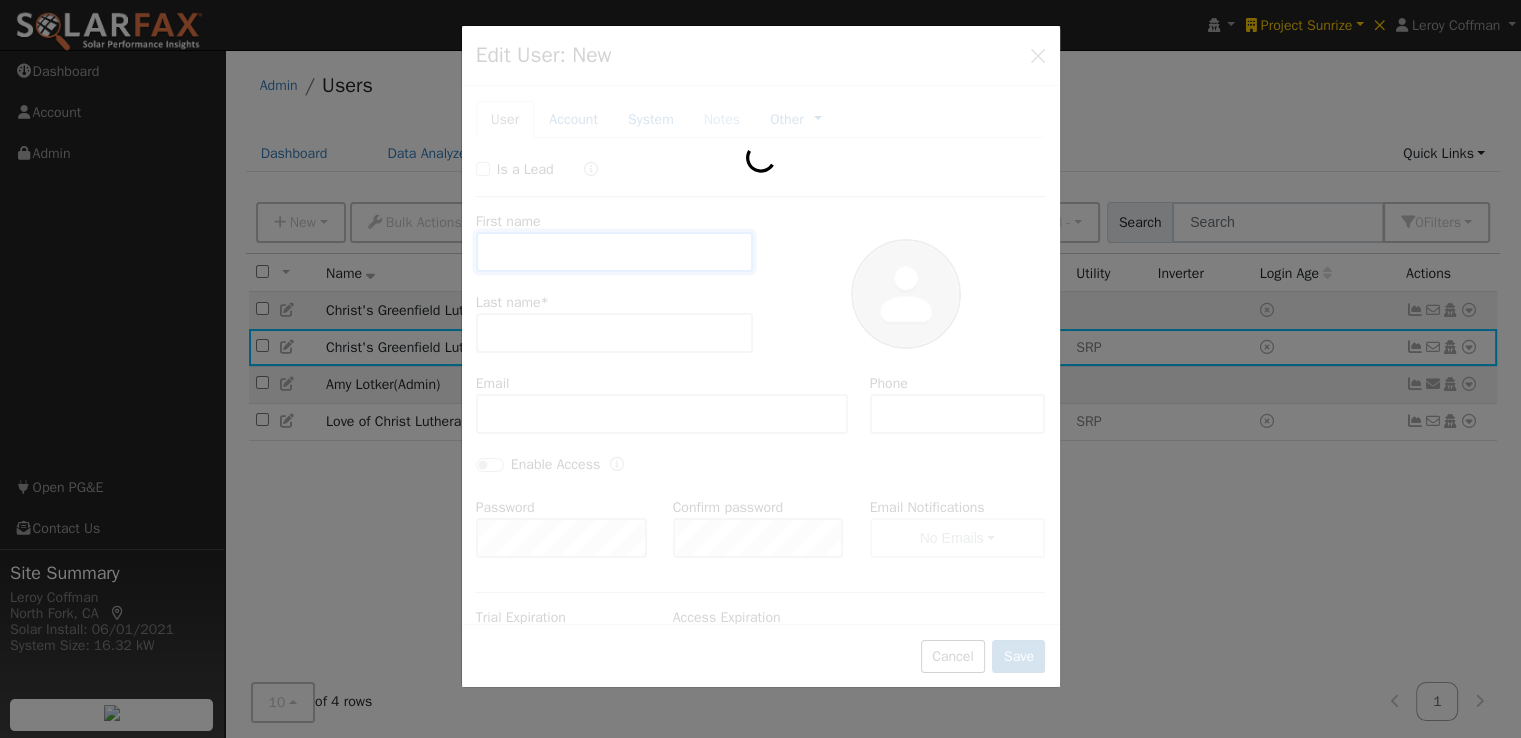 type on "Lutheran Church (CO 1)" 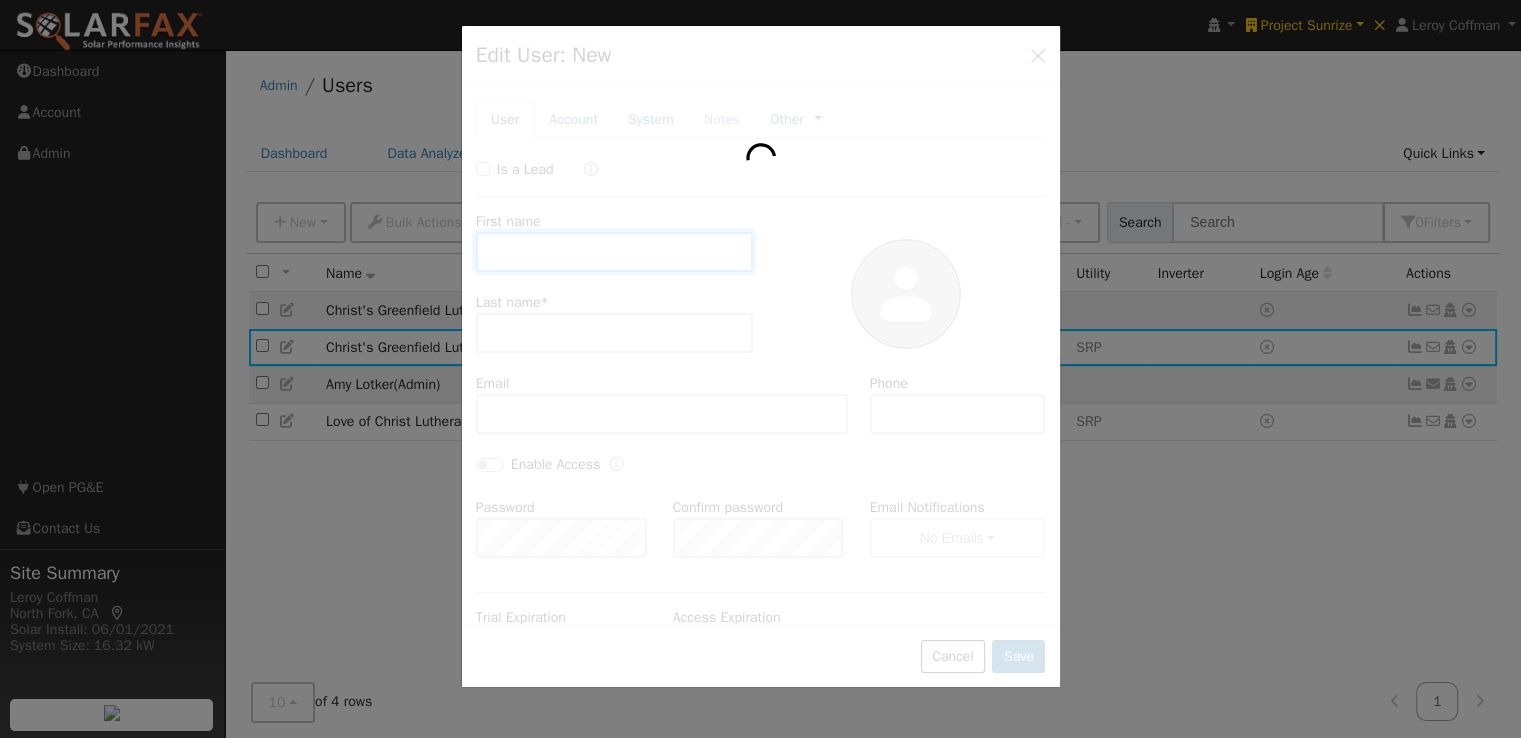 type on "Default Account" 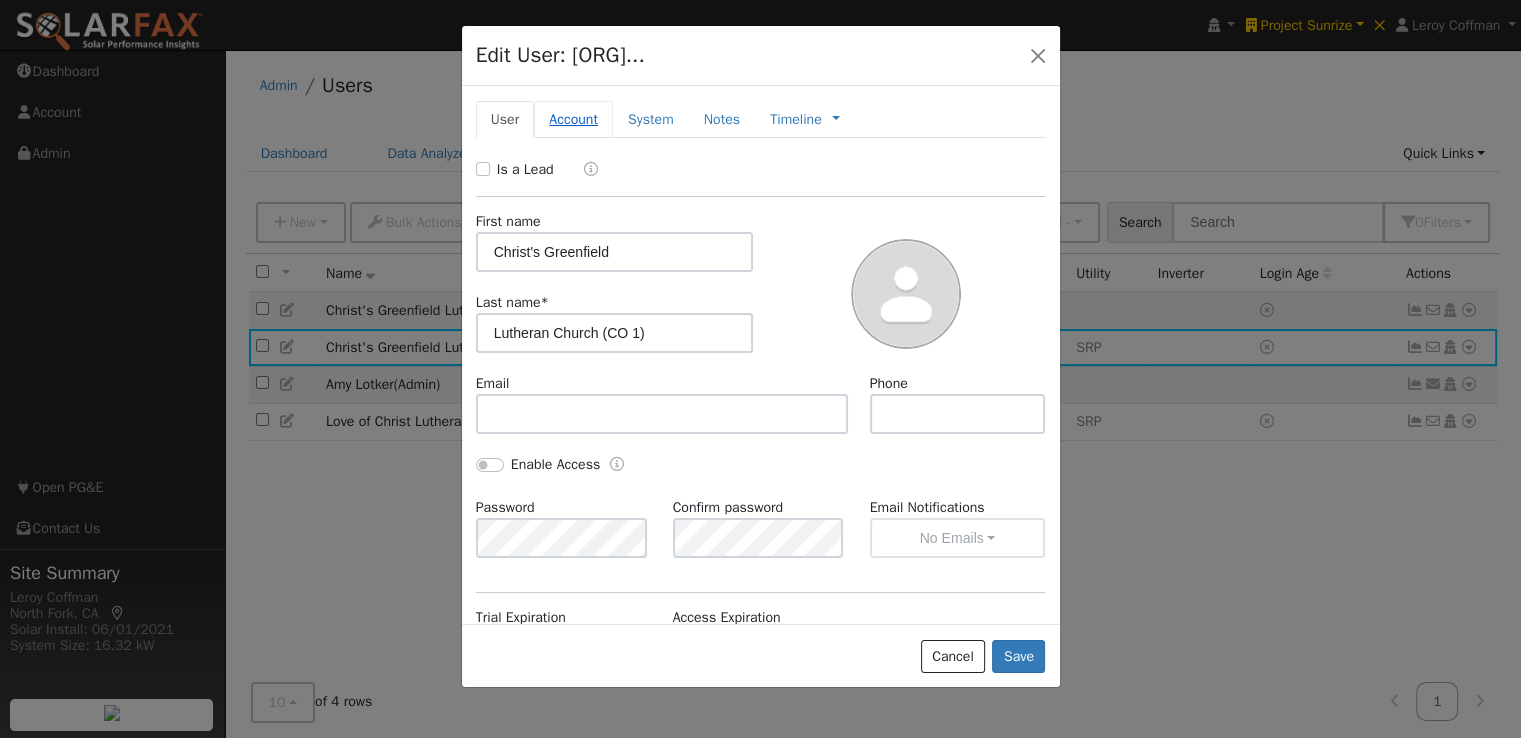 click on "Account" at bounding box center (573, 119) 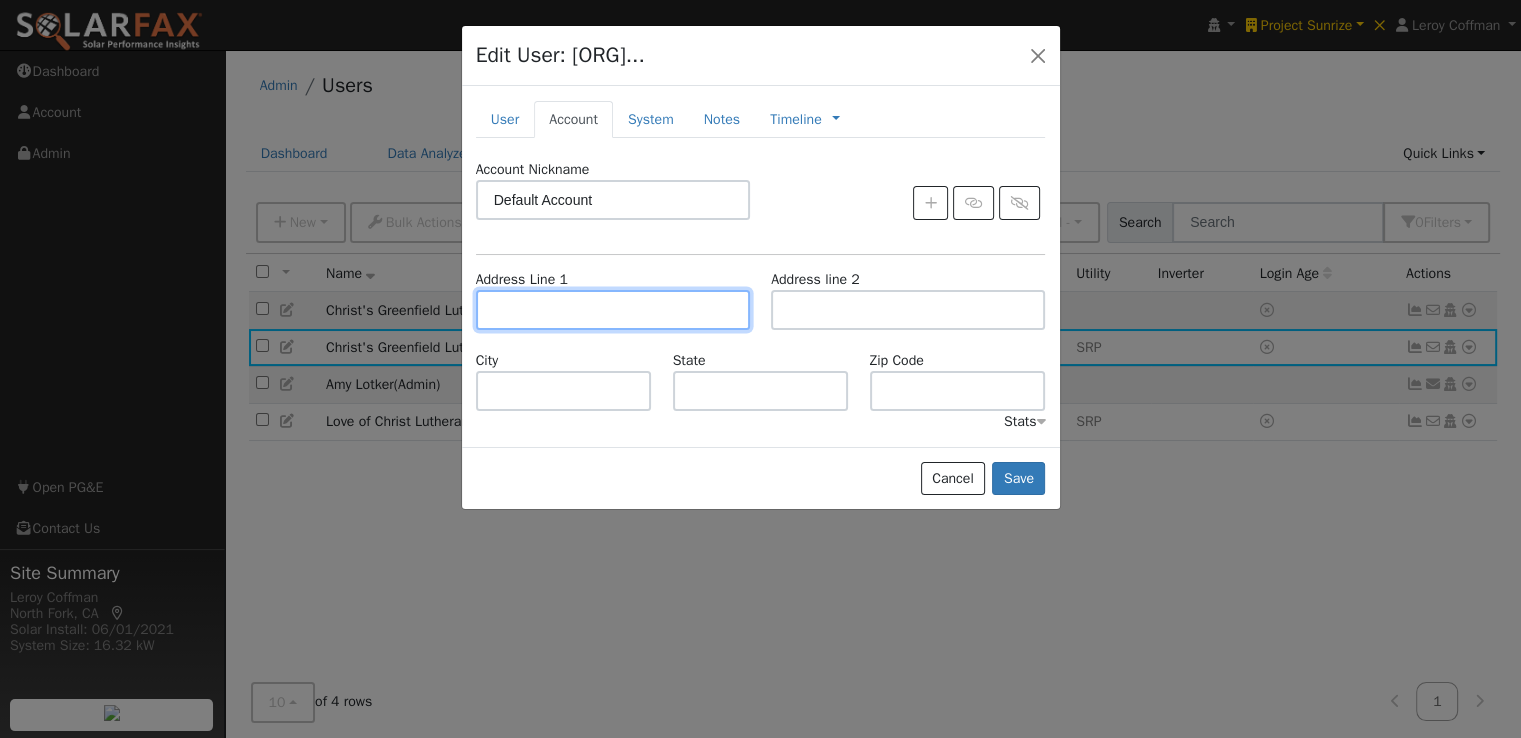 click at bounding box center (613, 310) 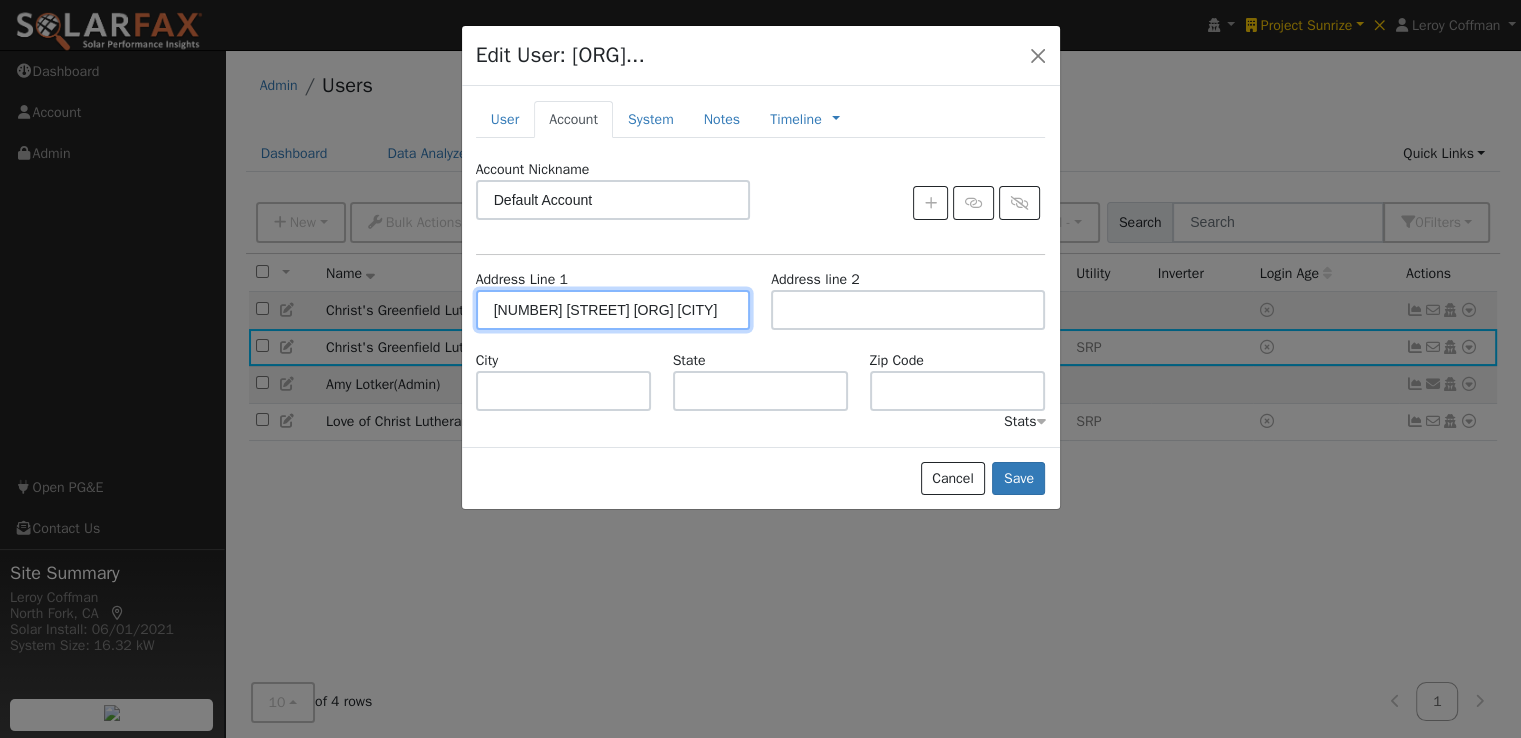 scroll, scrollTop: 0, scrollLeft: 16, axis: horizontal 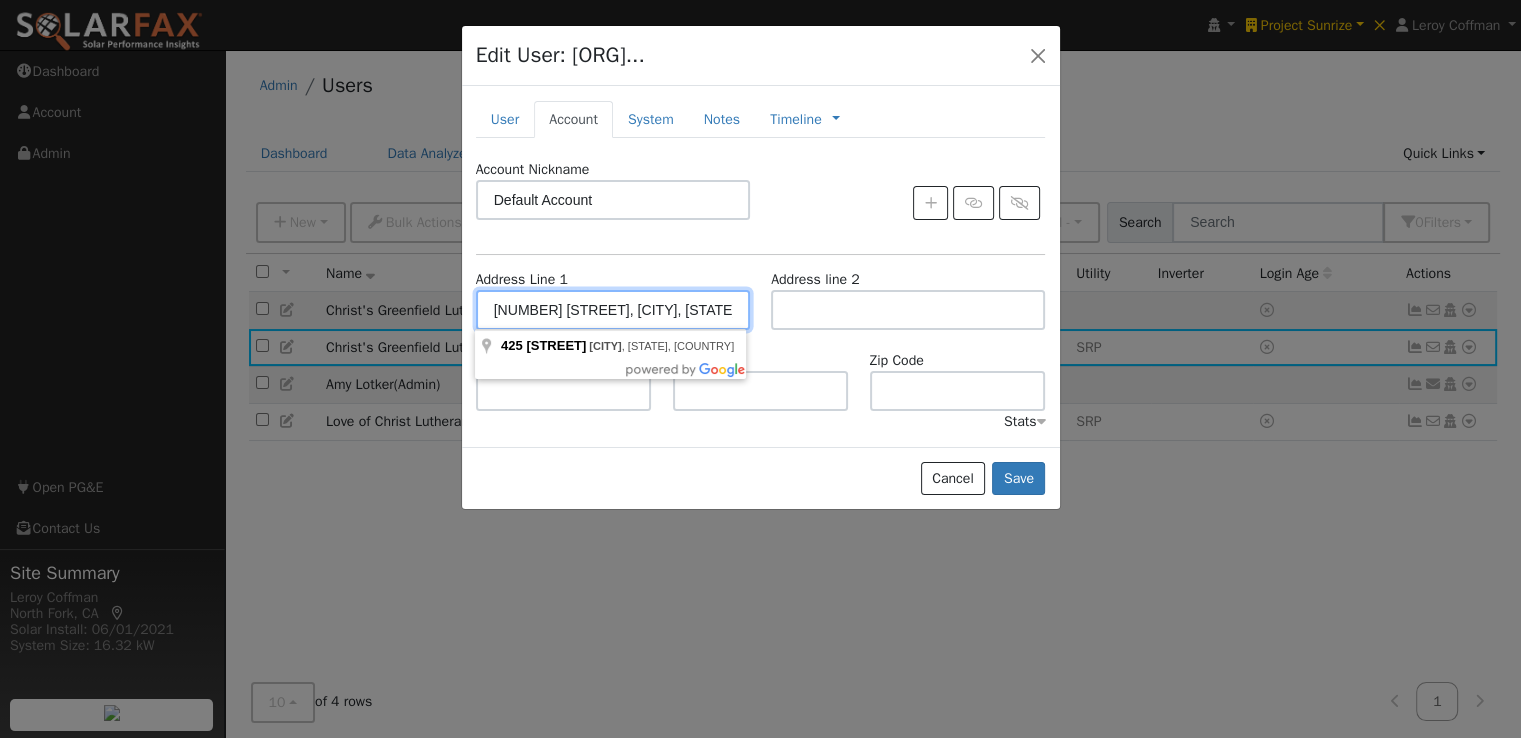 type on "425 North Greenfield Road" 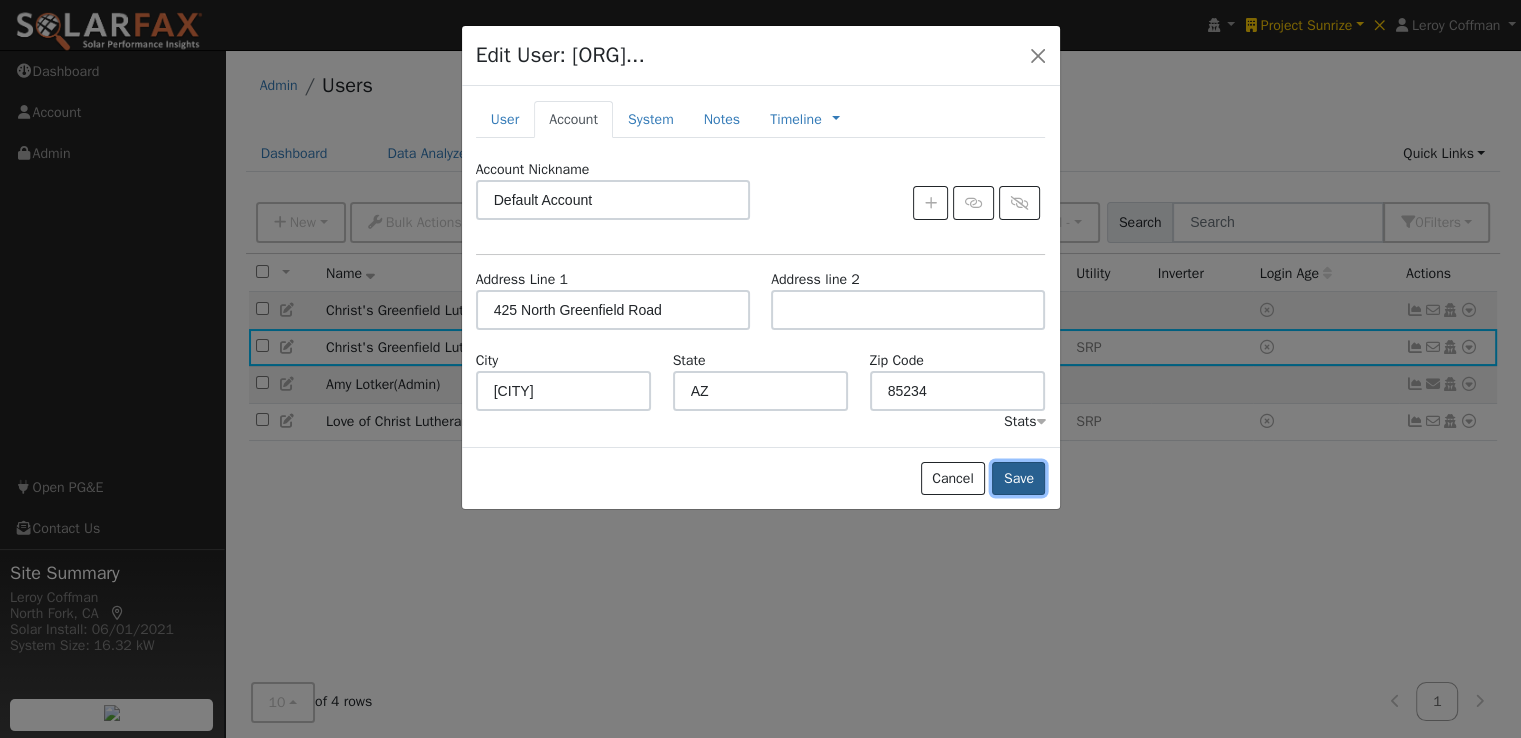 click on "Save" at bounding box center [1018, 479] 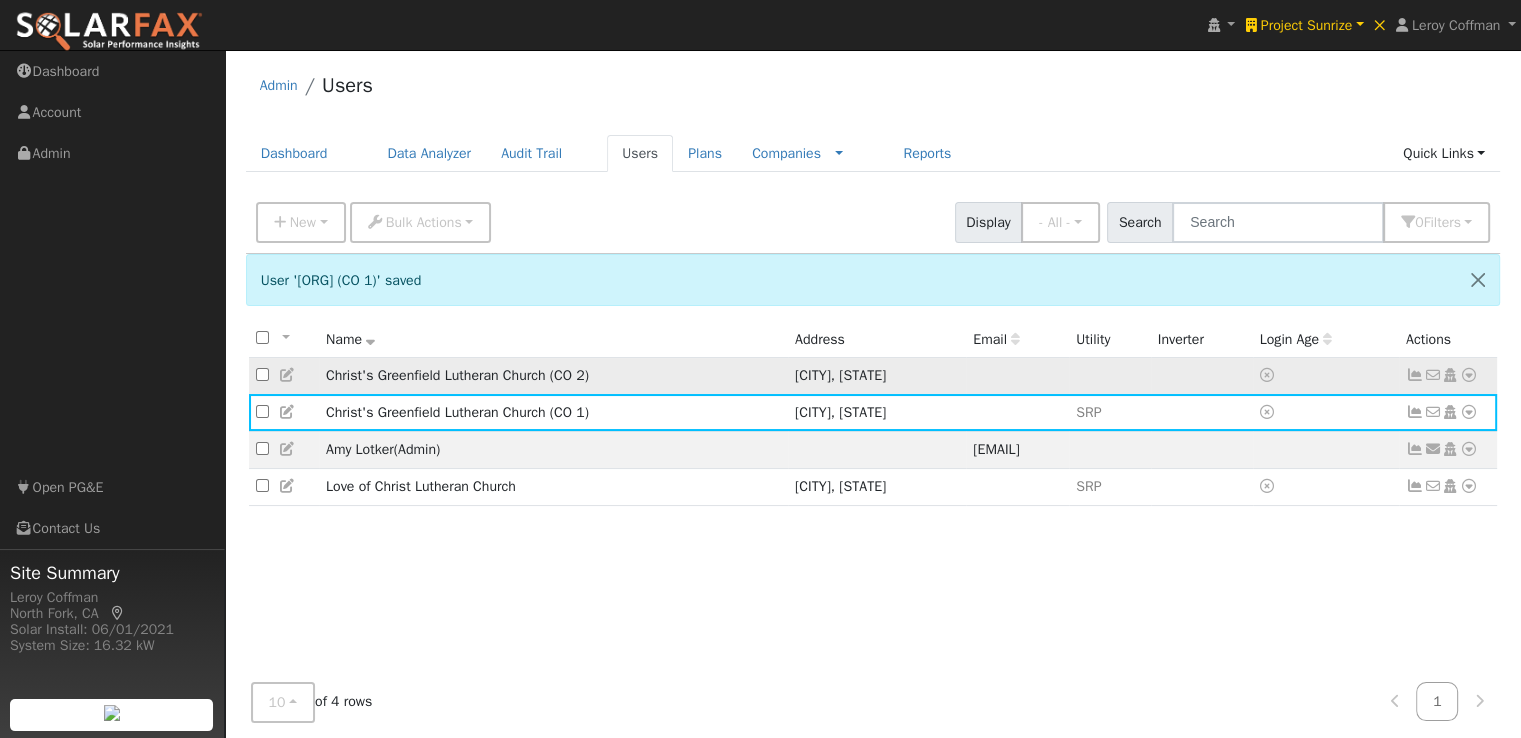 click at bounding box center (1469, 375) 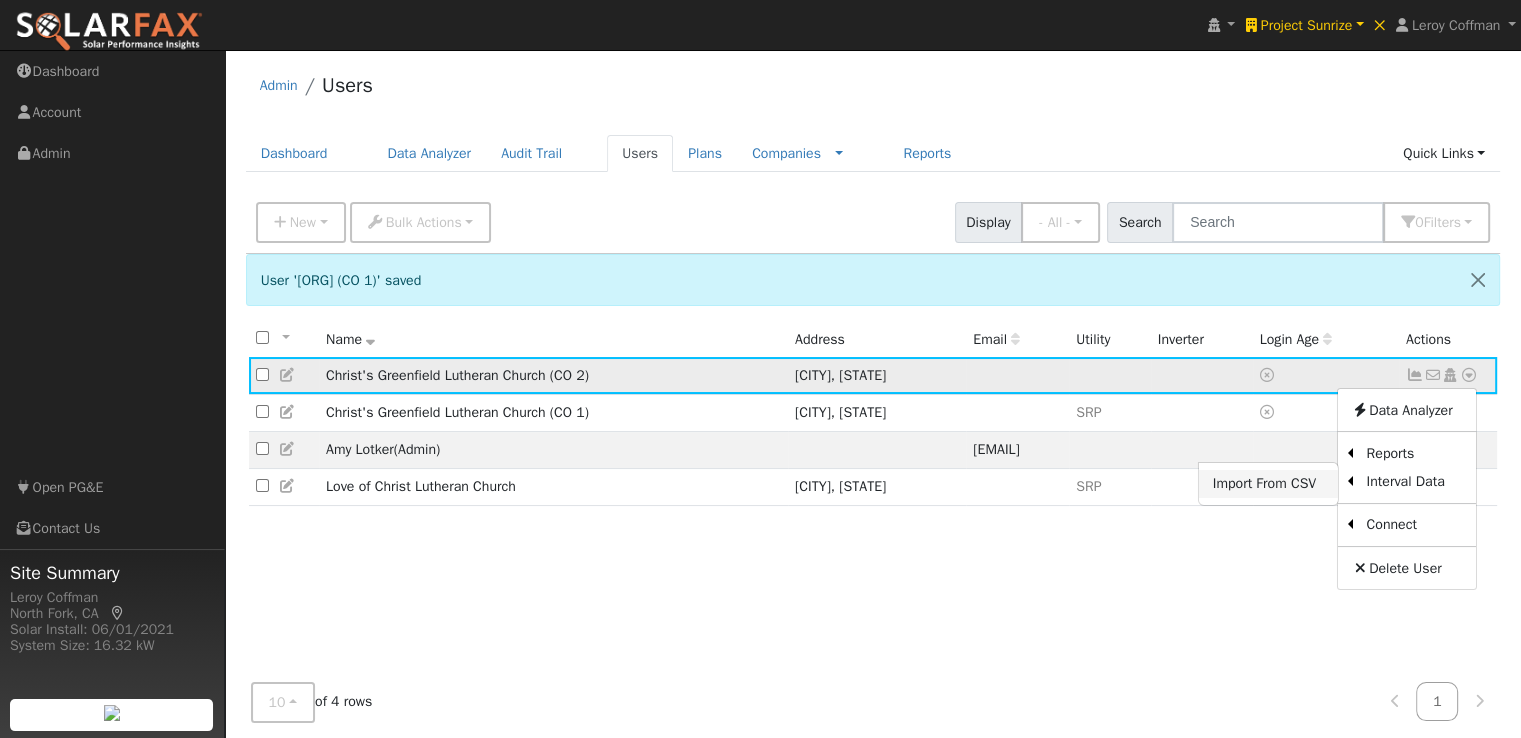 click on "Import From CSV" at bounding box center (1268, 484) 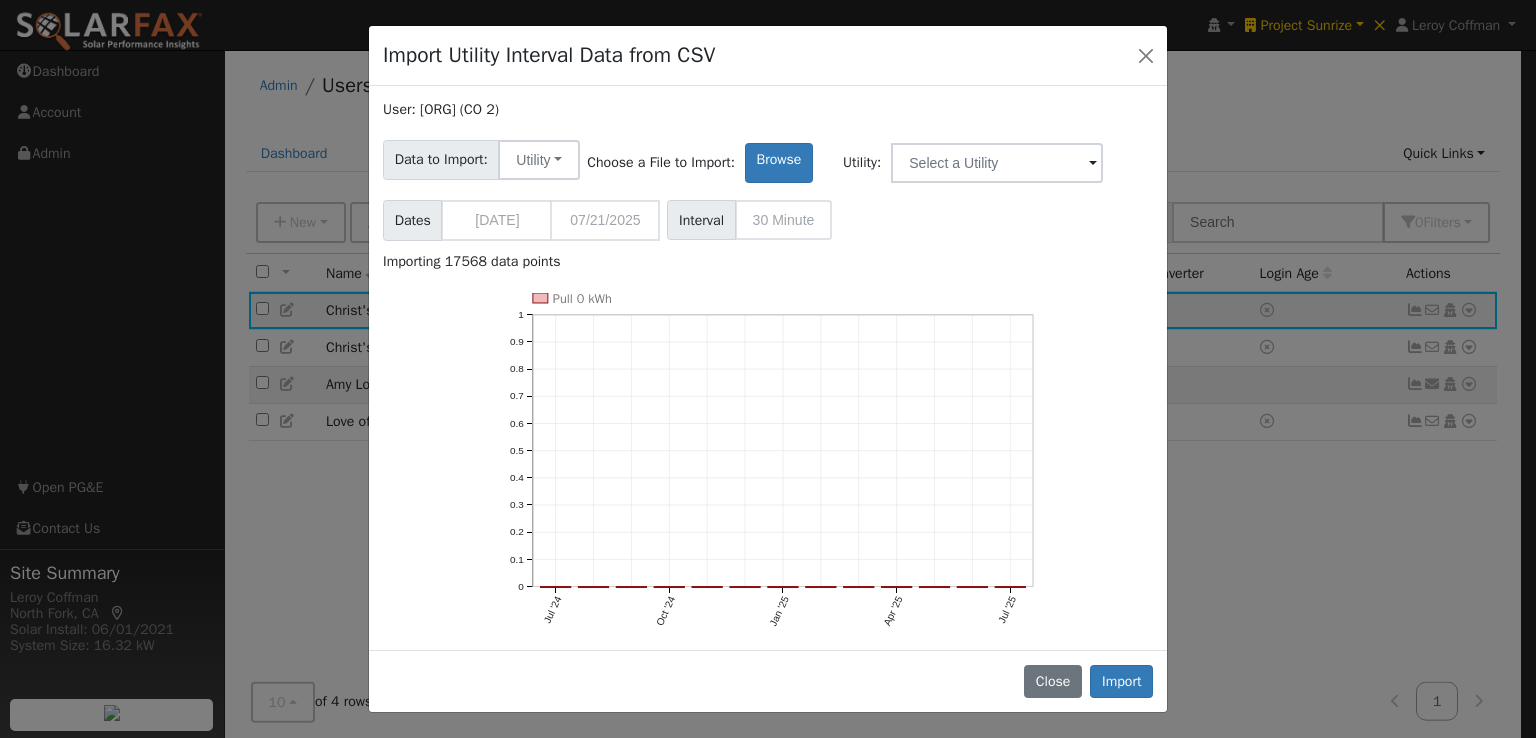 scroll, scrollTop: 0, scrollLeft: 0, axis: both 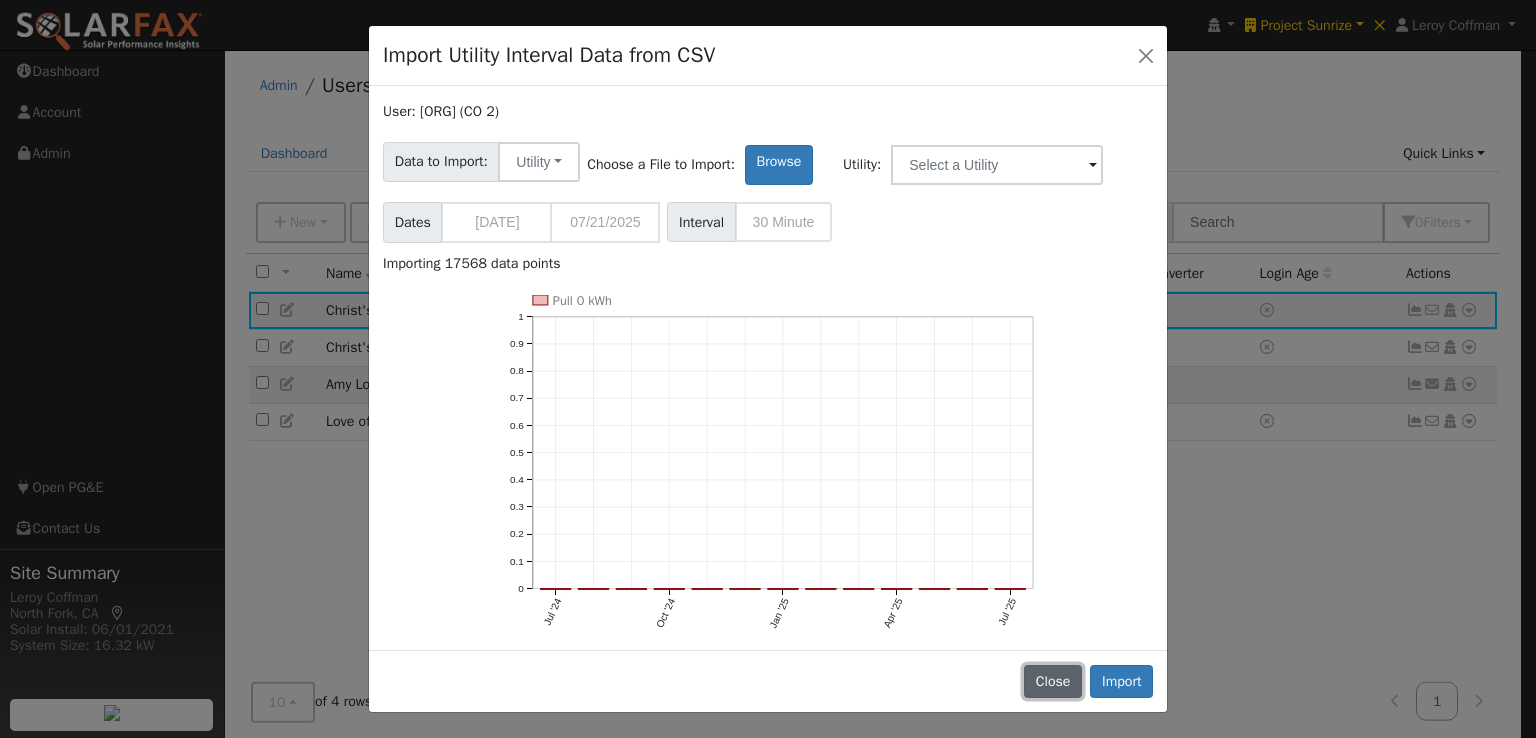 click on "Close" at bounding box center [1053, 682] 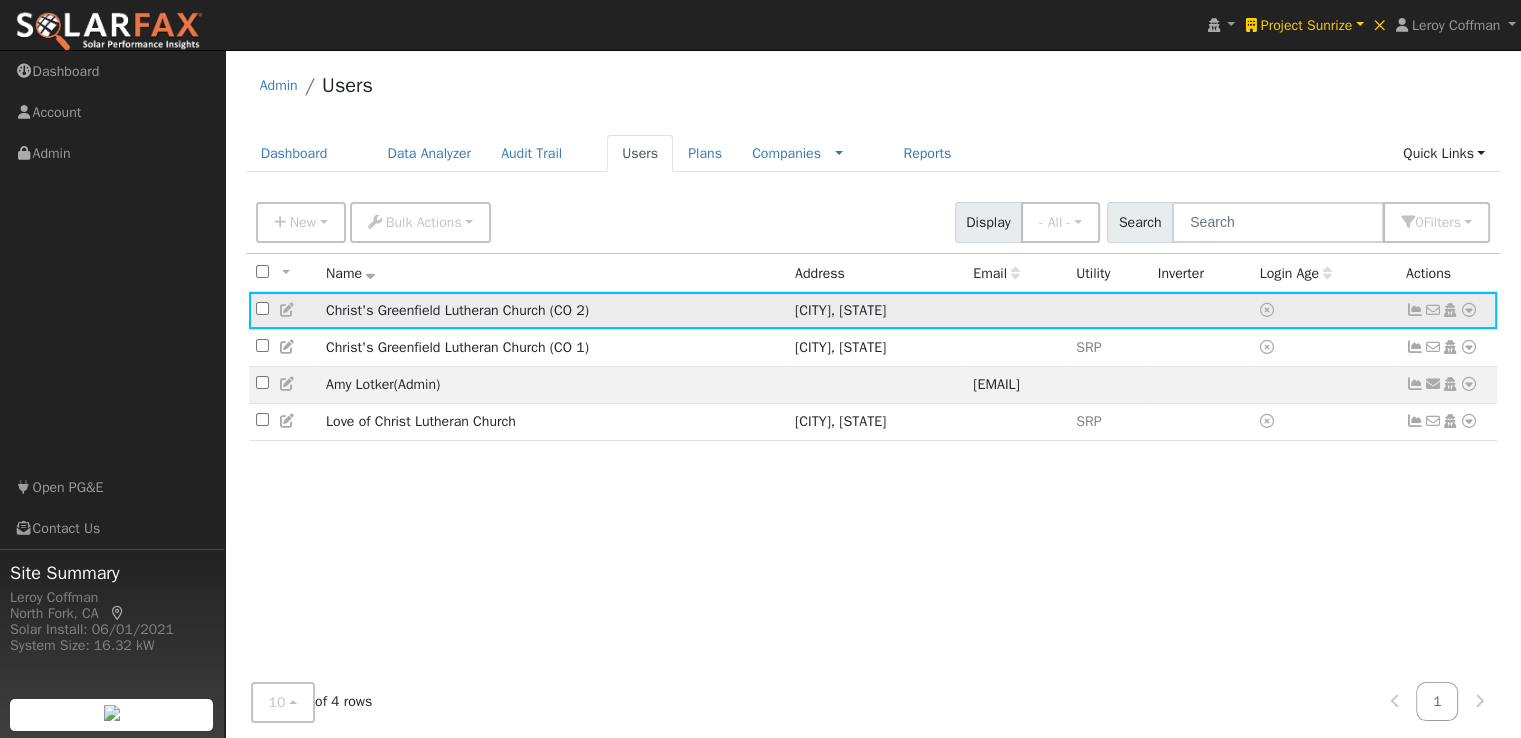 click at bounding box center (1469, 310) 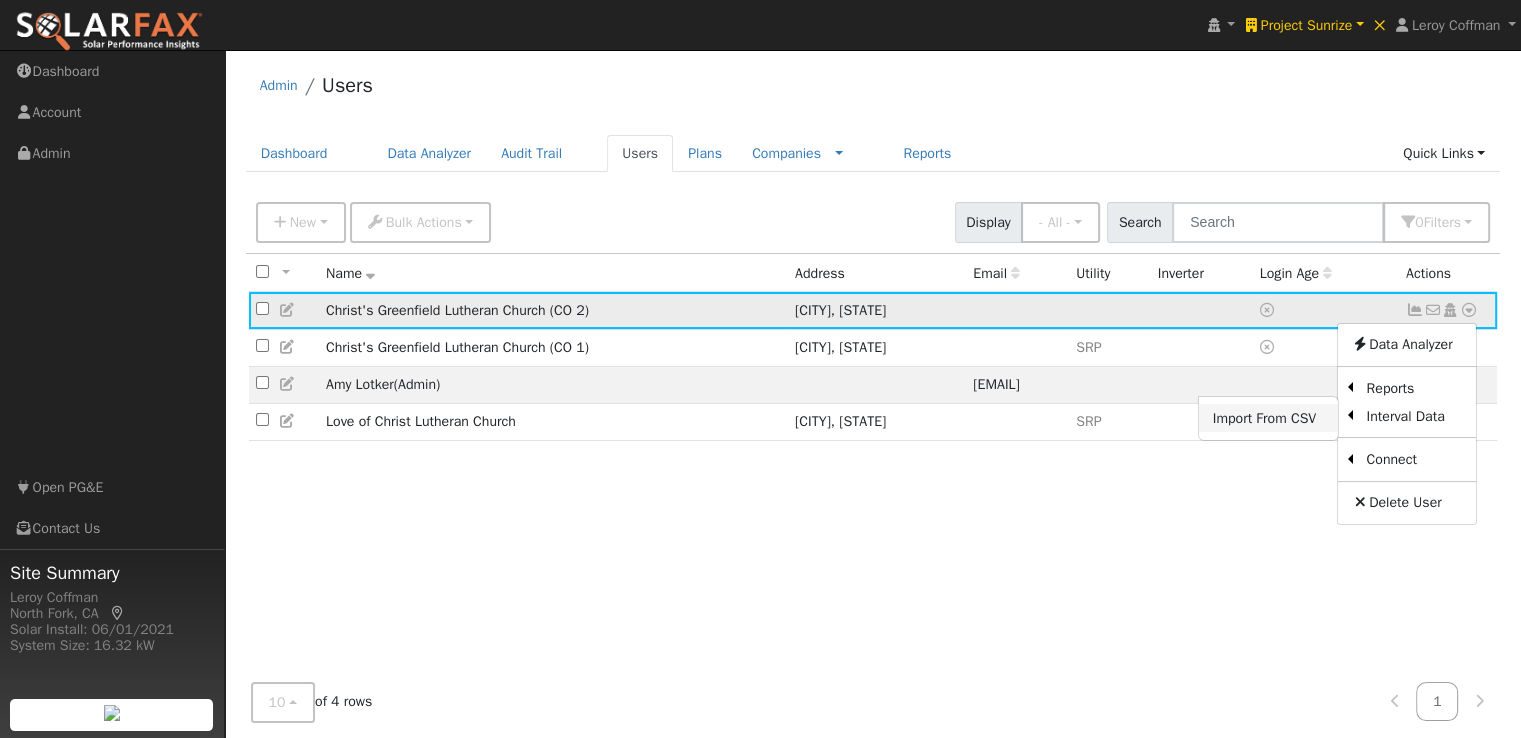 click on "Import From CSV" at bounding box center (1268, 418) 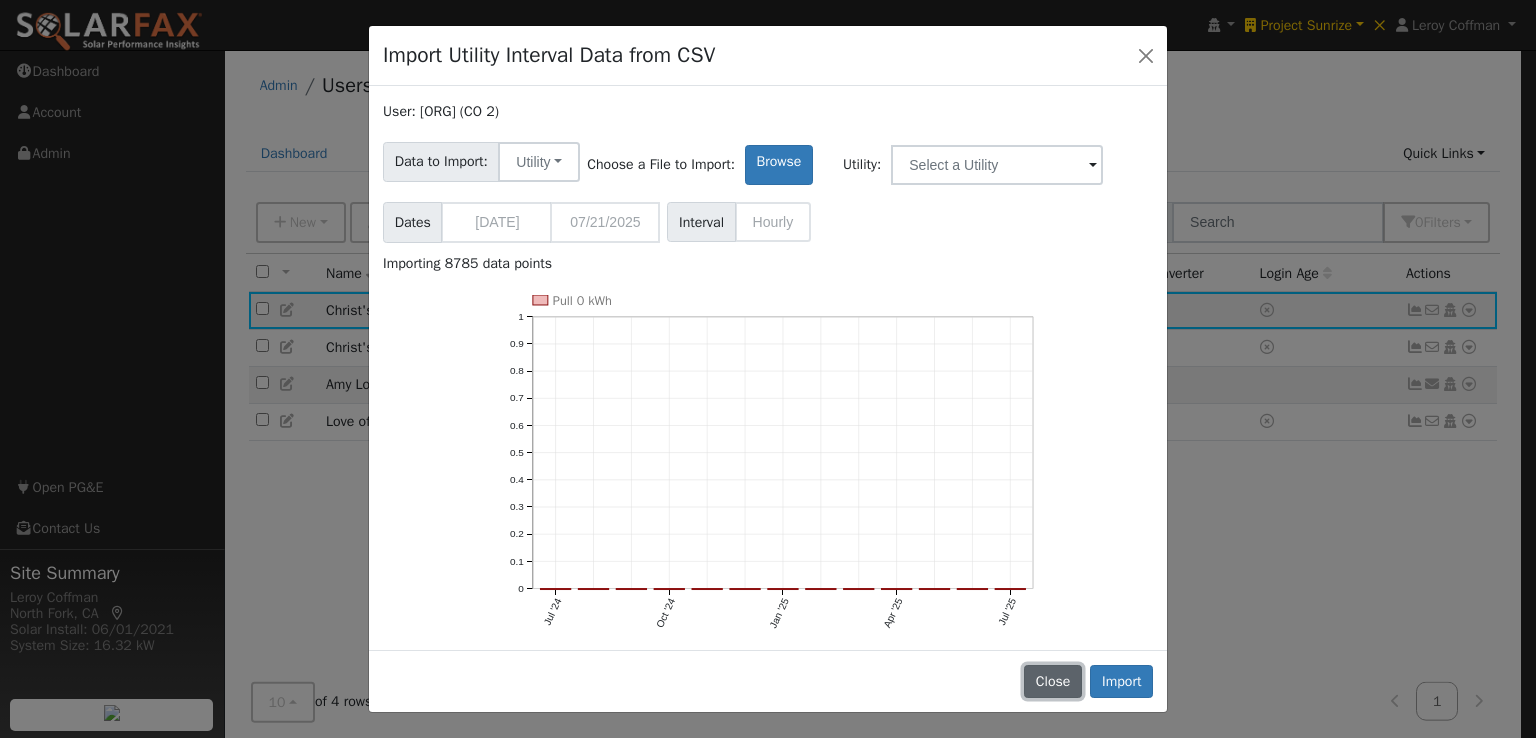 click on "Close" at bounding box center [1053, 682] 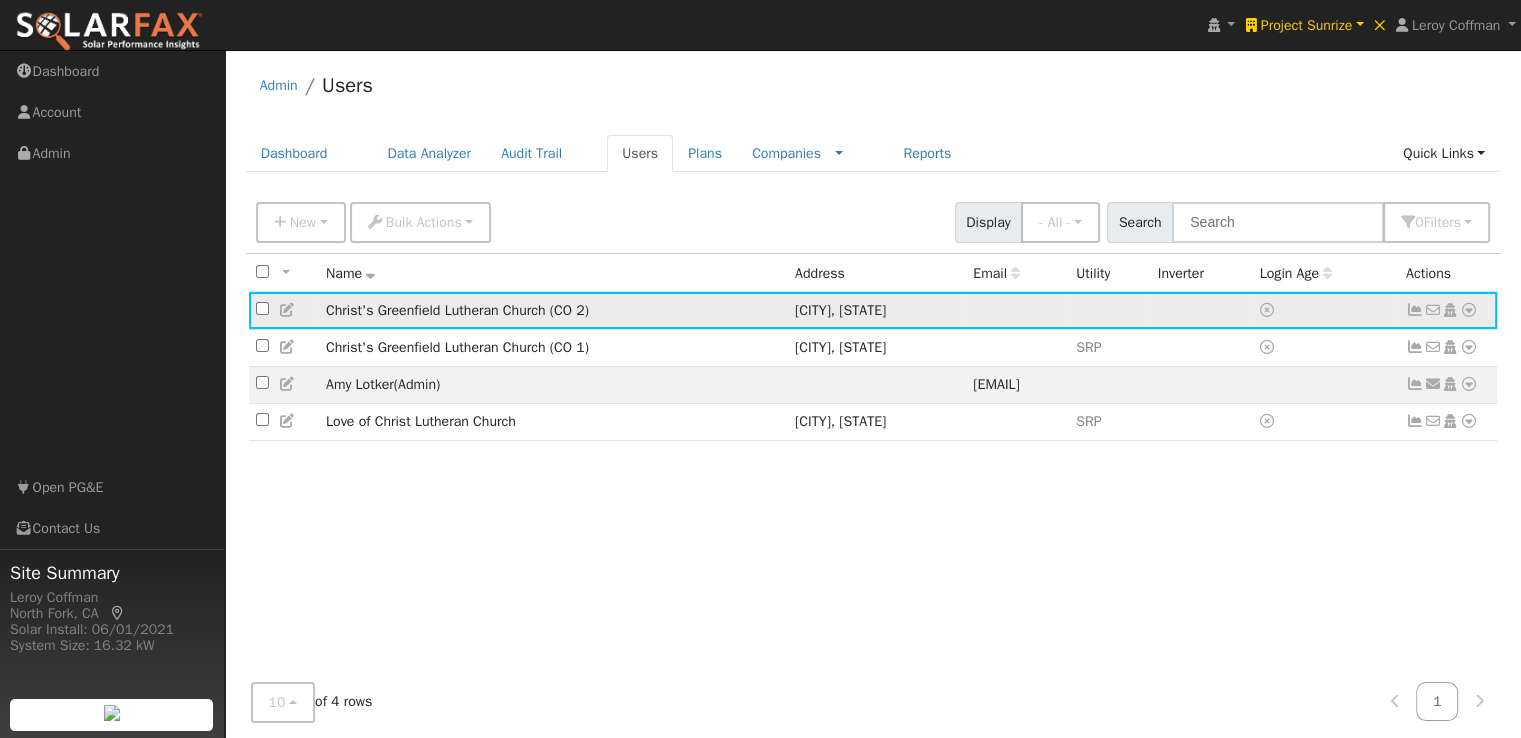 click at bounding box center (1469, 310) 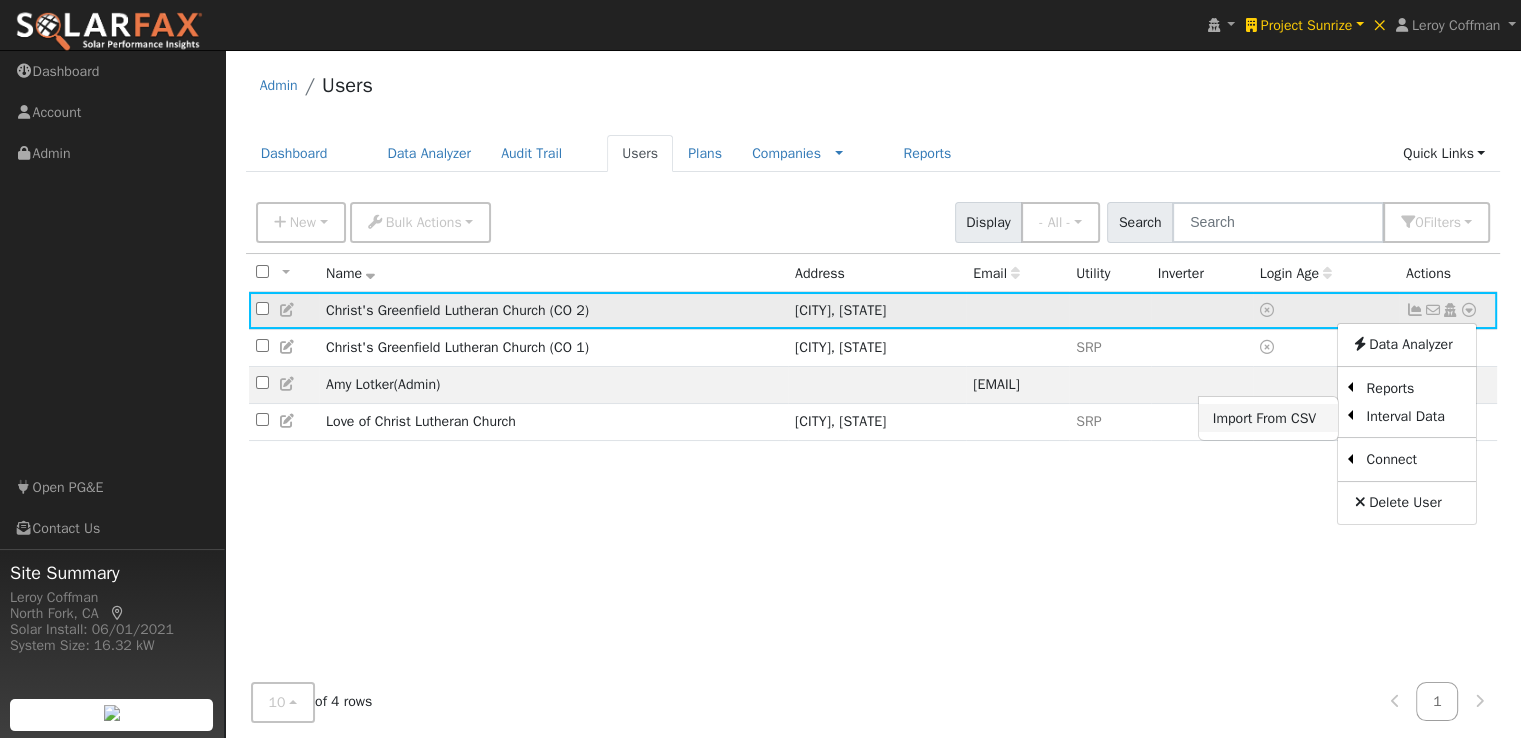 click on "Import From CSV" at bounding box center [1268, 418] 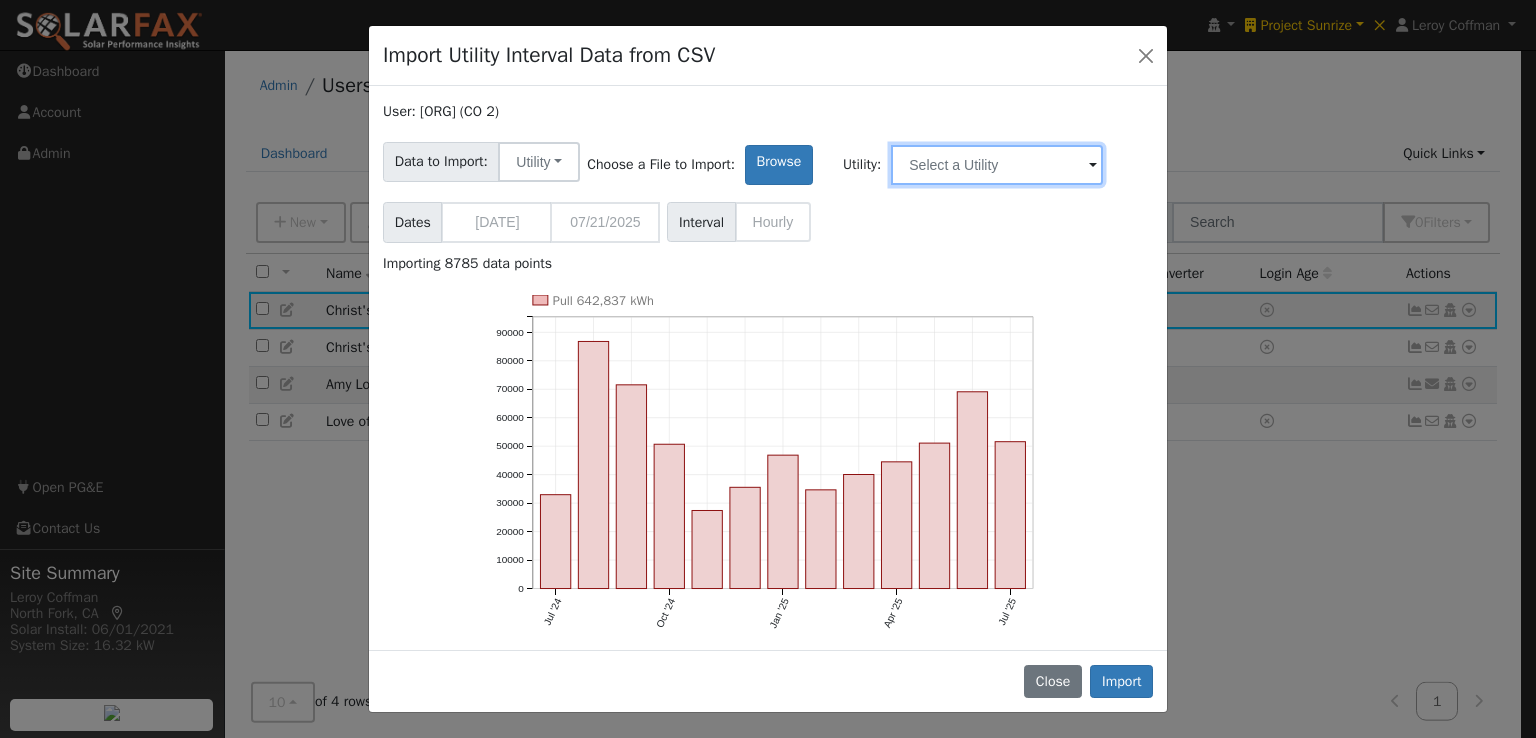 click at bounding box center (997, 165) 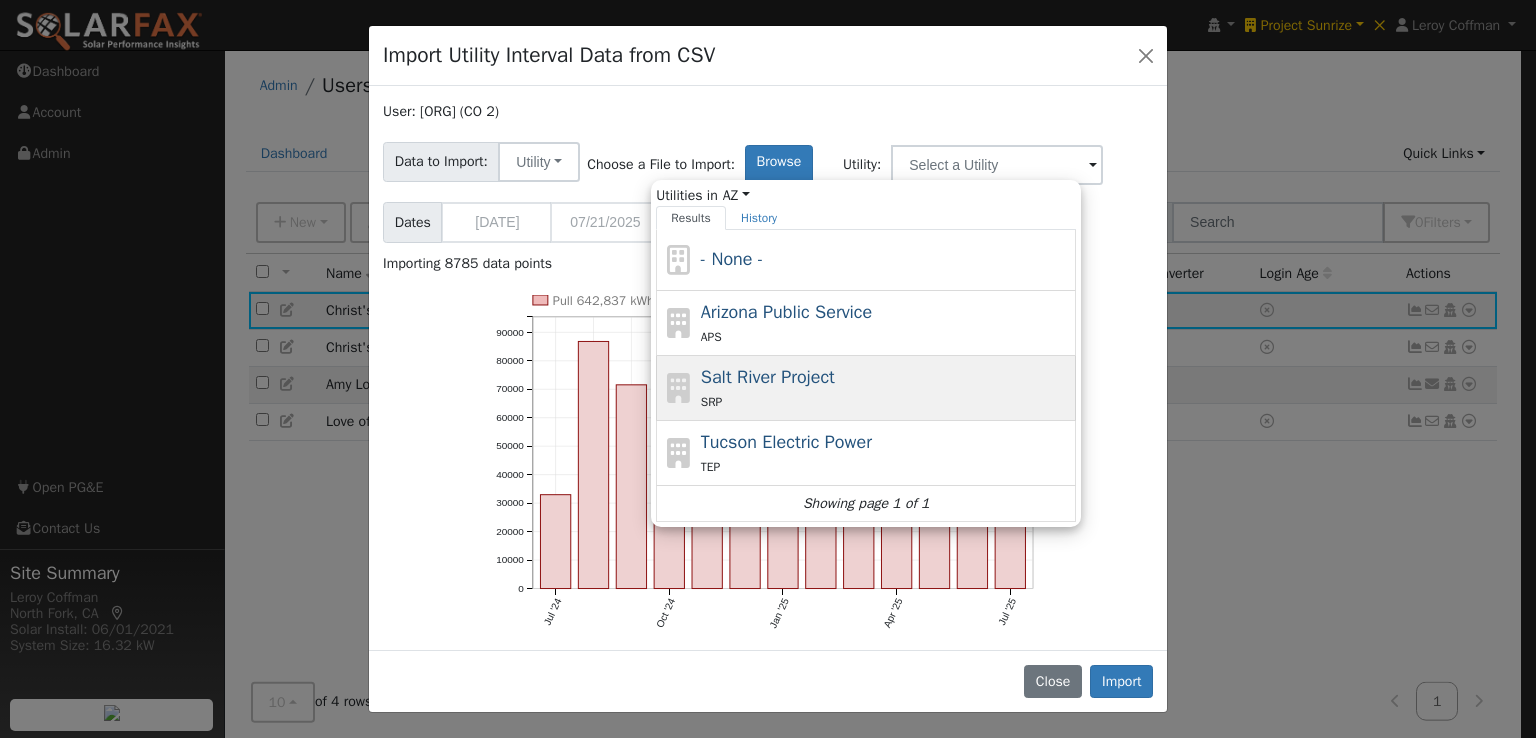 click on "Salt River Project" at bounding box center [768, 377] 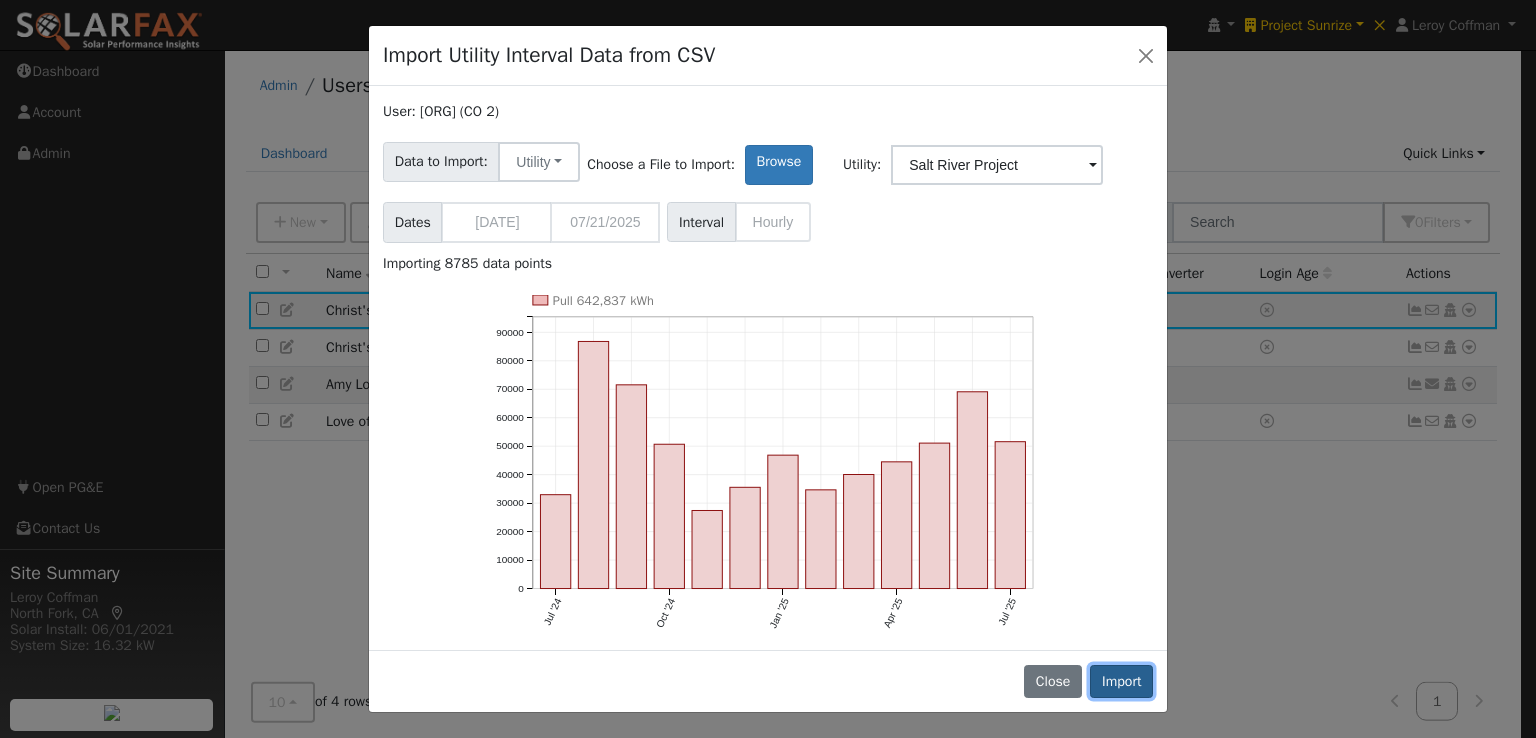 drag, startPoint x: 1123, startPoint y: 676, endPoint x: 1133, endPoint y: 660, distance: 18.867962 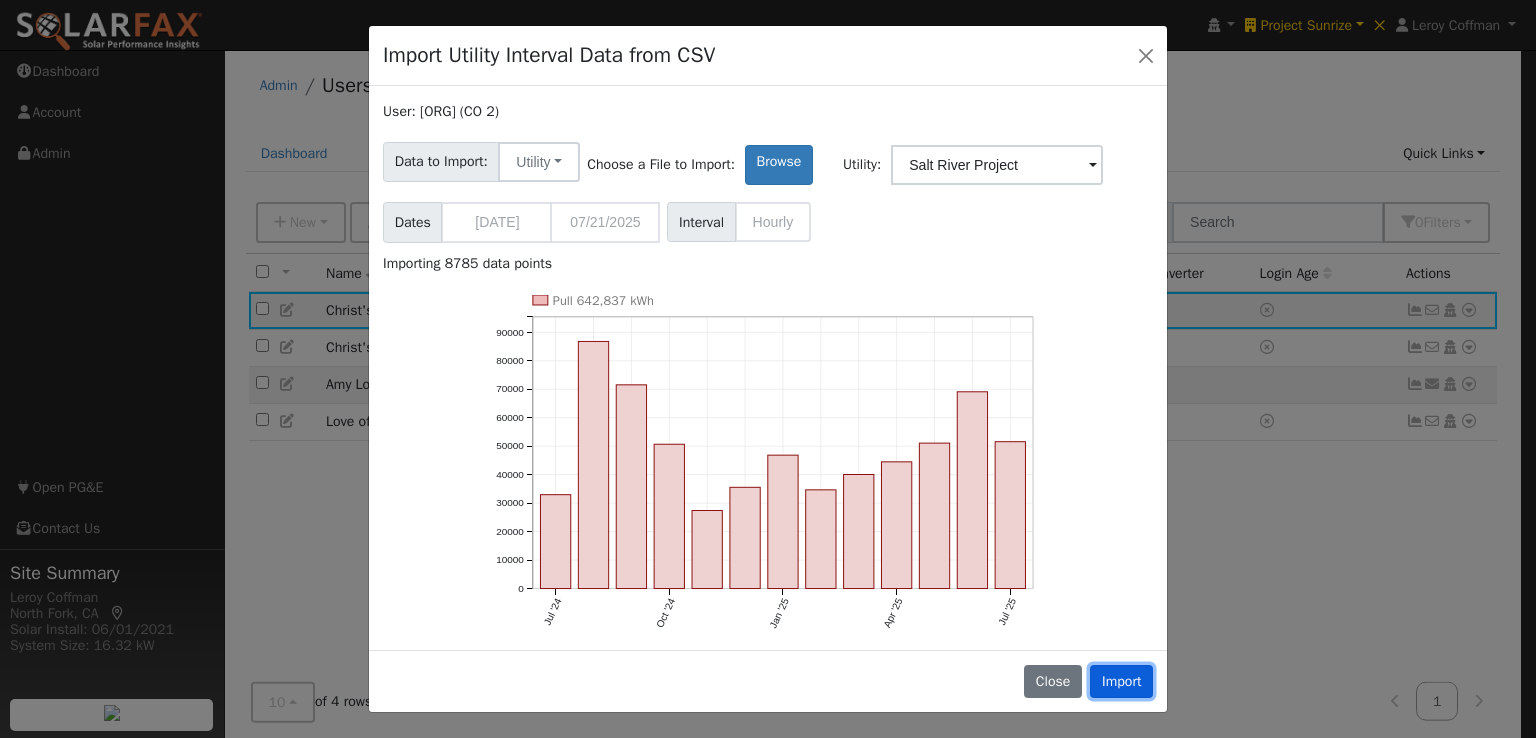 click on "Import" at bounding box center (1121, 682) 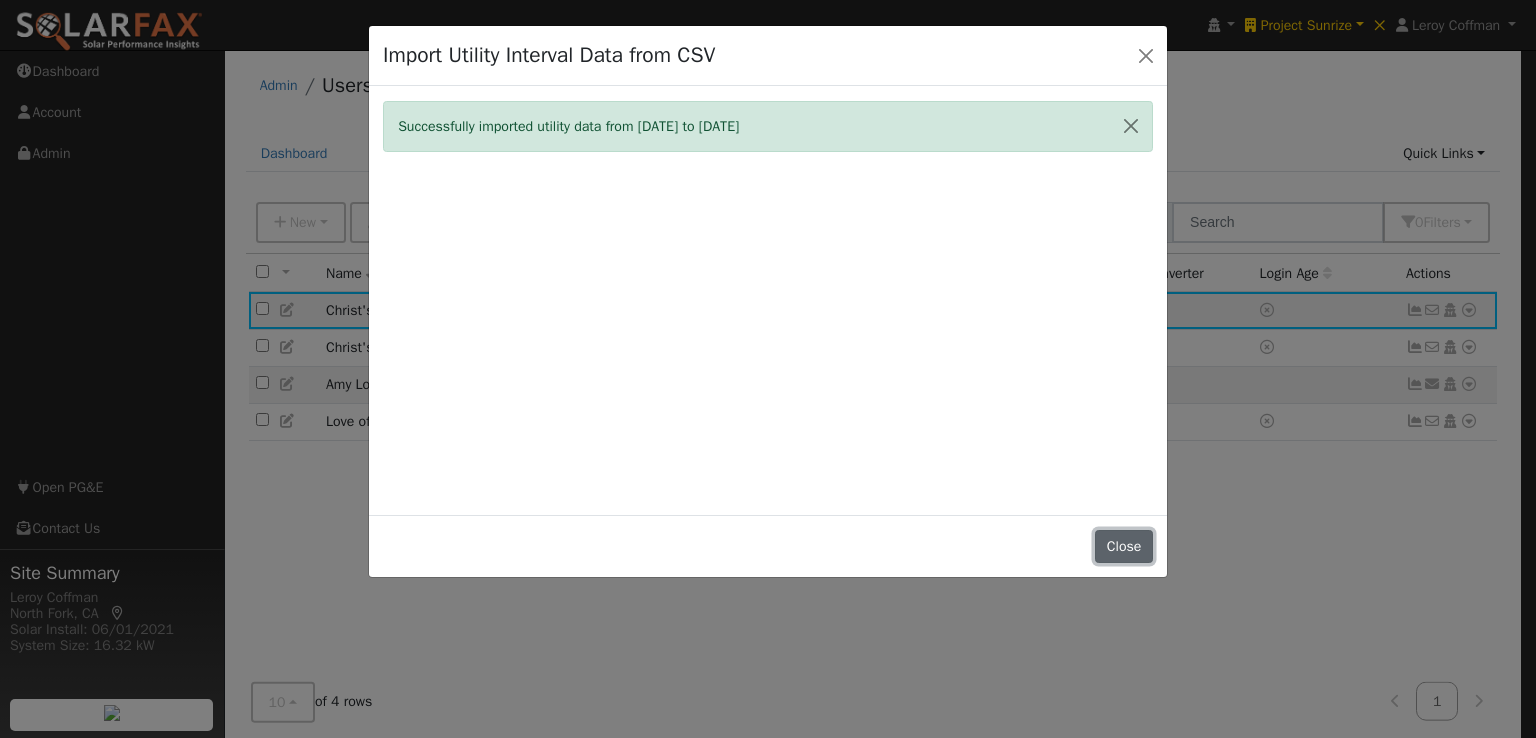 click on "Close" at bounding box center (1124, 547) 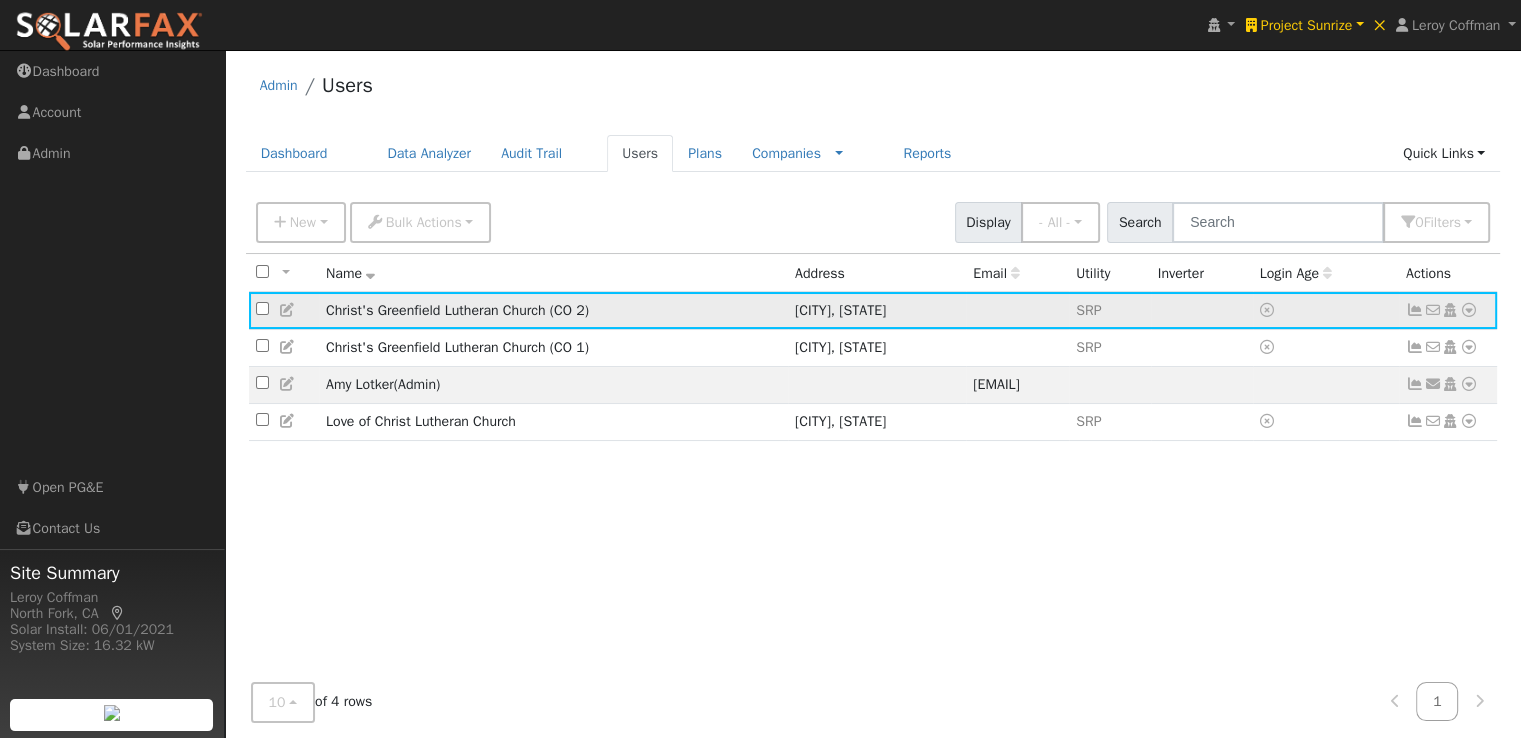 click at bounding box center [1415, 310] 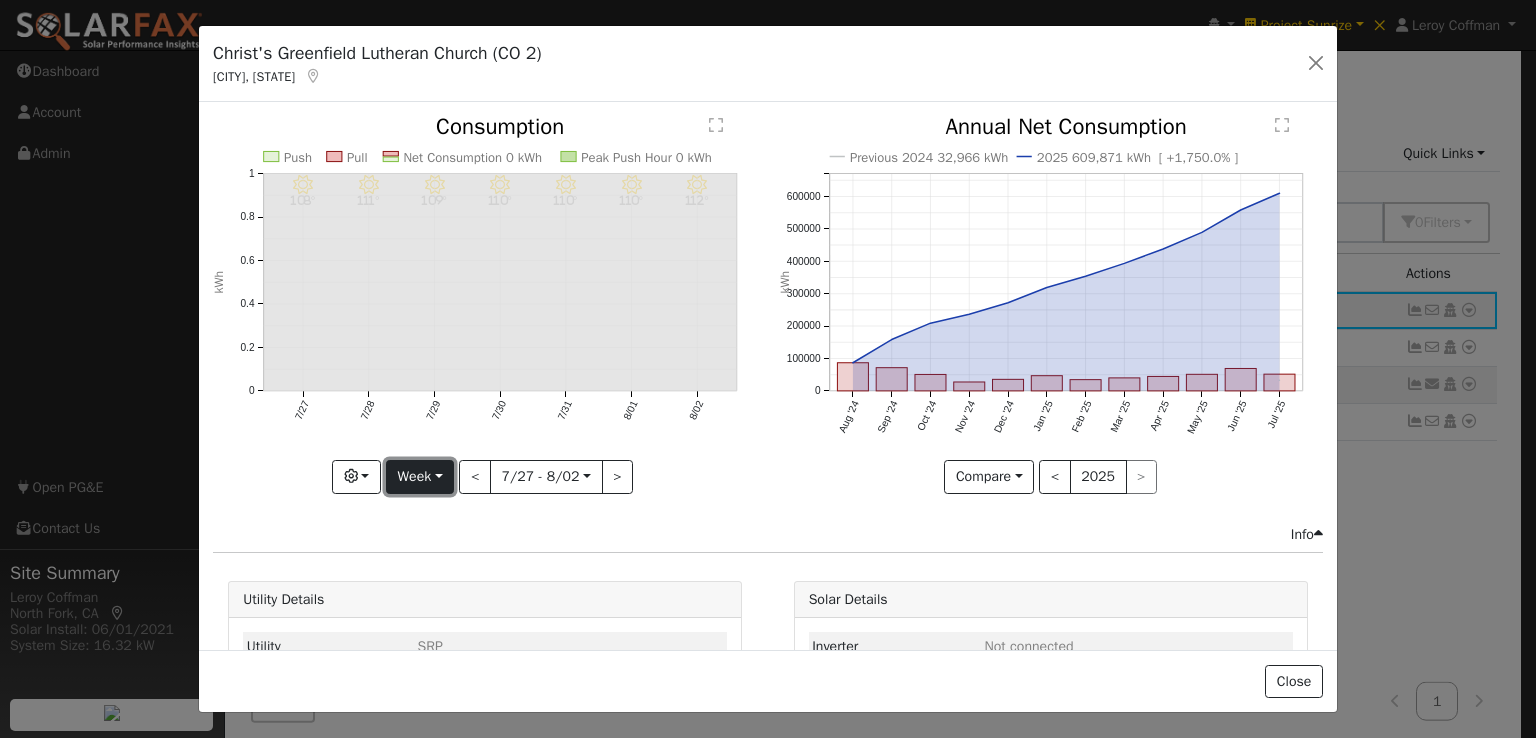 click on "Week" at bounding box center [420, 477] 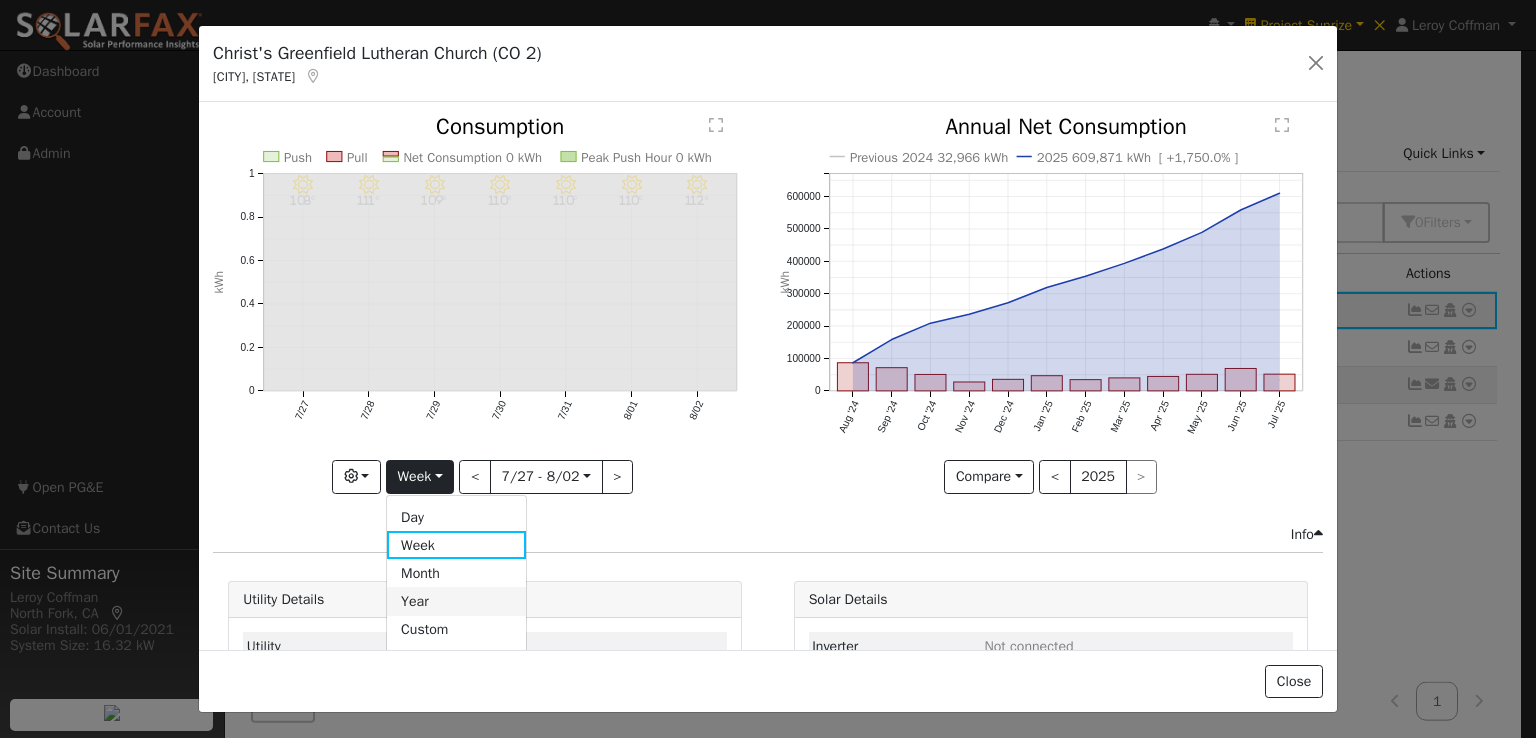 click on "Year" at bounding box center [456, 601] 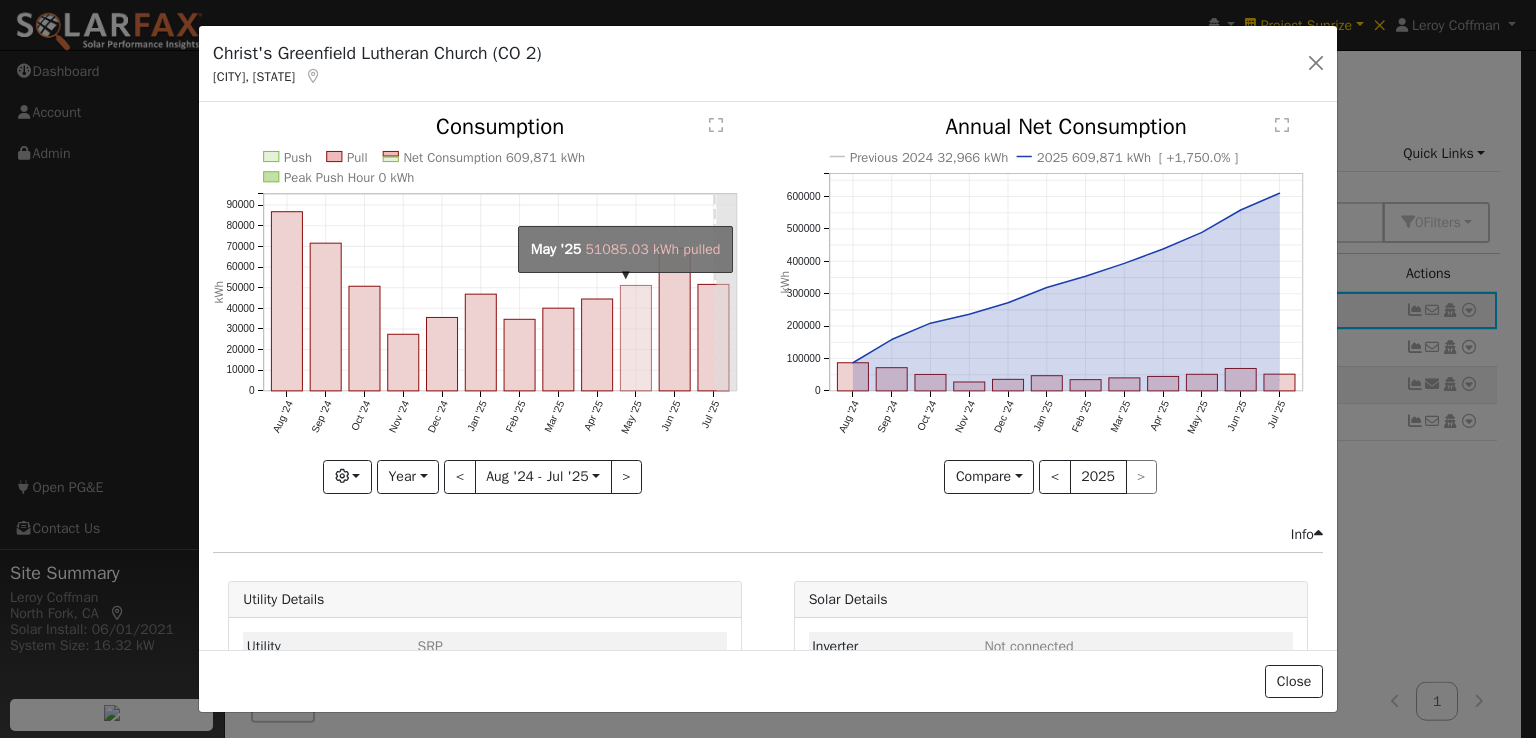 click on "onclick=""" 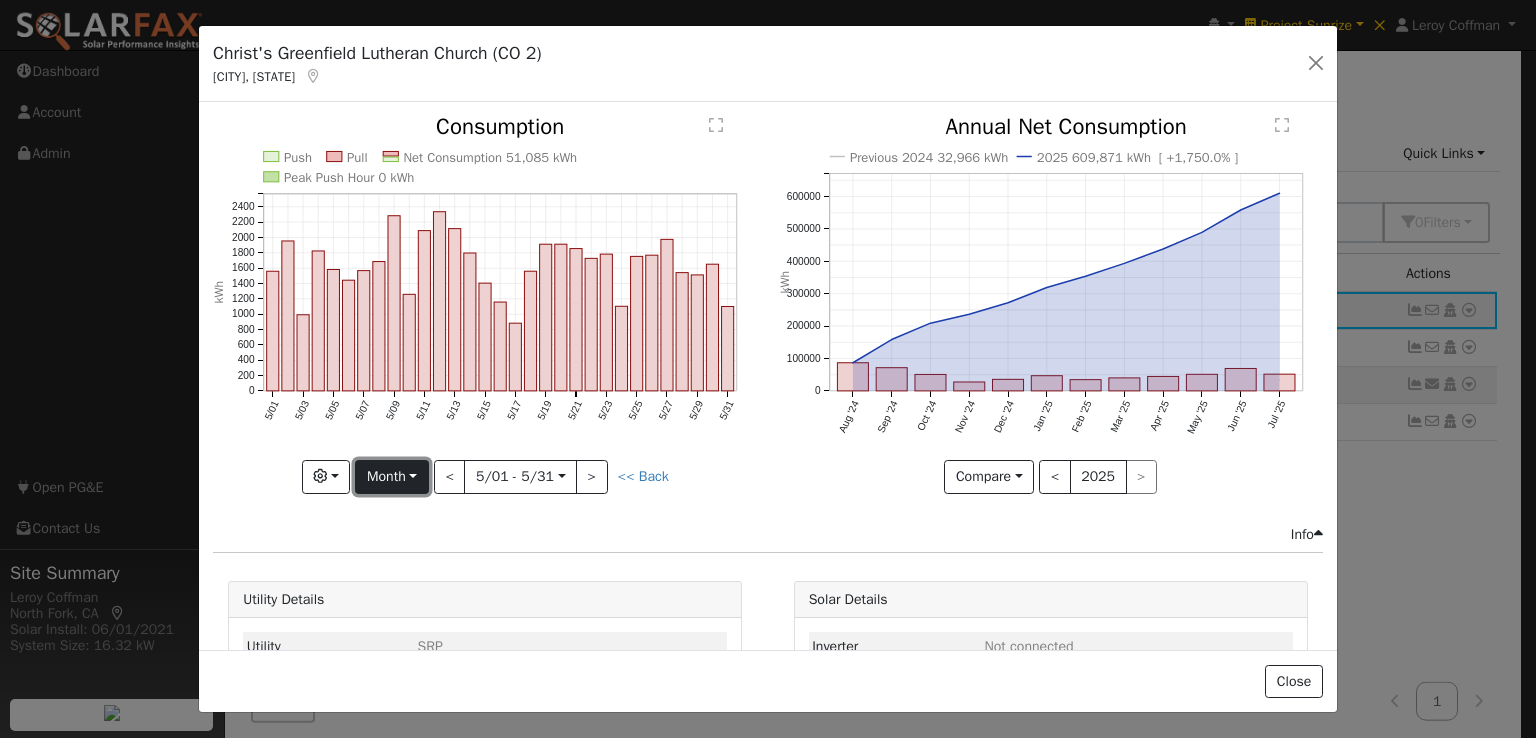 click on "Month" at bounding box center [391, 477] 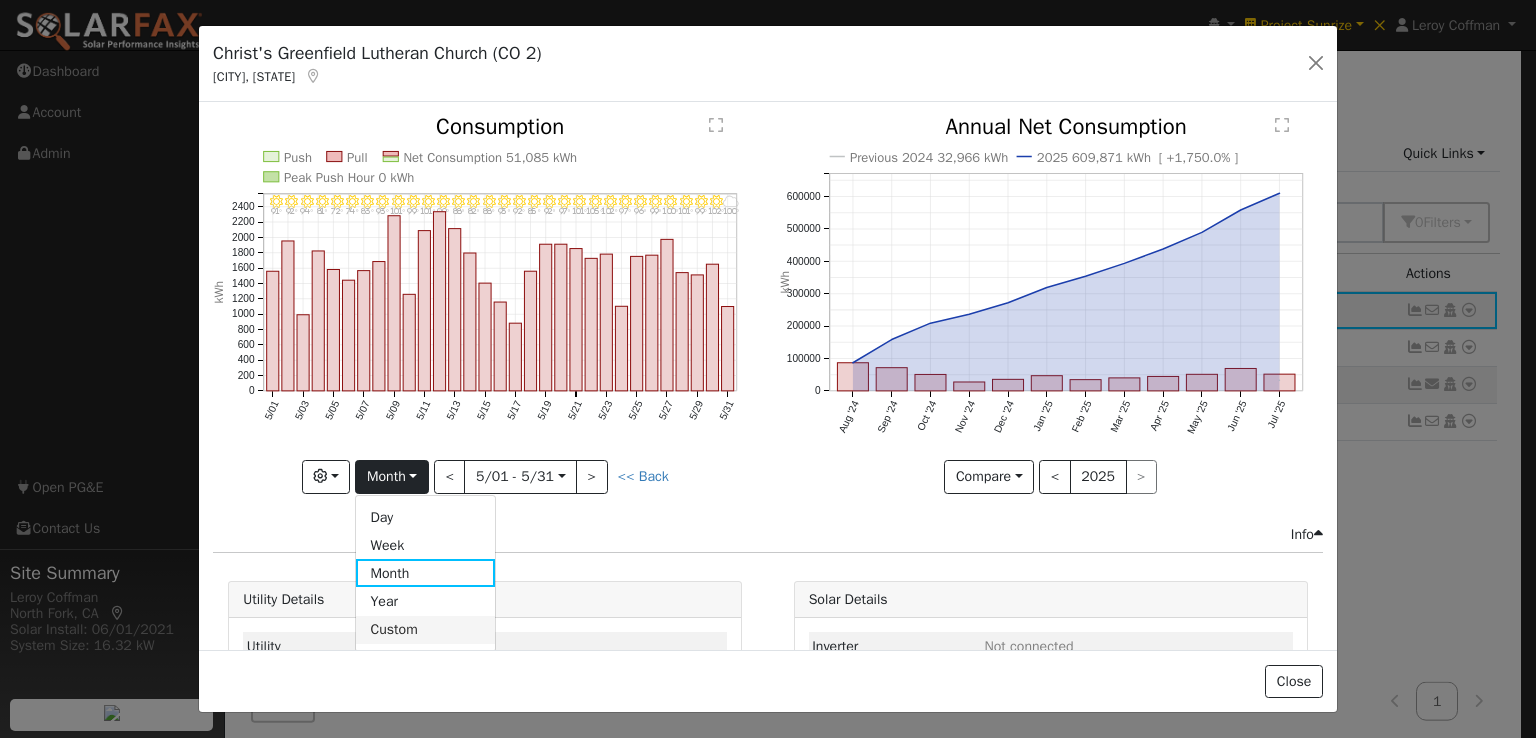 click on "Custom" at bounding box center (425, 630) 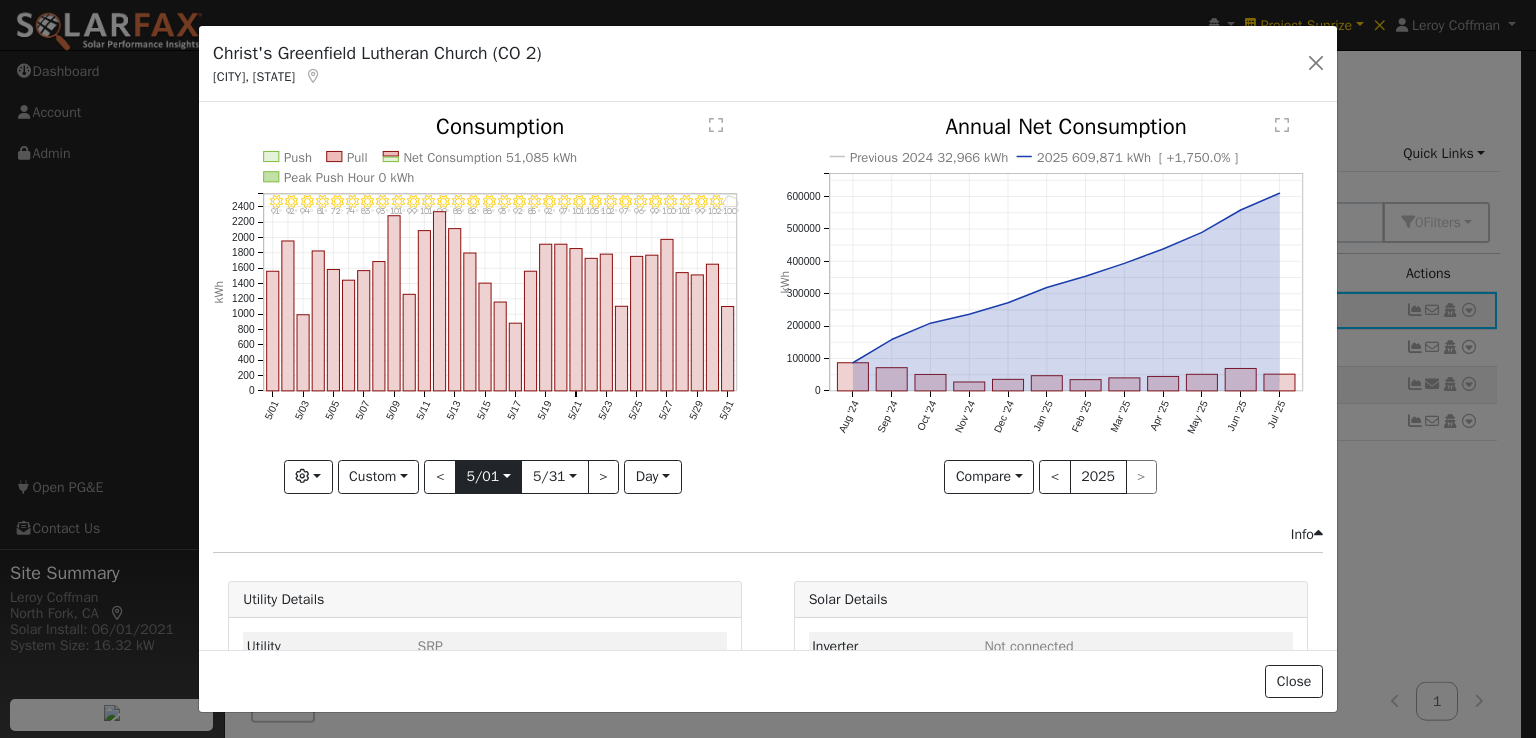 click on "2025-05-01" at bounding box center (488, 477) 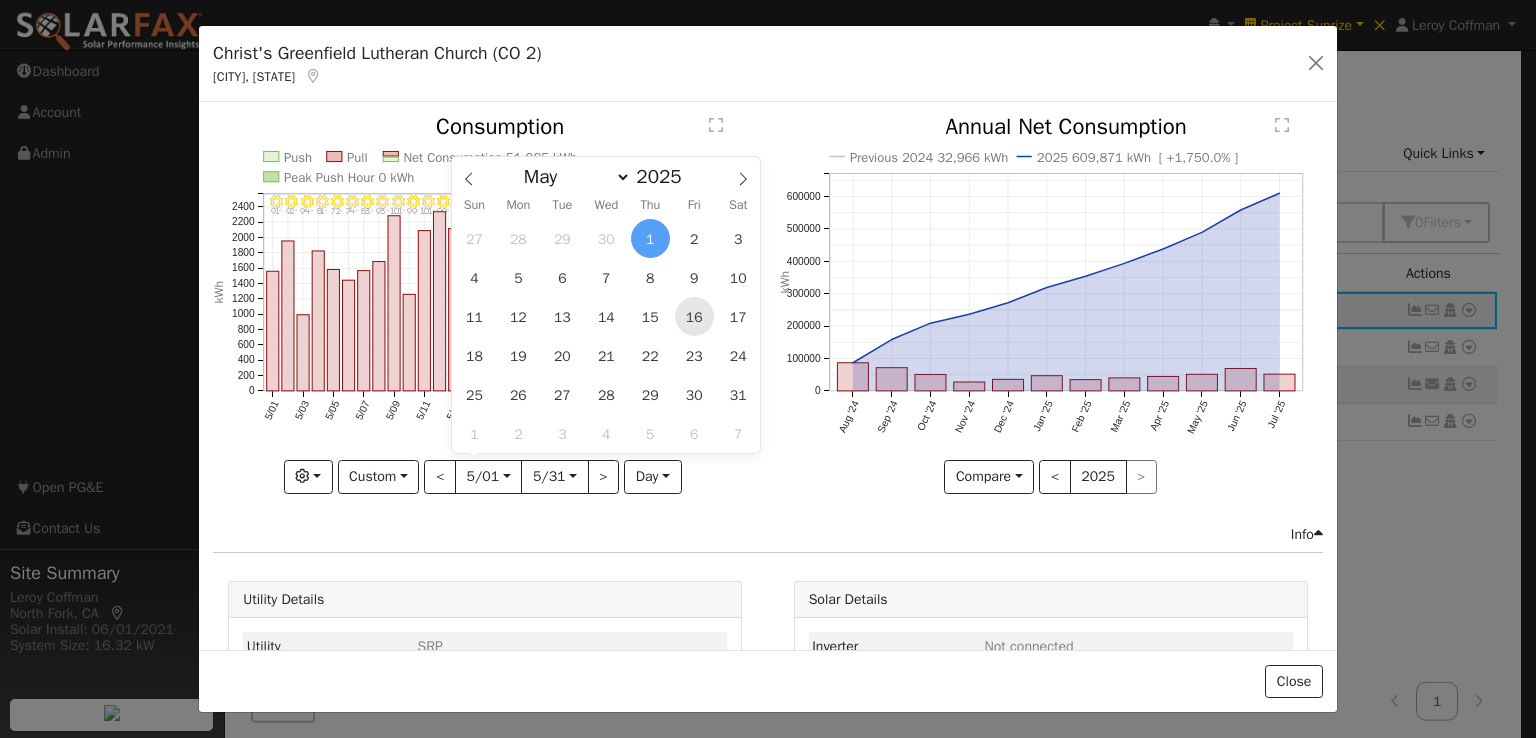 click on "16" at bounding box center [694, 316] 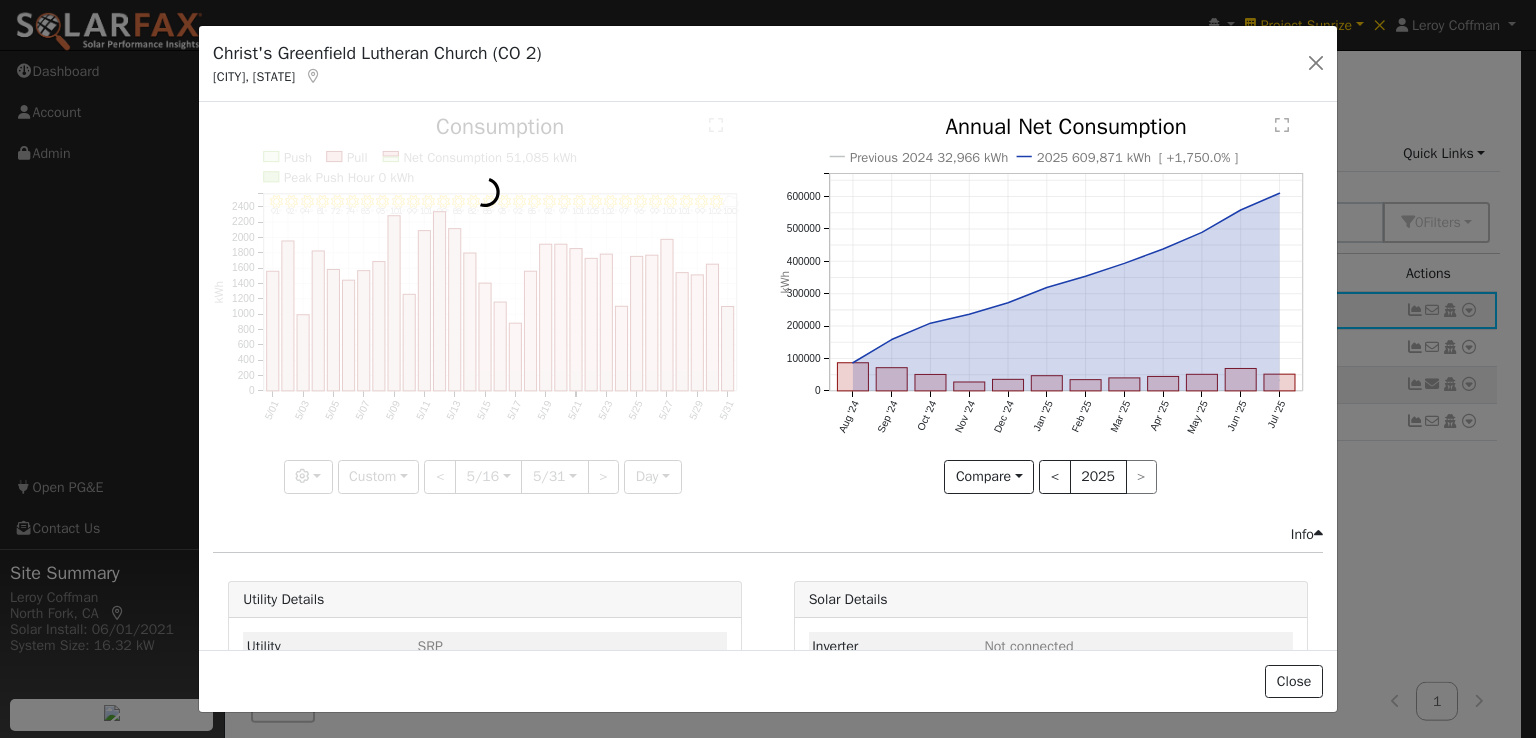 scroll, scrollTop: 0, scrollLeft: 14, axis: horizontal 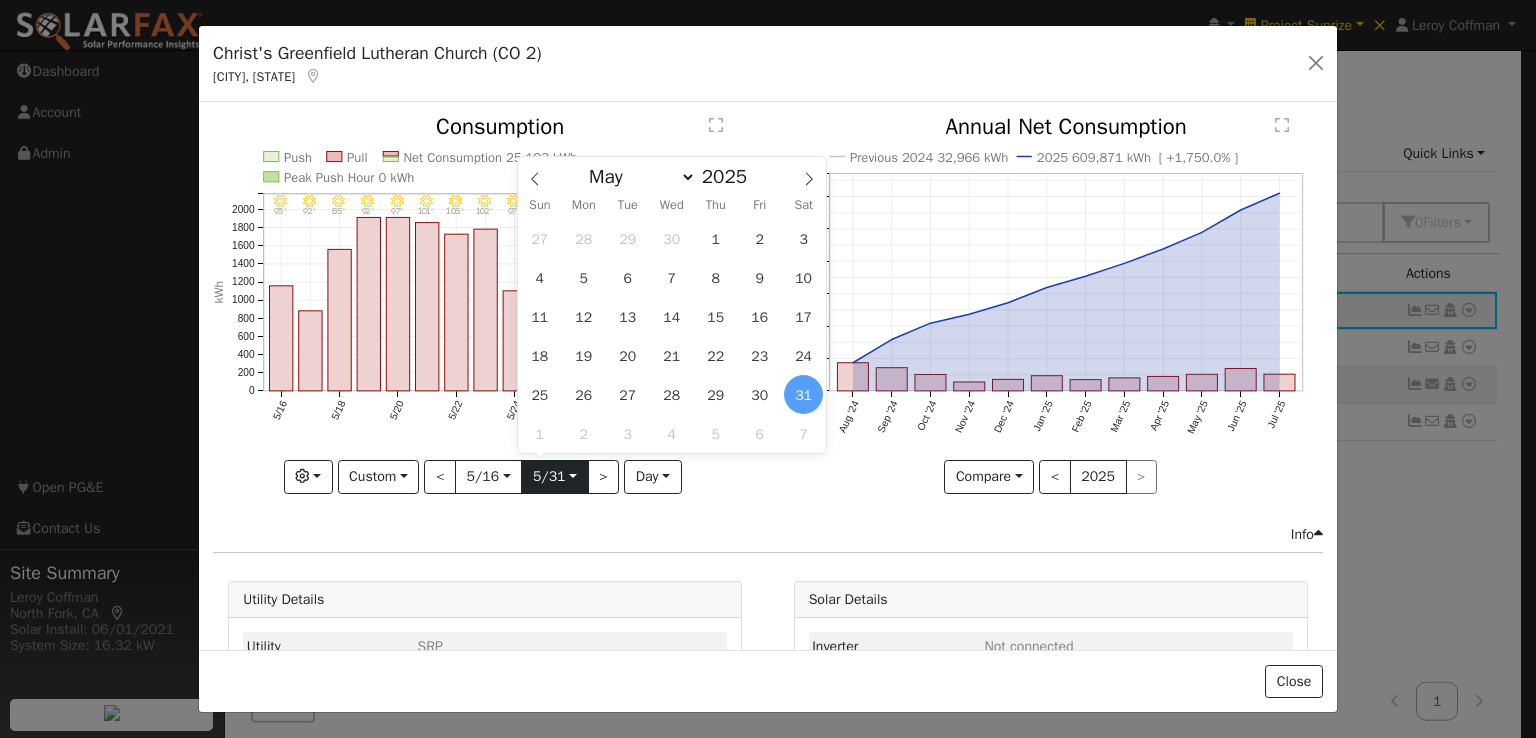 click on "2025-05-31" at bounding box center [554, 477] 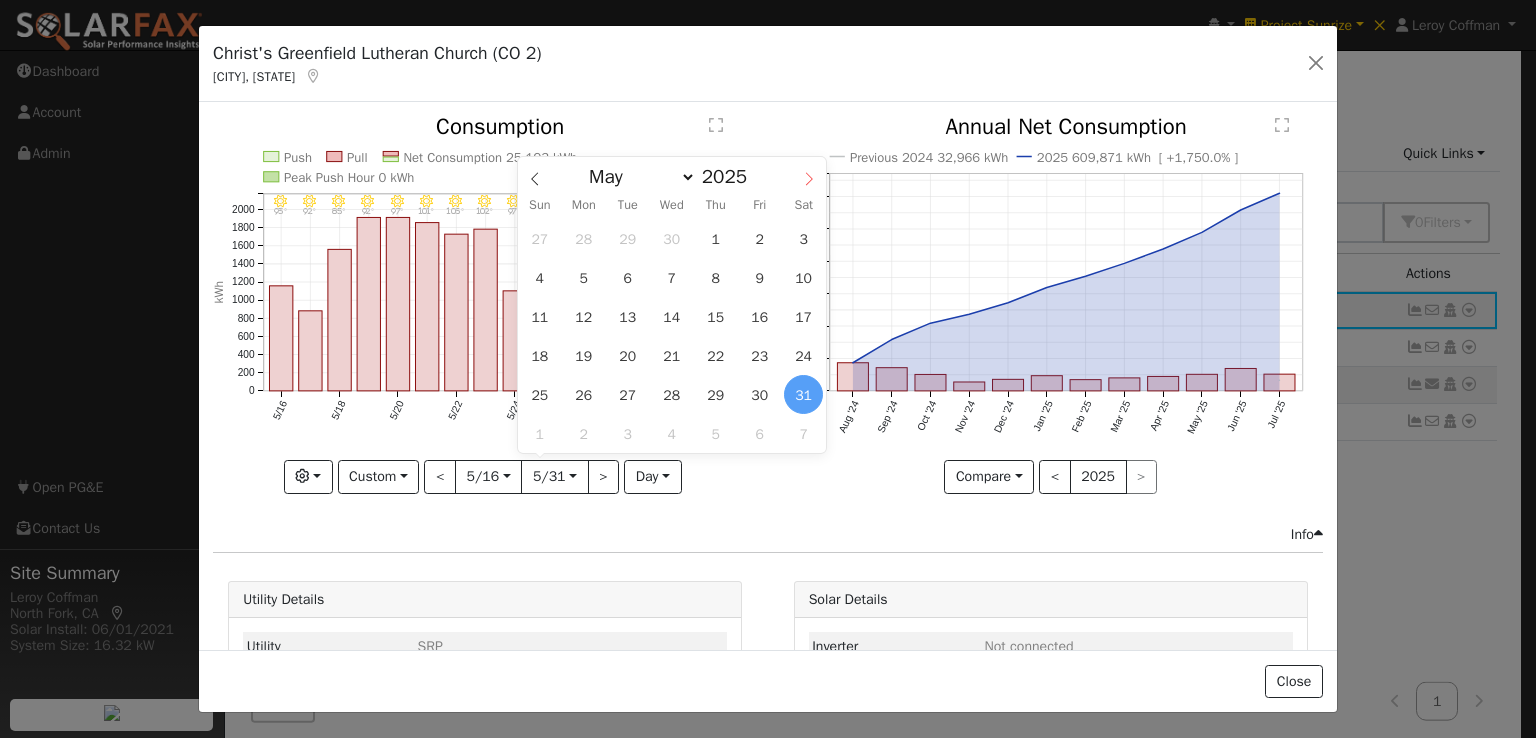 click 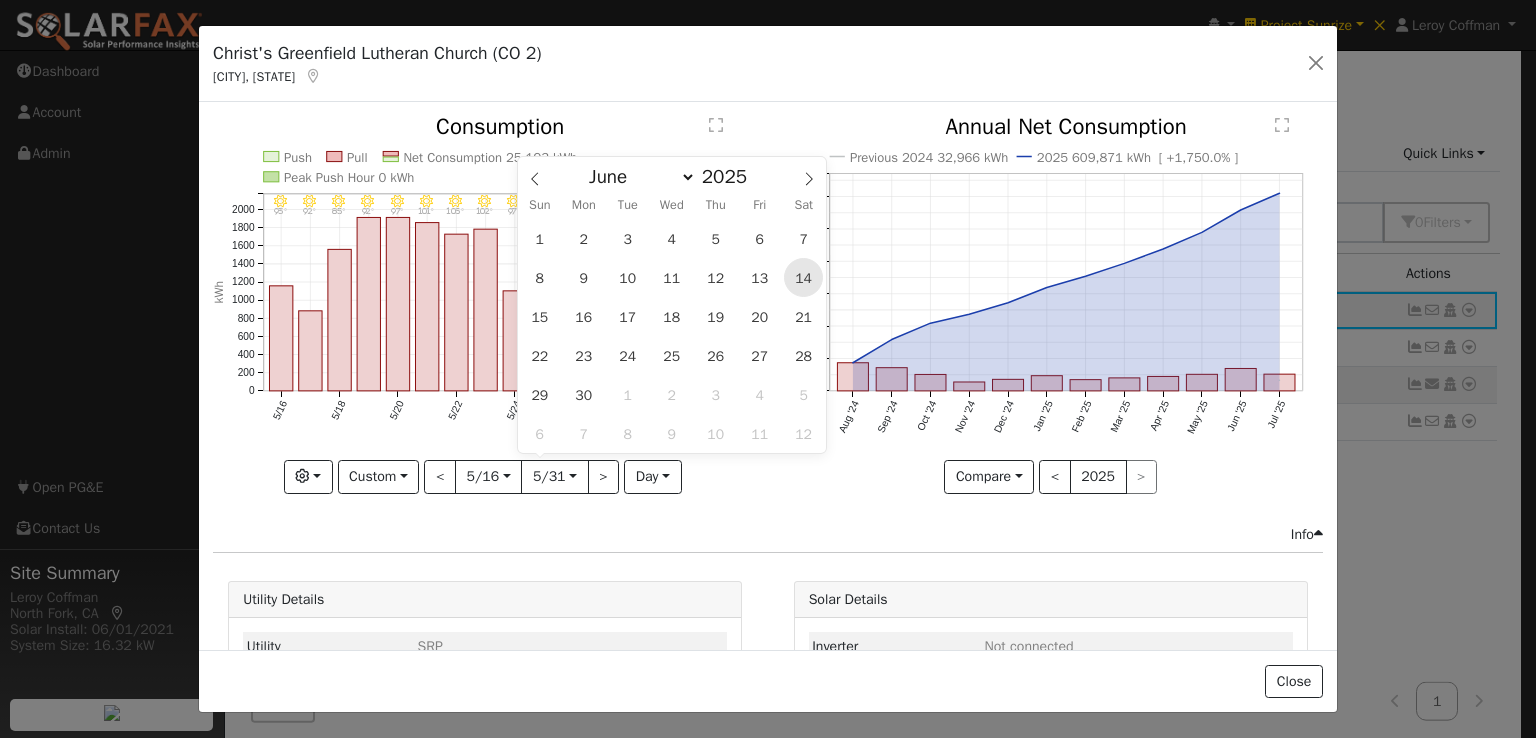 drag, startPoint x: 810, startPoint y: 276, endPoint x: 808, endPoint y: 296, distance: 20.09975 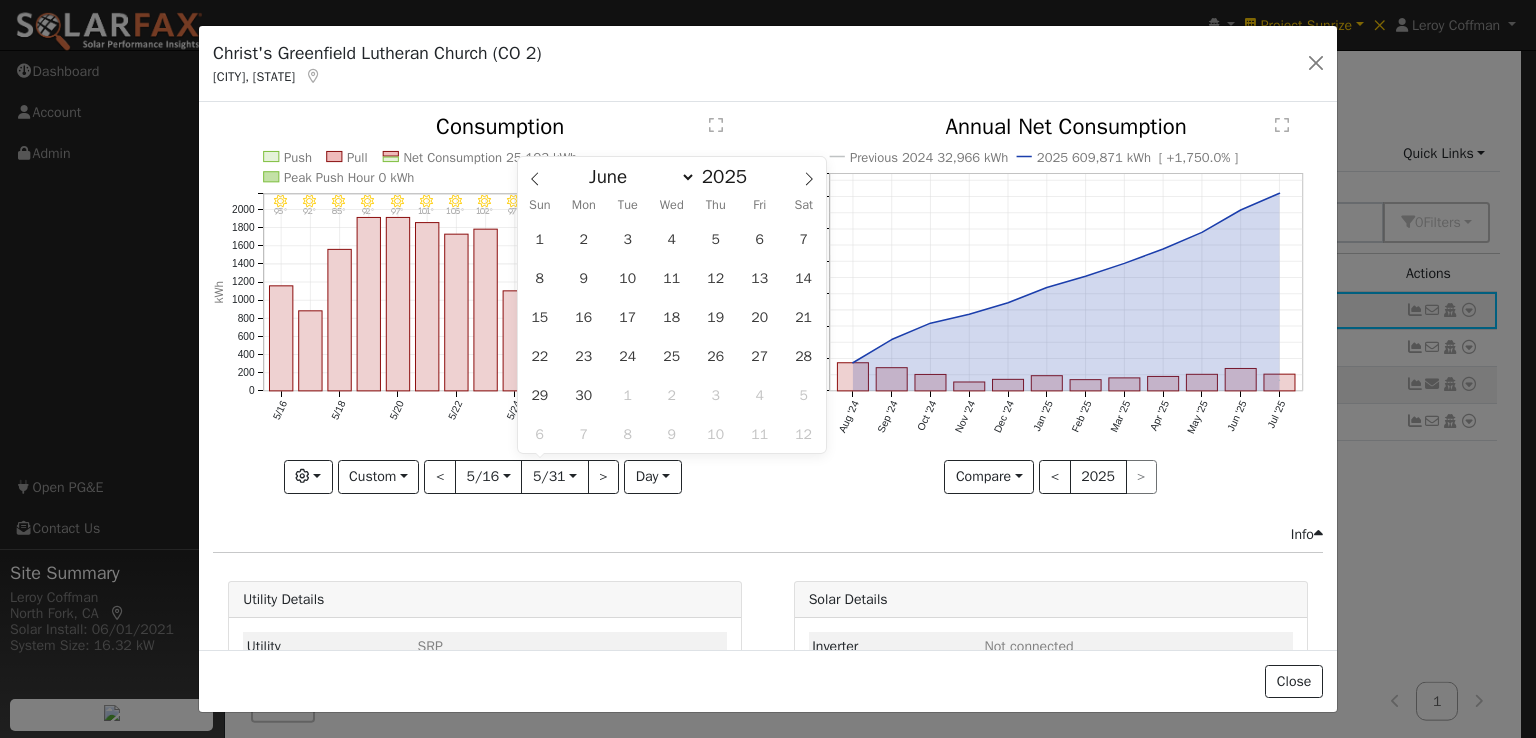 type on "2025-06-14" 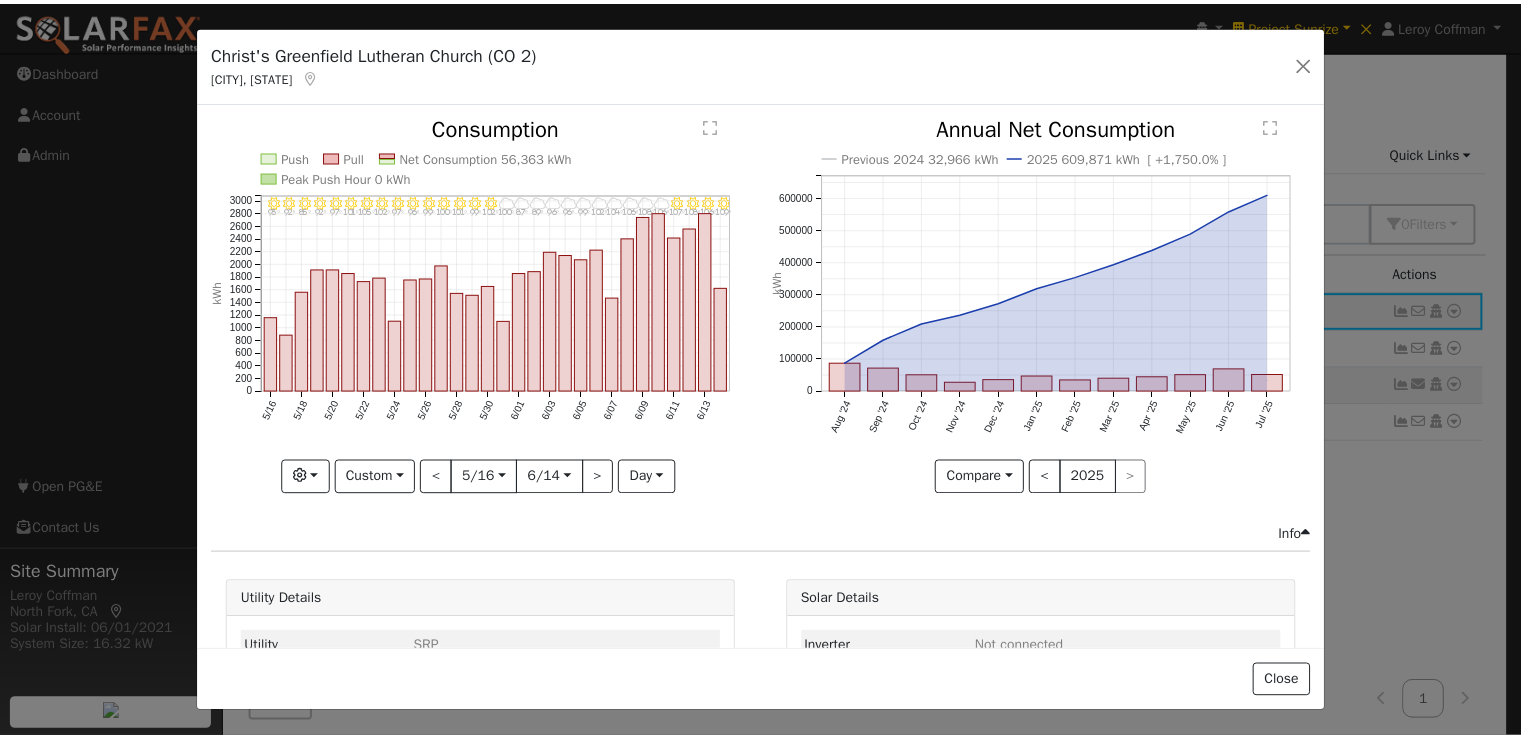 scroll, scrollTop: 0, scrollLeft: 0, axis: both 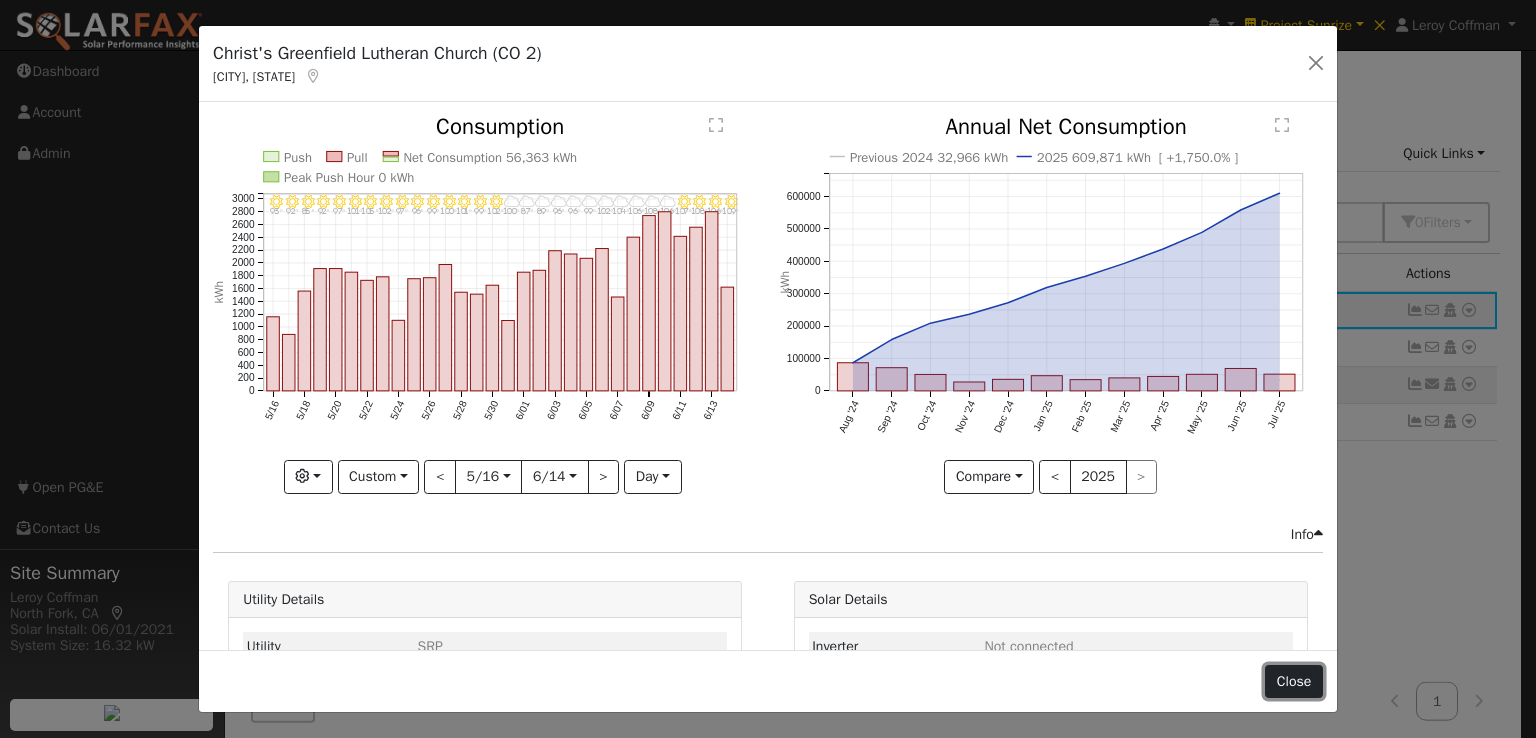 click on "Close" at bounding box center (1294, 682) 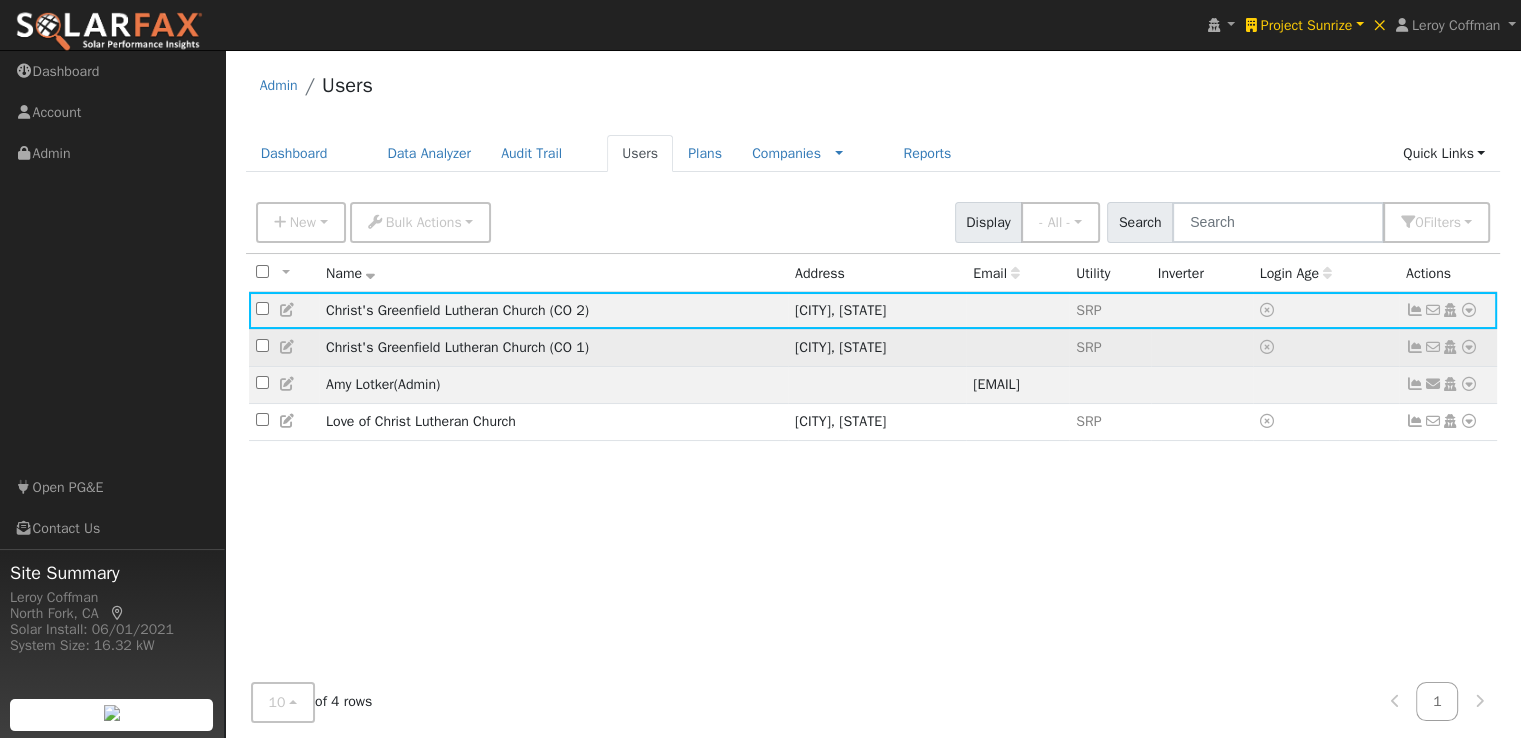 click at bounding box center [1017, 347] 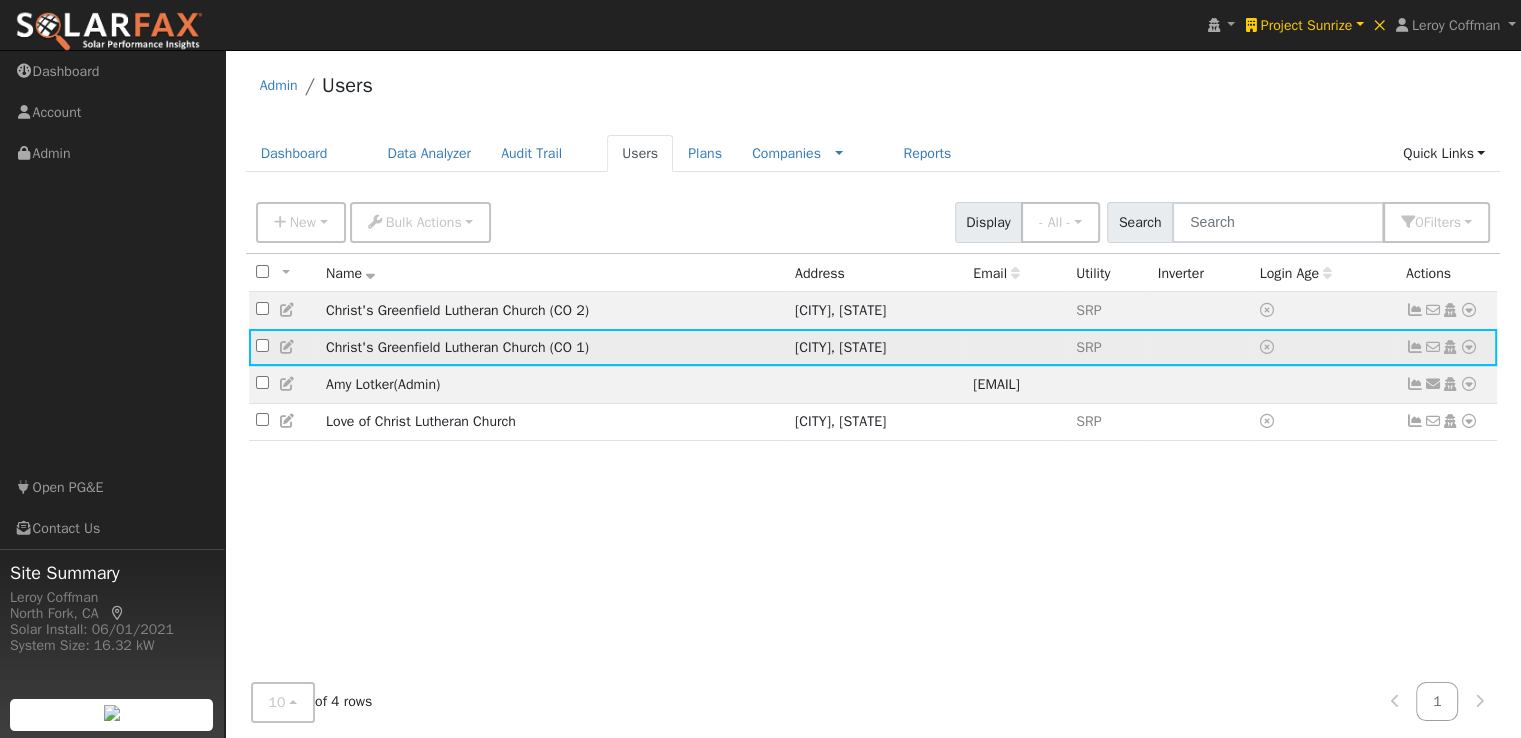 click at bounding box center [1469, 347] 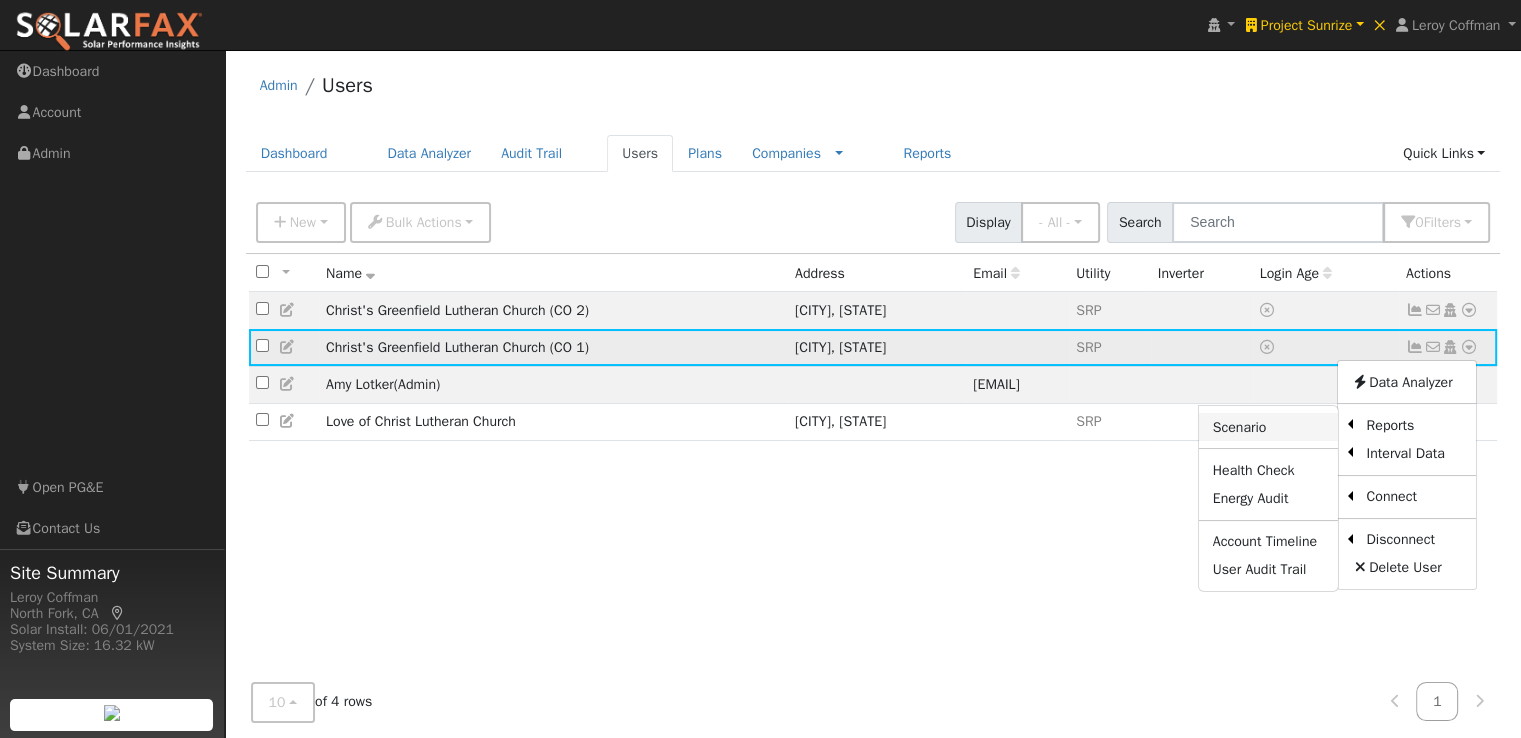 click on "Scenario" at bounding box center (1268, 427) 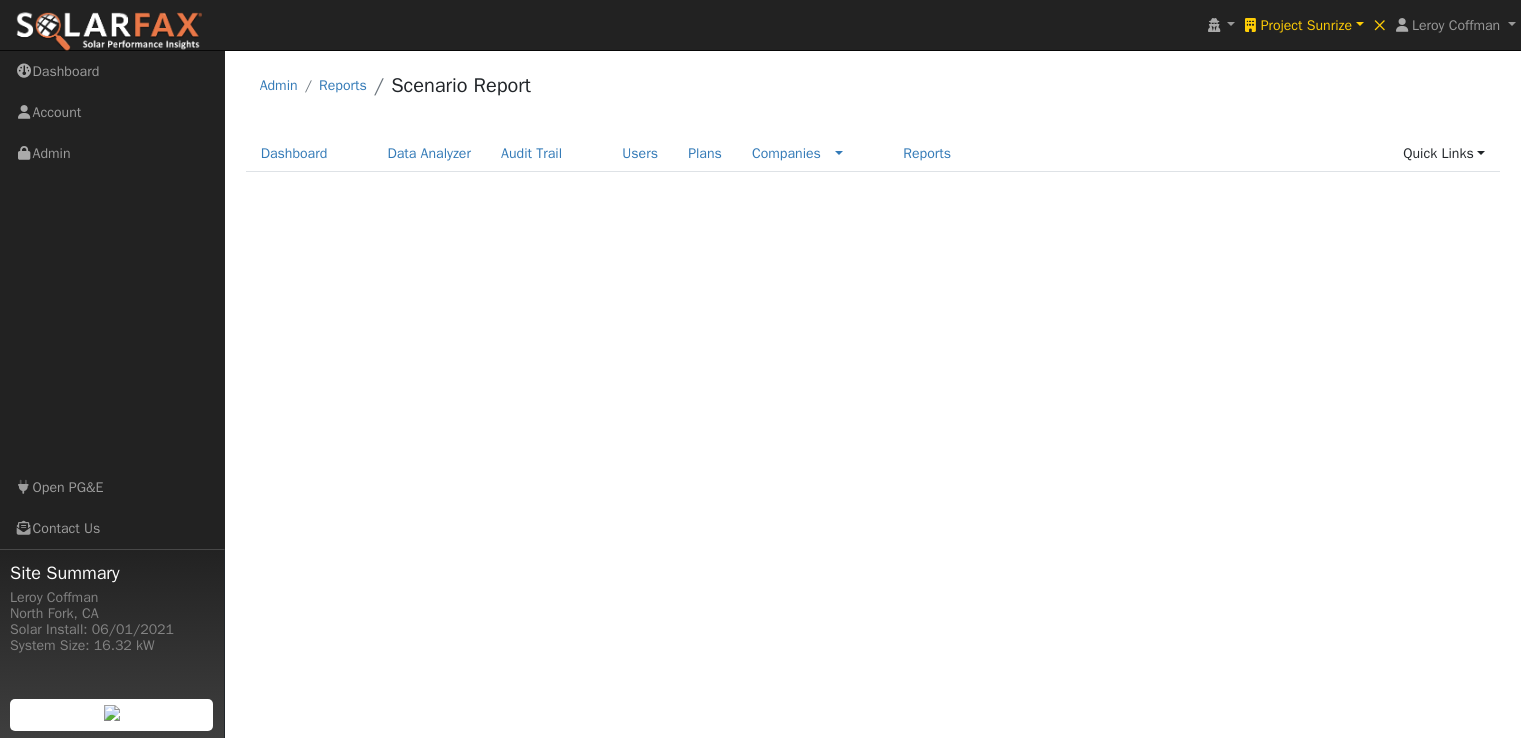 scroll, scrollTop: 0, scrollLeft: 0, axis: both 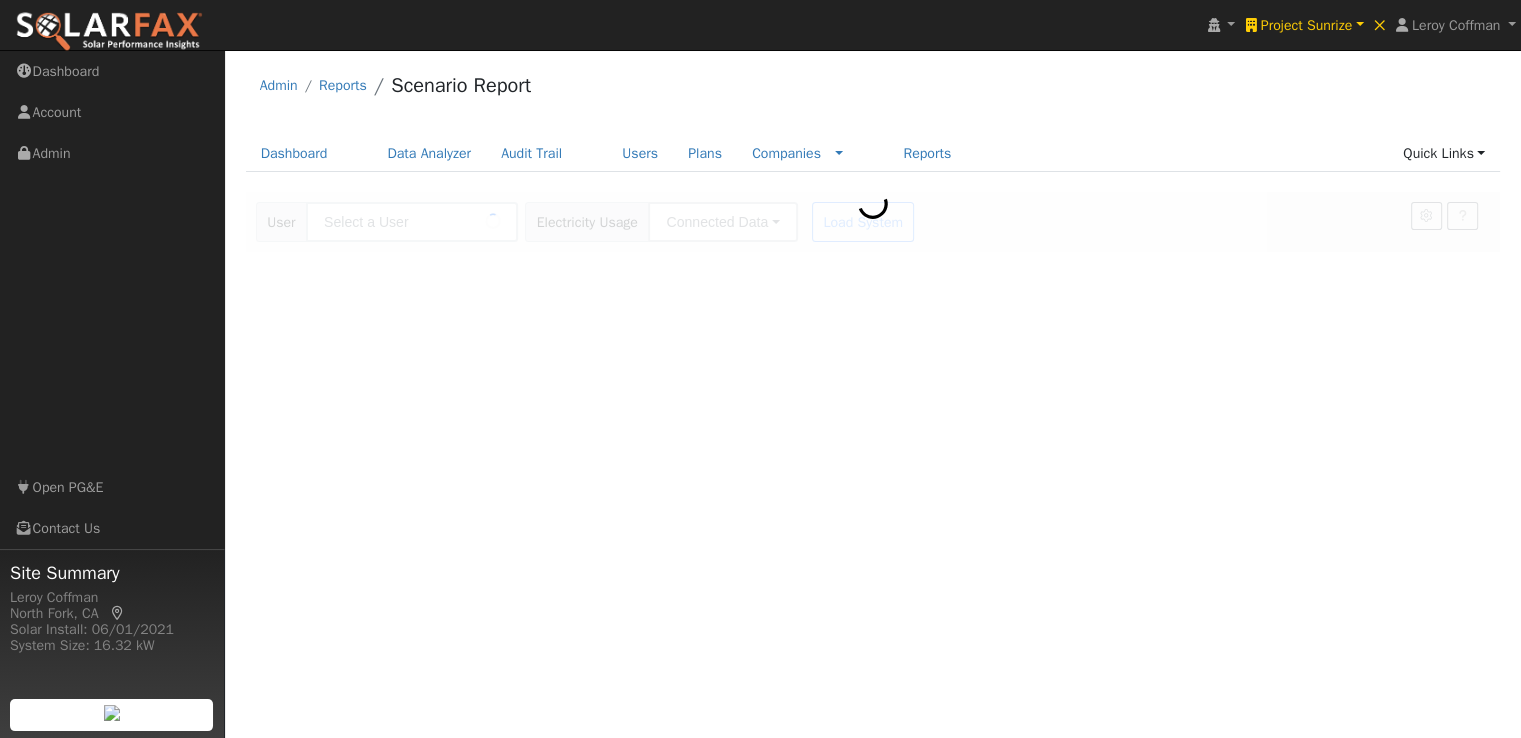 type on "Christ's Greenfield Lutheran Church (CO 1)" 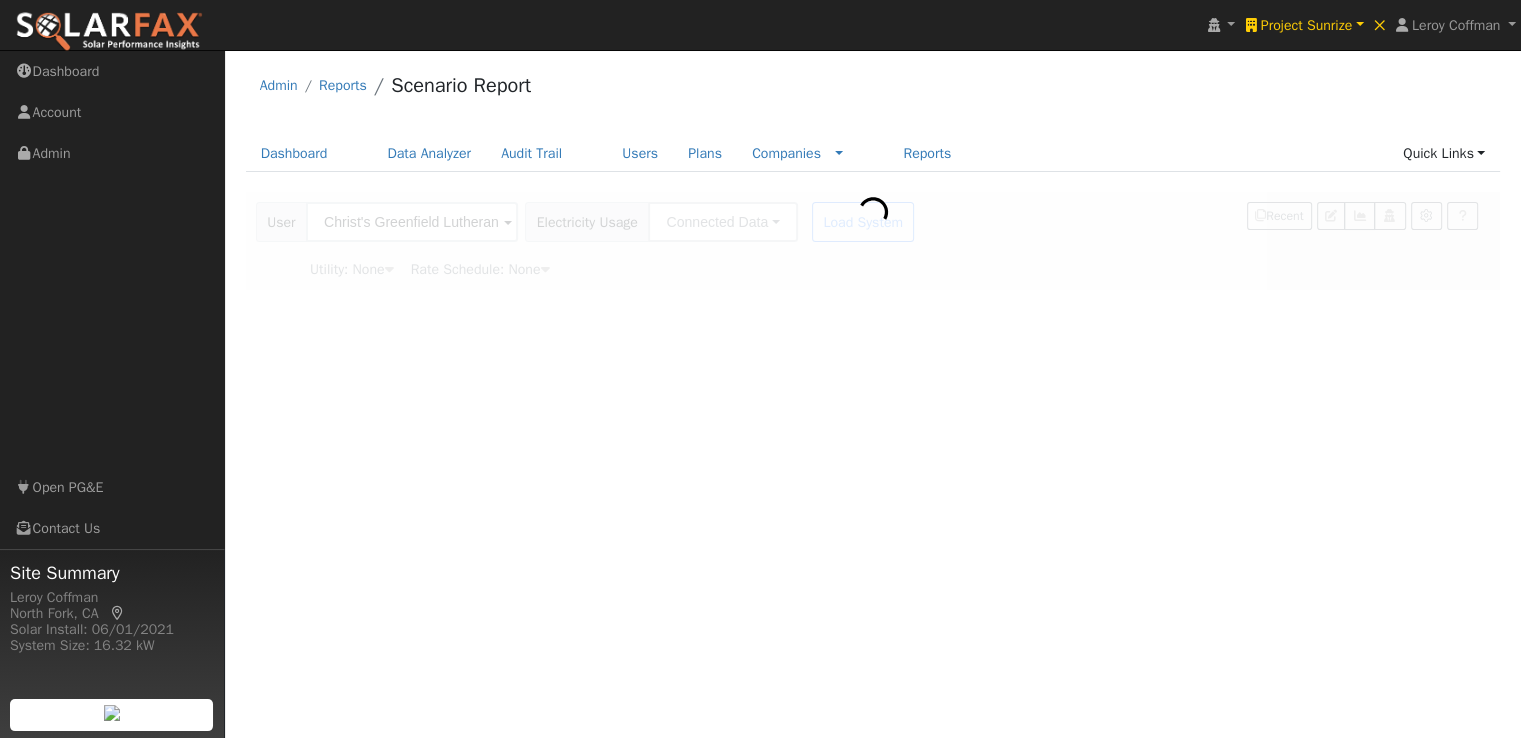 type on "Salt River Project" 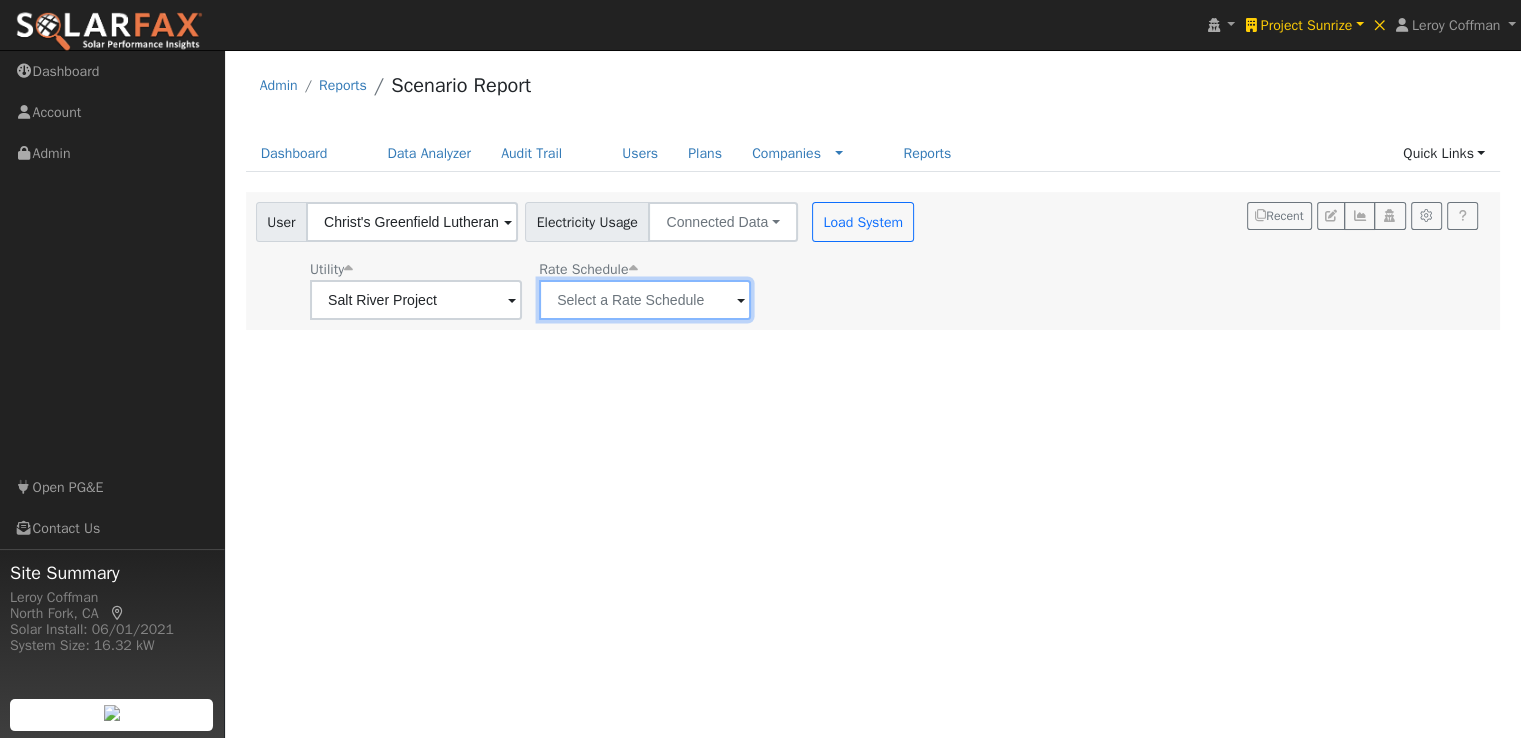 click at bounding box center (416, 300) 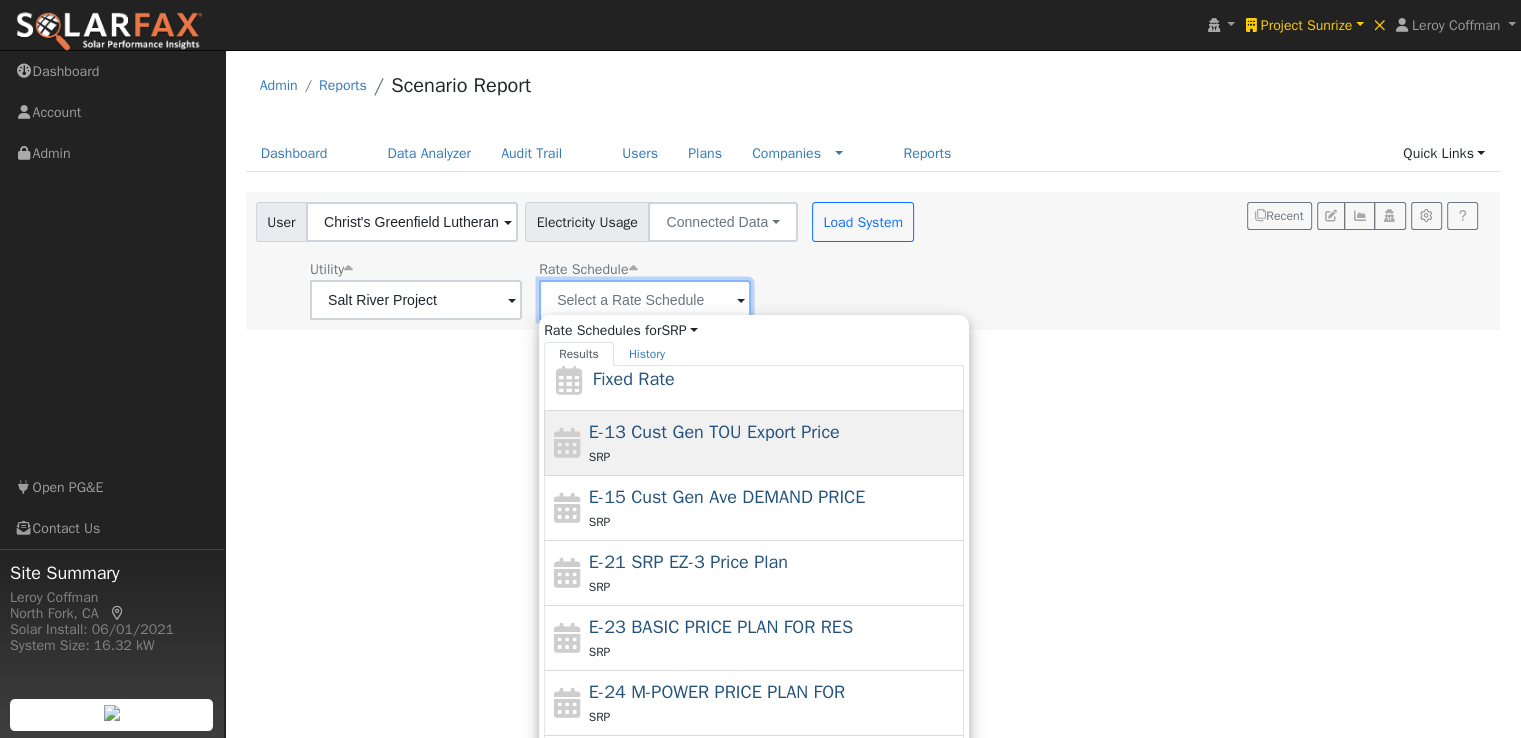 scroll, scrollTop: 87, scrollLeft: 0, axis: vertical 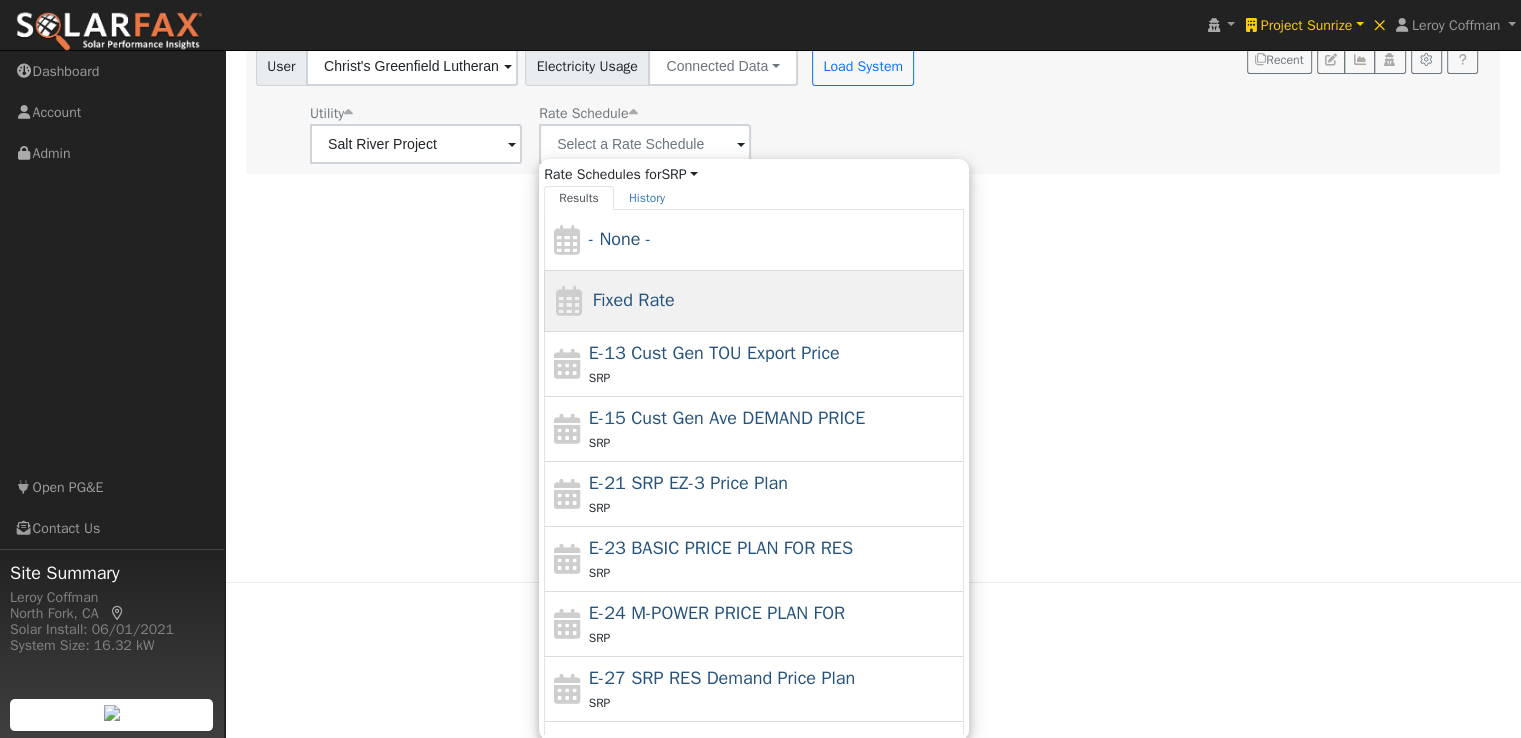 click on "Fixed Rate" at bounding box center (634, 300) 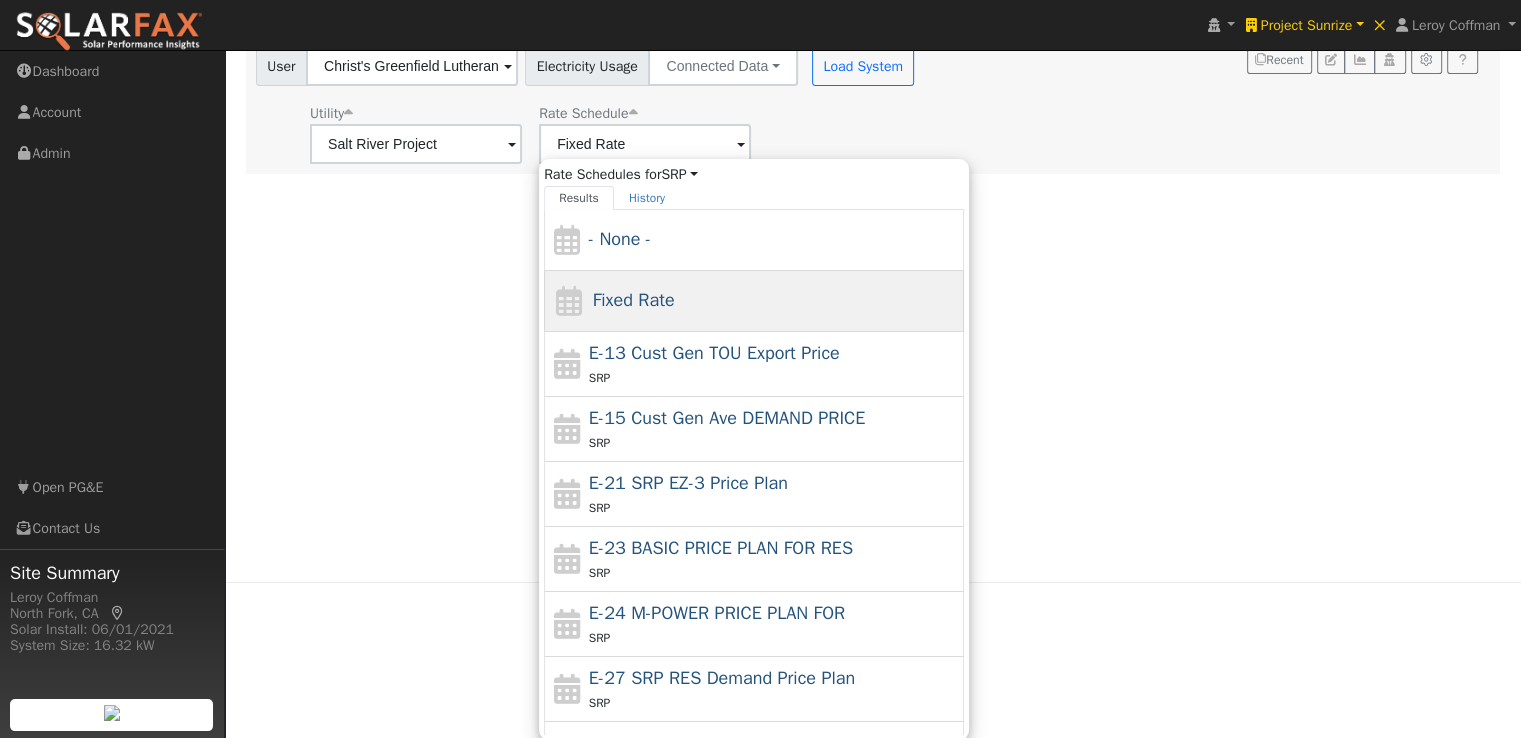 scroll, scrollTop: 0, scrollLeft: 0, axis: both 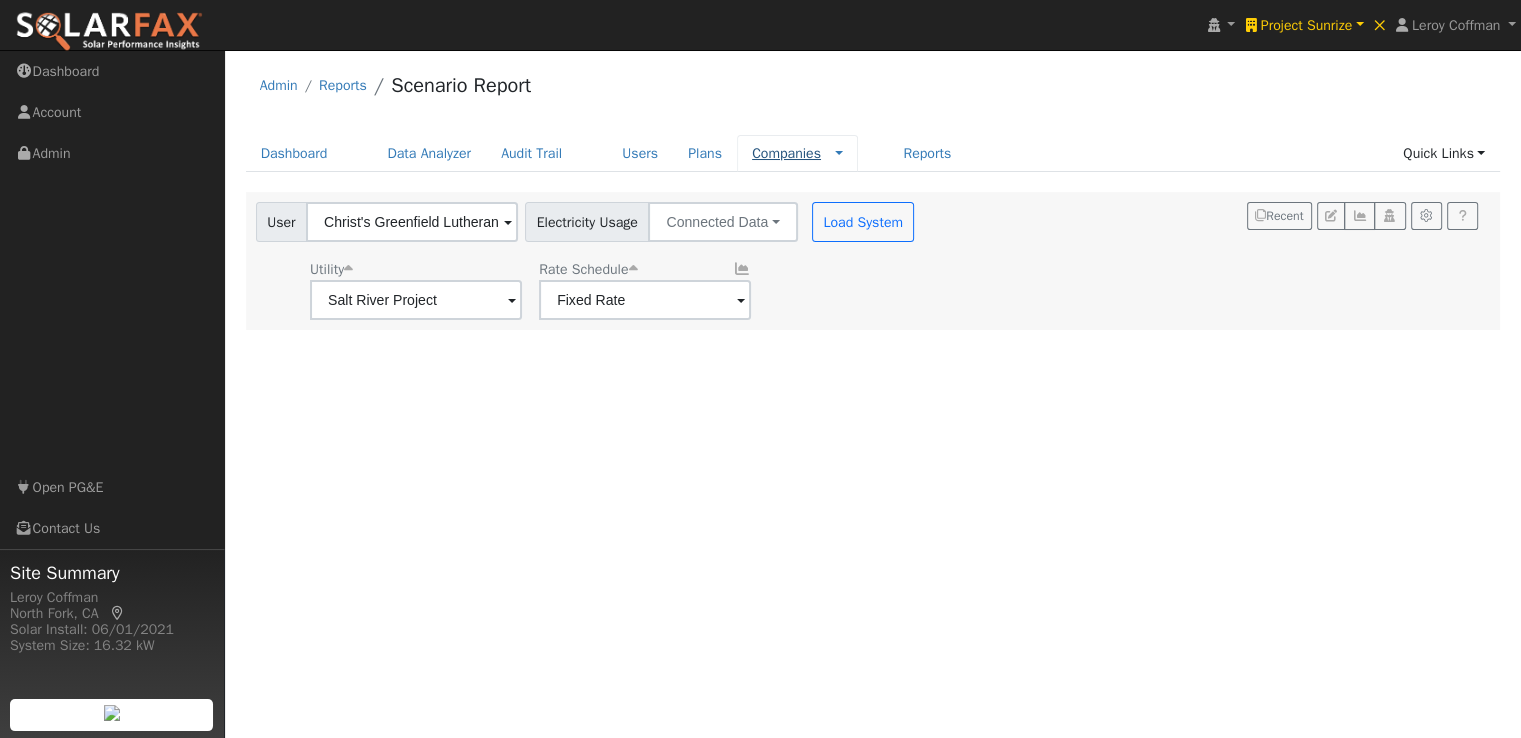click on "Companies" at bounding box center (786, 153) 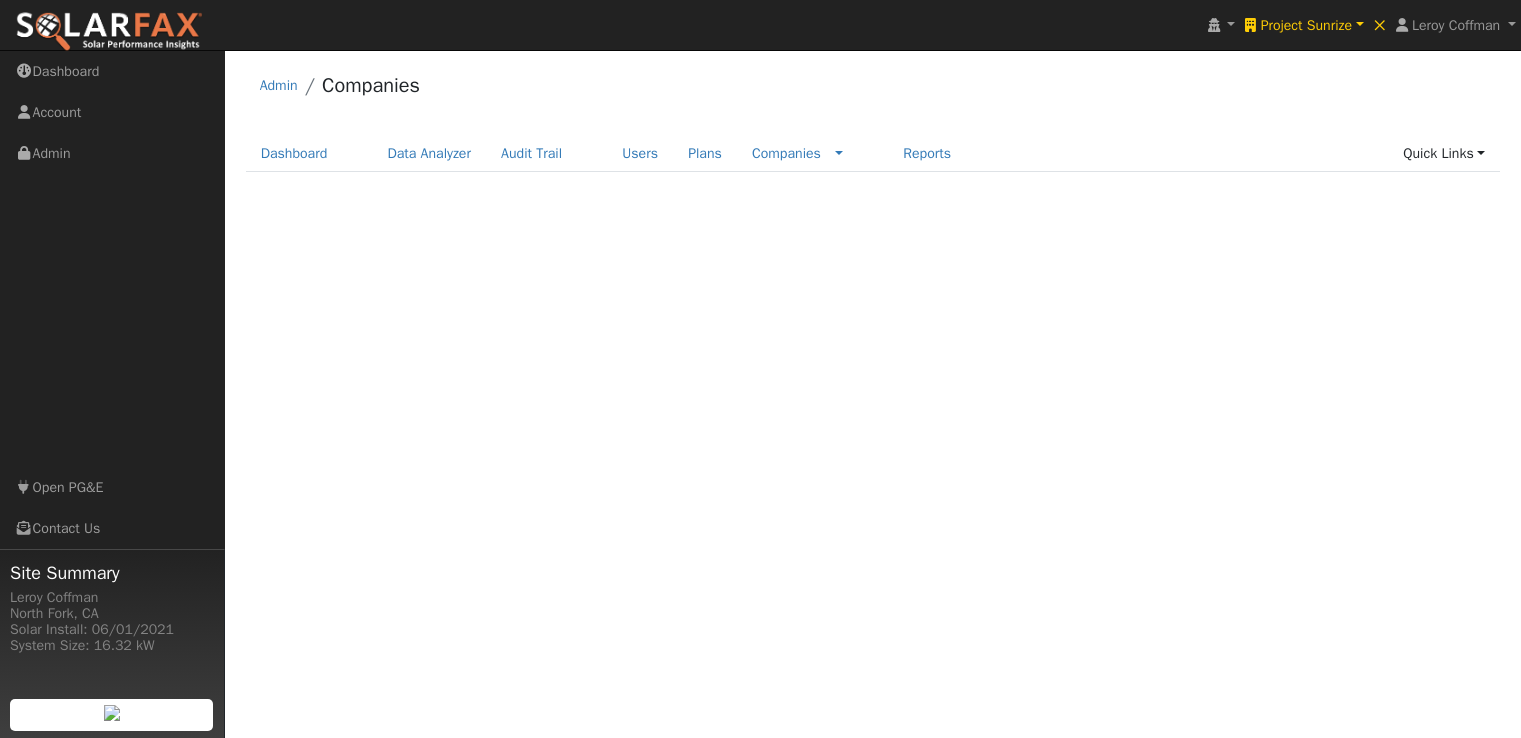 scroll, scrollTop: 0, scrollLeft: 0, axis: both 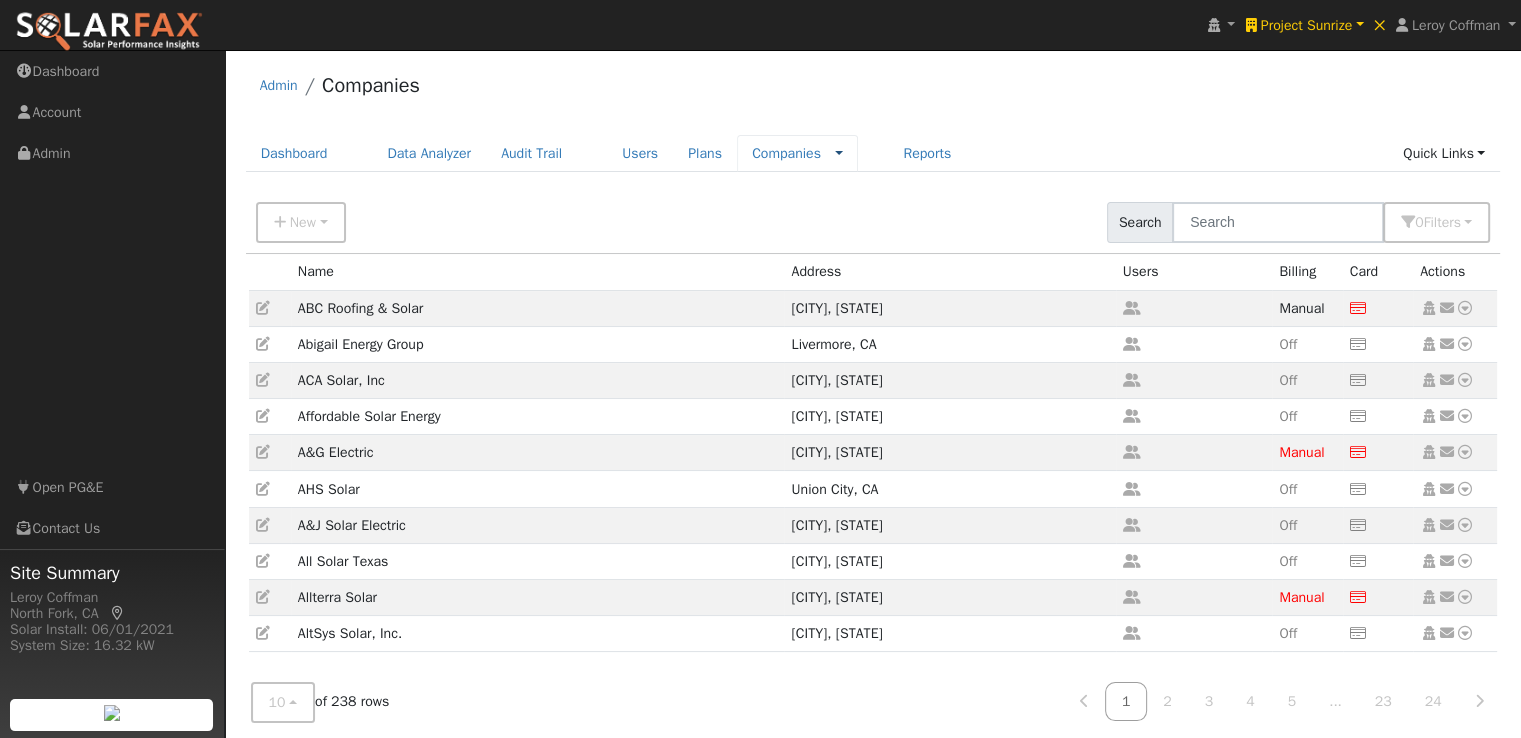 click at bounding box center [839, 153] 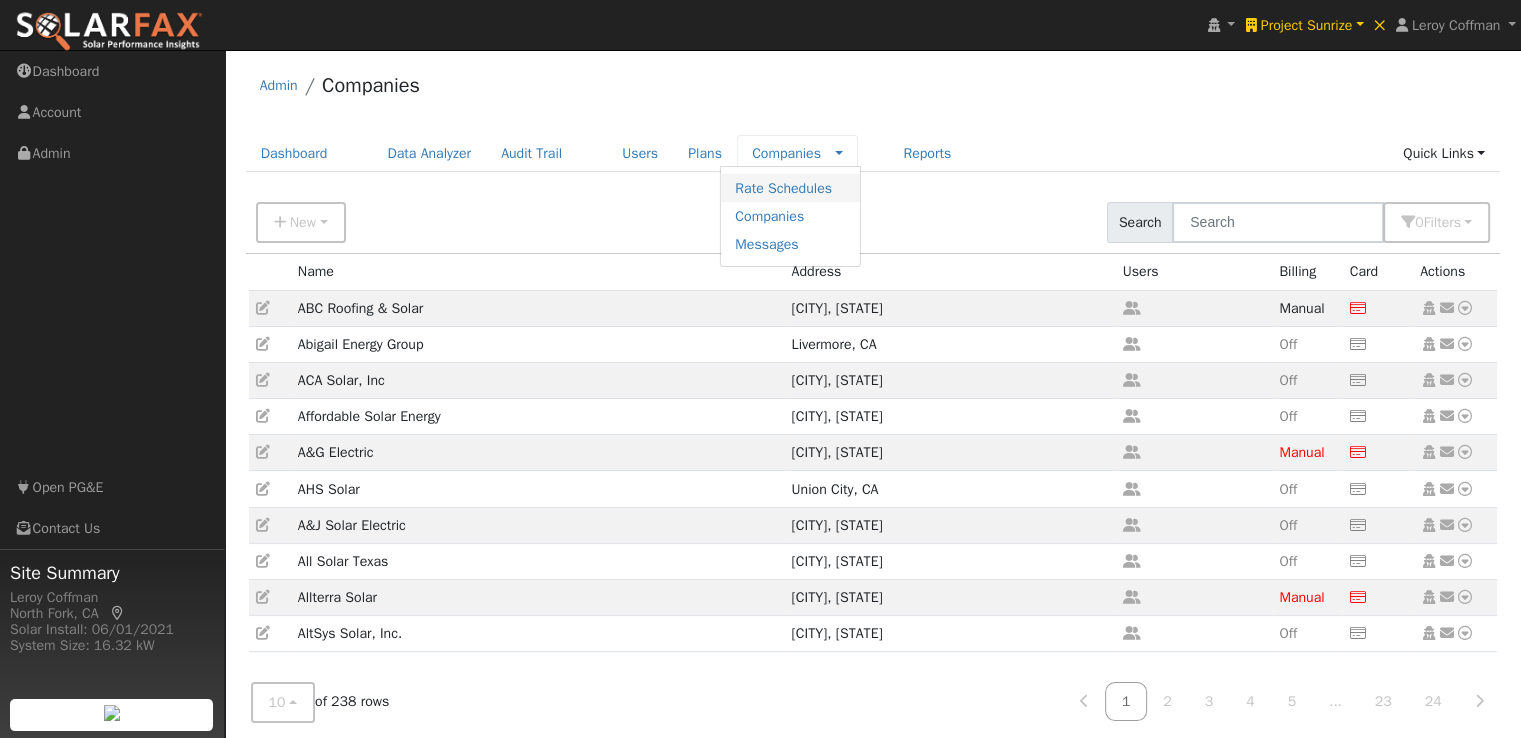 click on "Rate Schedules" at bounding box center [790, 188] 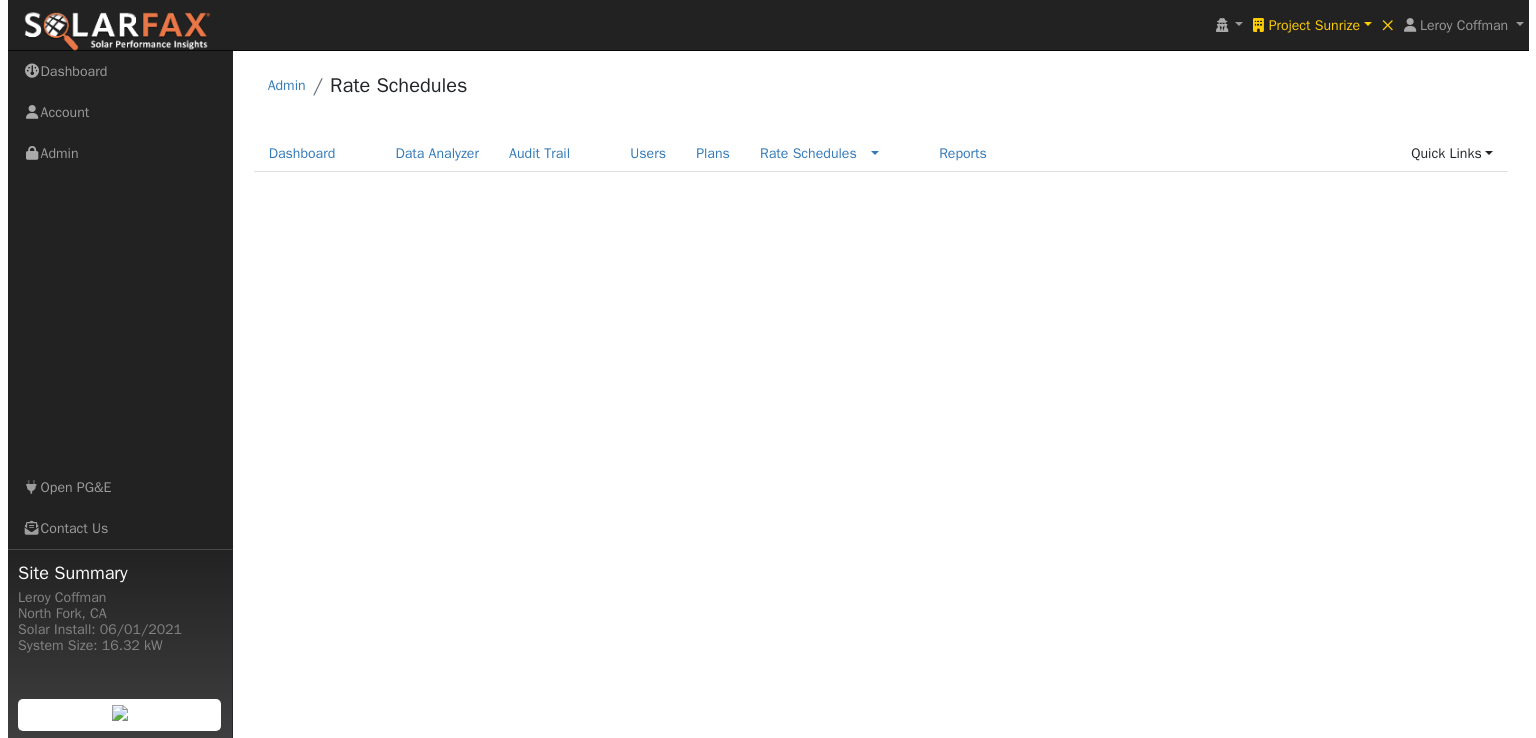 scroll, scrollTop: 0, scrollLeft: 0, axis: both 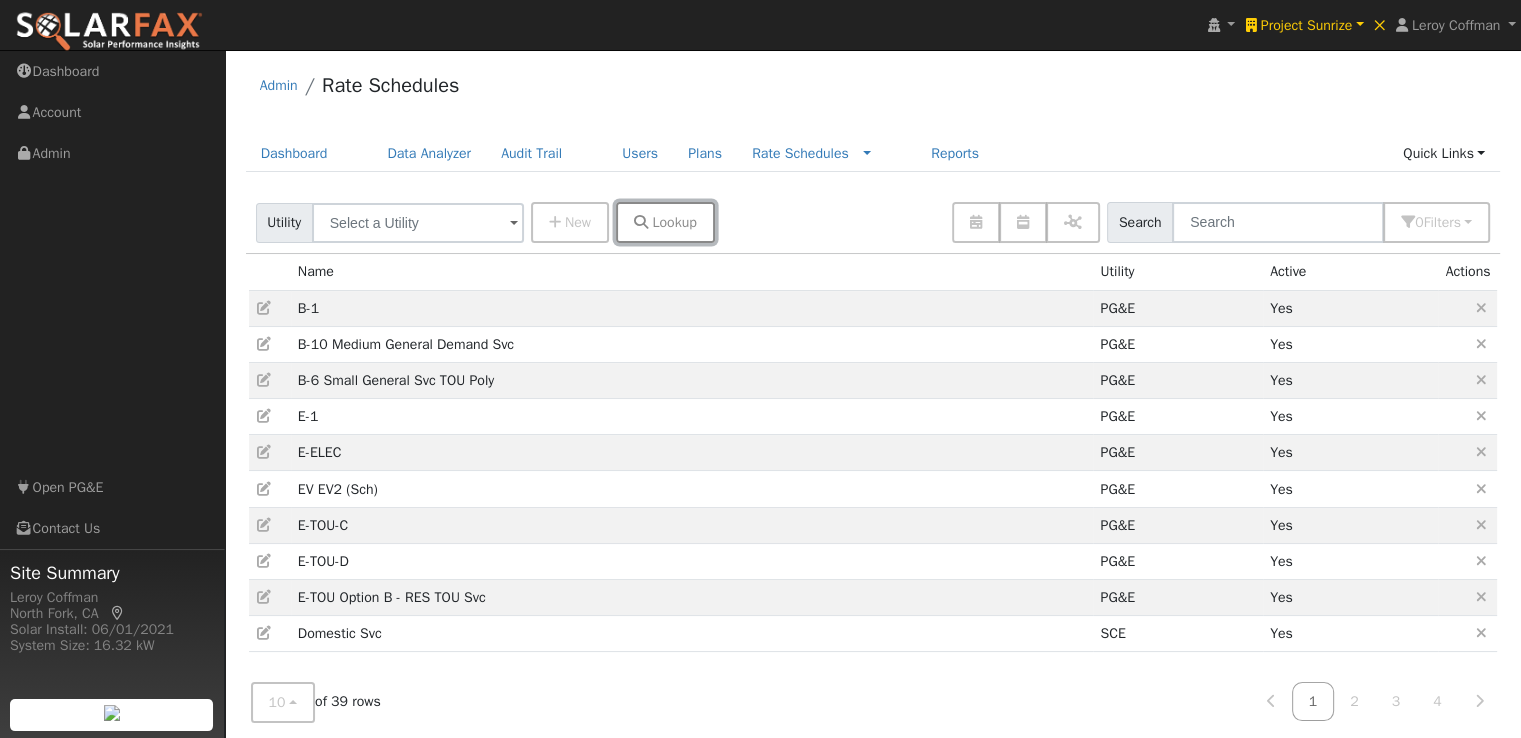click on "Lookup" at bounding box center [674, 222] 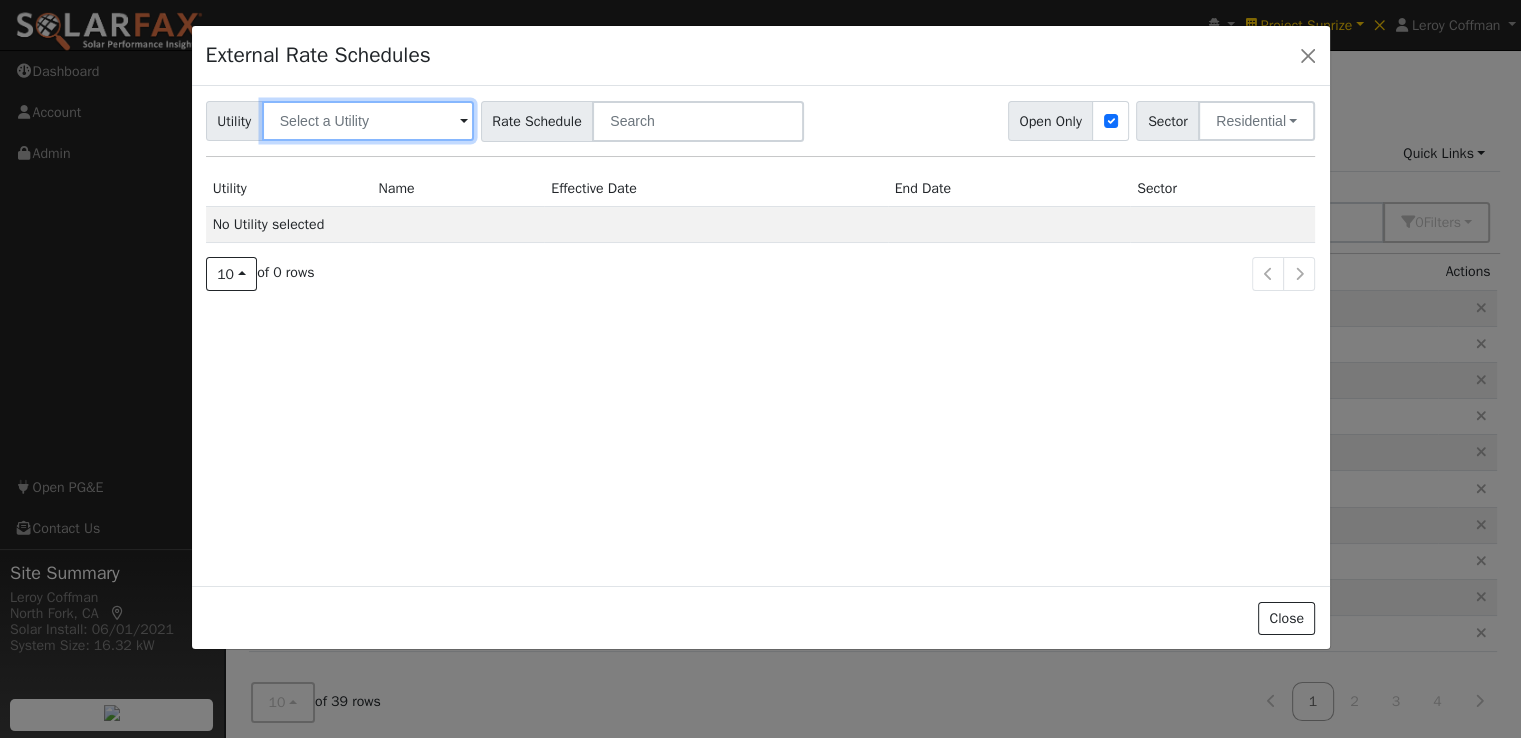click at bounding box center [368, 121] 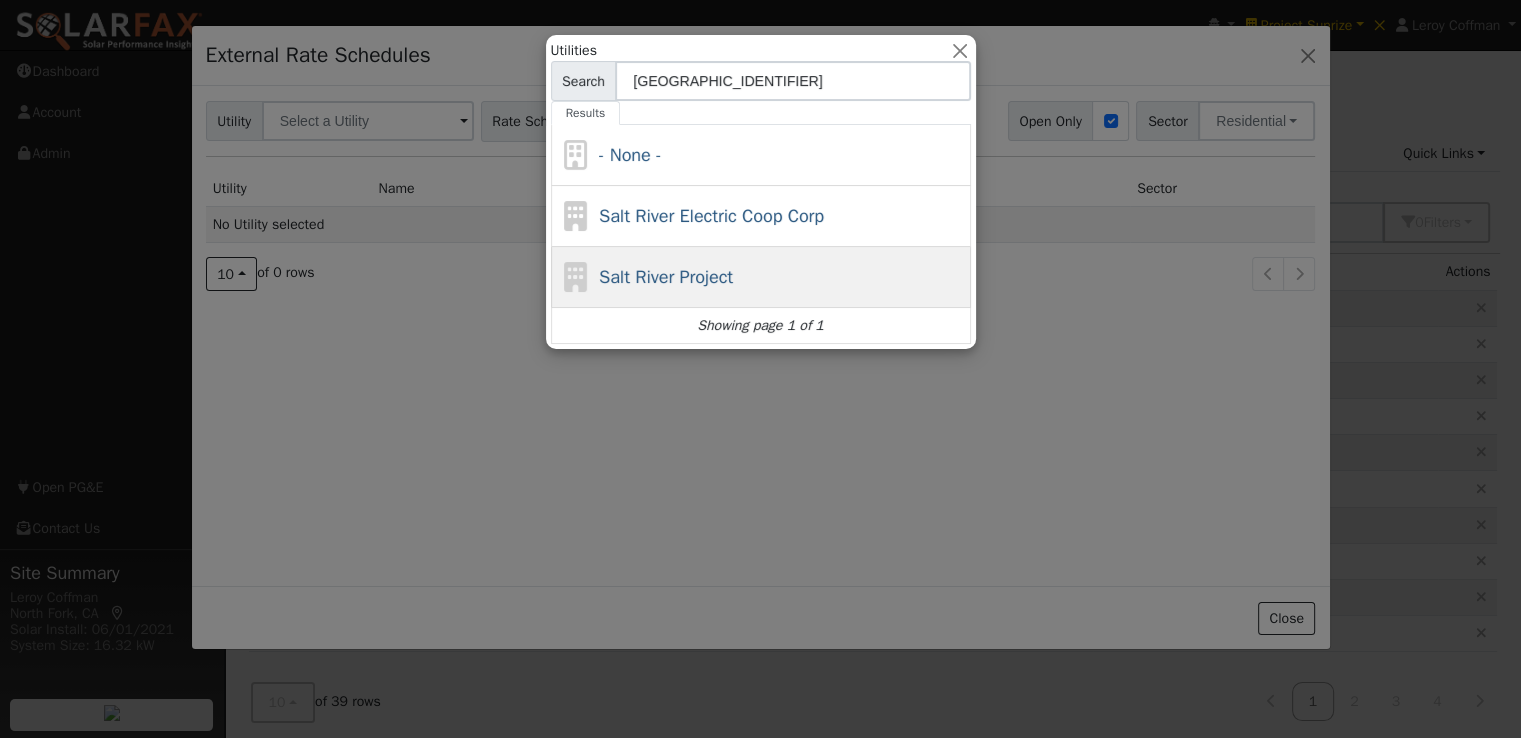 type on "[GEOGRAPHIC_IDENTIFIER]" 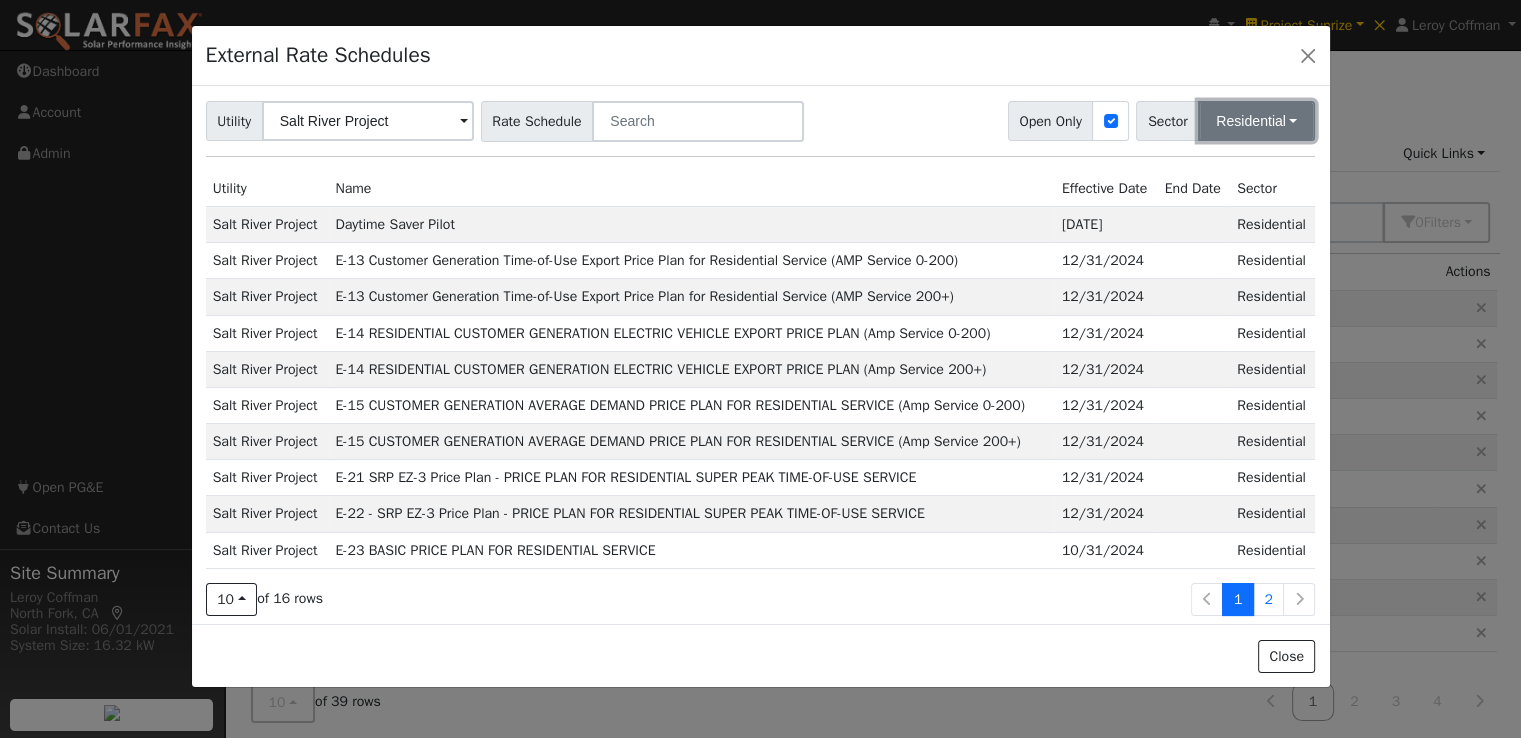 click on "Residential" at bounding box center (1256, 121) 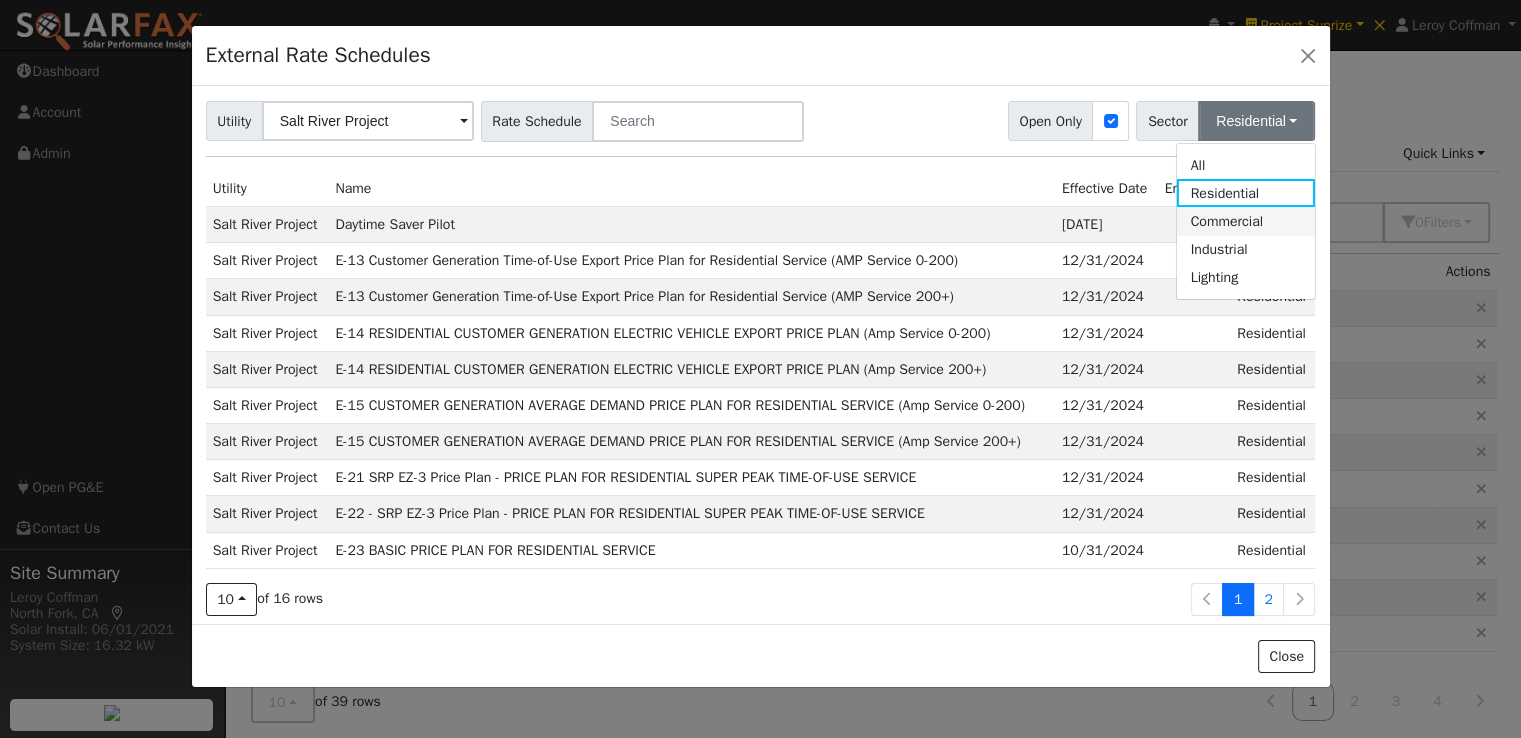 click on "Commercial" at bounding box center (1245, 221) 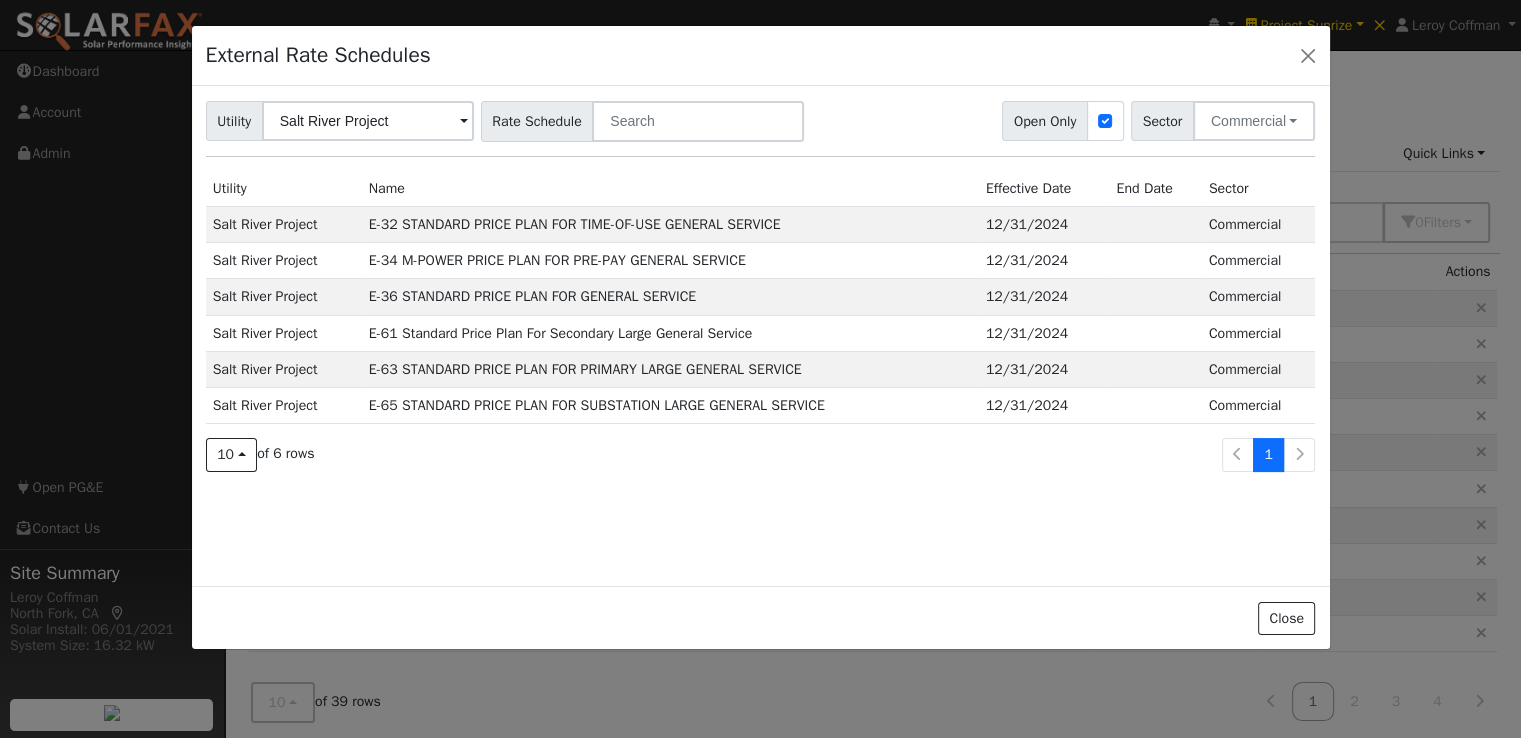 click on "E-32 STANDARD PRICE PLAN FOR TIME-OF-USE GENERAL SERVICE" at bounding box center (670, 224) 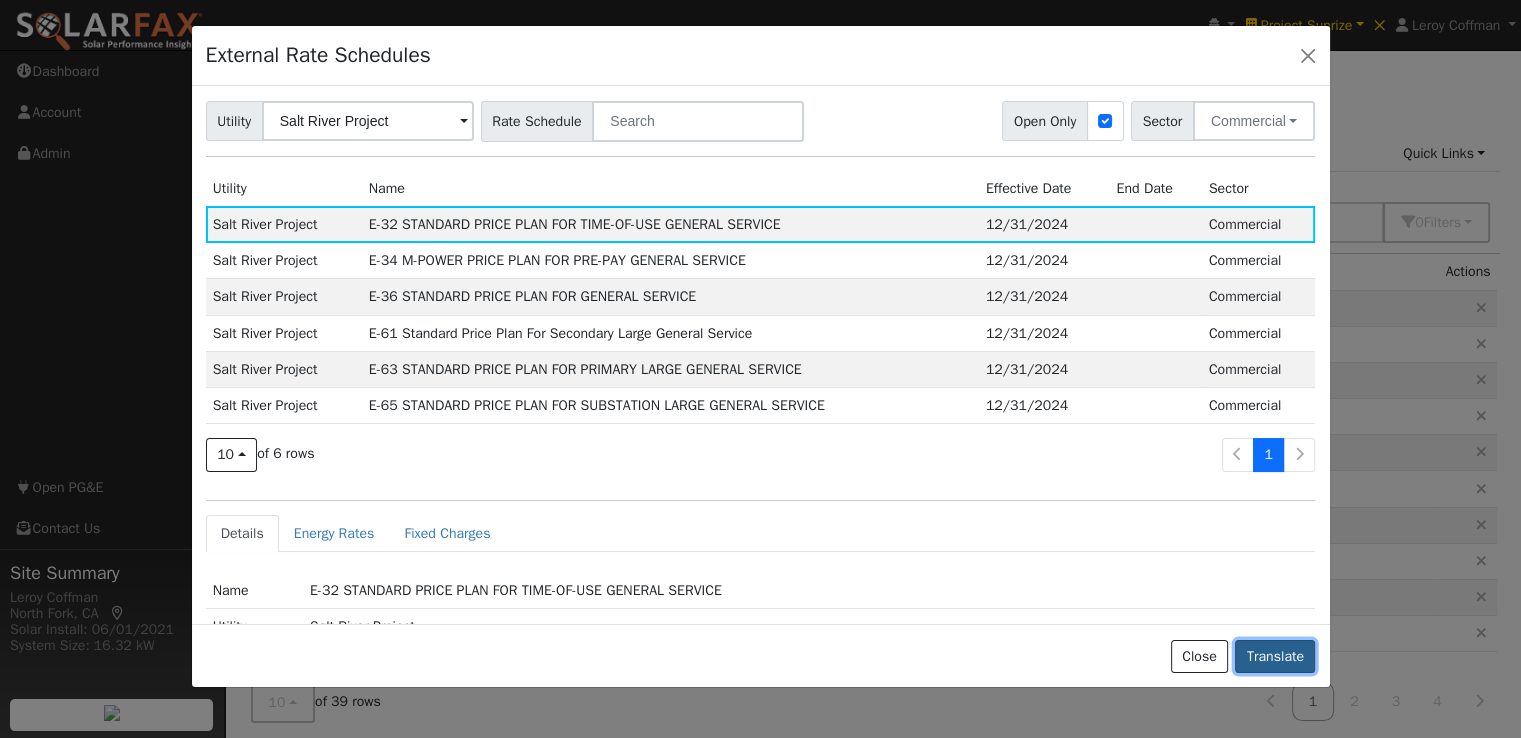 click on "Translate" at bounding box center [1275, 657] 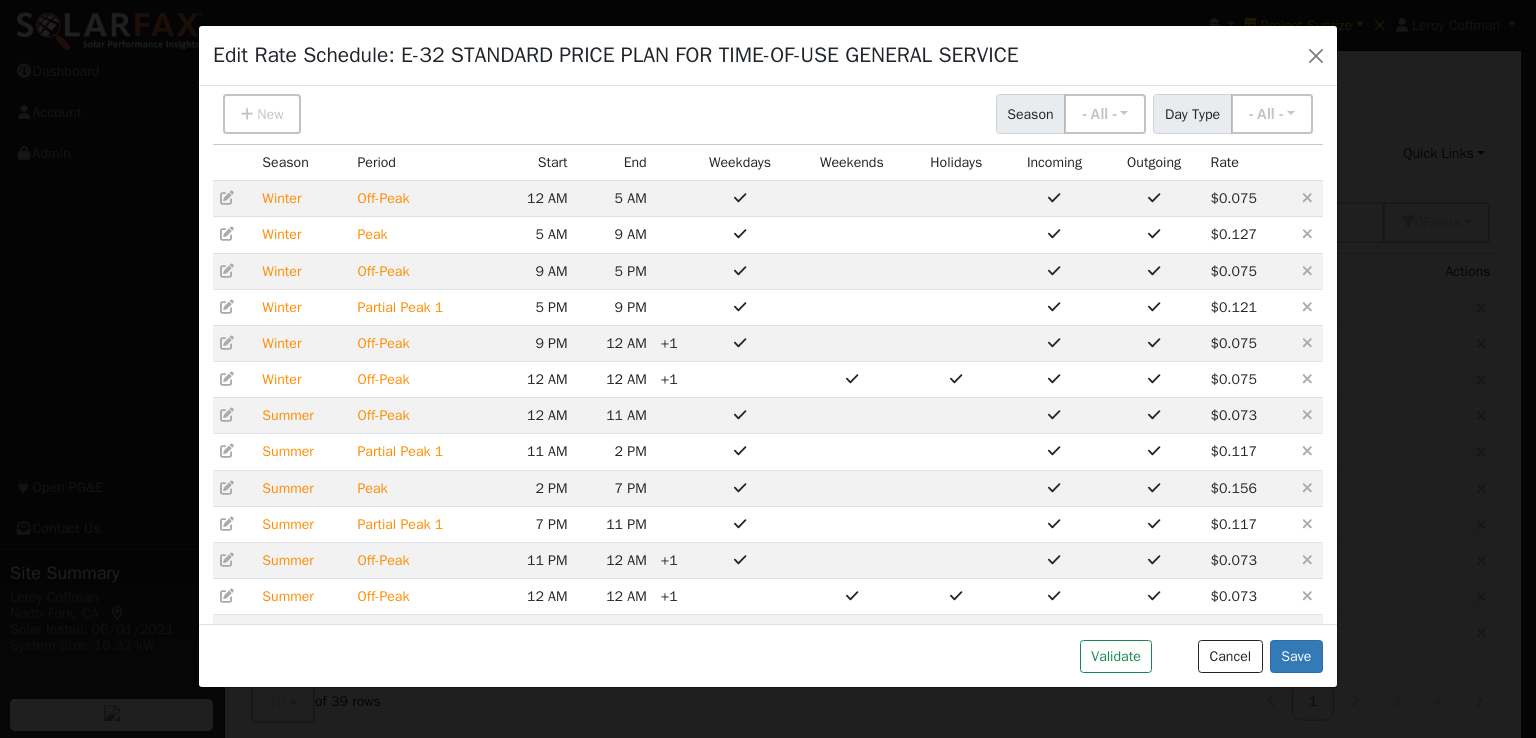 scroll, scrollTop: 300, scrollLeft: 0, axis: vertical 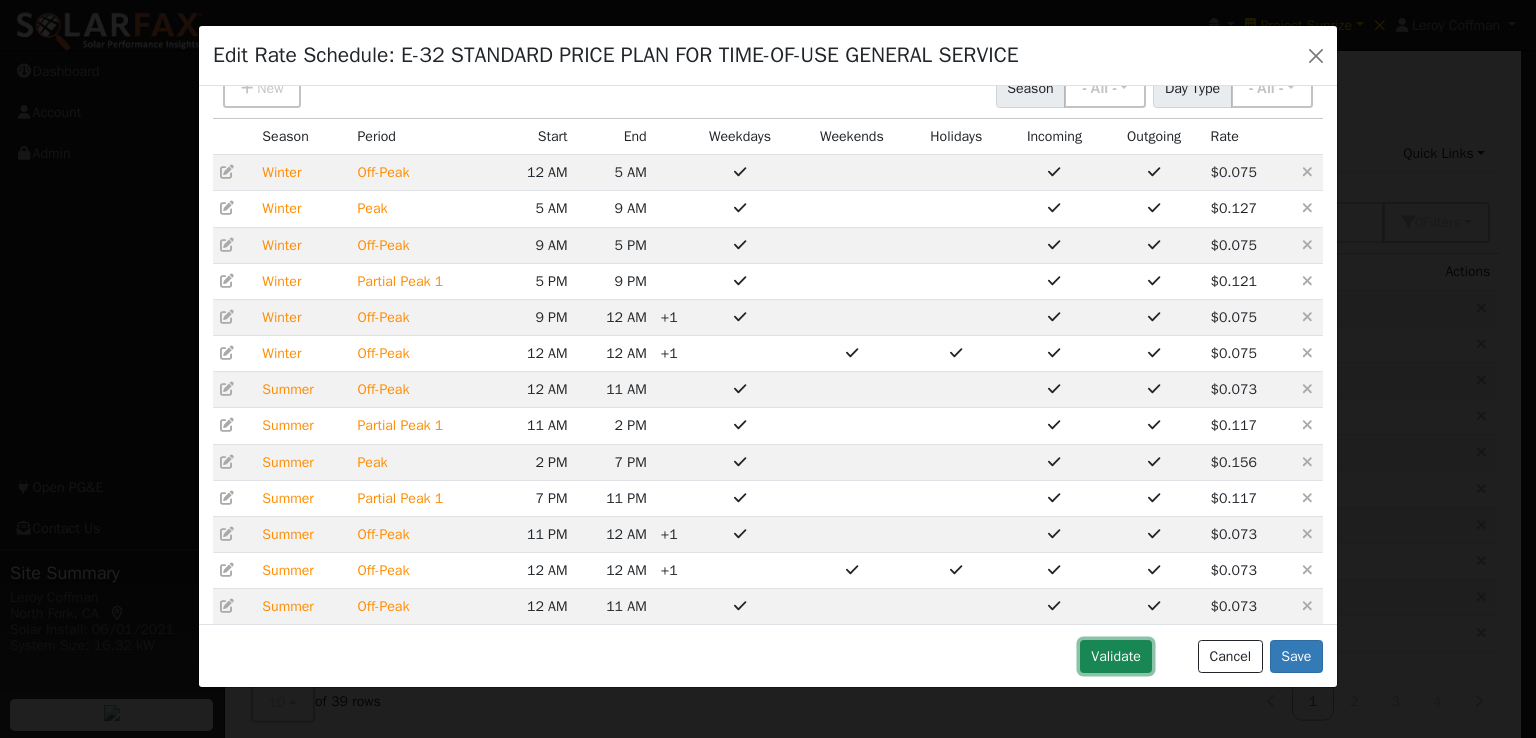 click on "Validate" at bounding box center (1116, 657) 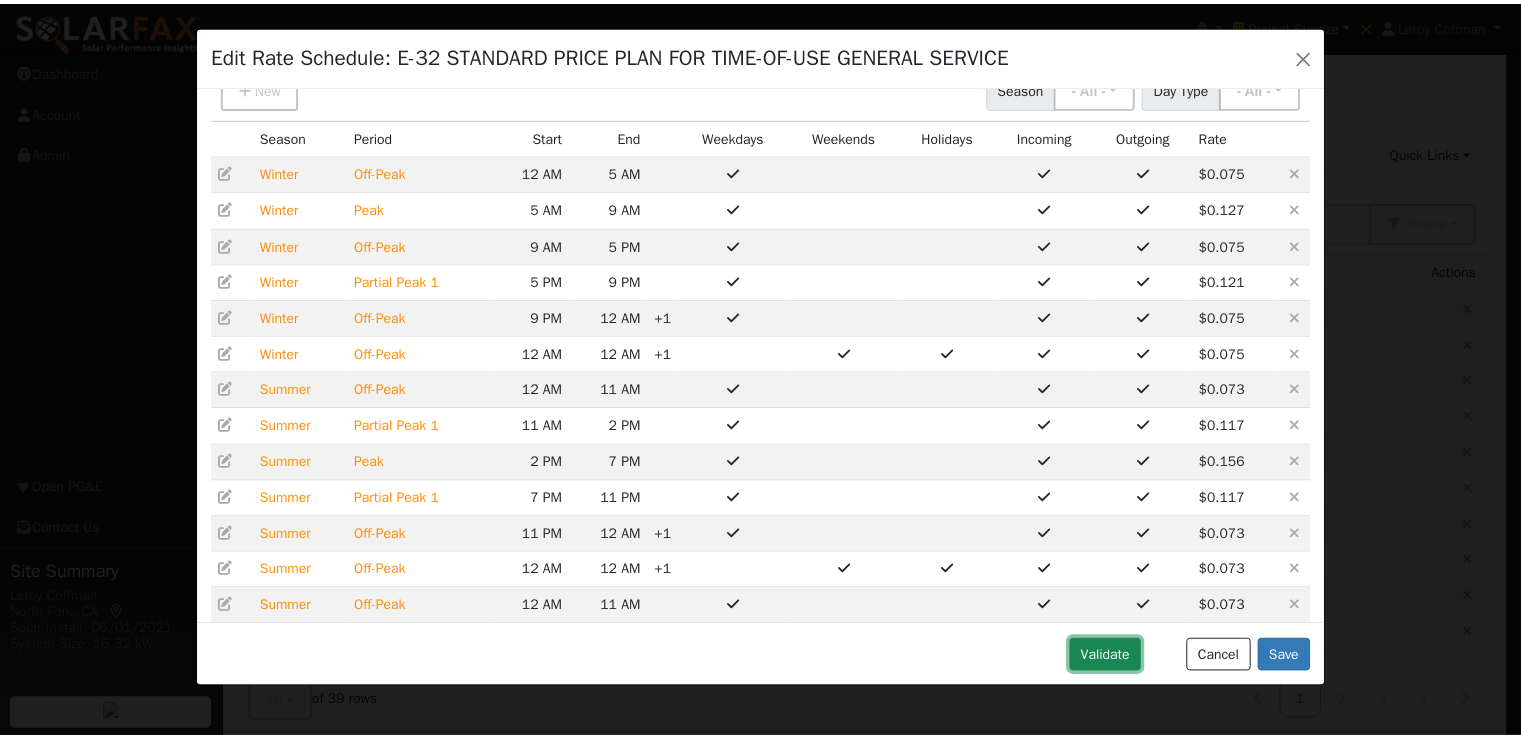 scroll, scrollTop: 0, scrollLeft: 0, axis: both 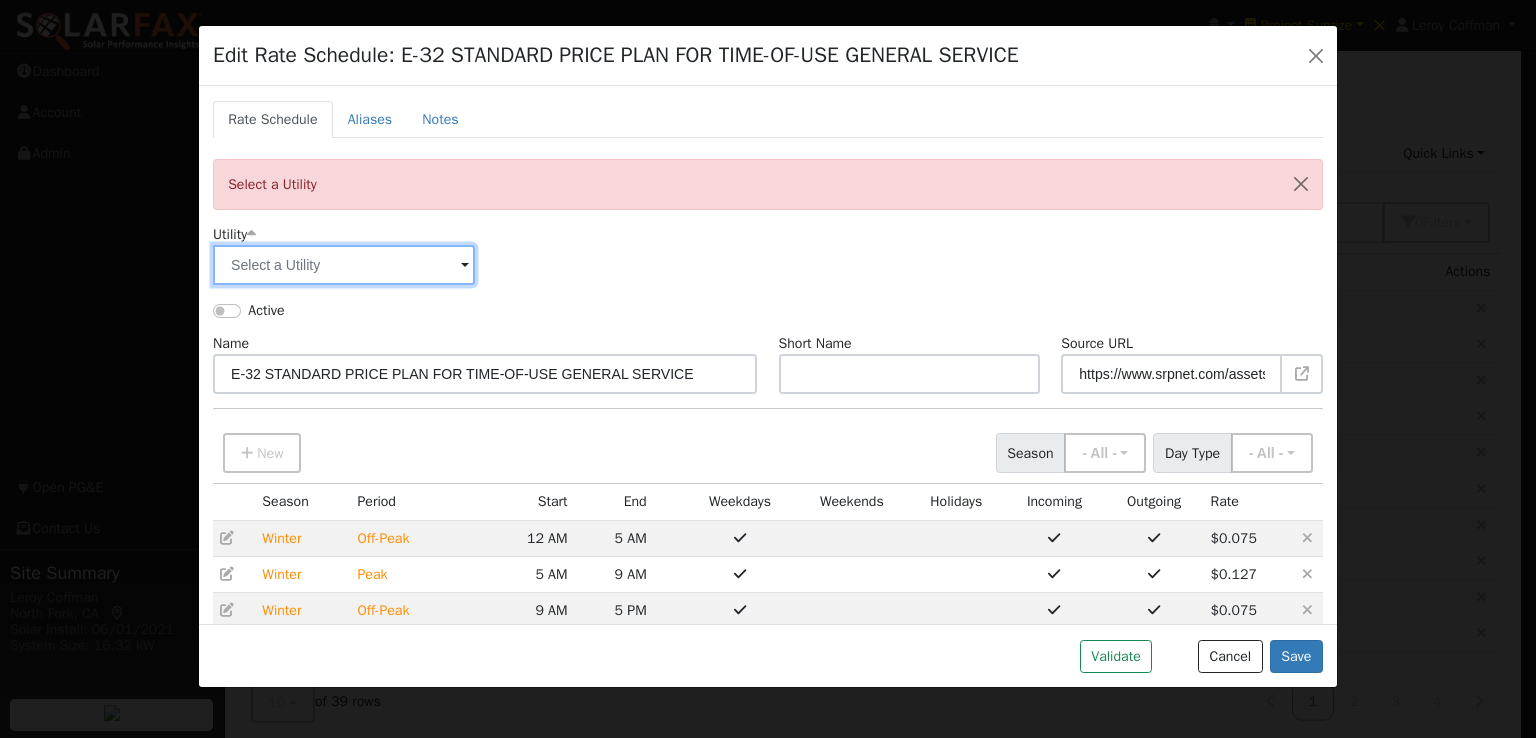 click at bounding box center (344, 265) 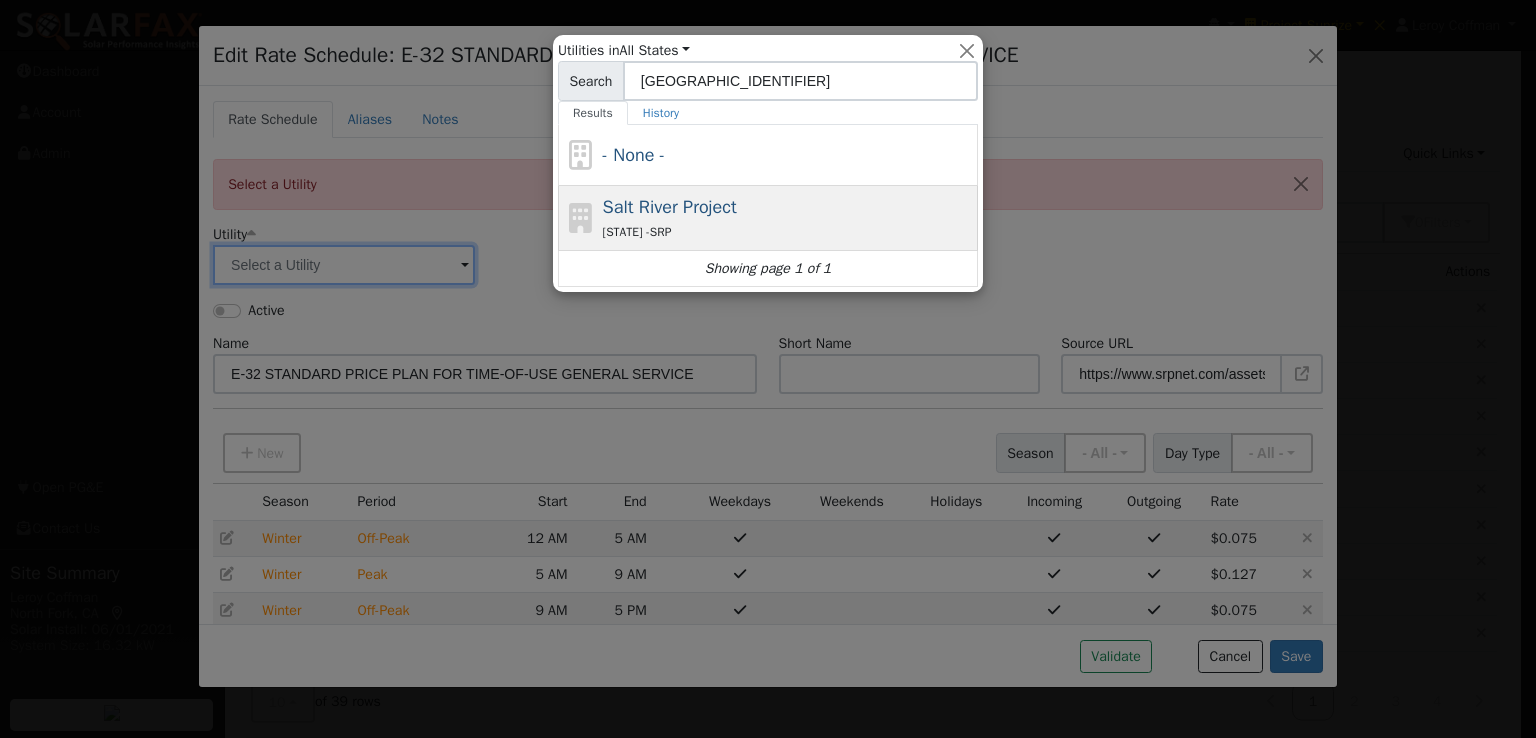 type on "salt river" 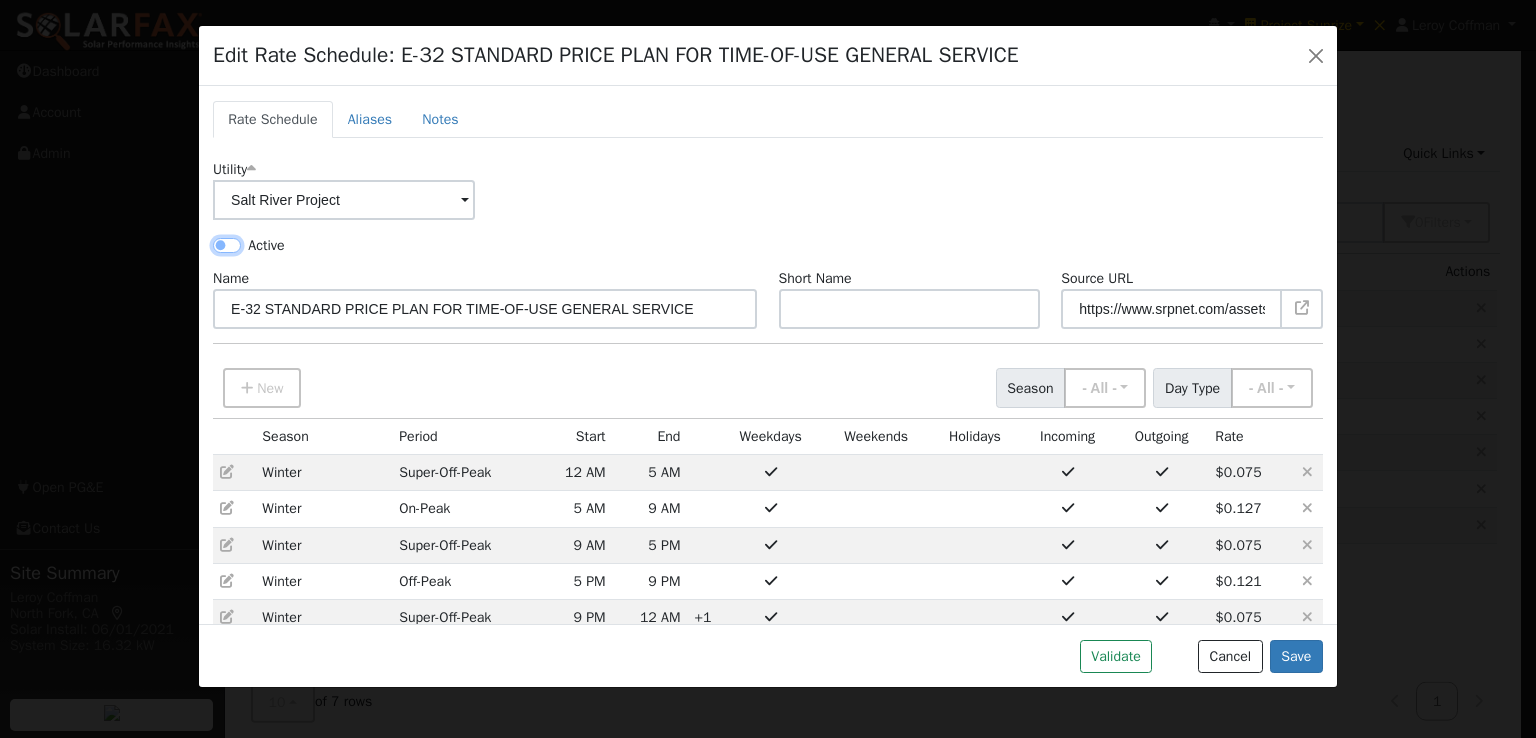 click on "Active" at bounding box center (227, 245) 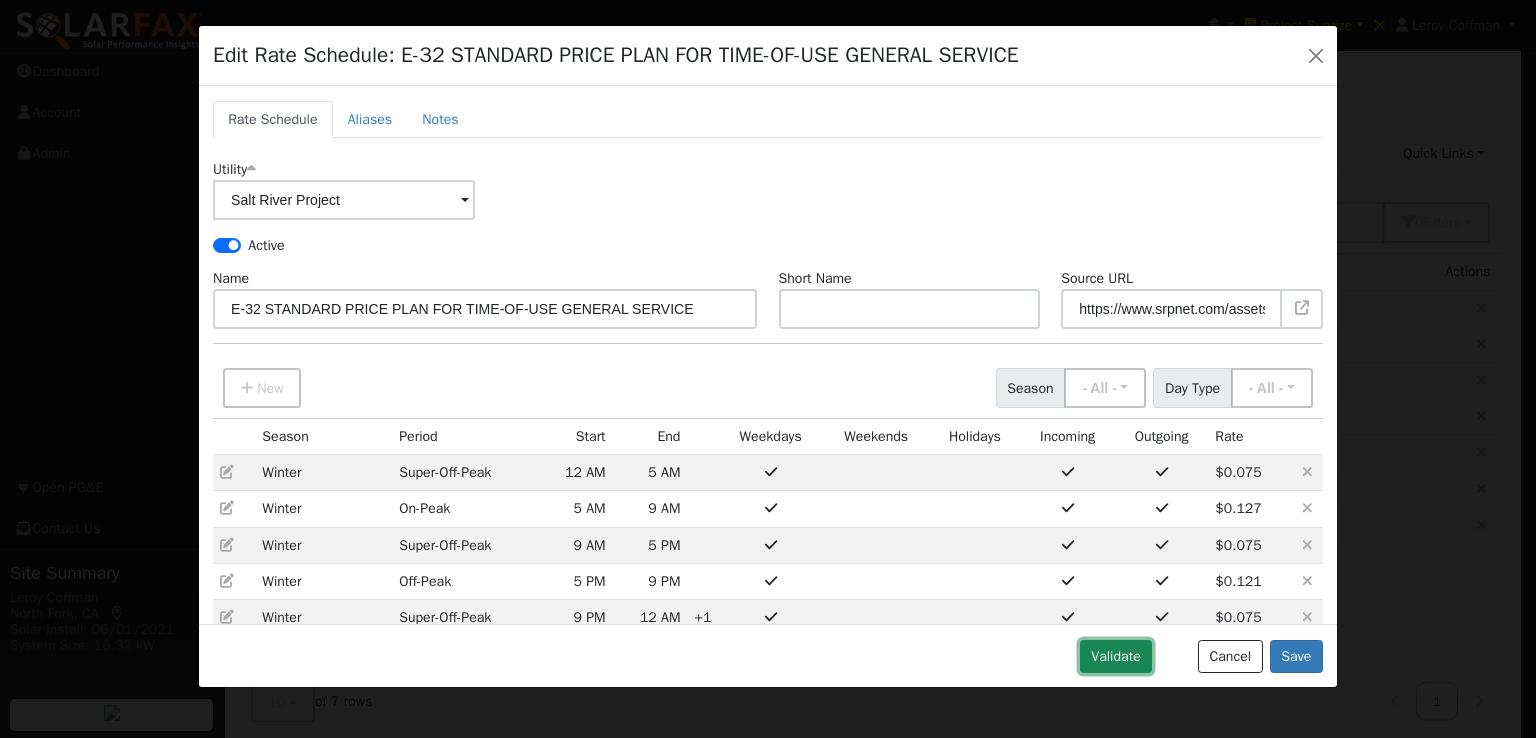click on "Validate" at bounding box center (1116, 657) 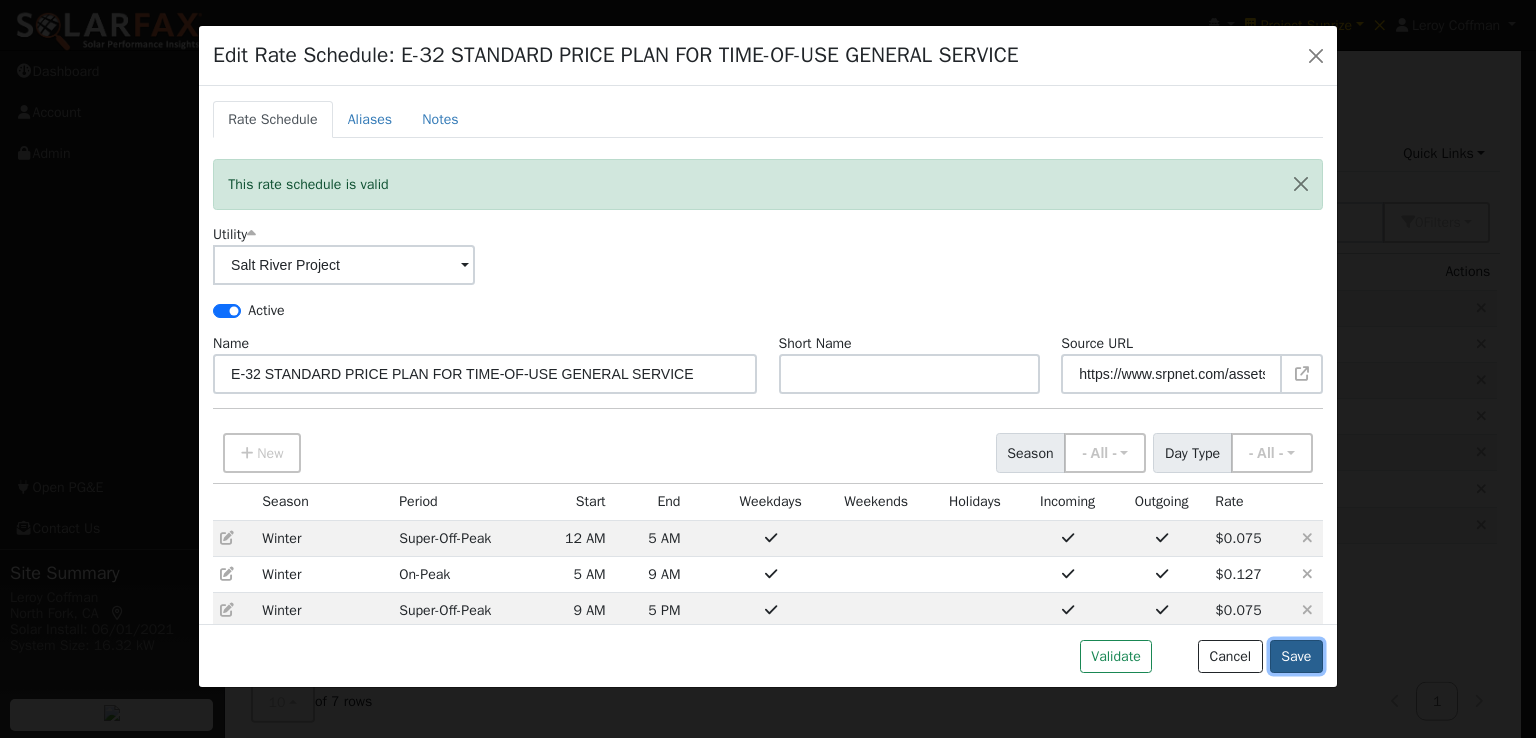 click on "Save" at bounding box center [1296, 657] 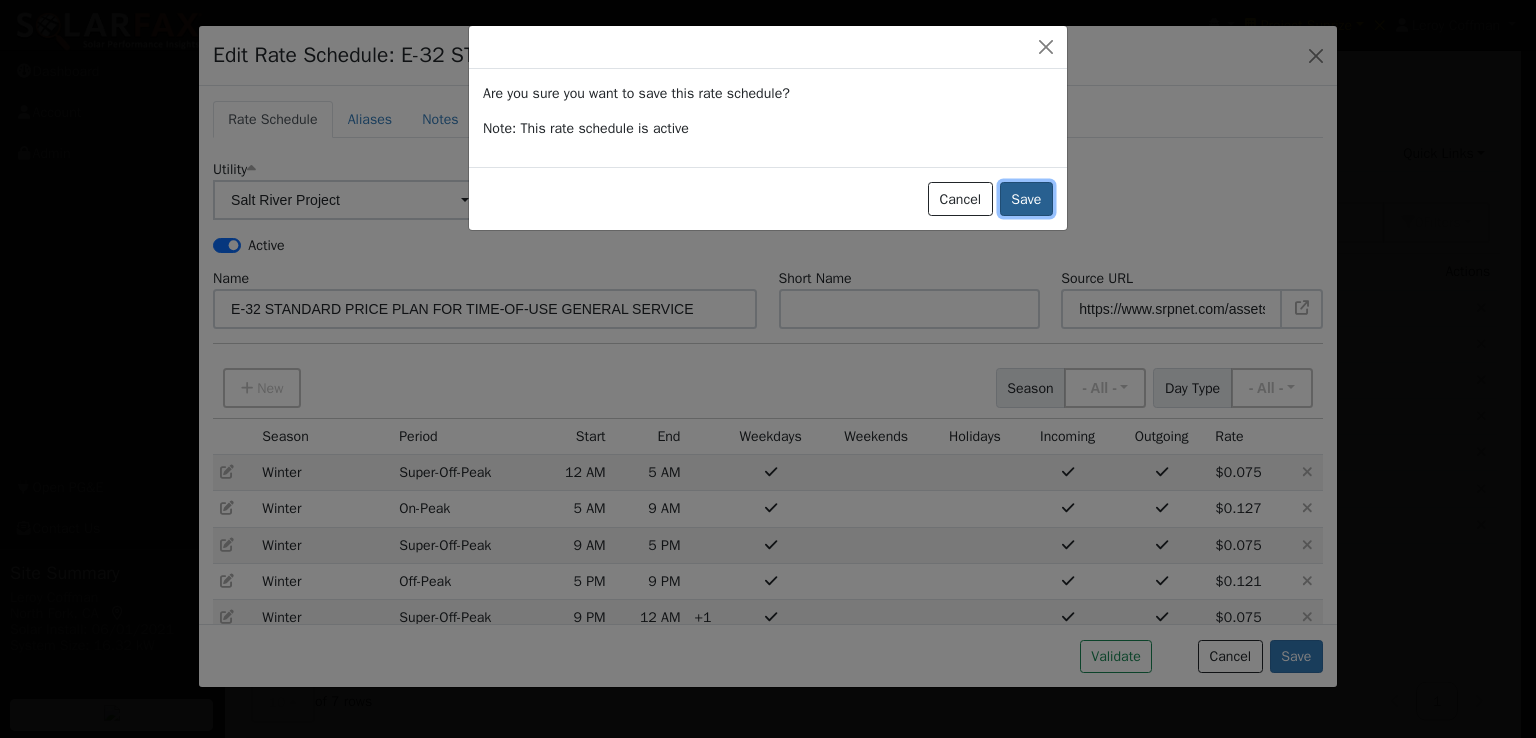click on "Save" at bounding box center [1026, 199] 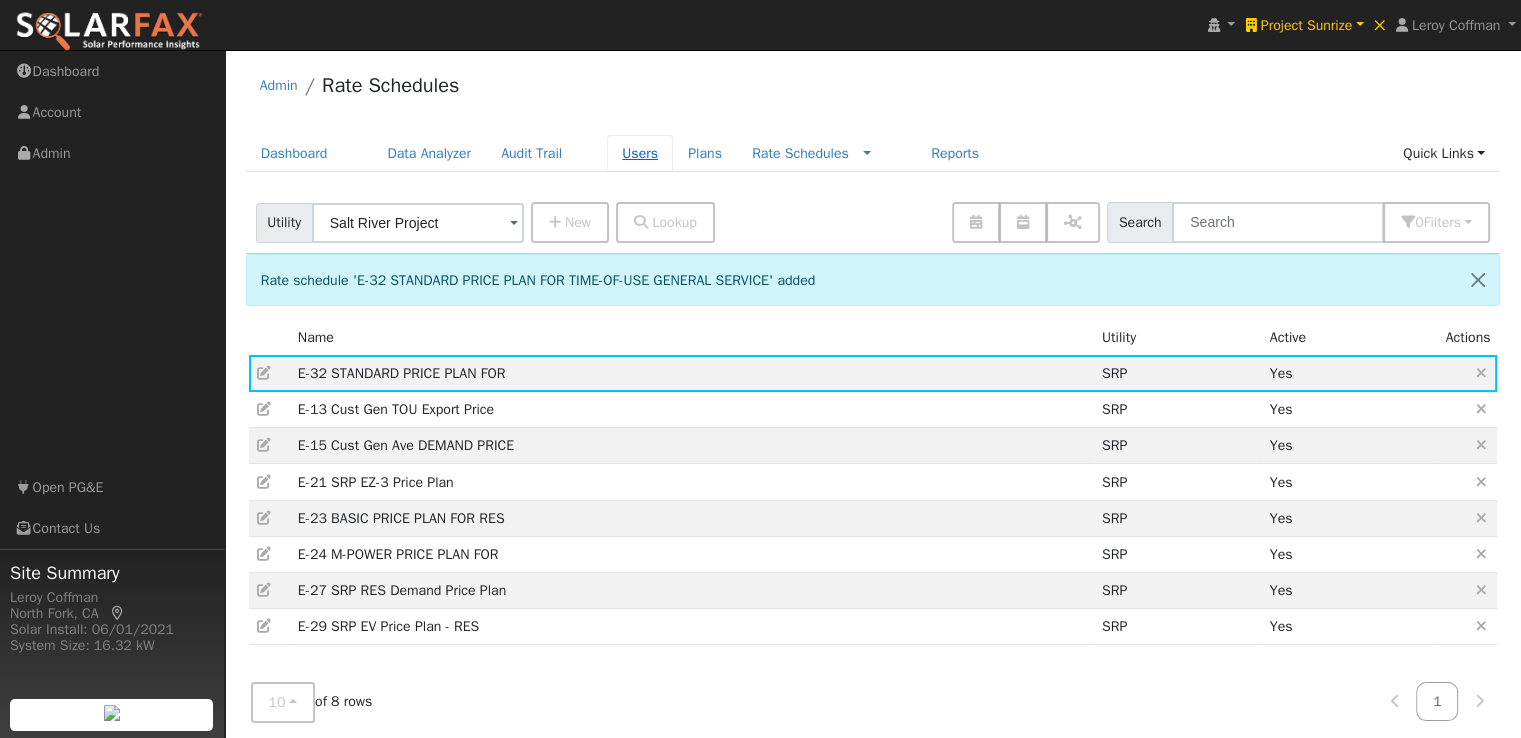 click on "Users" at bounding box center (640, 153) 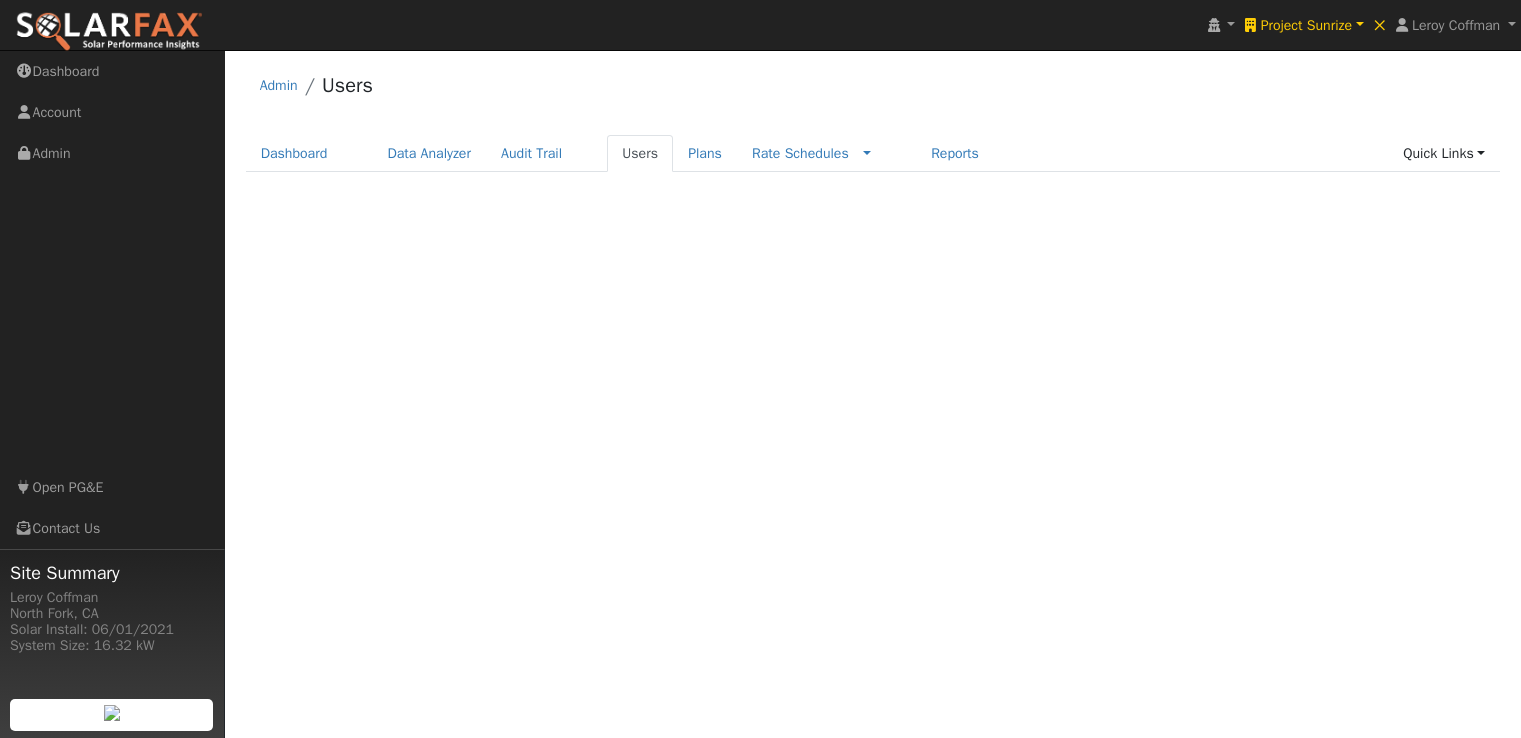 scroll, scrollTop: 0, scrollLeft: 0, axis: both 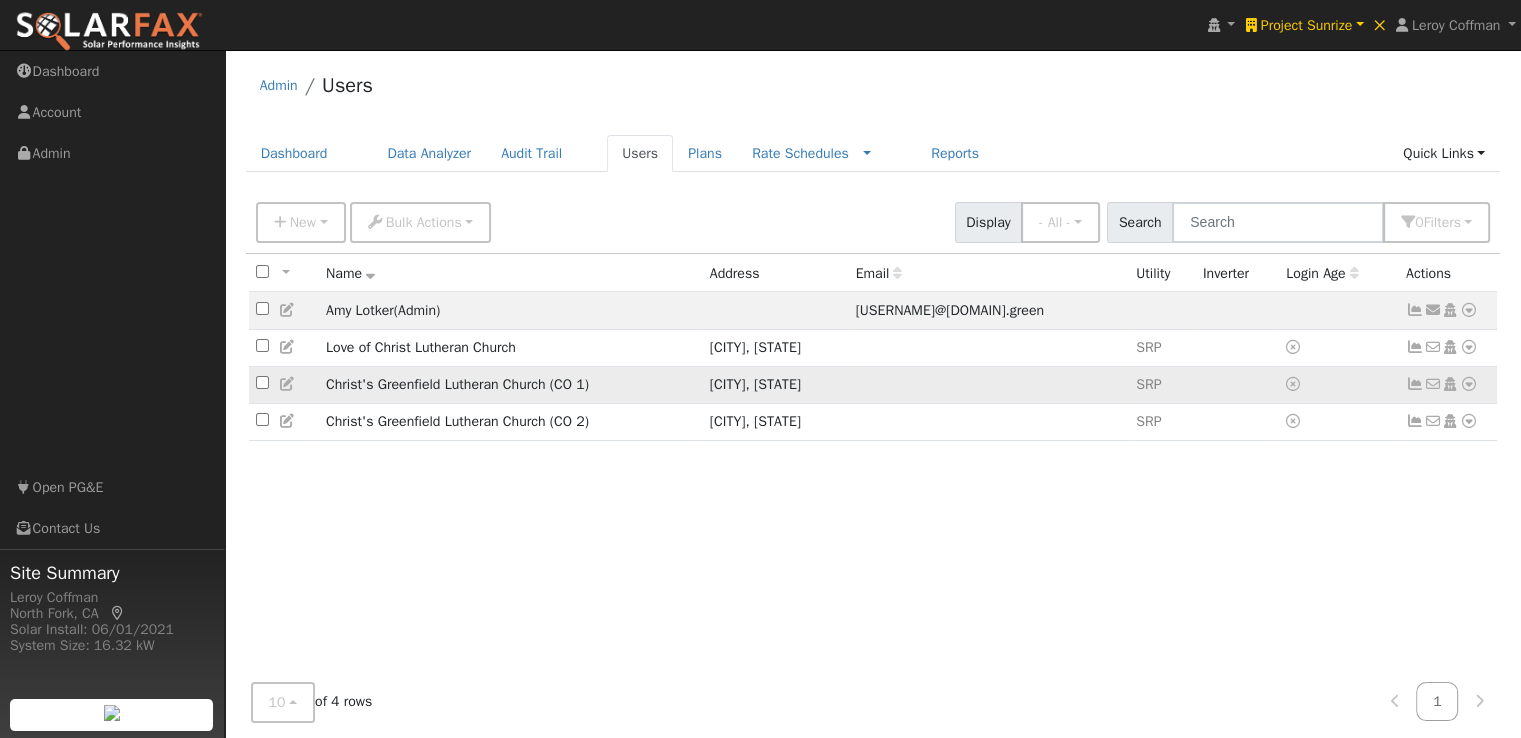 click at bounding box center (288, 384) 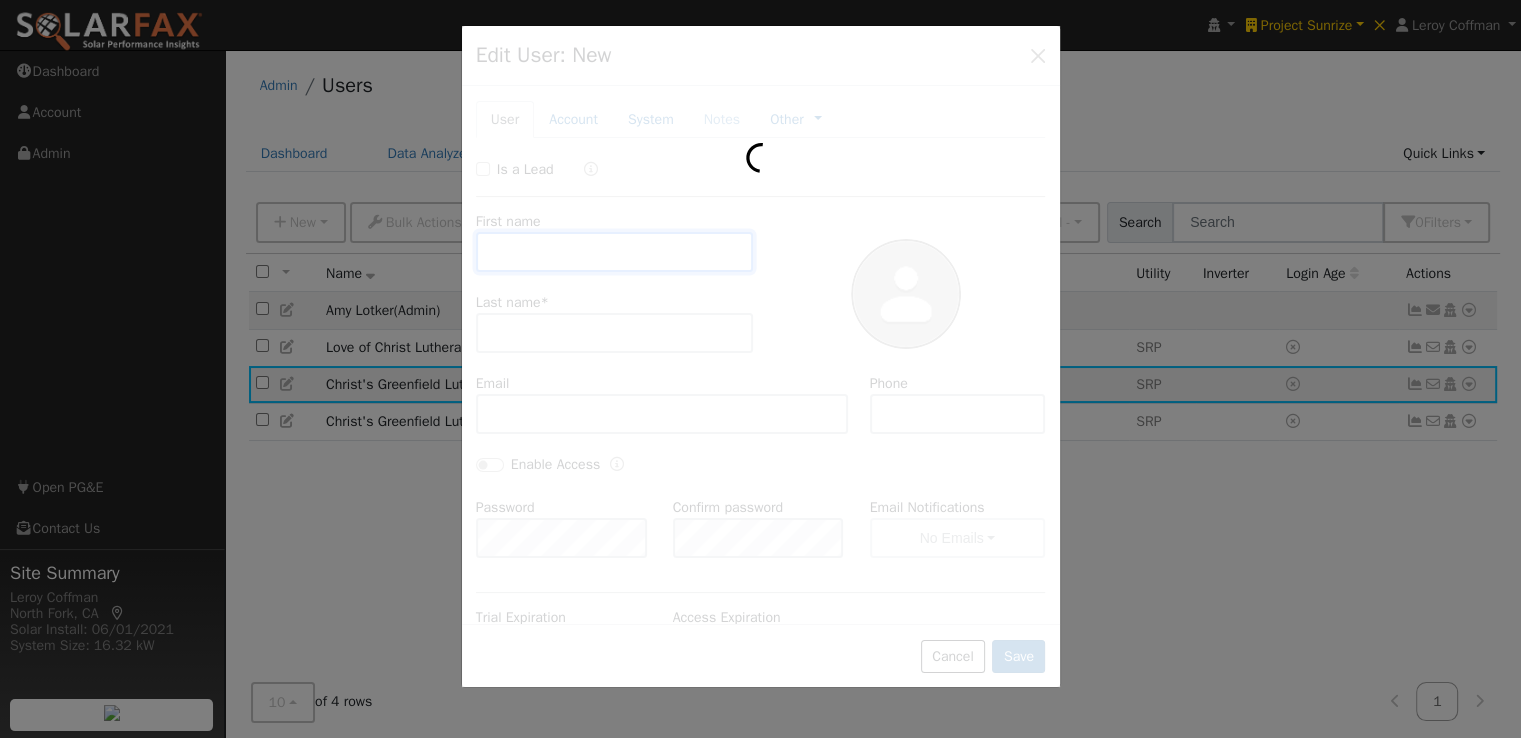 type on "Christ's Greenfield" 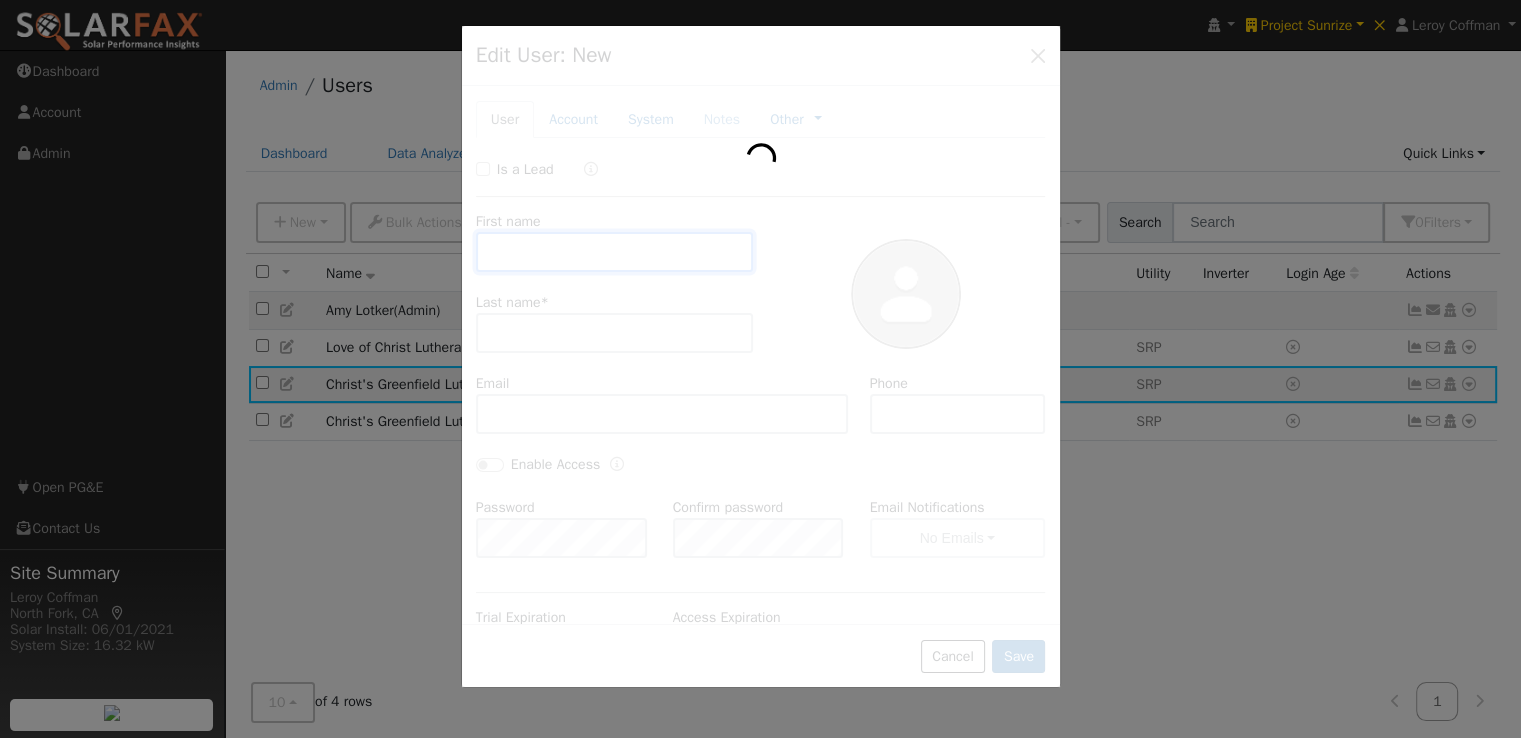 type on "Lutheran Church (CO 1)" 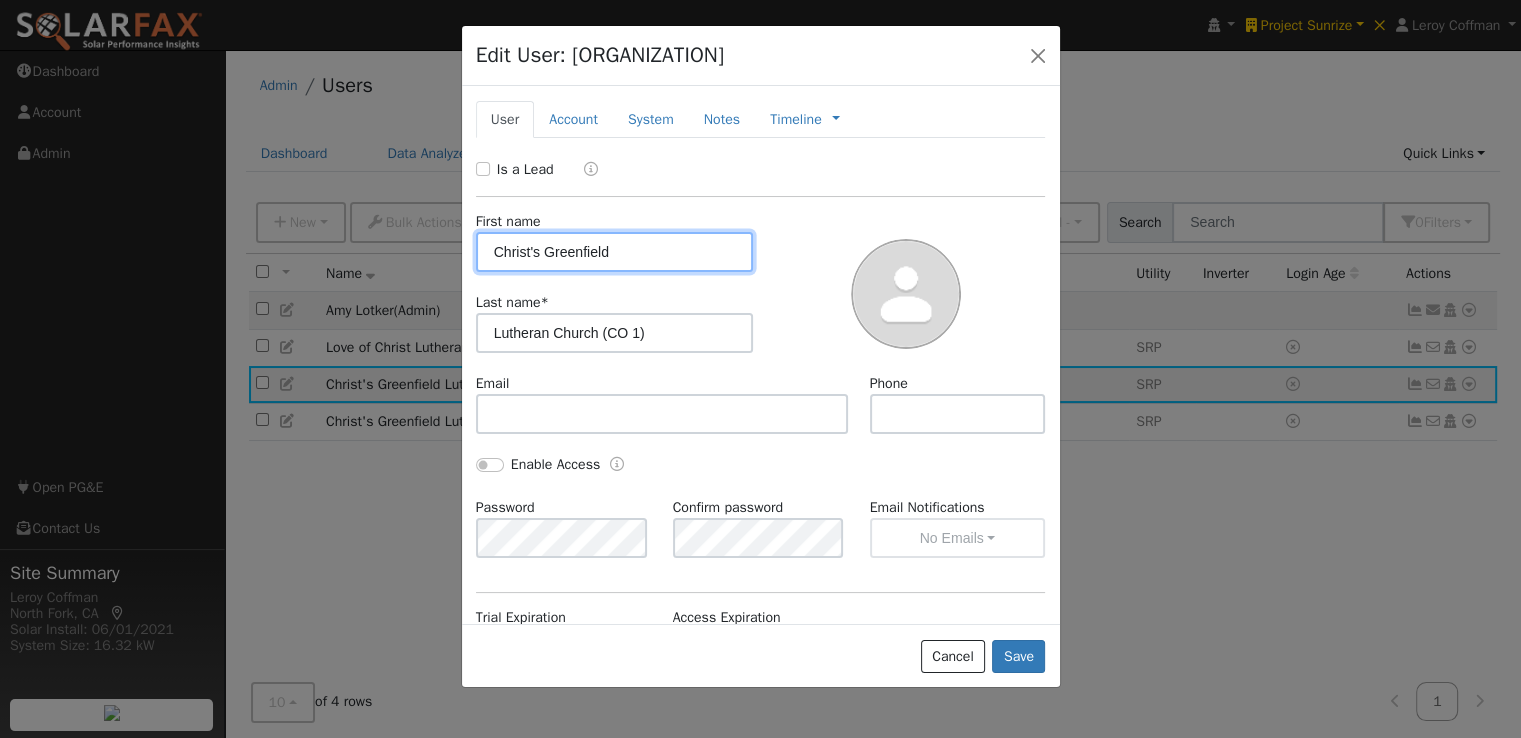 type on "SRP" 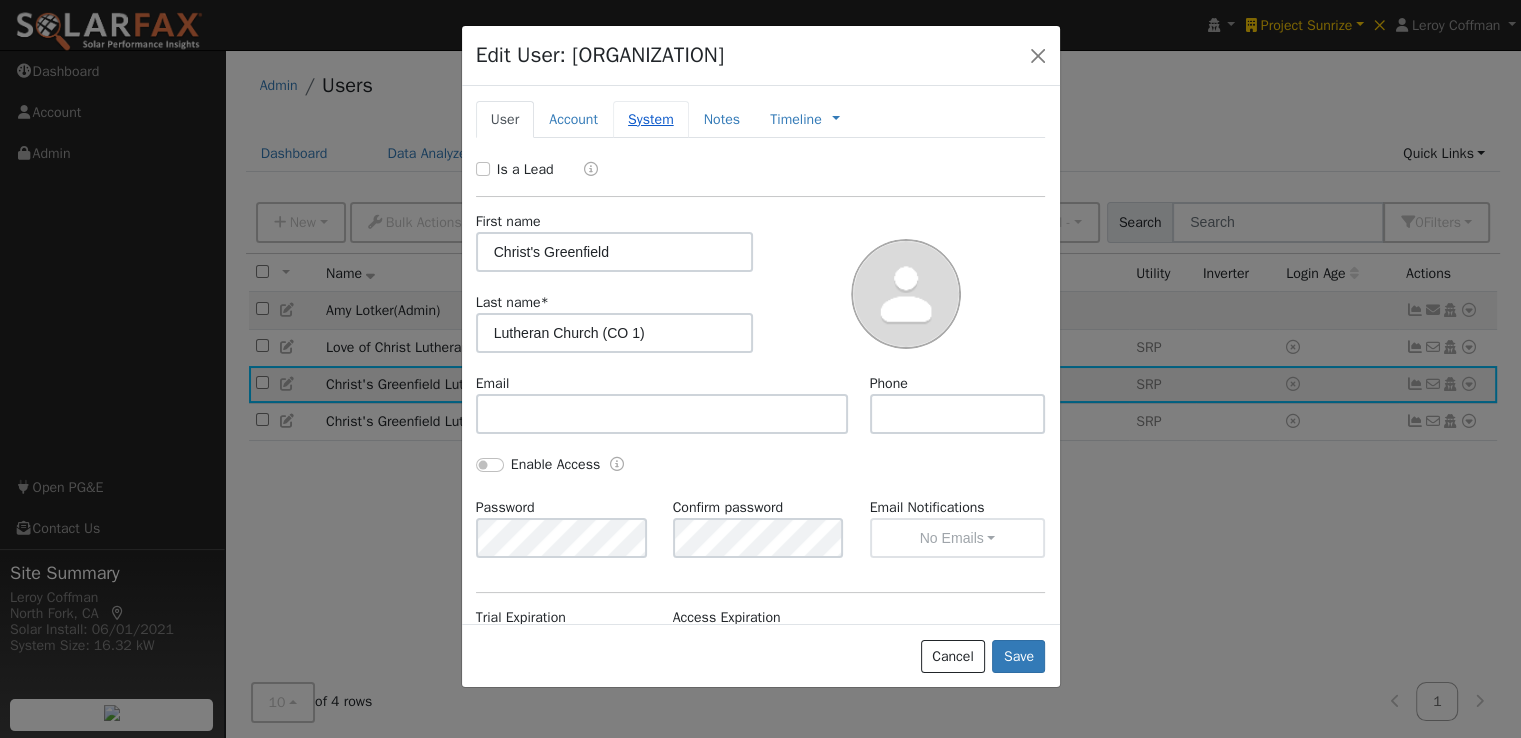 click on "System" at bounding box center [651, 119] 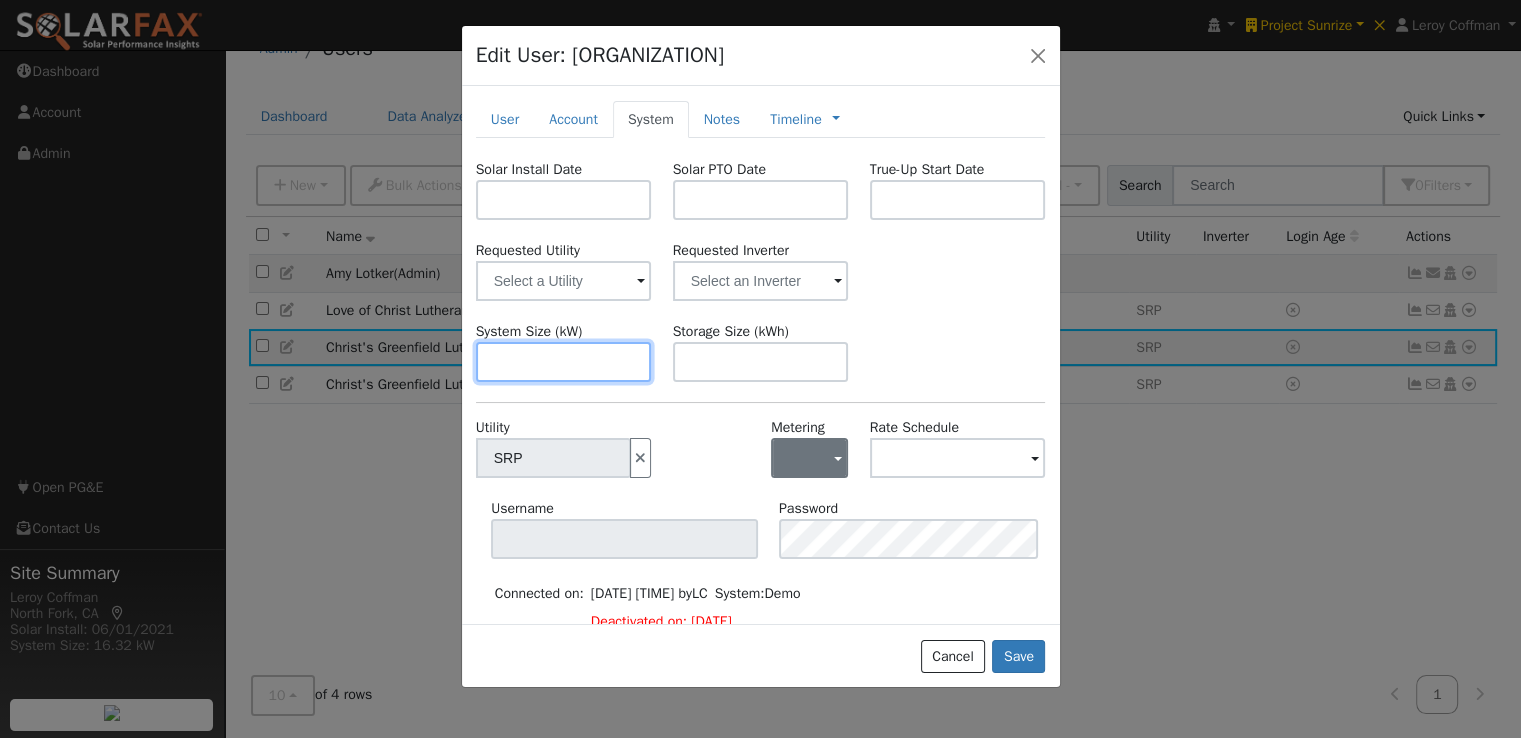 scroll, scrollTop: 38, scrollLeft: 0, axis: vertical 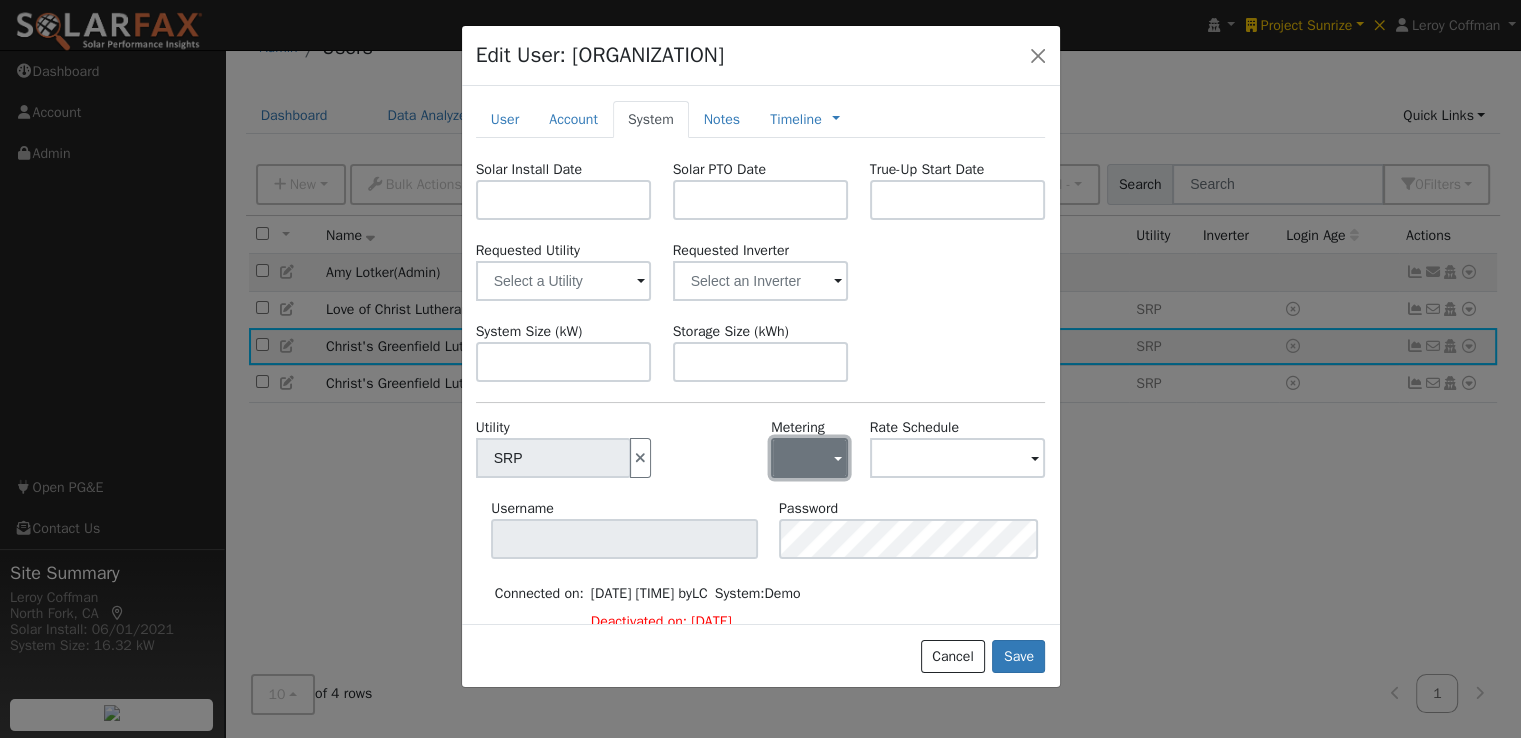 click at bounding box center [809, 458] 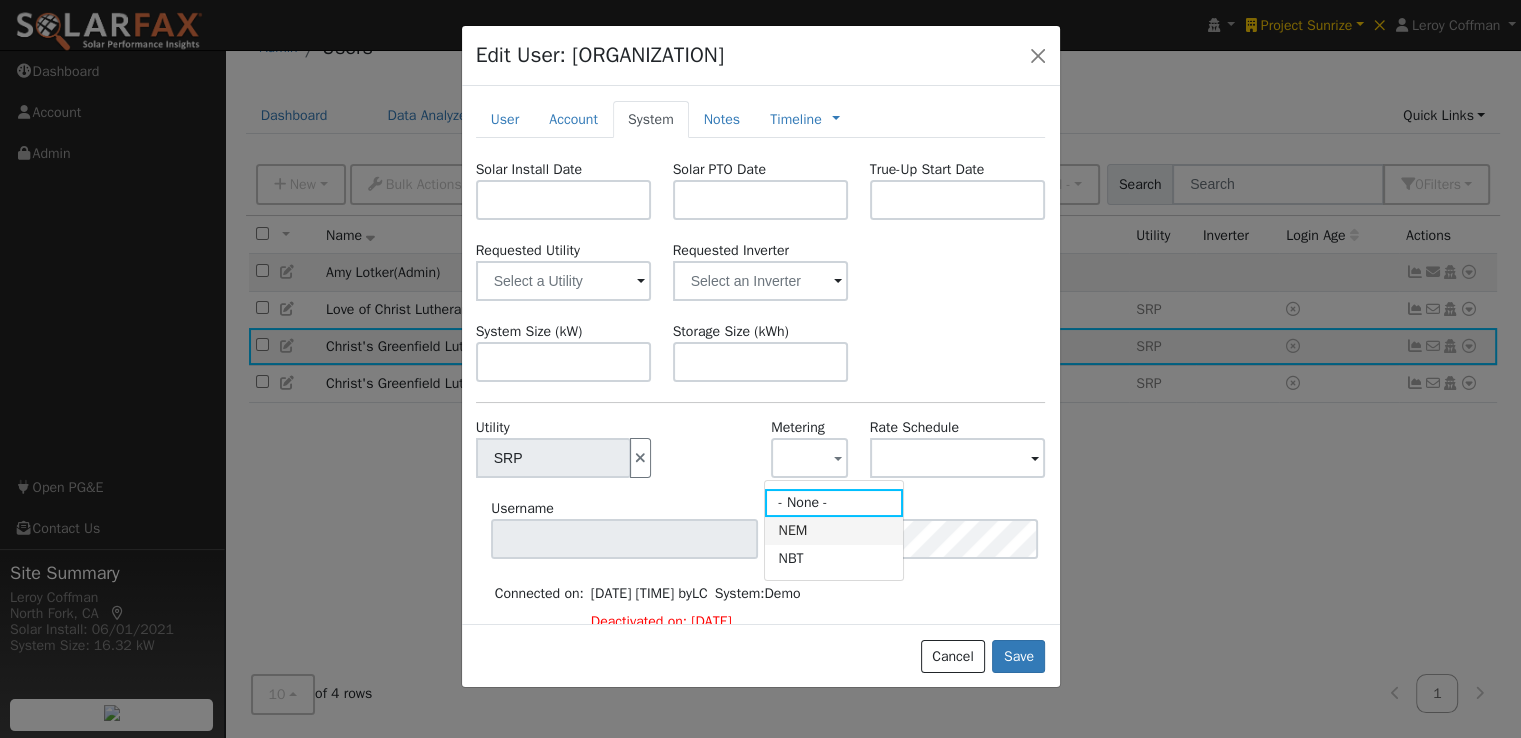 click on "NEM" at bounding box center (834, 531) 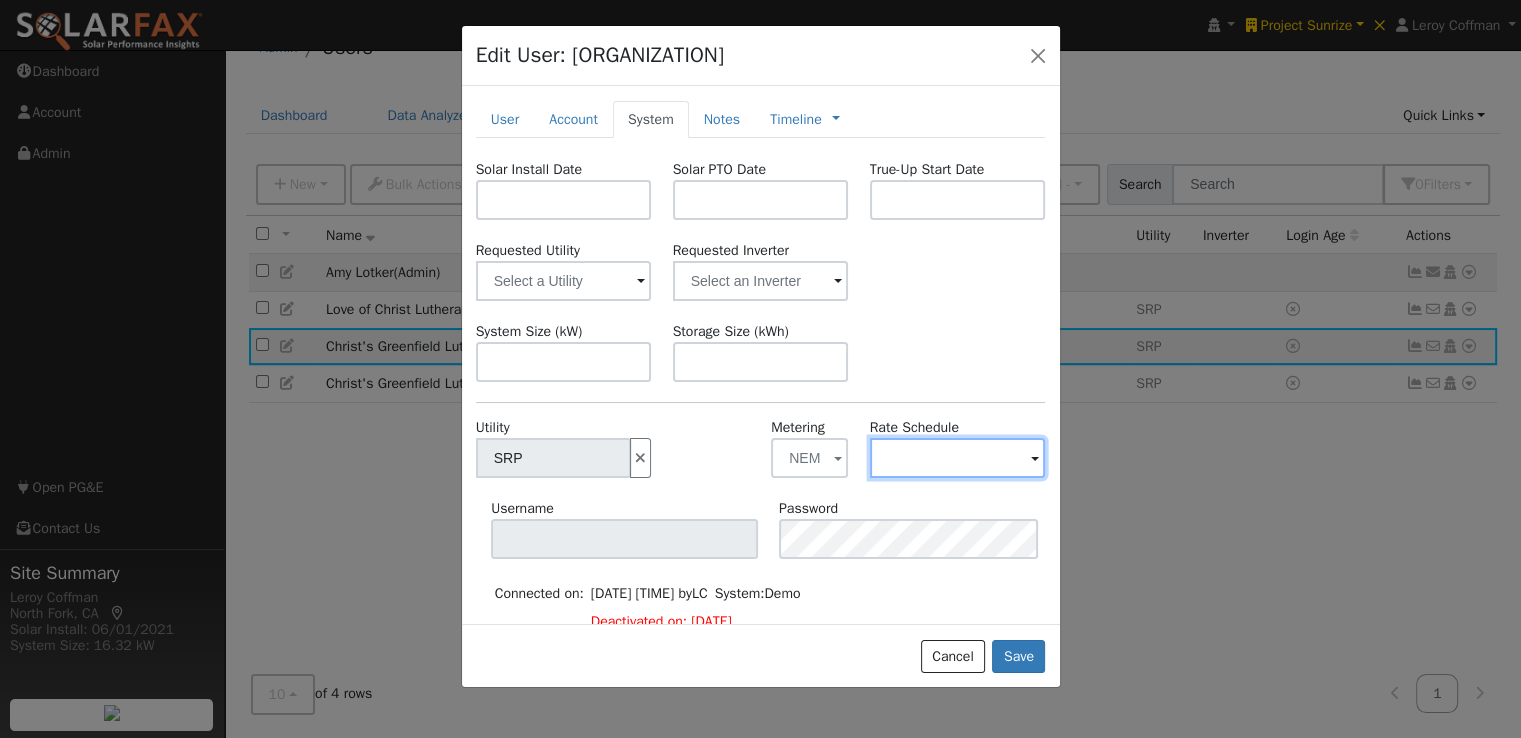click at bounding box center [553, 458] 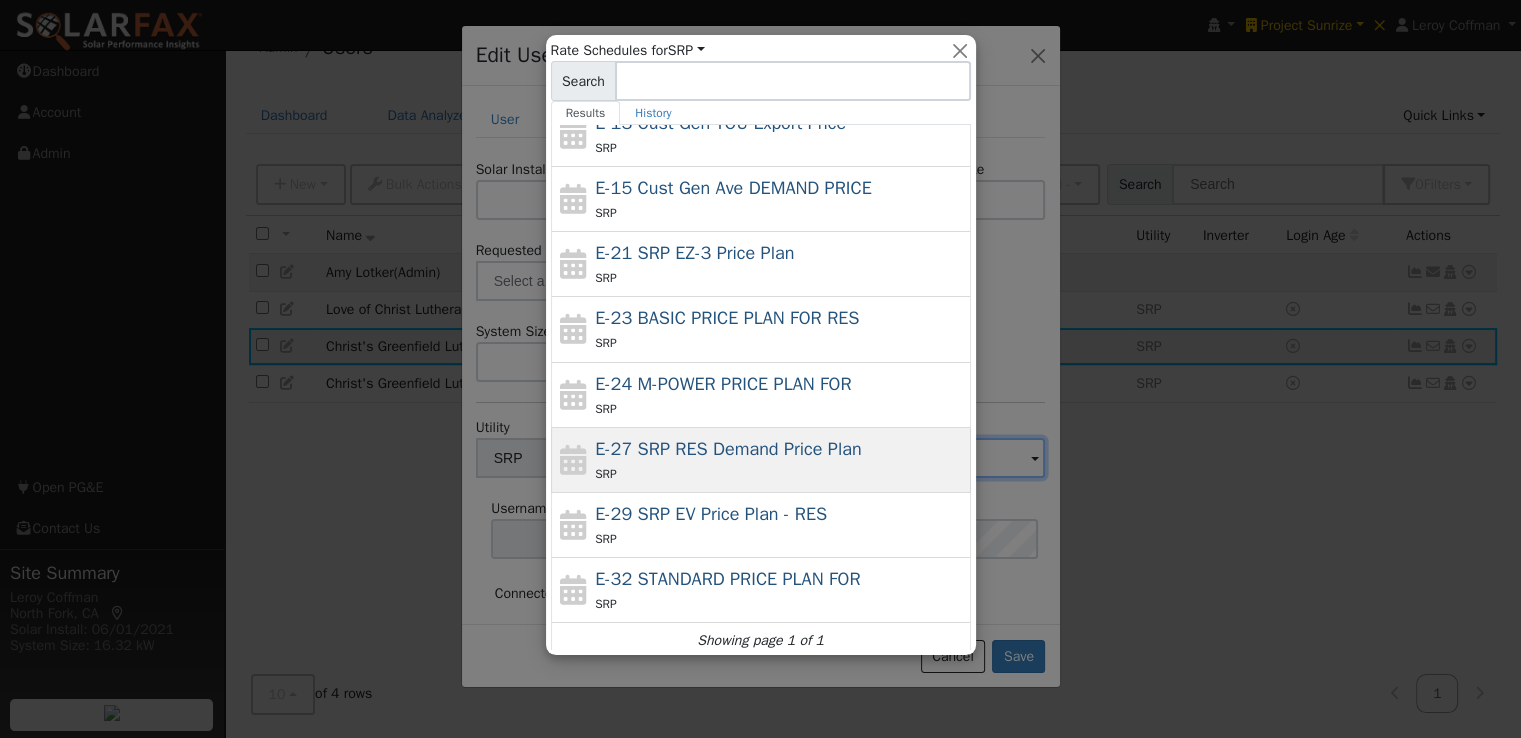 scroll, scrollTop: 91, scrollLeft: 0, axis: vertical 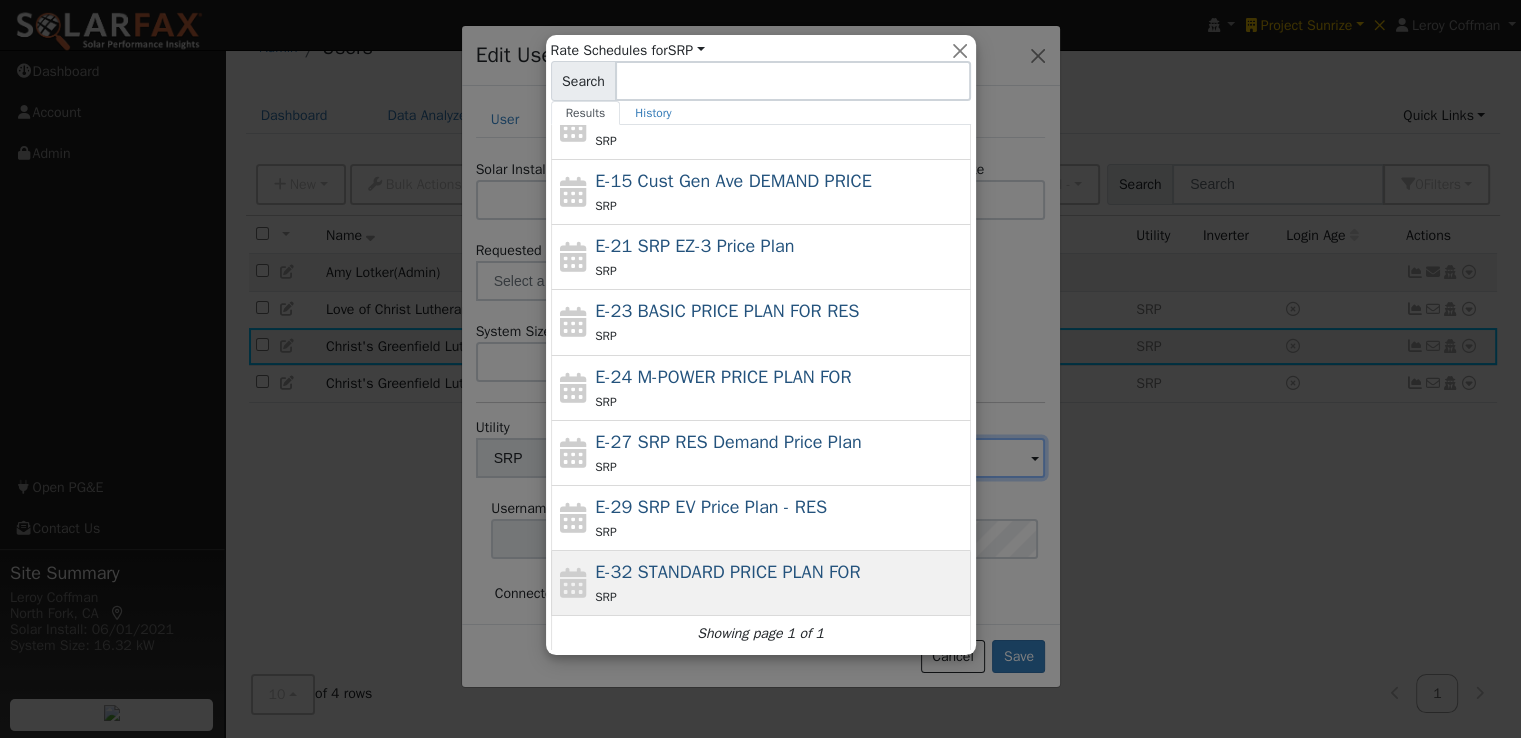 click on "E-32 STANDARD PRICE PLAN FOR" at bounding box center (727, 572) 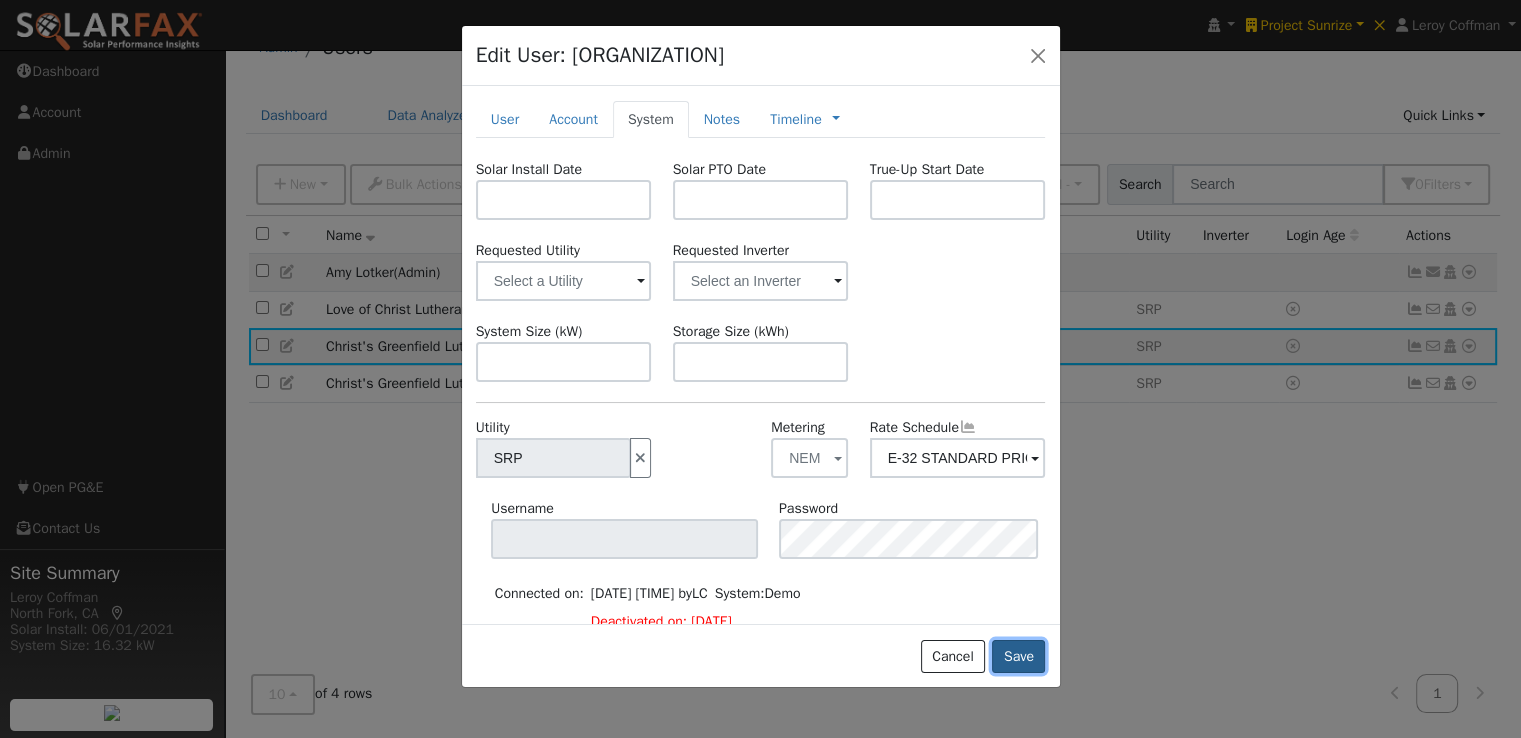 click on "Save" at bounding box center [1018, 657] 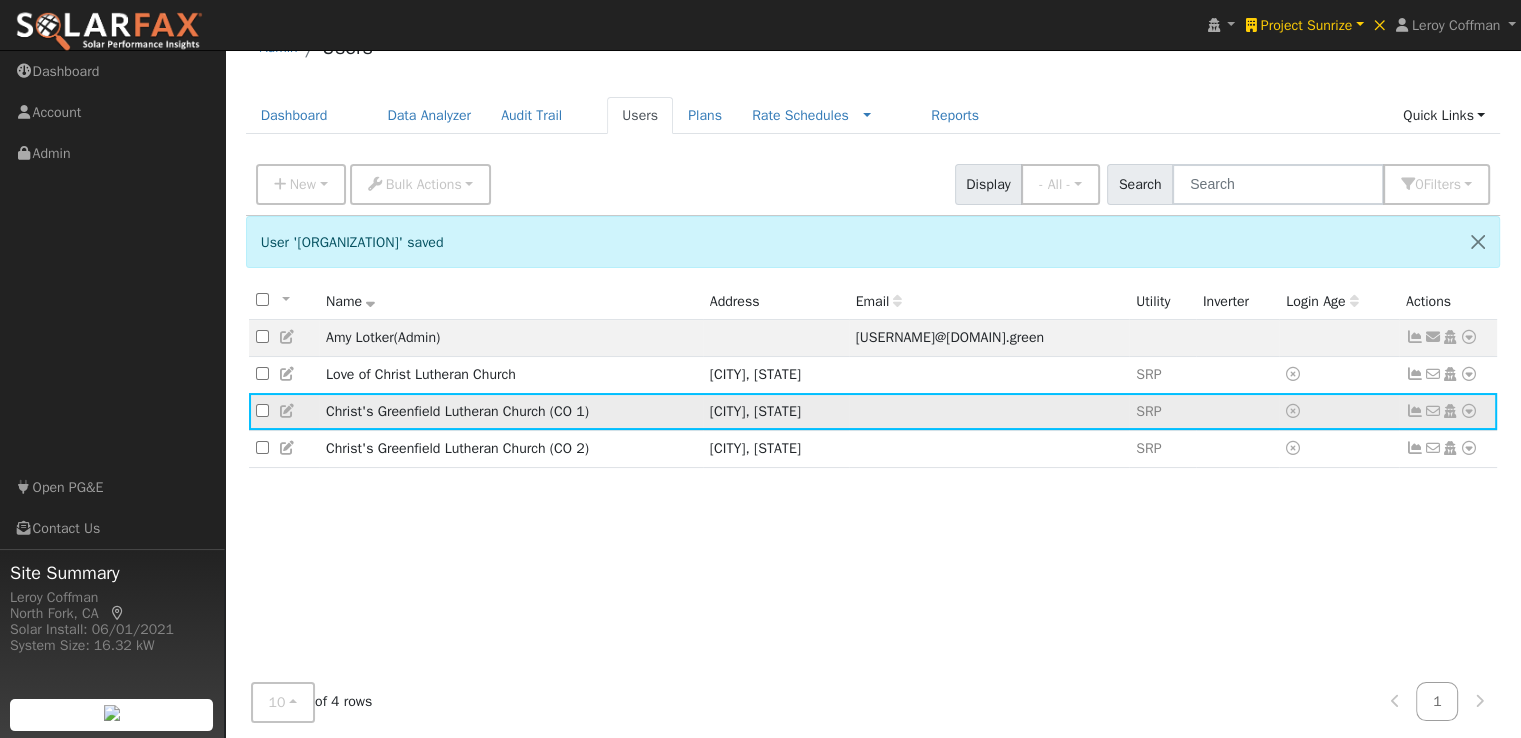 click at bounding box center [1469, 411] 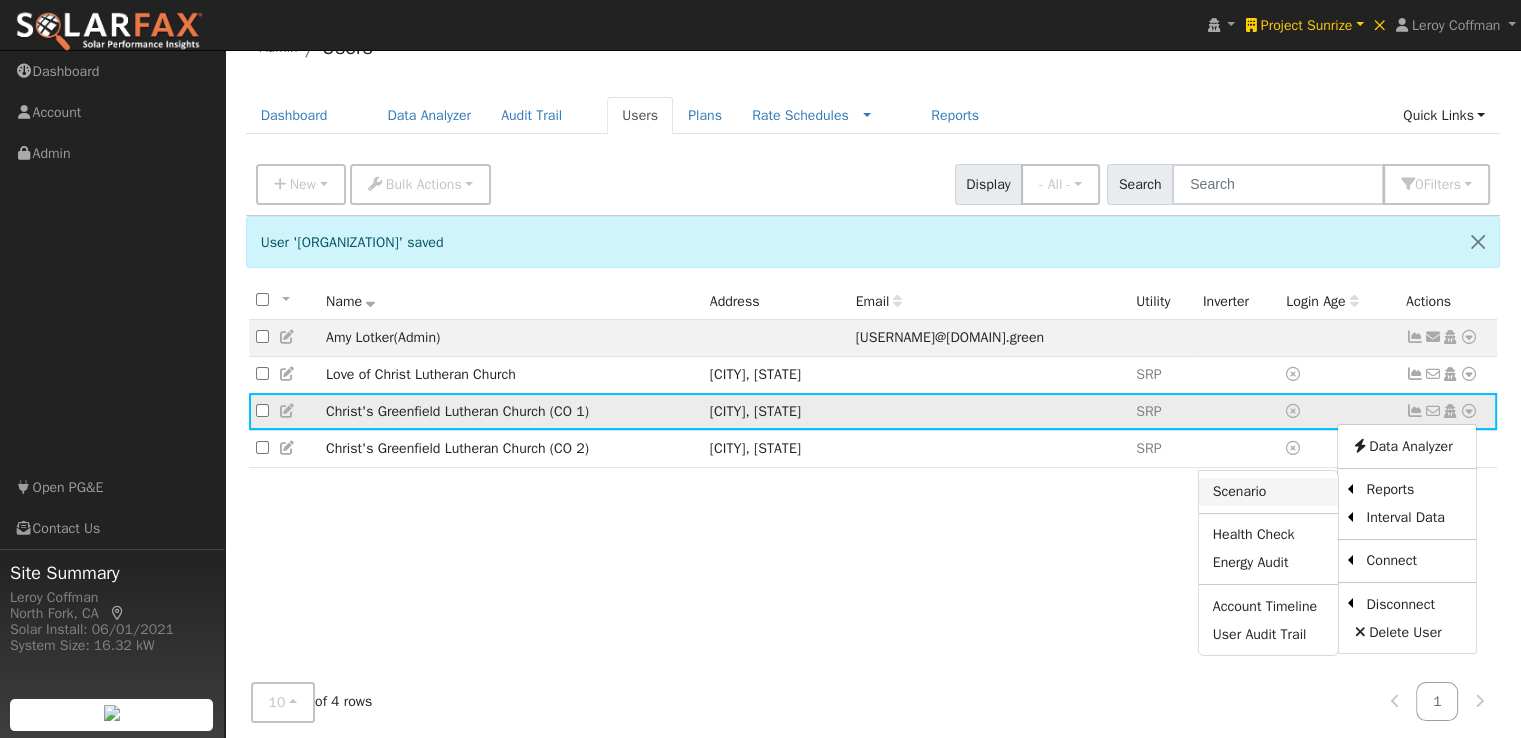 click on "Scenario" at bounding box center [1268, 492] 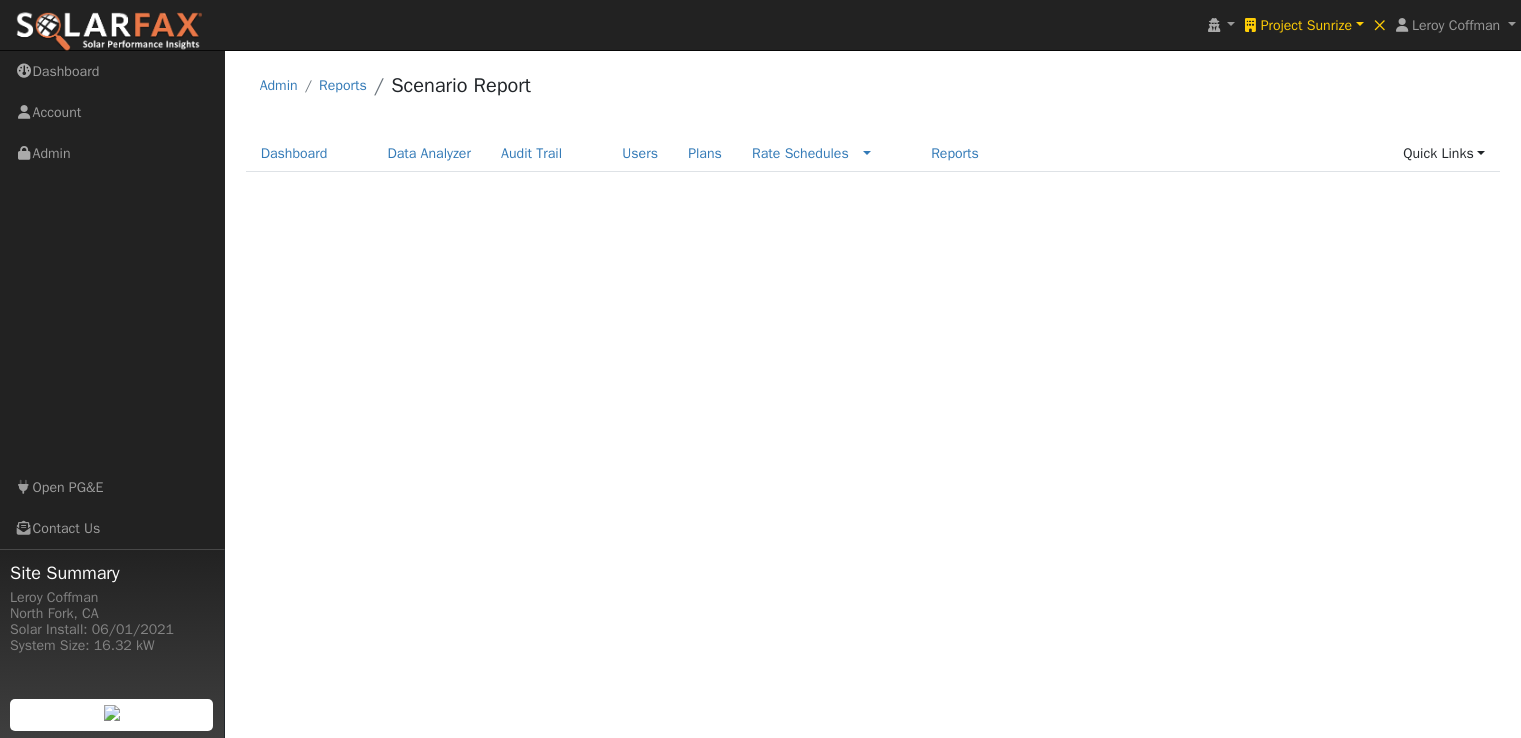 scroll, scrollTop: 0, scrollLeft: 0, axis: both 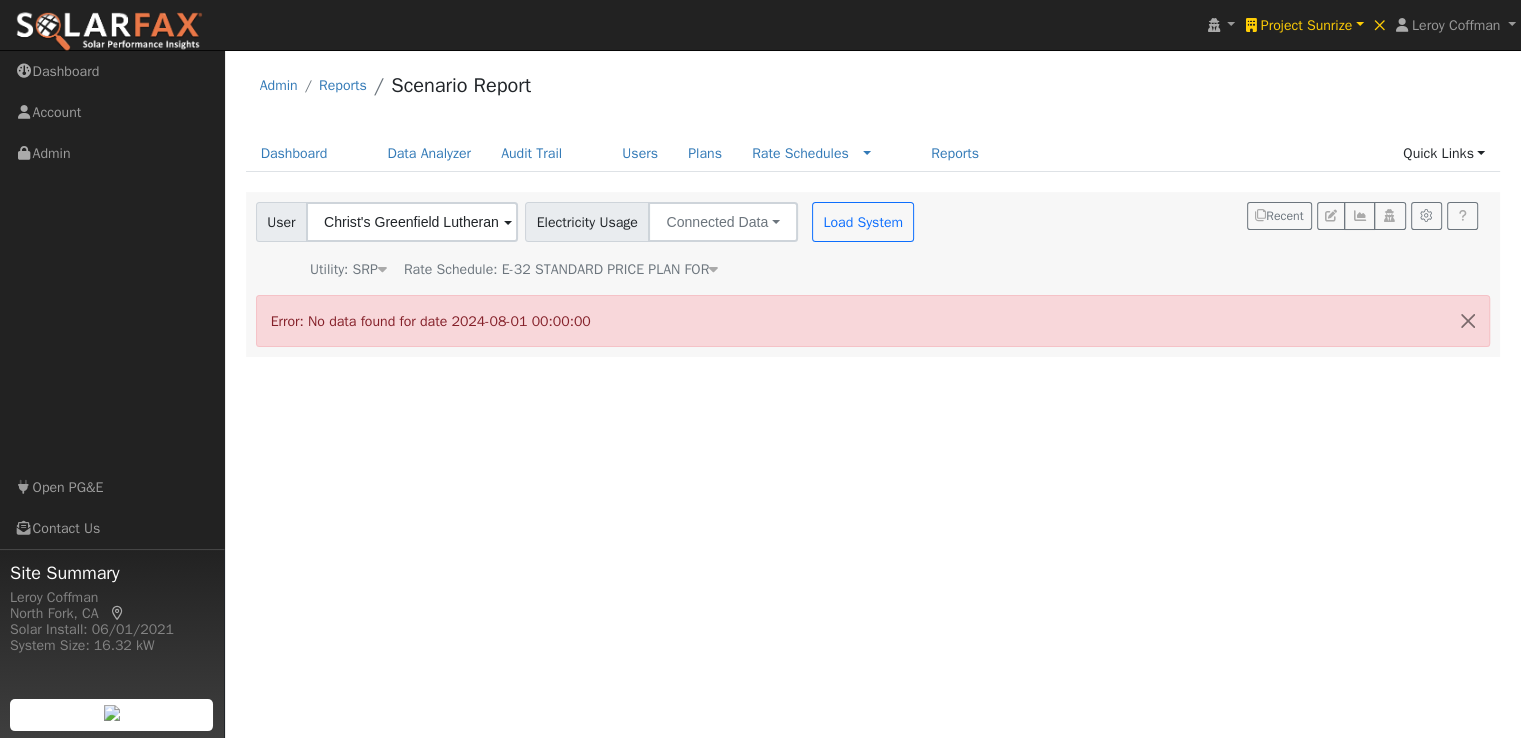 click on "Utility: SRP Salt River Project Rate Schedule: E-32 STANDARD PRICE PLAN FOR E-32 STANDARD PRICE PLAN FOR" at bounding box center (587, 266) 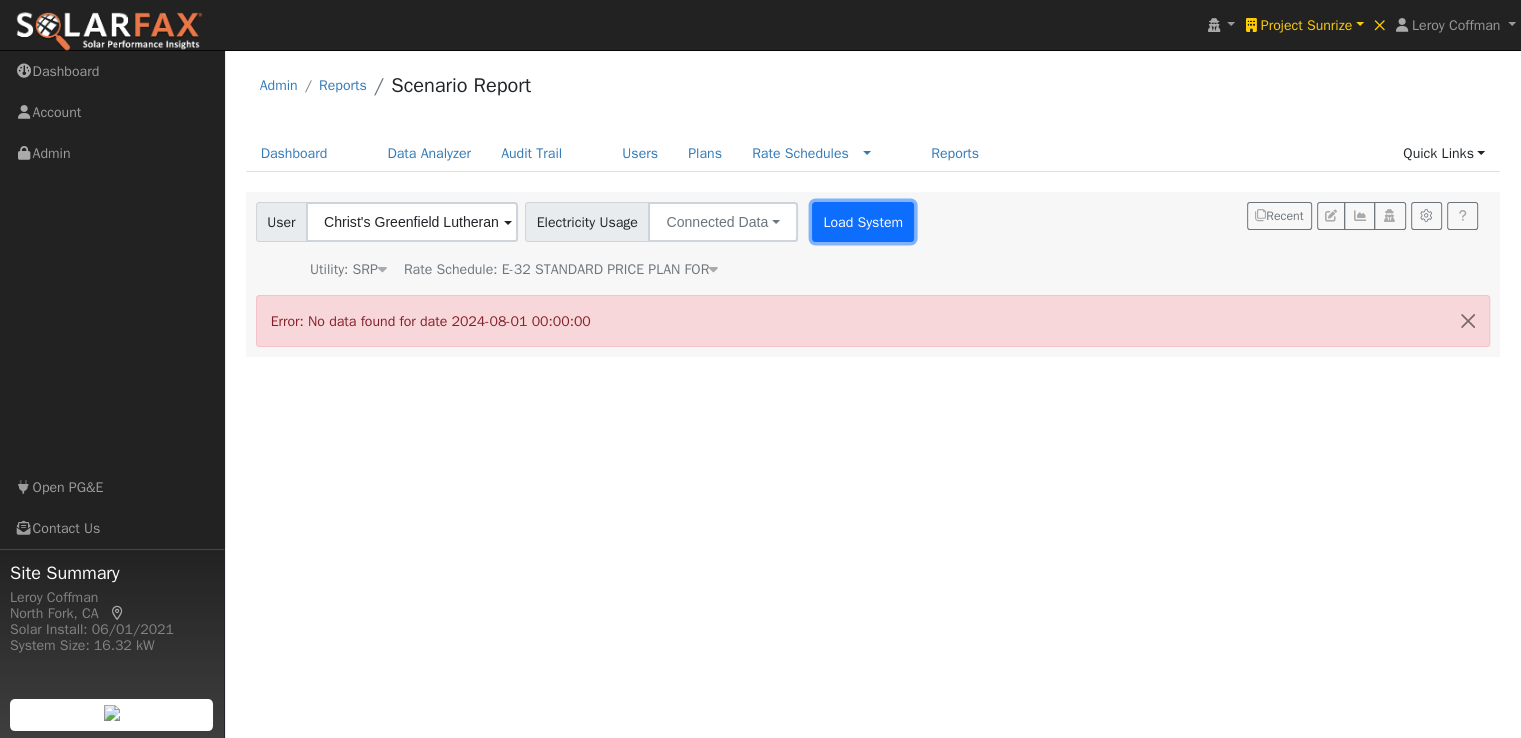 click on "Load System" at bounding box center [863, 222] 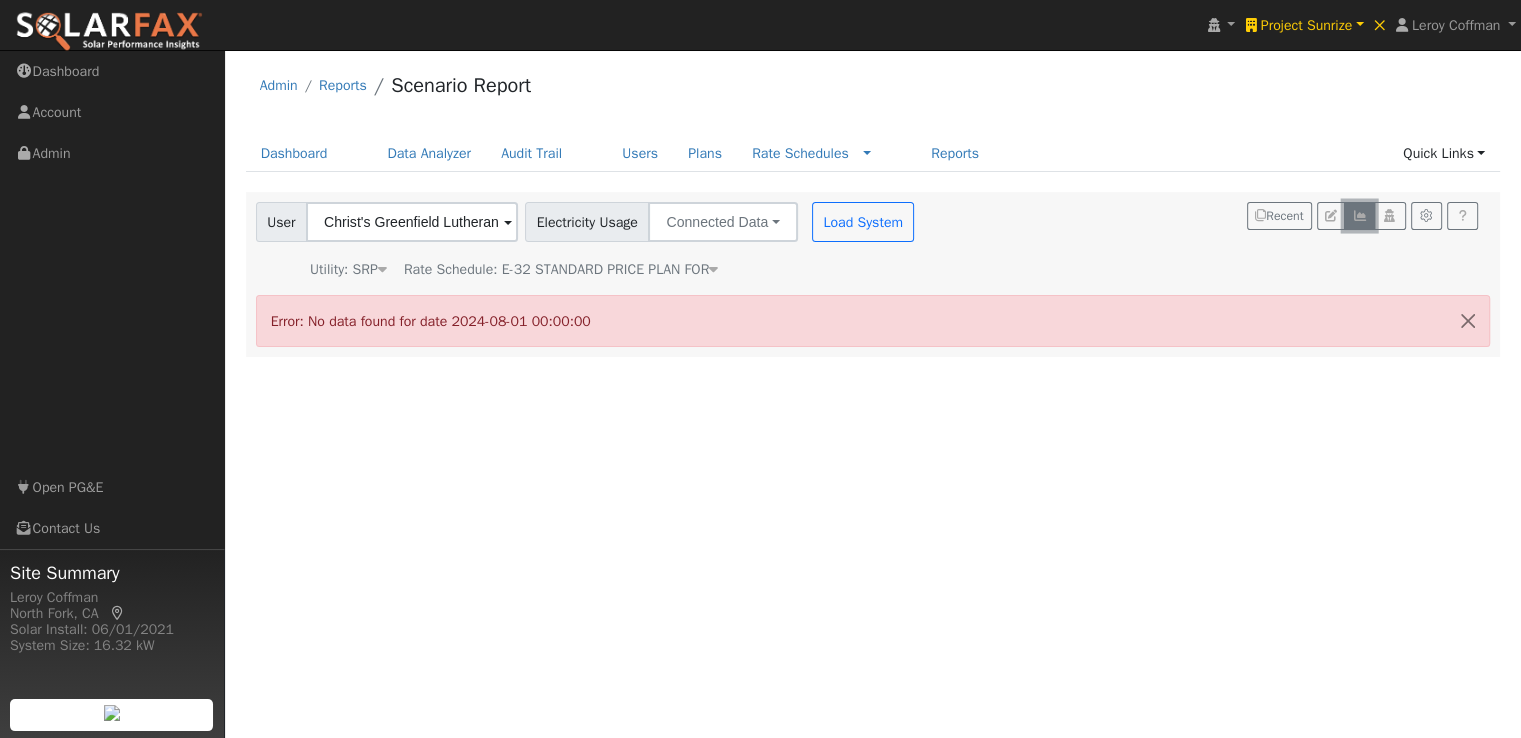 click at bounding box center (1359, 216) 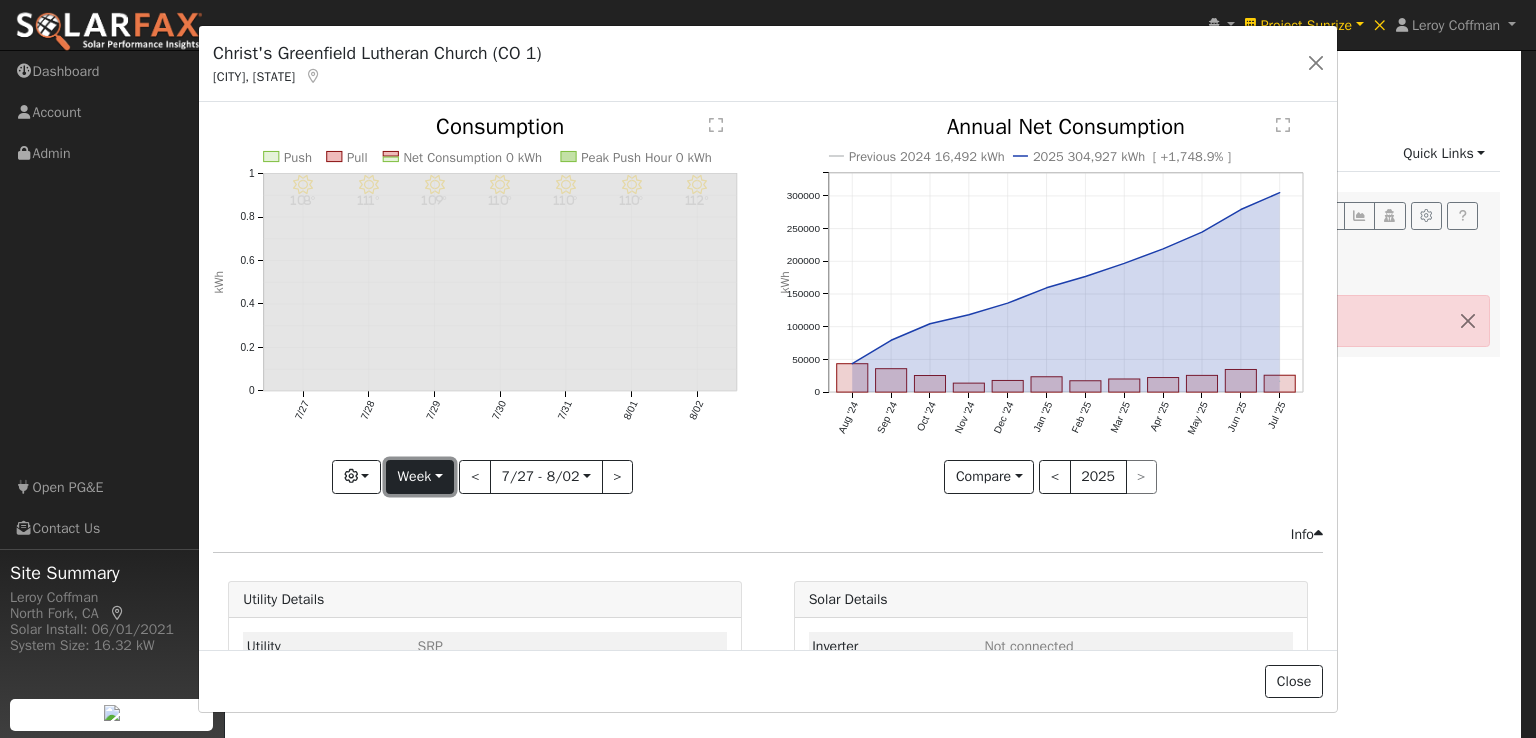 click on "Week" at bounding box center [420, 477] 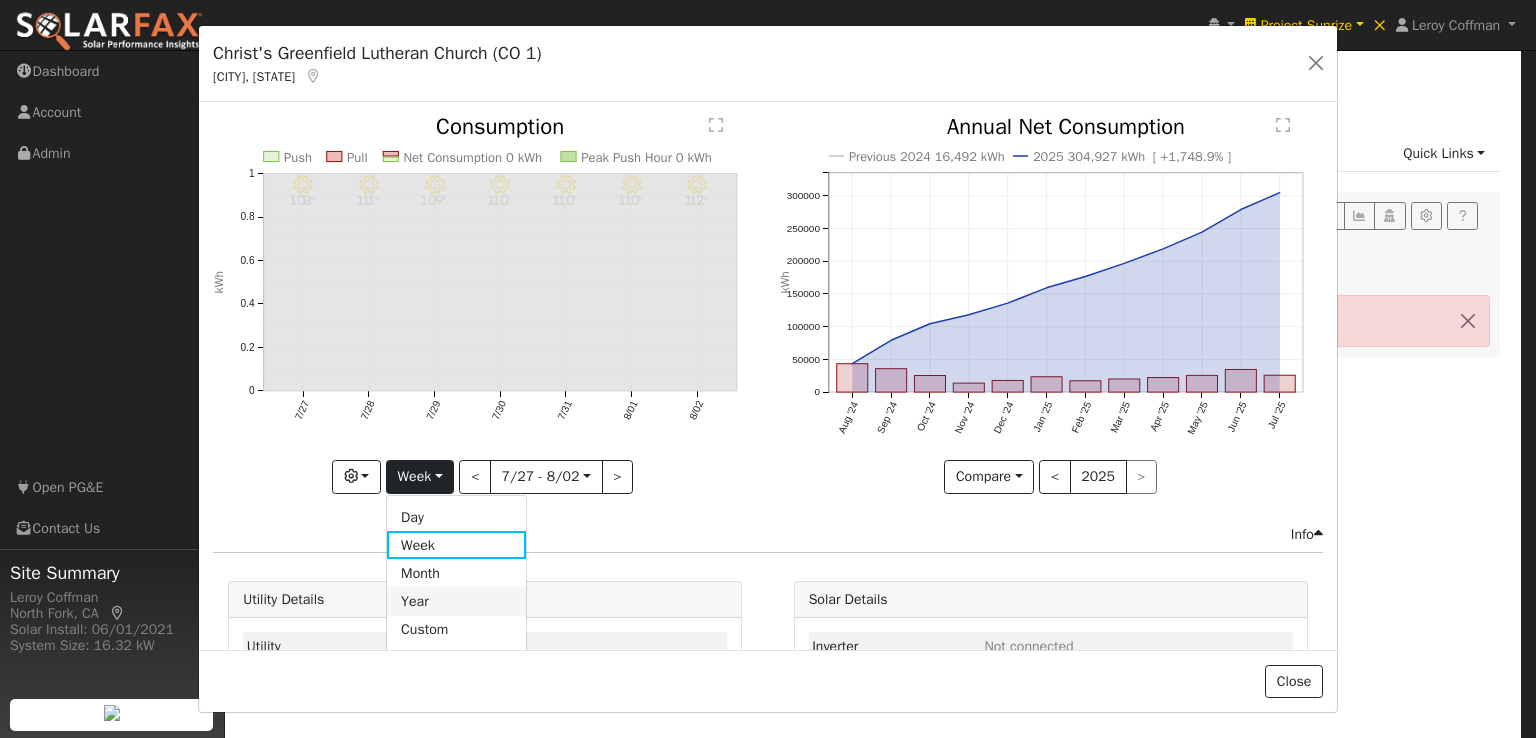 click on "Year" at bounding box center (456, 601) 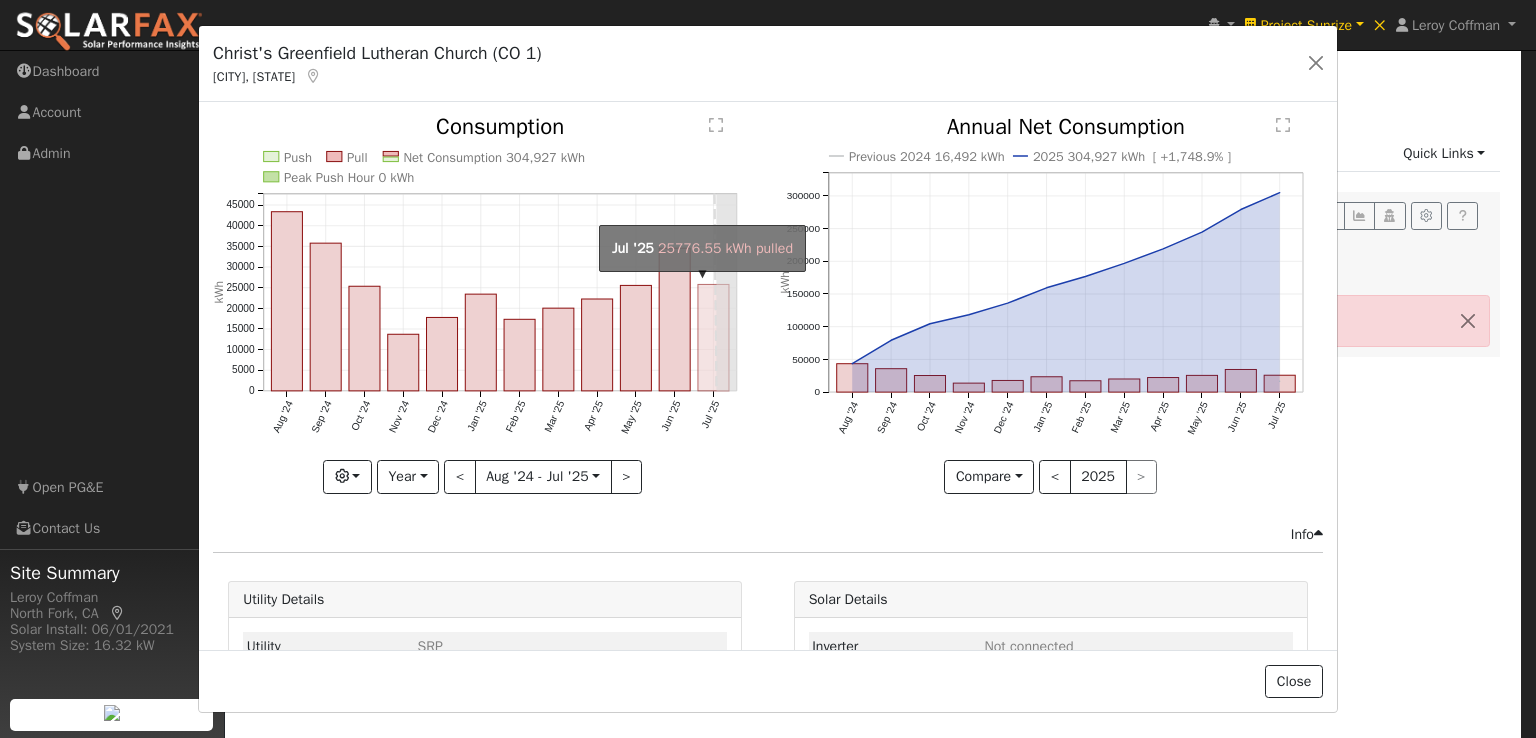 click on "onclick=""" 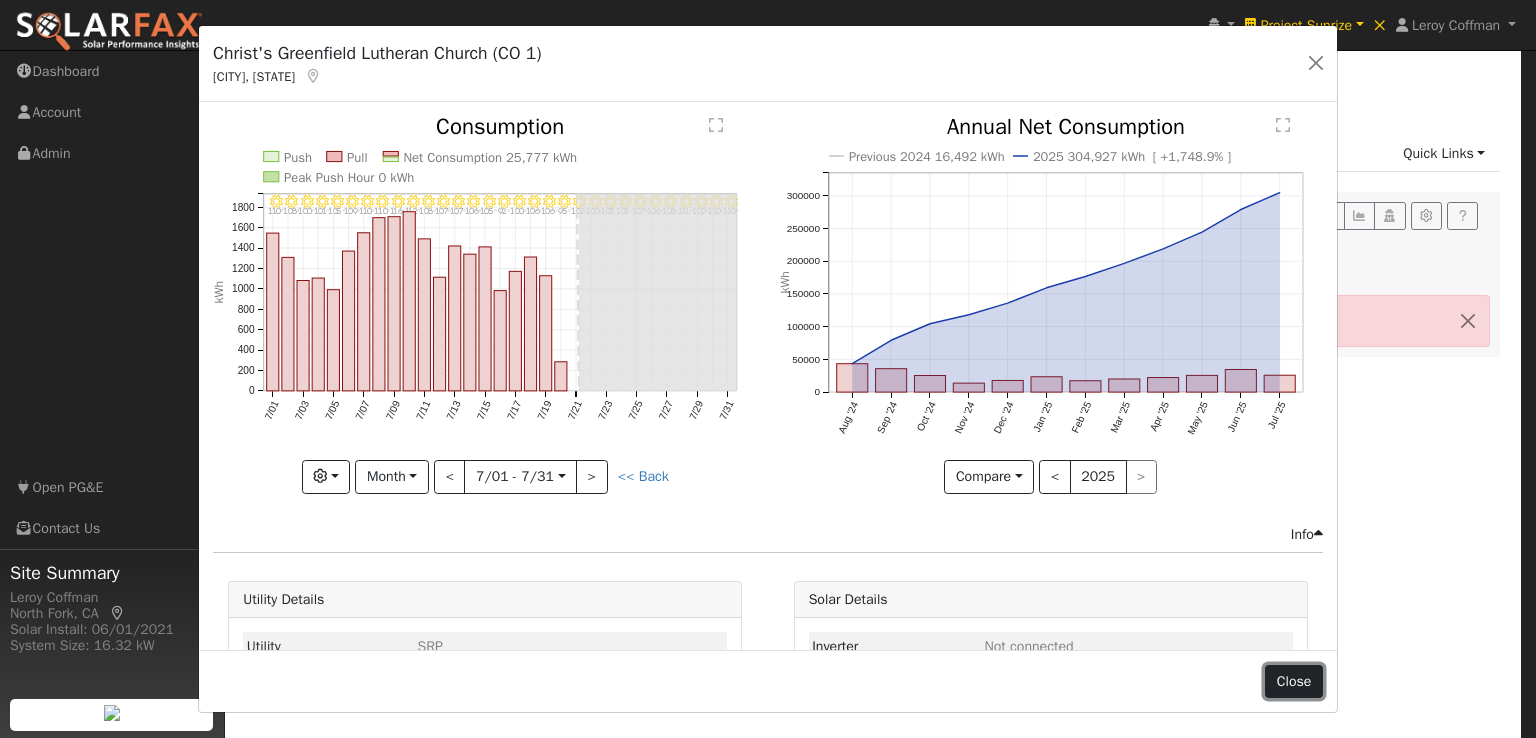 click on "Close" at bounding box center (1294, 682) 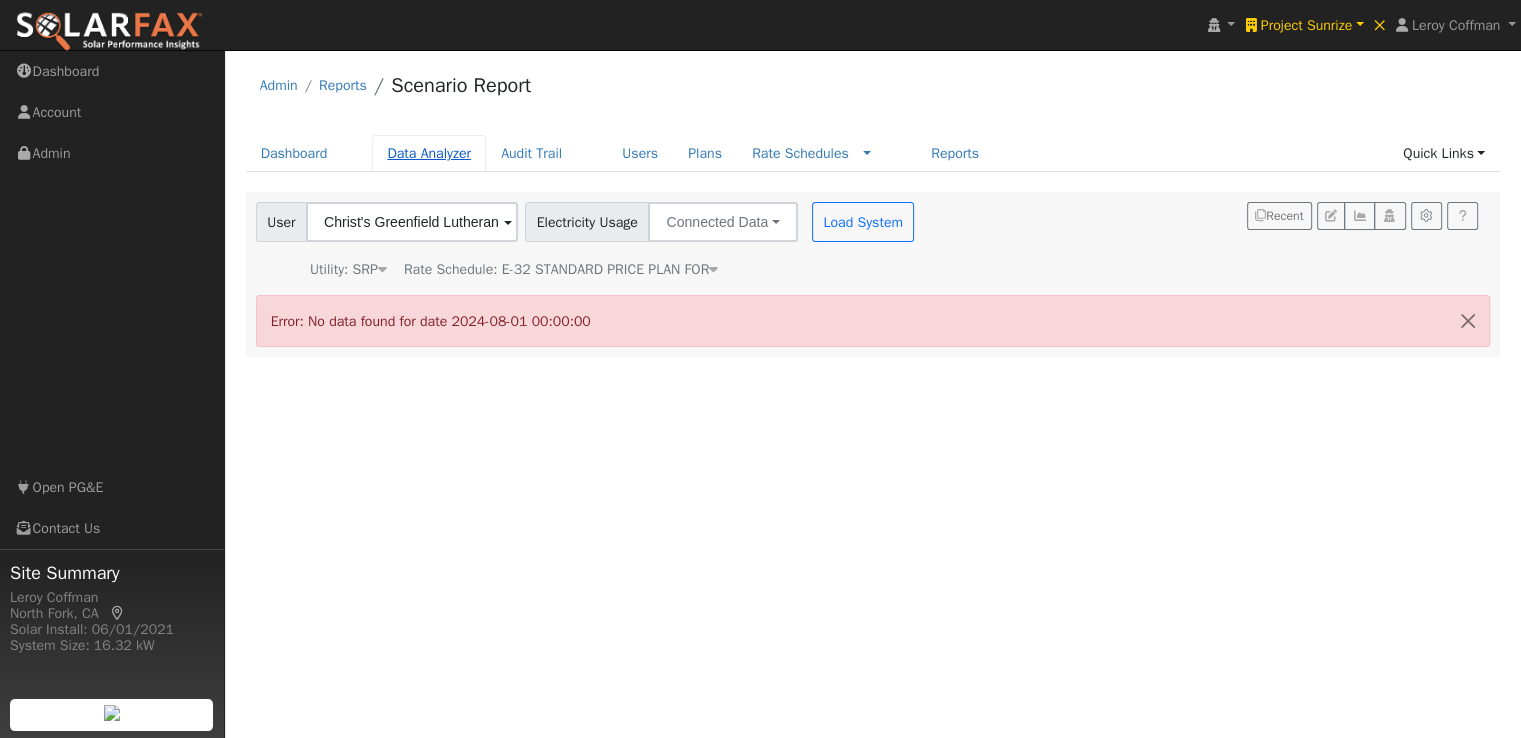 click on "Data Analyzer" at bounding box center [429, 153] 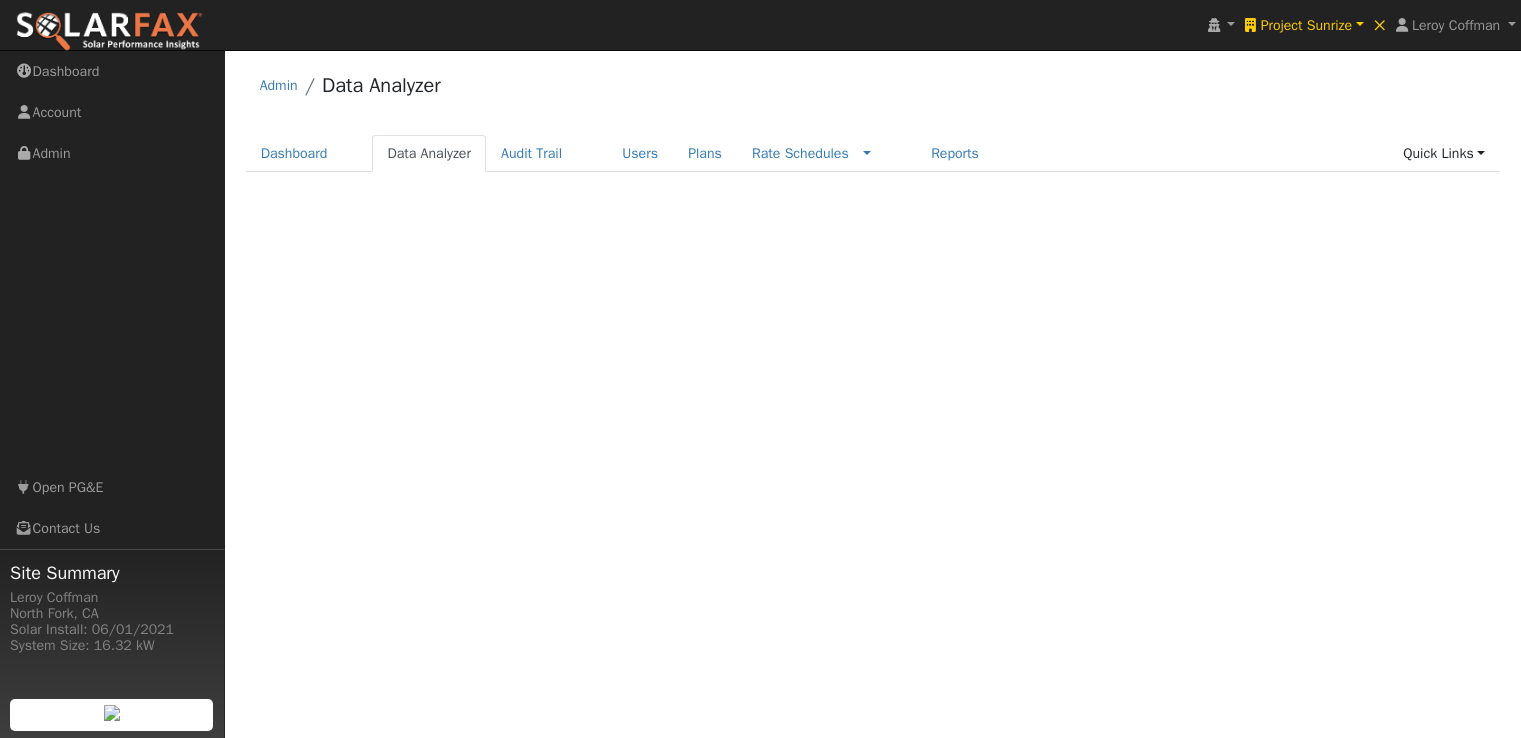 scroll, scrollTop: 0, scrollLeft: 0, axis: both 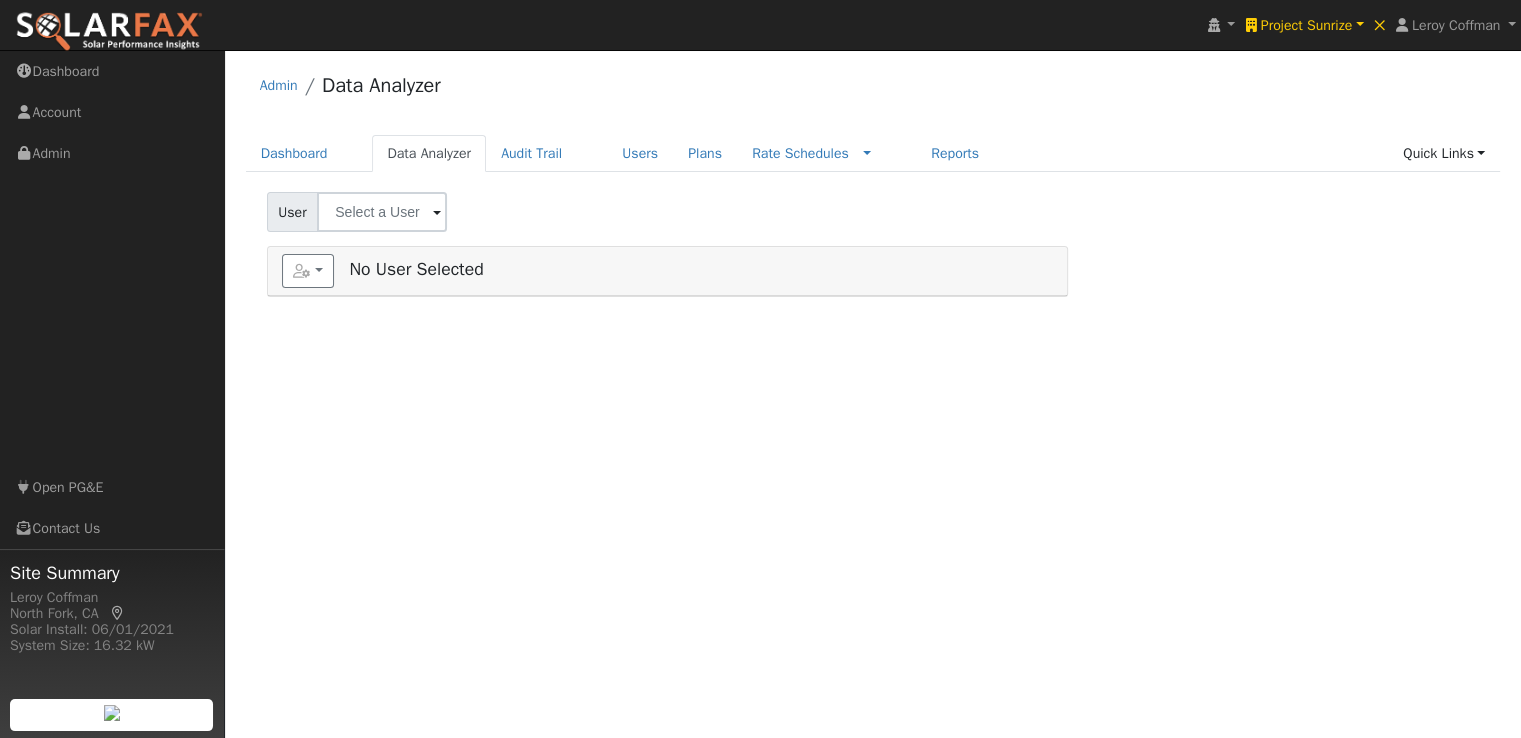 click at bounding box center [382, 212] 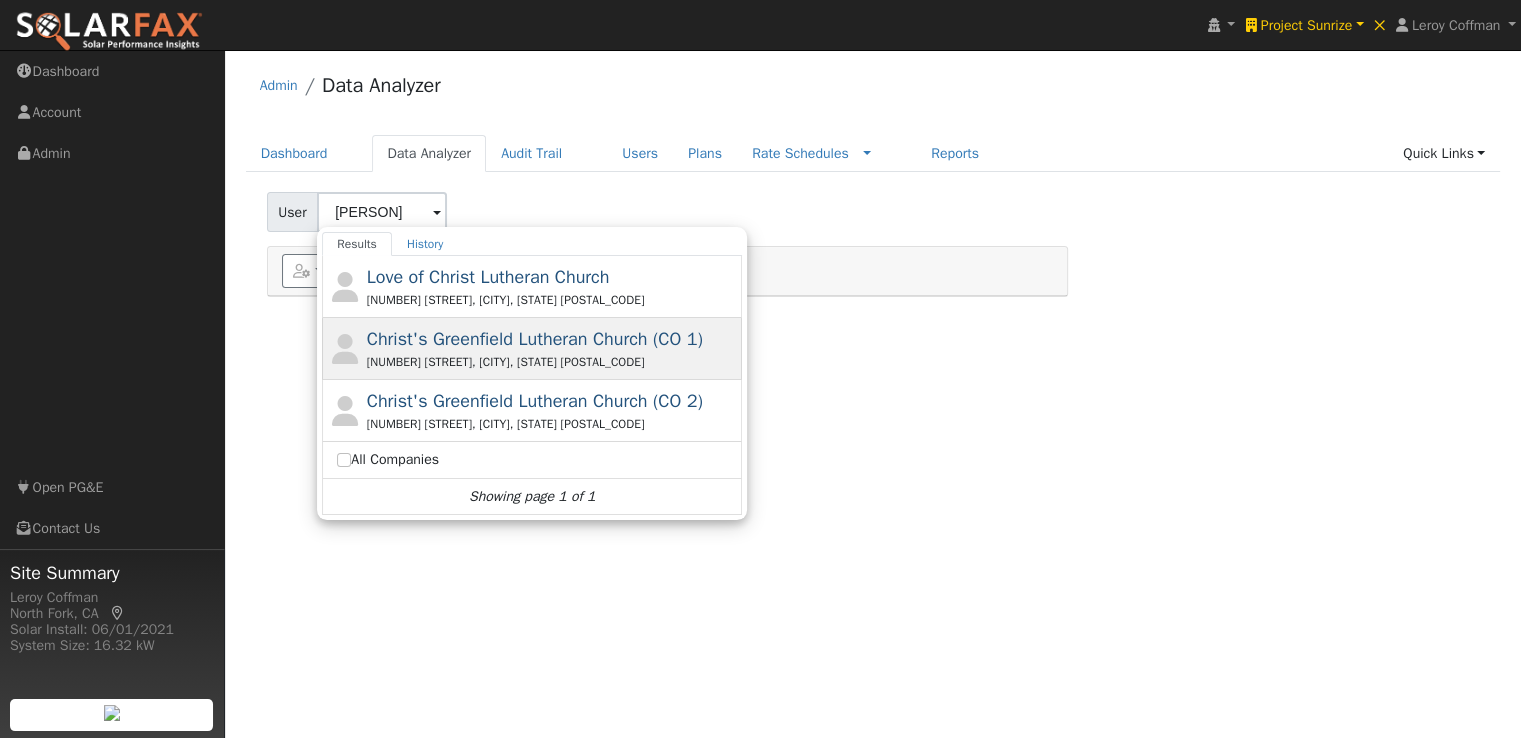 click on "Christ's Greenfield Lutheran Church (CO 1)" at bounding box center [535, 339] 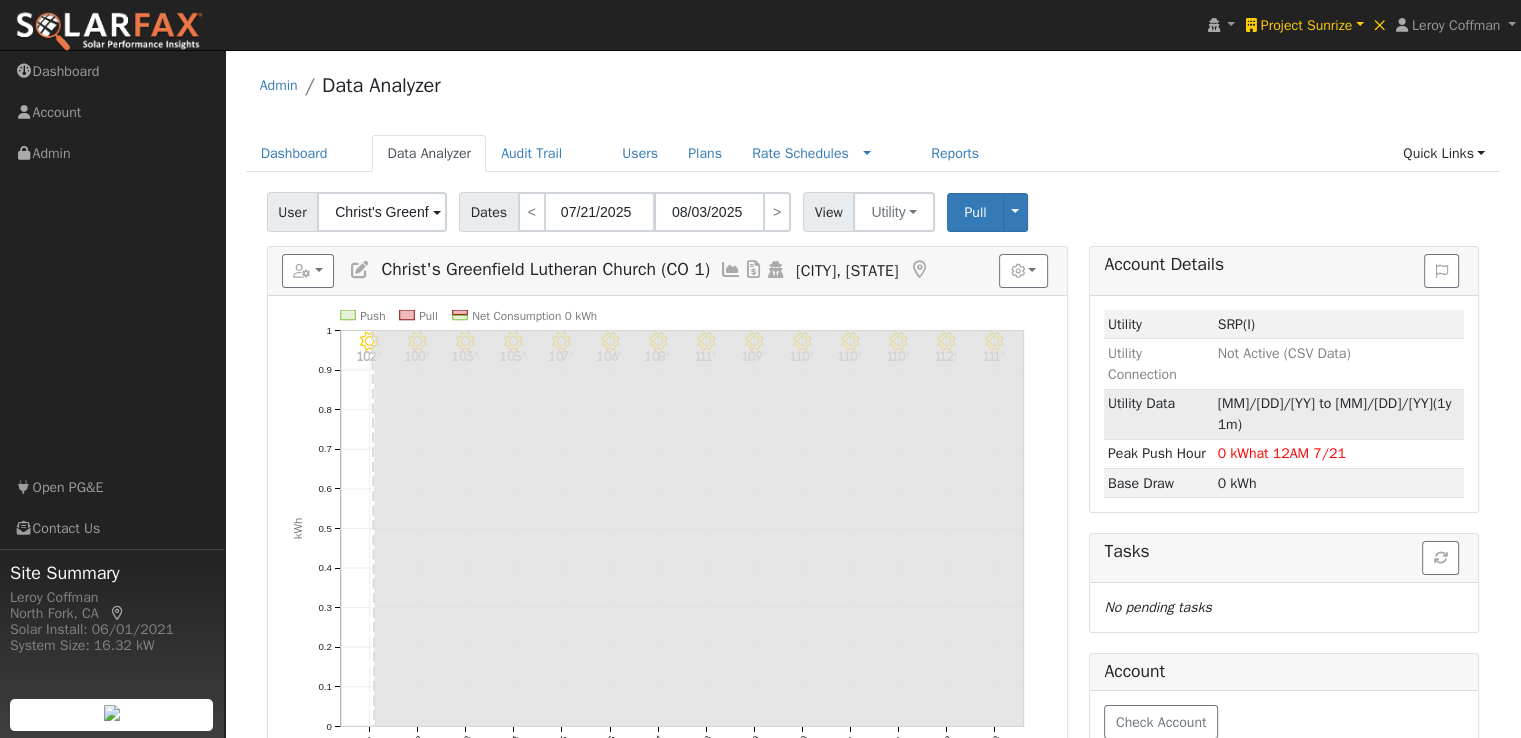 click on "07/20/24 to 07/21/25" at bounding box center [1325, 403] 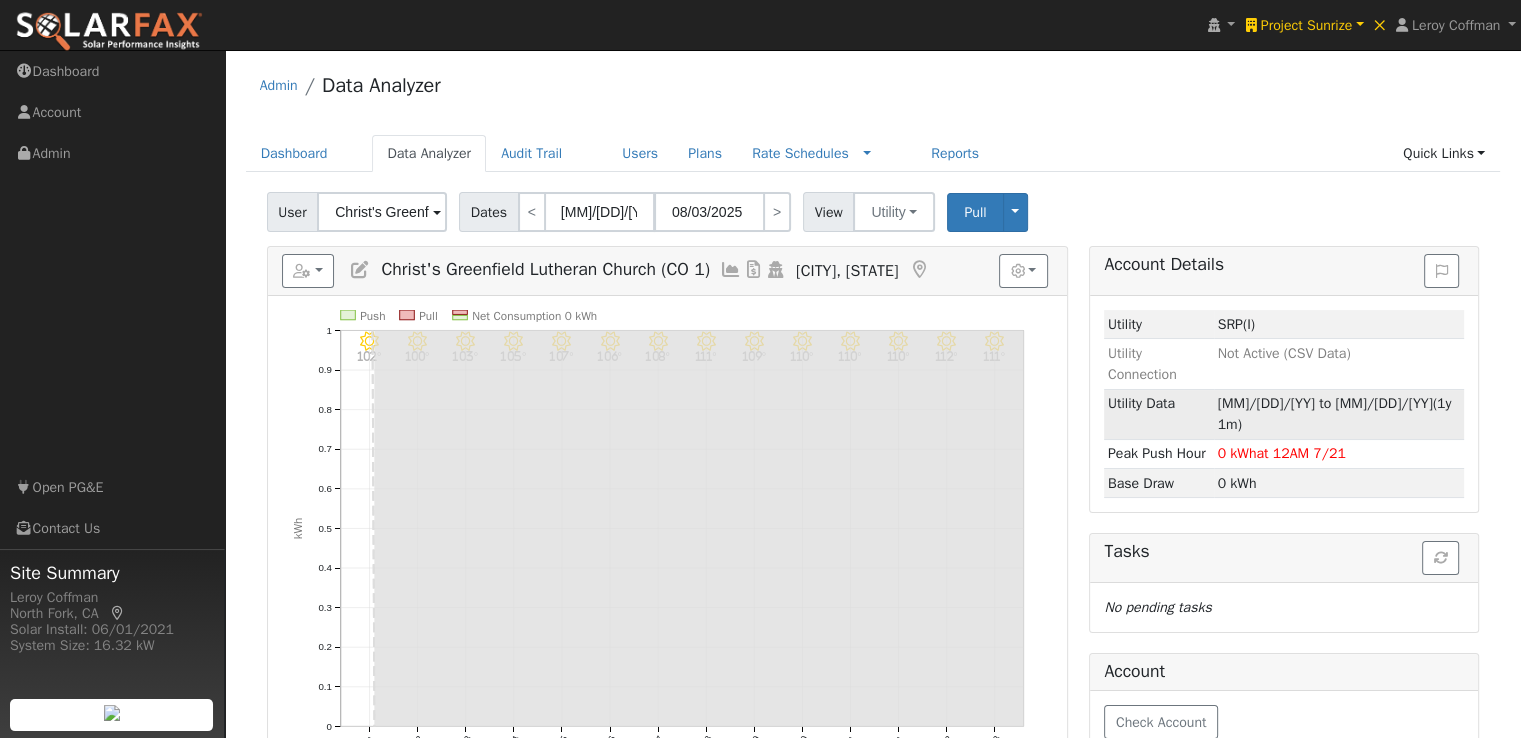 type on "07/21/2025" 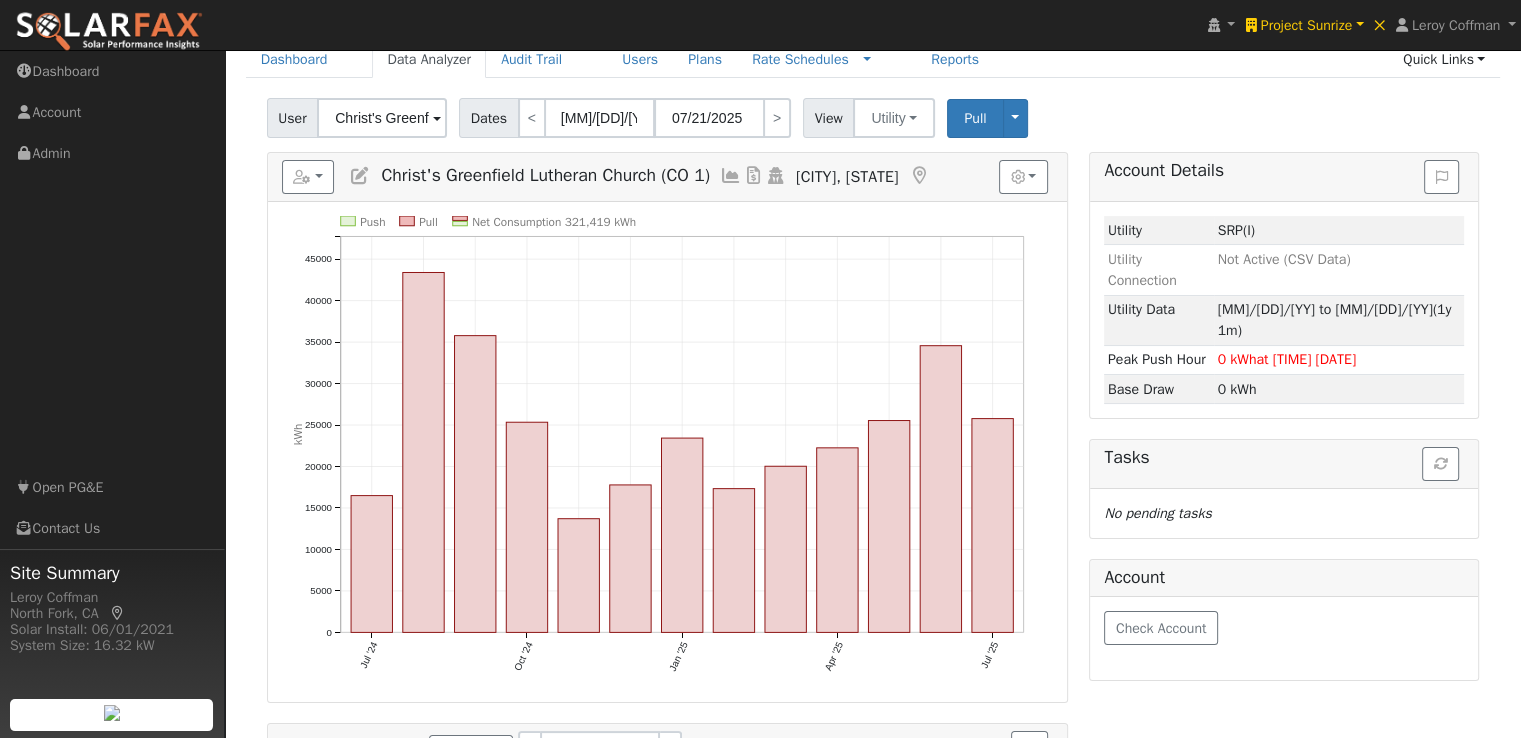 scroll, scrollTop: 100, scrollLeft: 0, axis: vertical 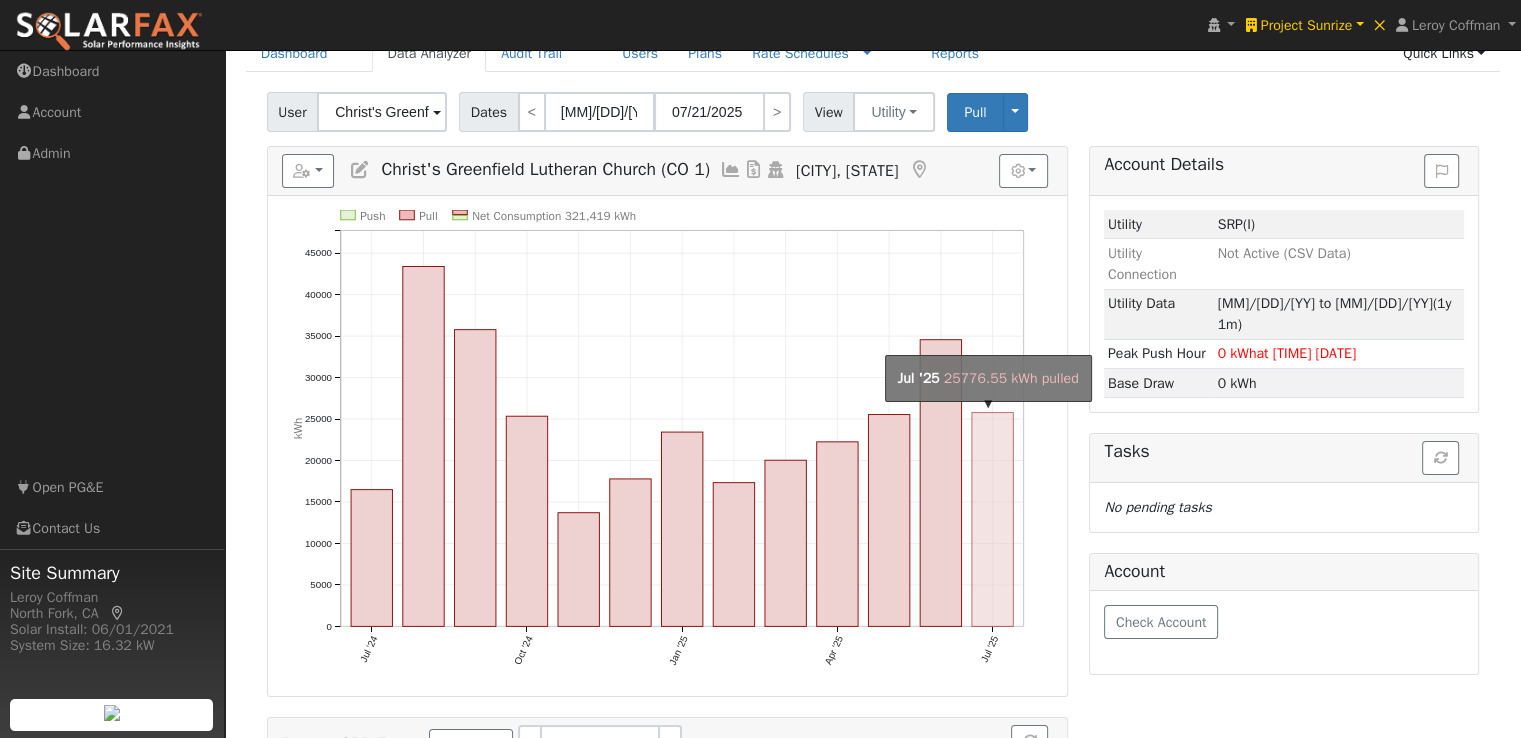 click on "onclick=""" 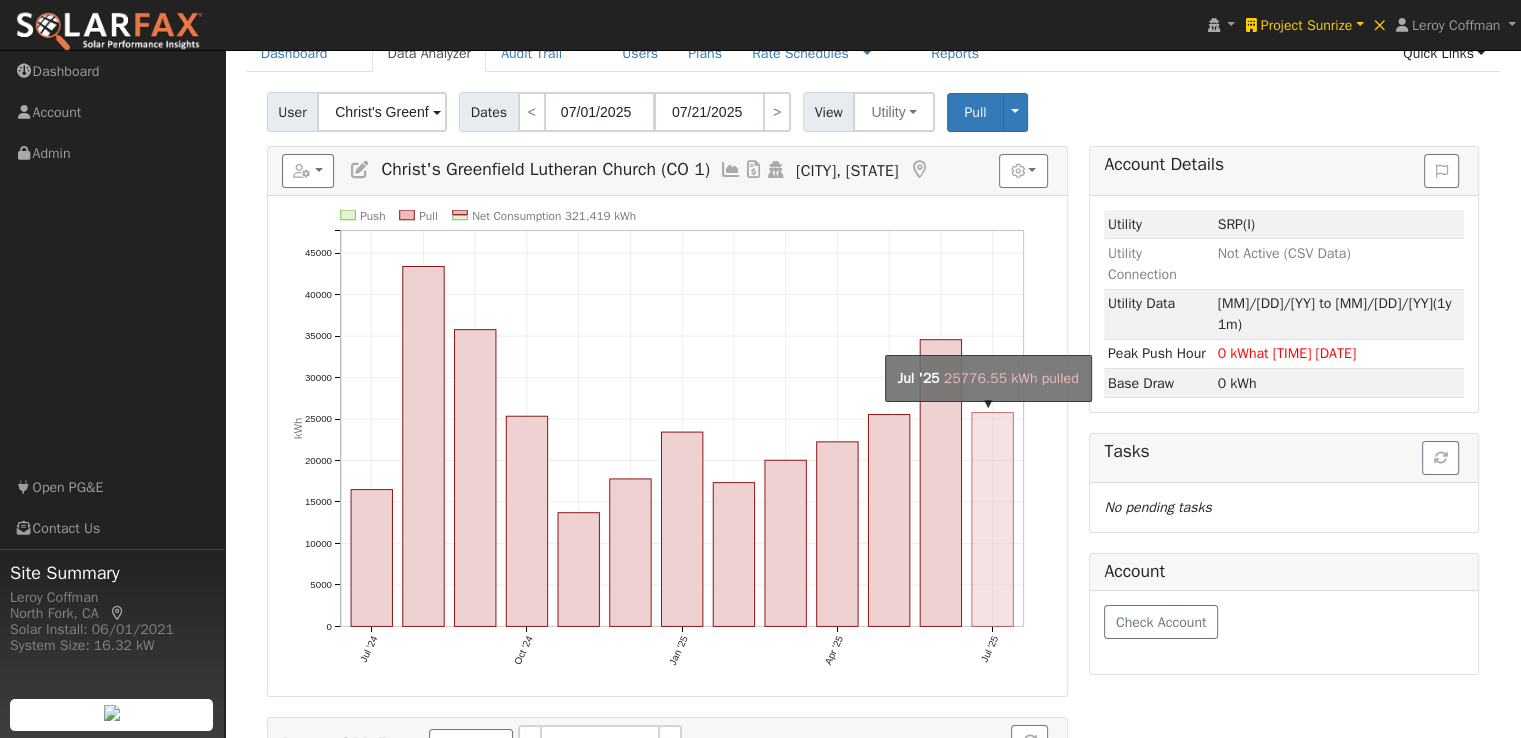 type on "07/31/2025" 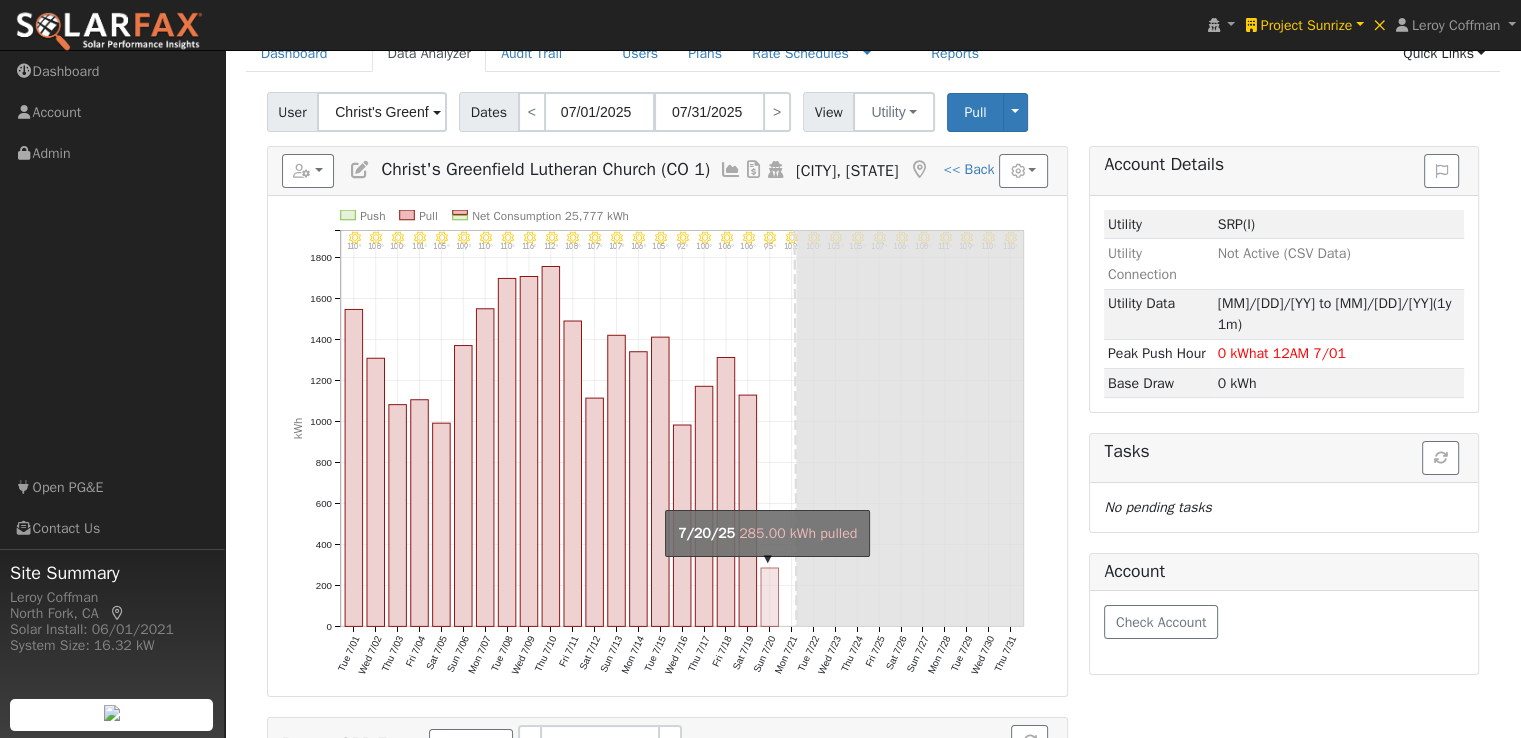 click on "onclick=""" 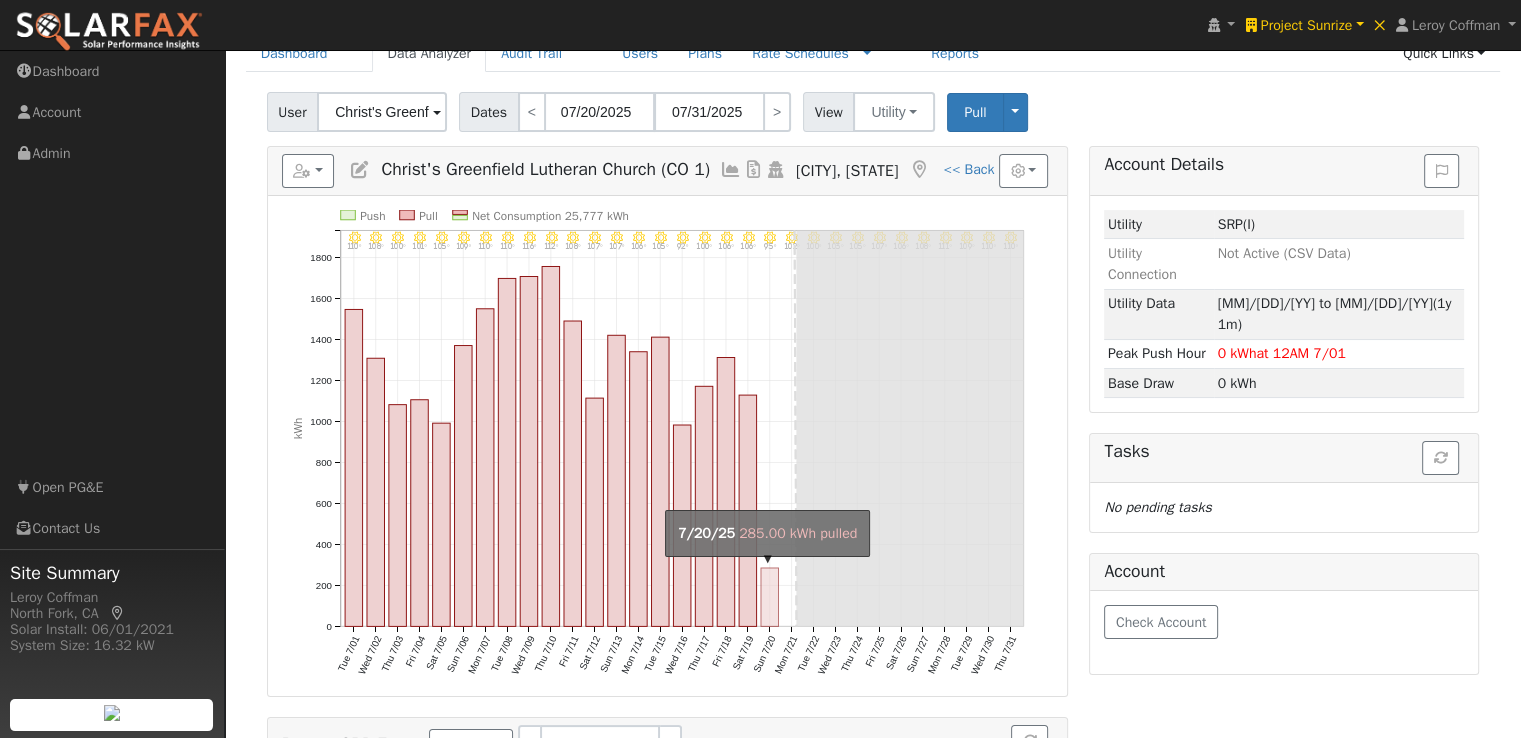 type on "07/20/2025" 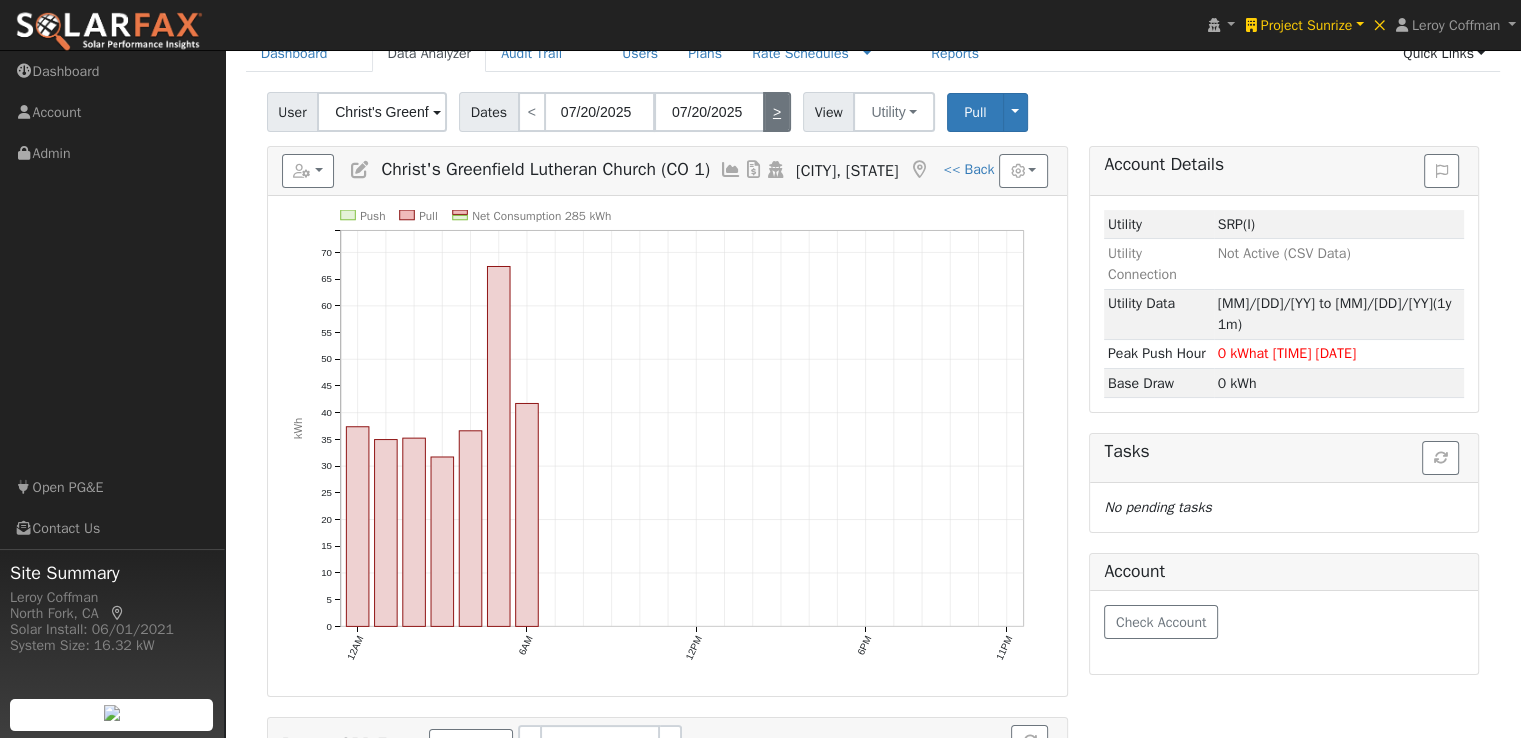 click on ">" at bounding box center [777, 112] 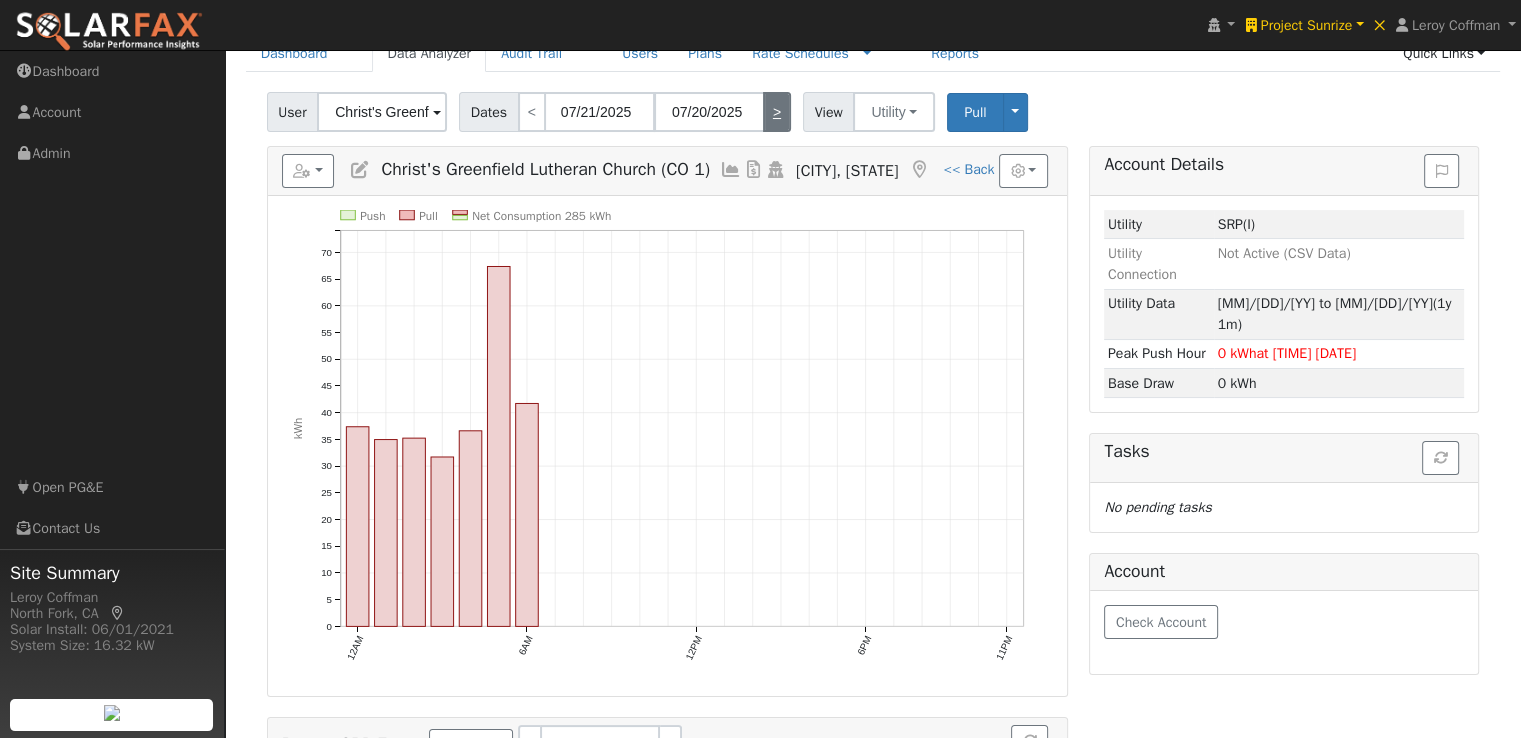 type on "07/21/2025" 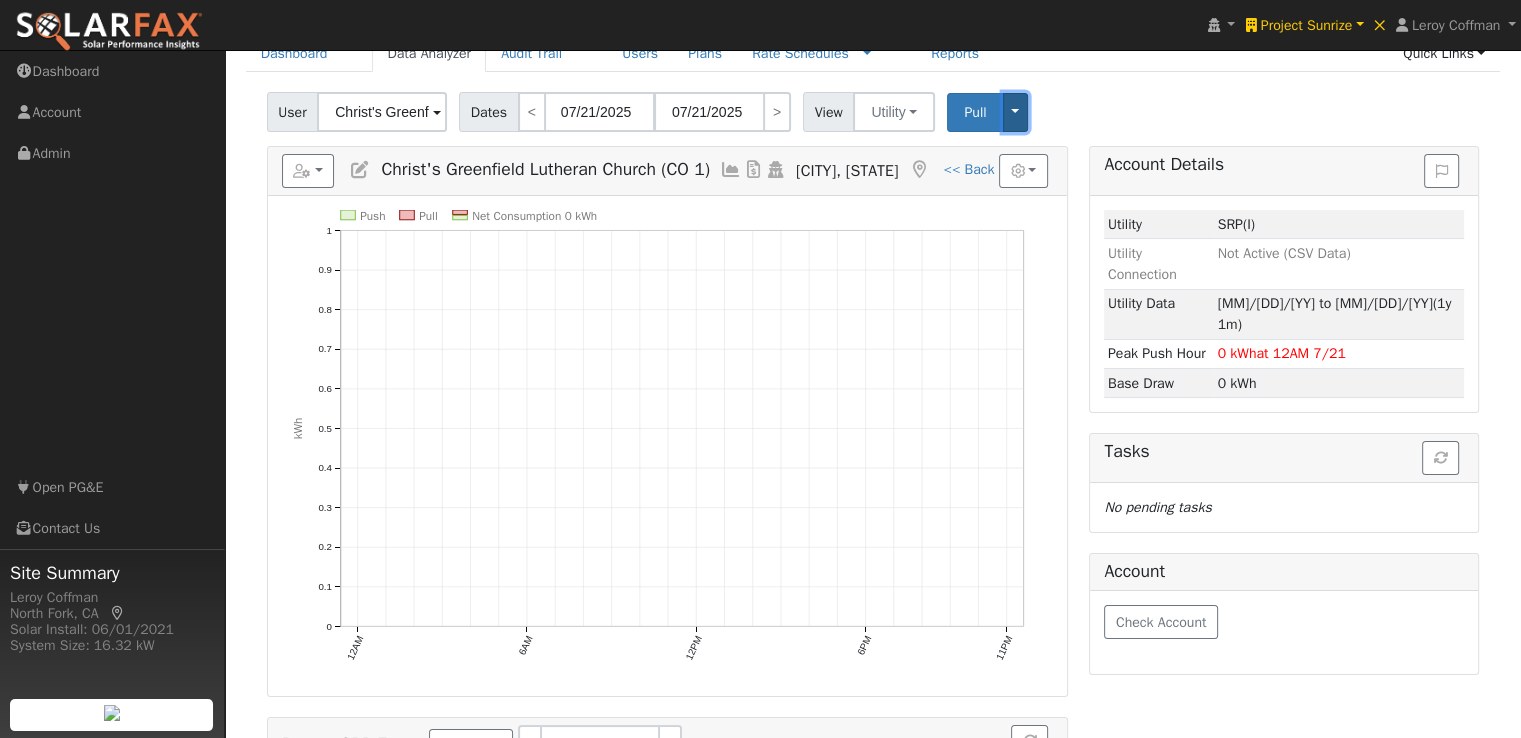 click on "Toggle Dropdown" at bounding box center [1016, 112] 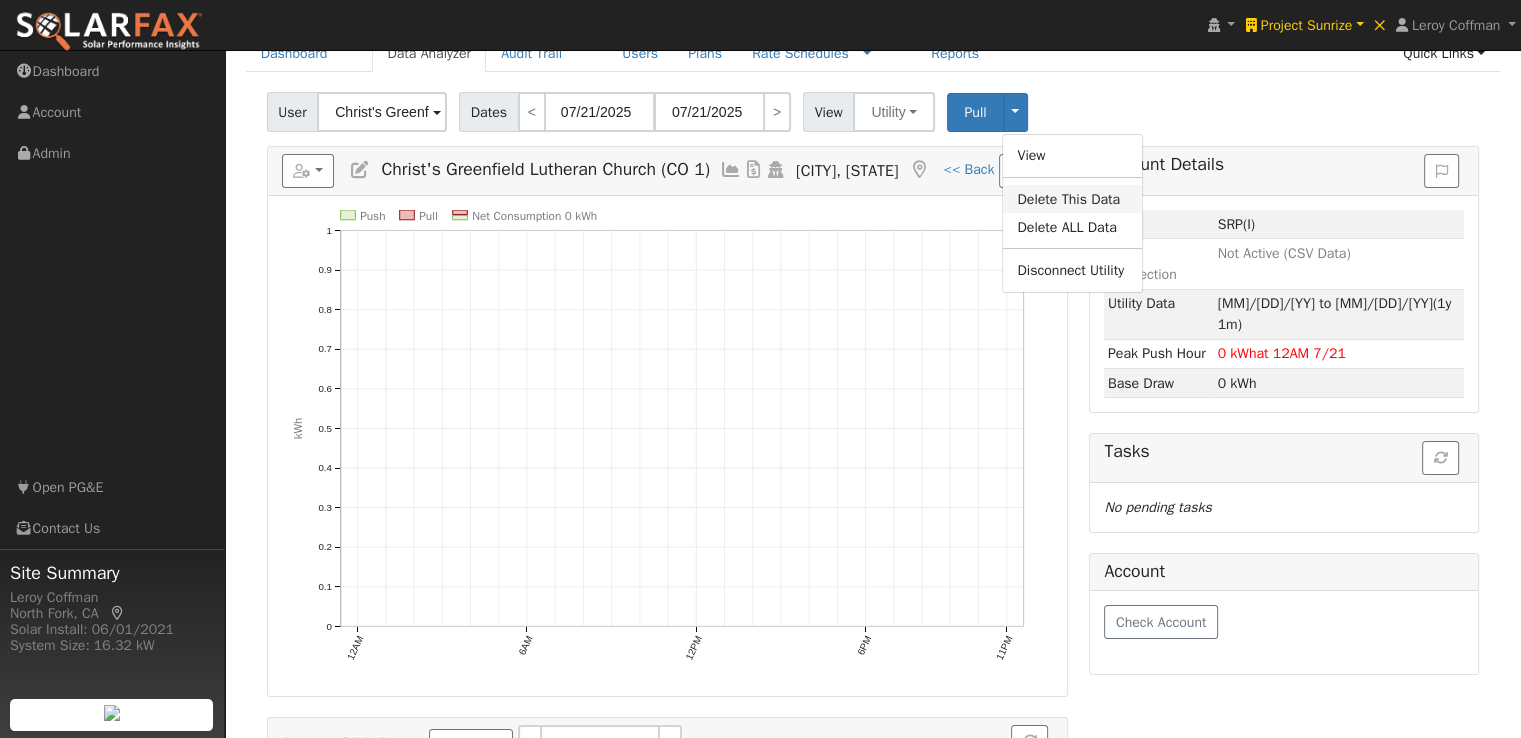 click on "Delete This Data" at bounding box center (1072, 199) 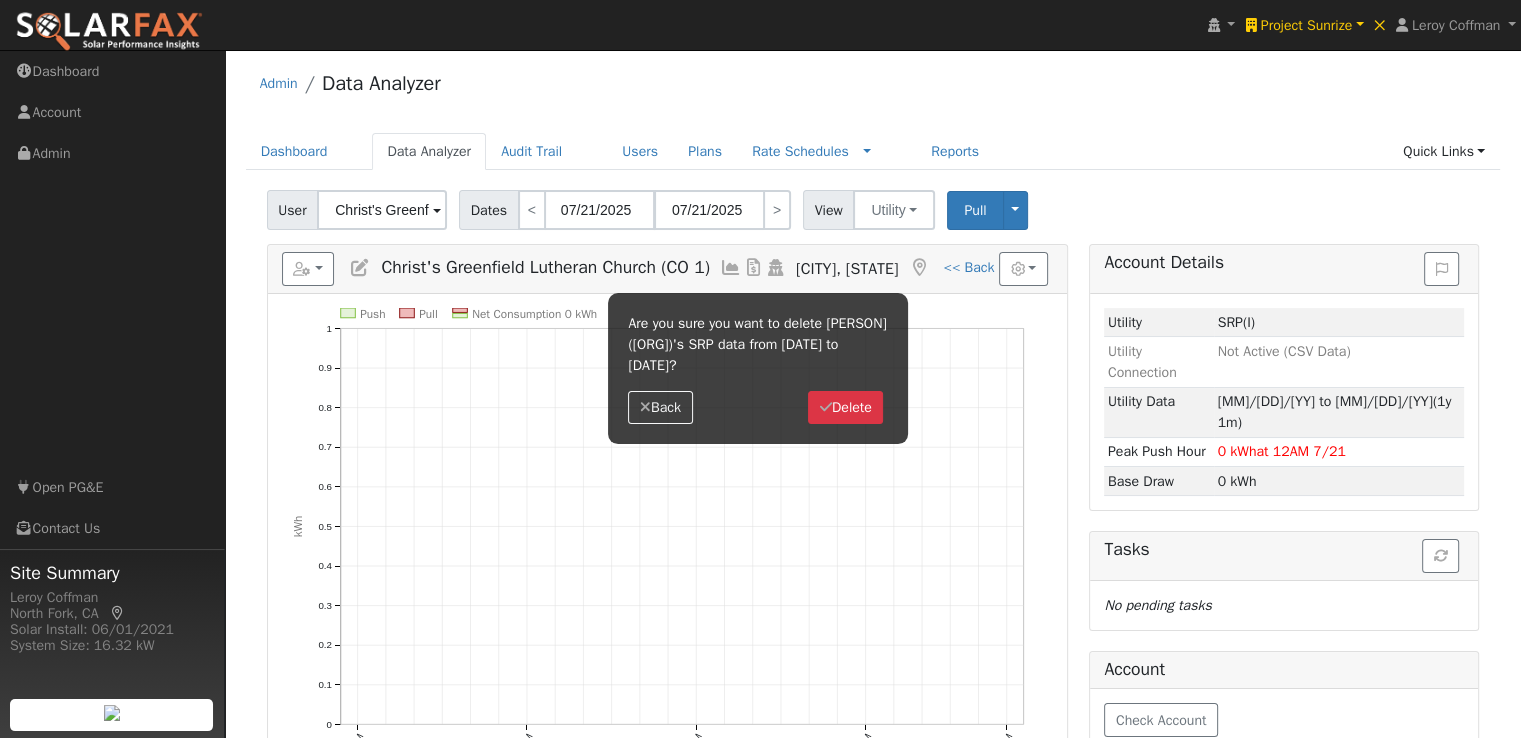 scroll, scrollTop: 0, scrollLeft: 0, axis: both 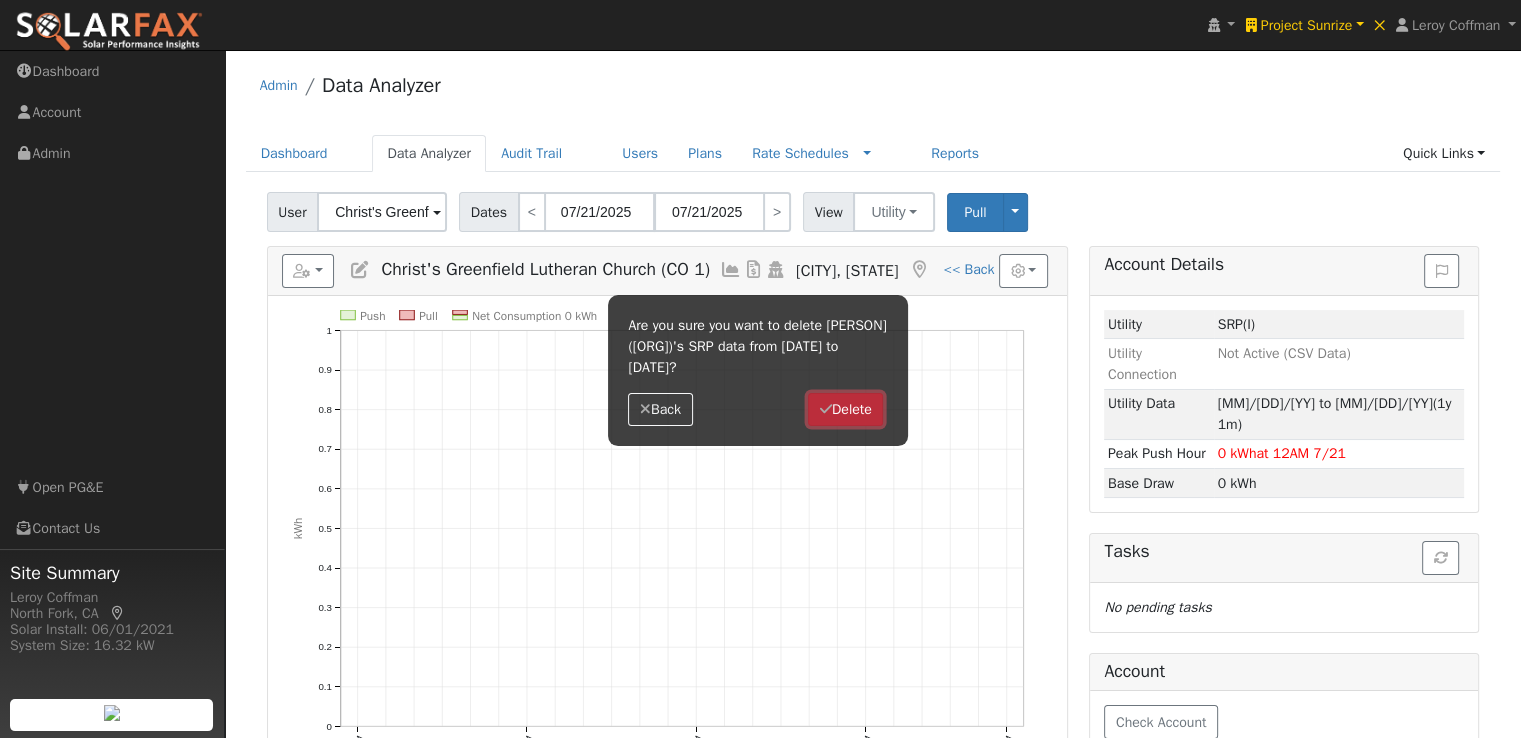 click on "Delete" at bounding box center [845, 410] 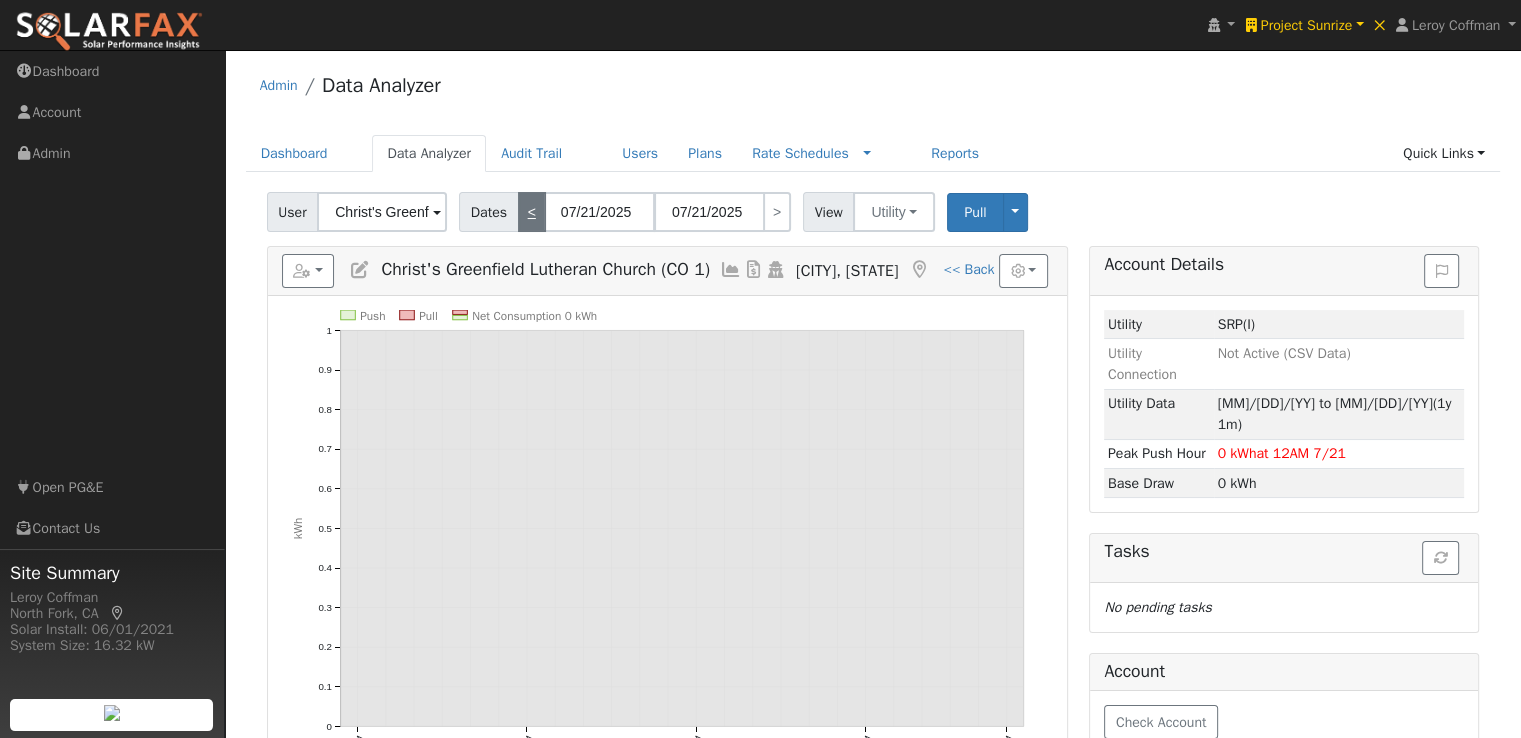 click on "<" at bounding box center (532, 212) 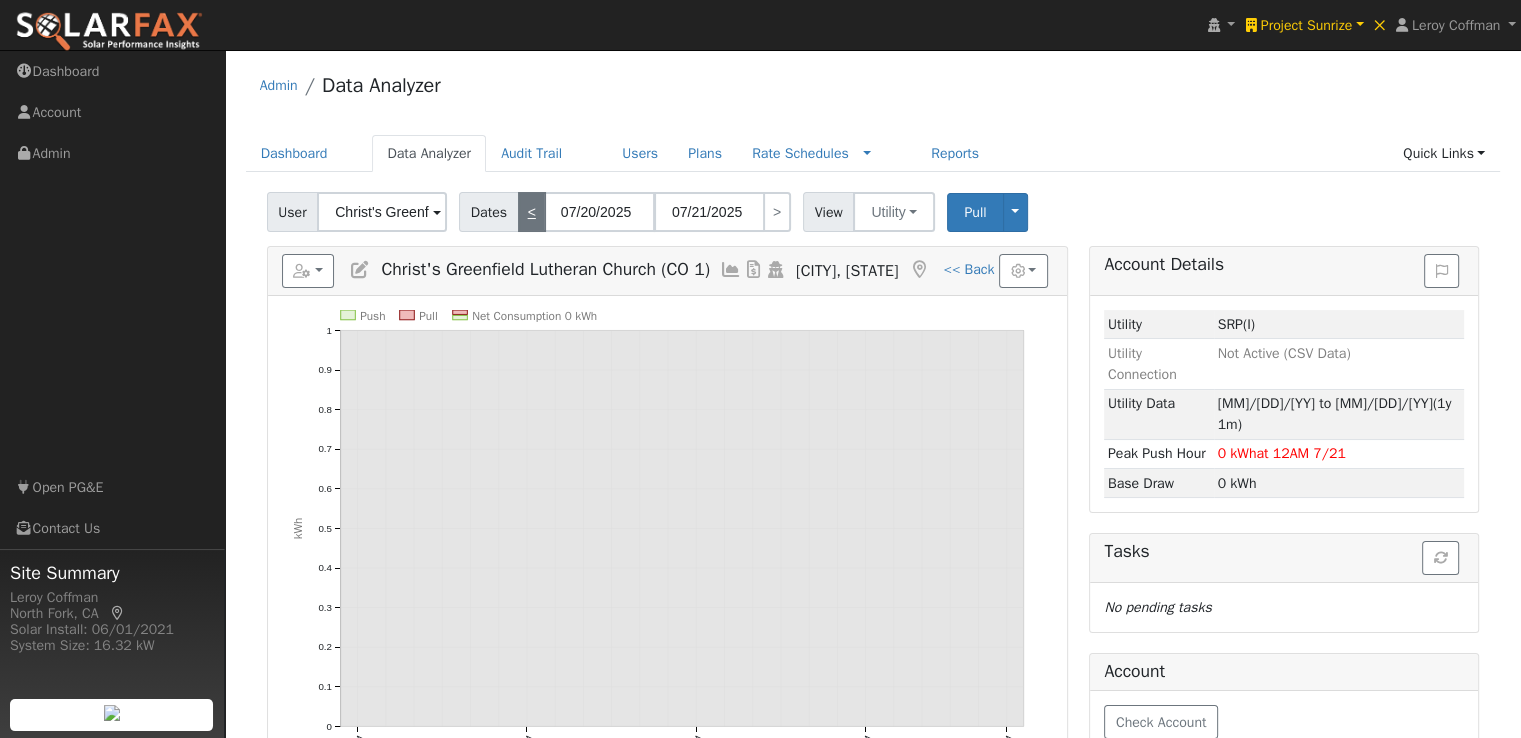 type on "07/20/2025" 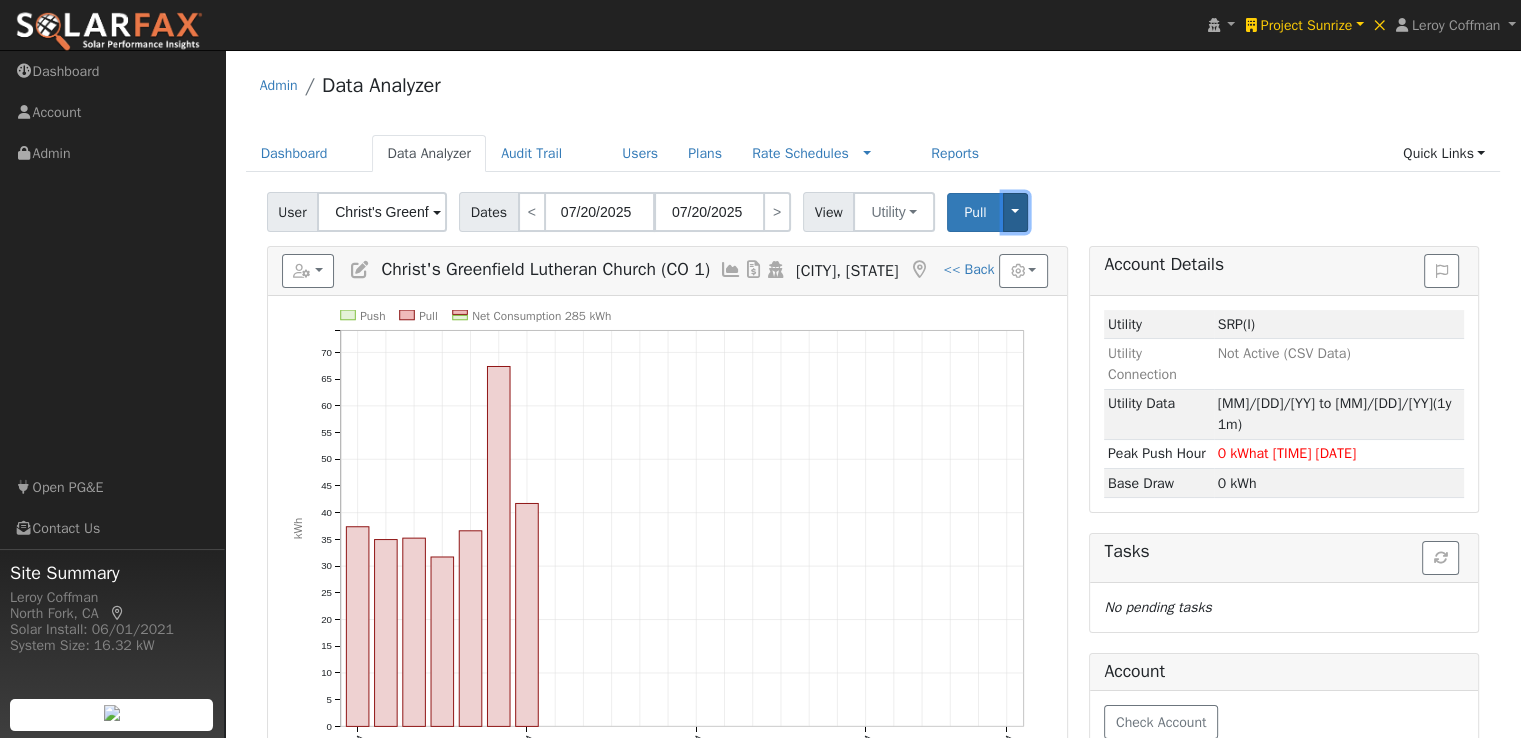 click on "Toggle Dropdown" at bounding box center (1016, 212) 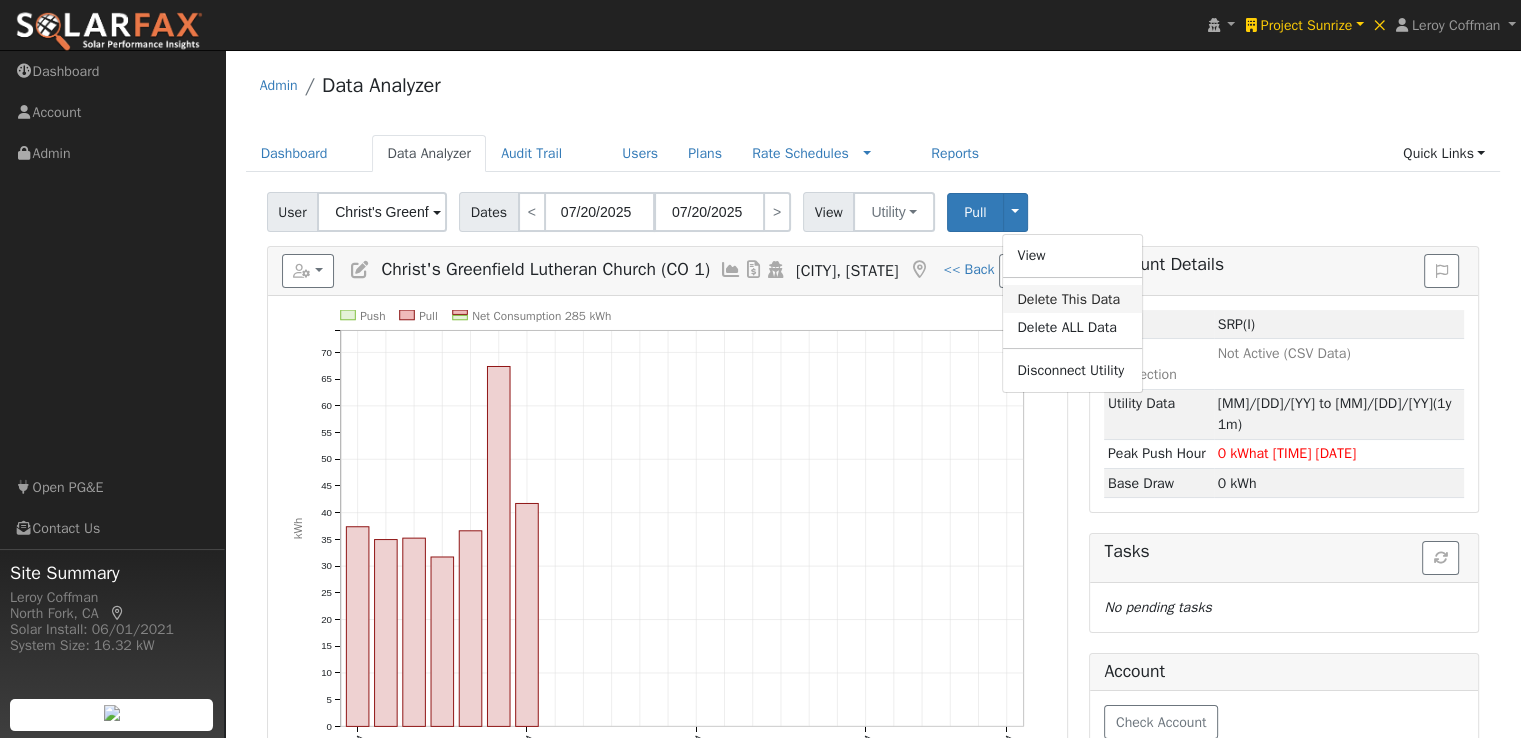 click on "Delete This Data" at bounding box center (1072, 299) 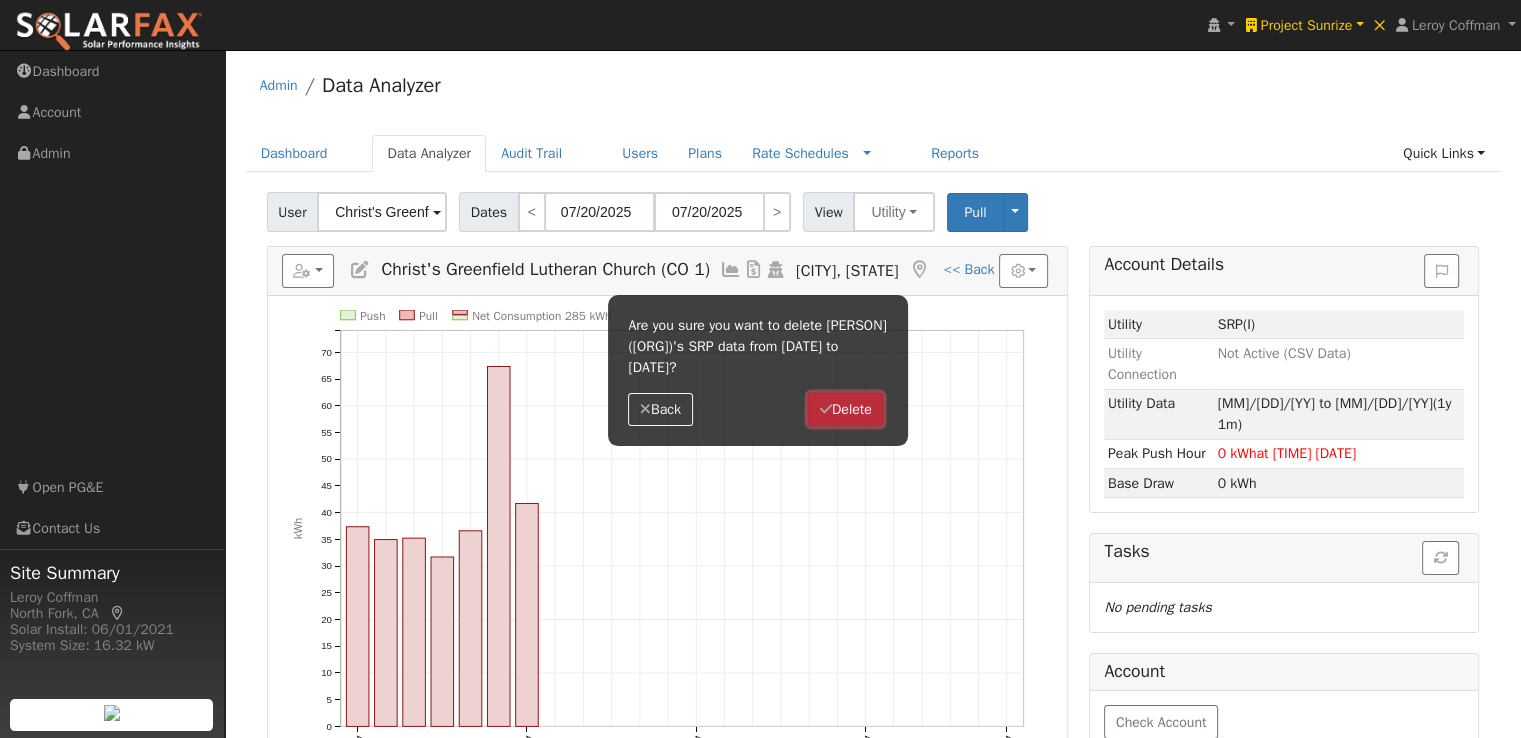 click on "Delete" at bounding box center (845, 410) 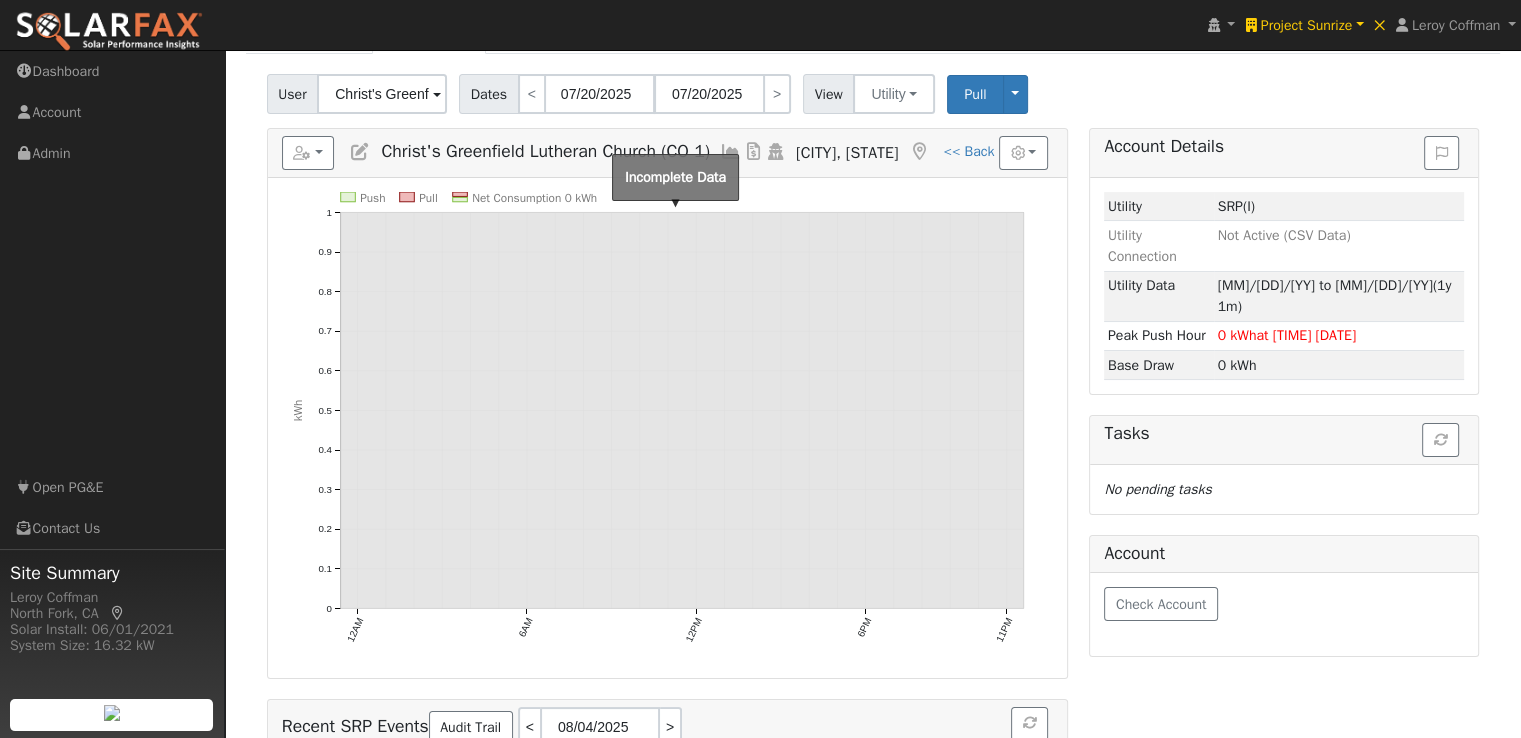 scroll, scrollTop: 100, scrollLeft: 0, axis: vertical 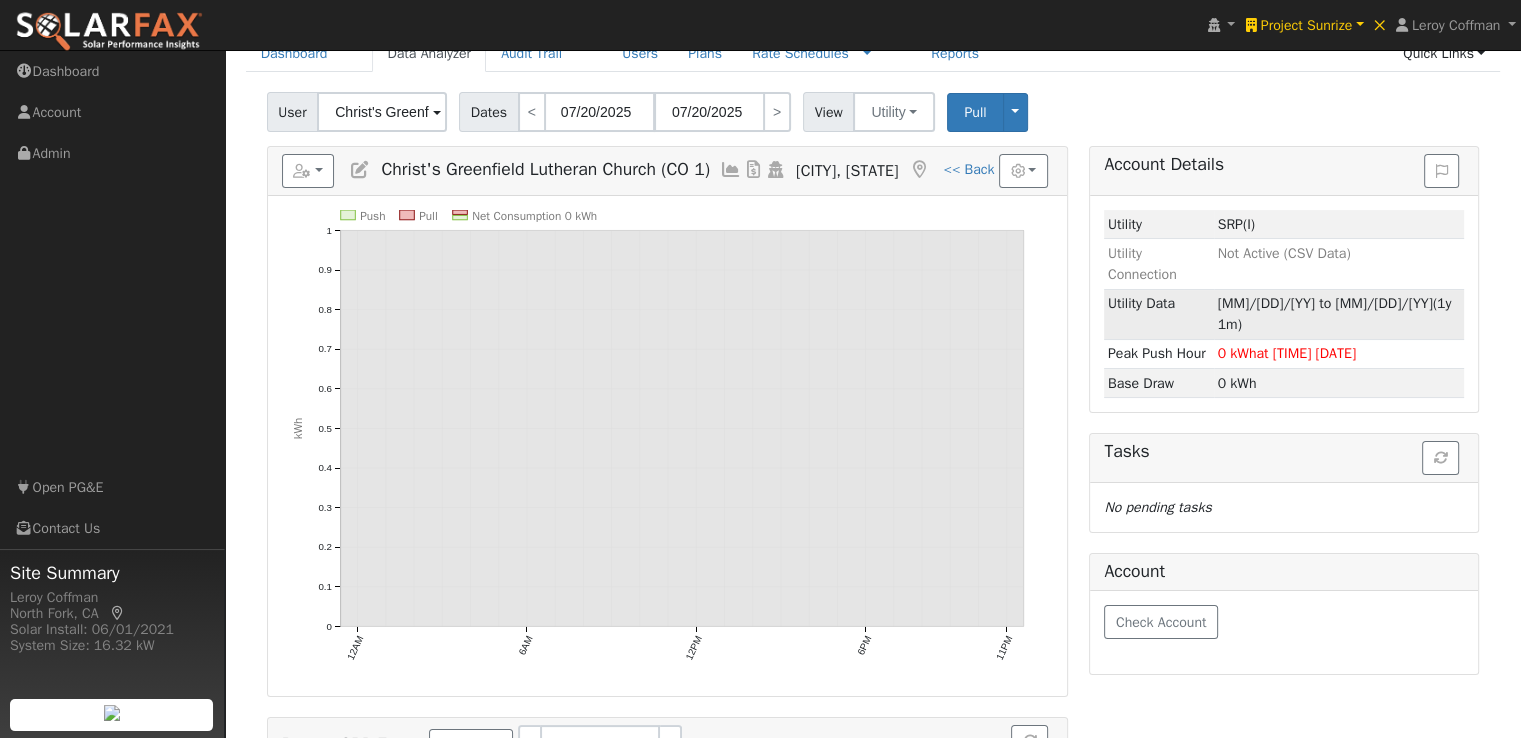 click on "07/20/24 to 07/19/25" at bounding box center (1325, 303) 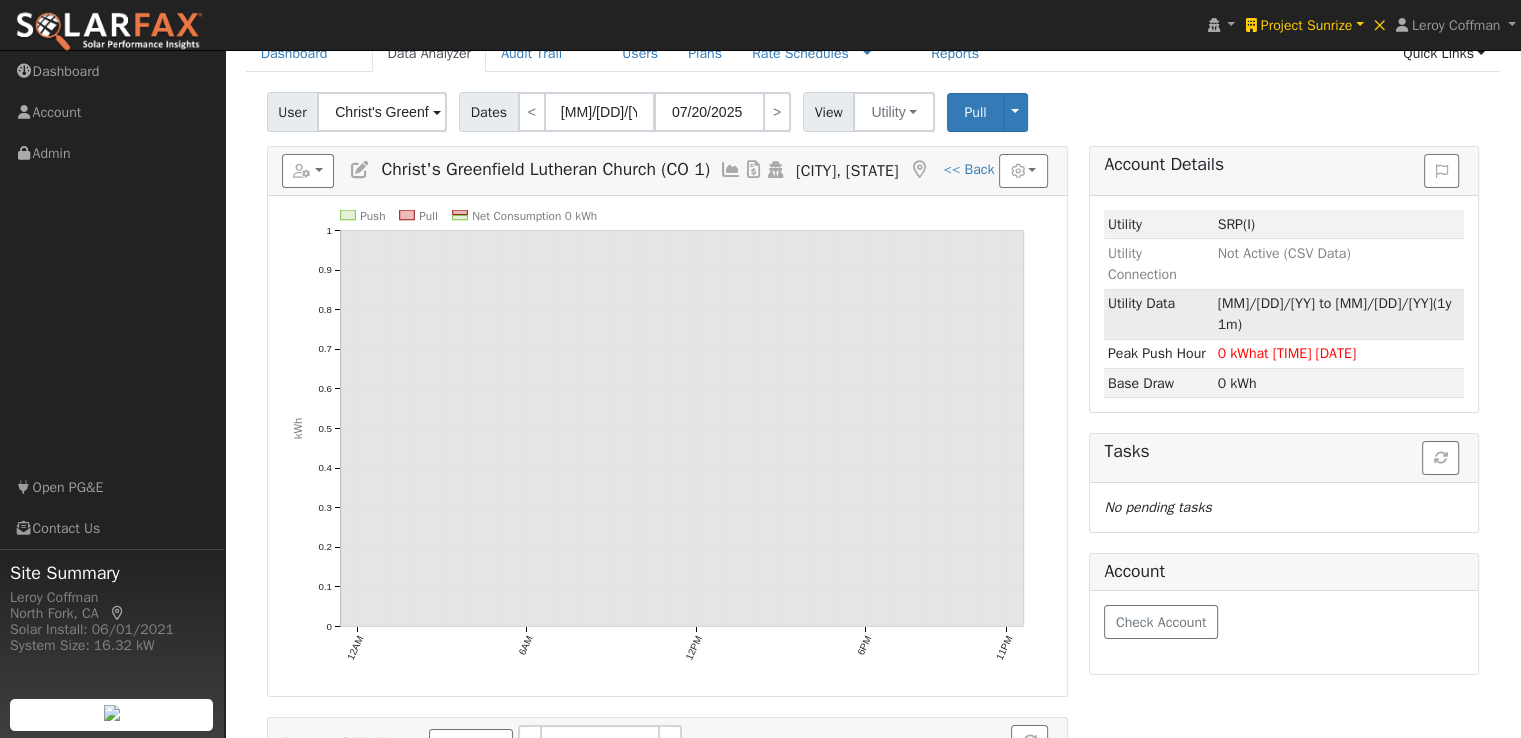 type on "07/19/2025" 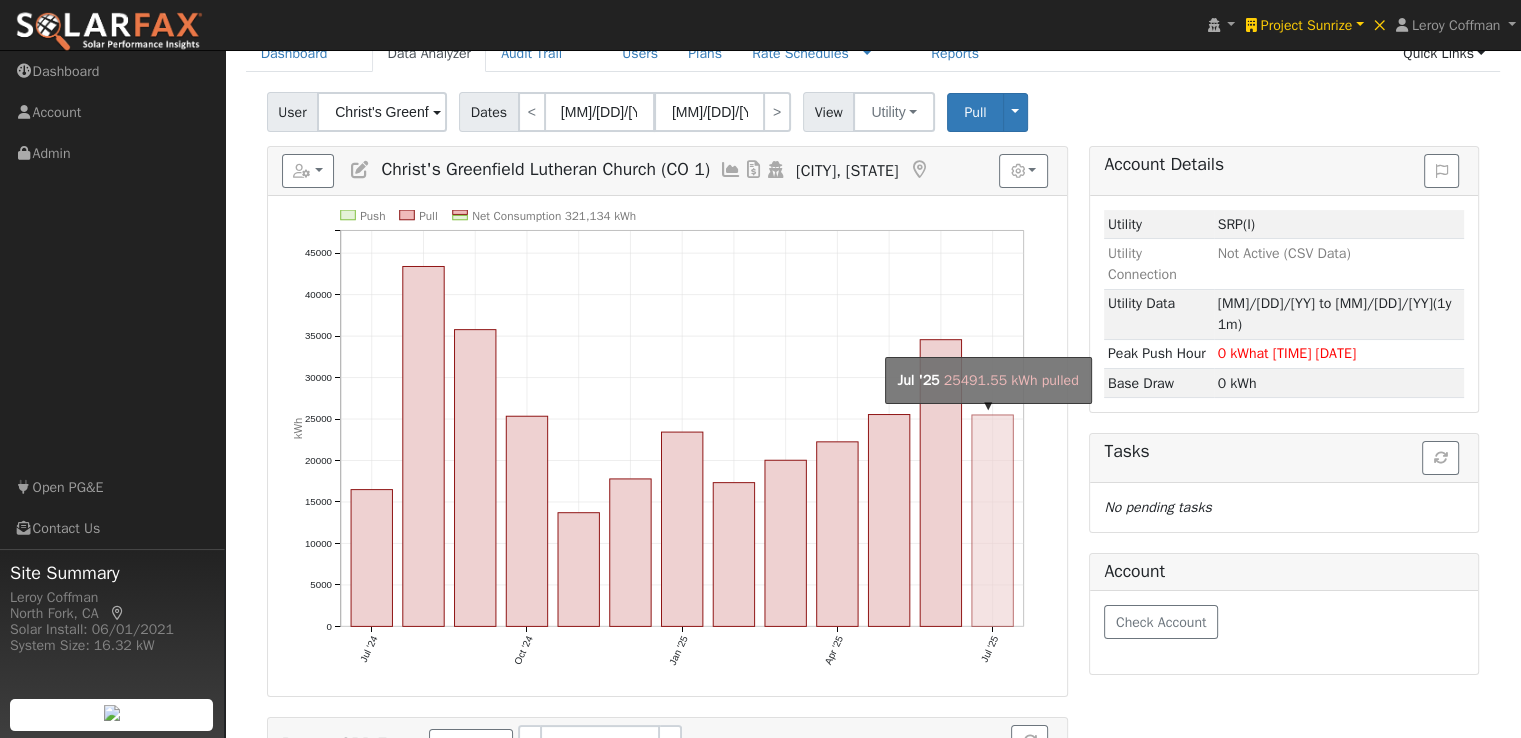 click on "onclick=""" 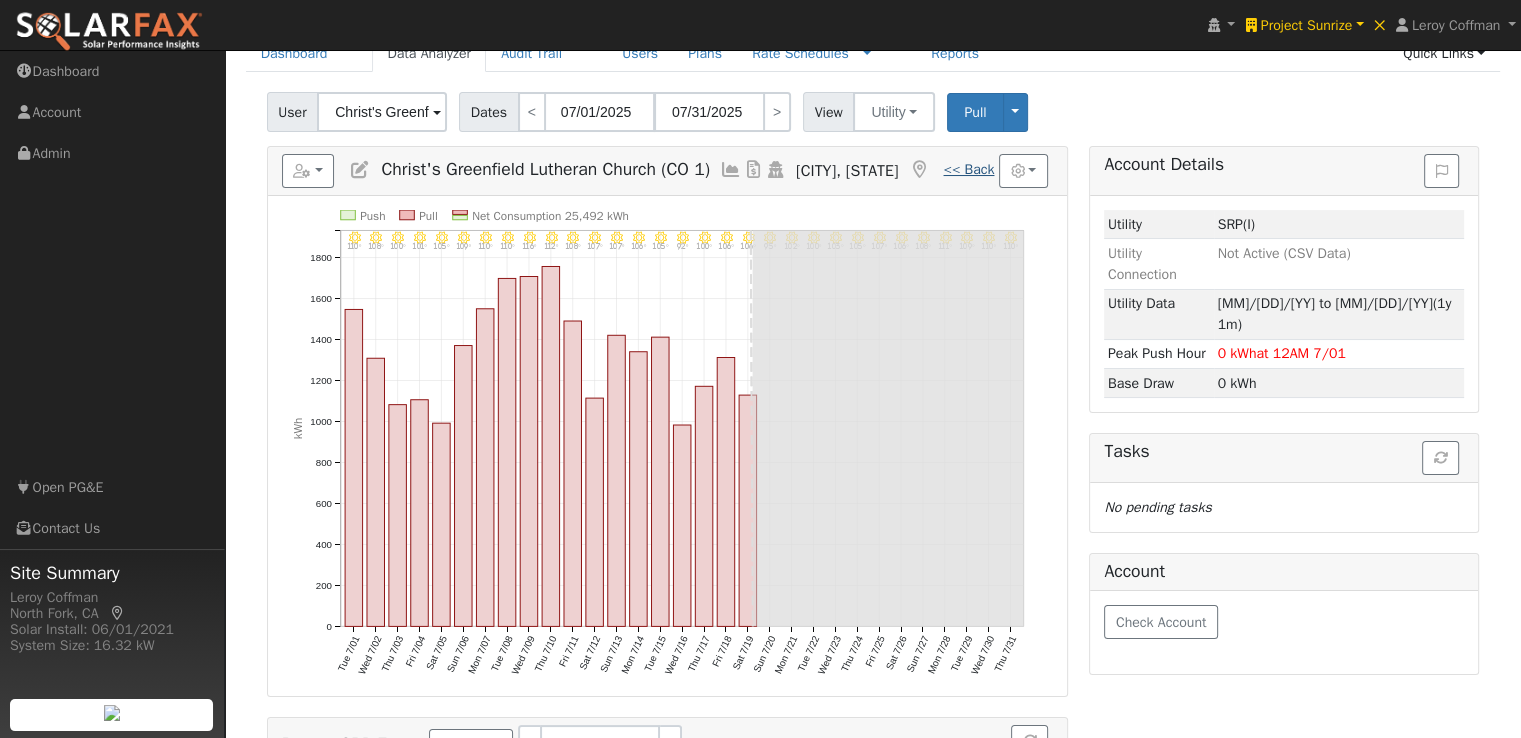 click on "<< Back" at bounding box center (968, 169) 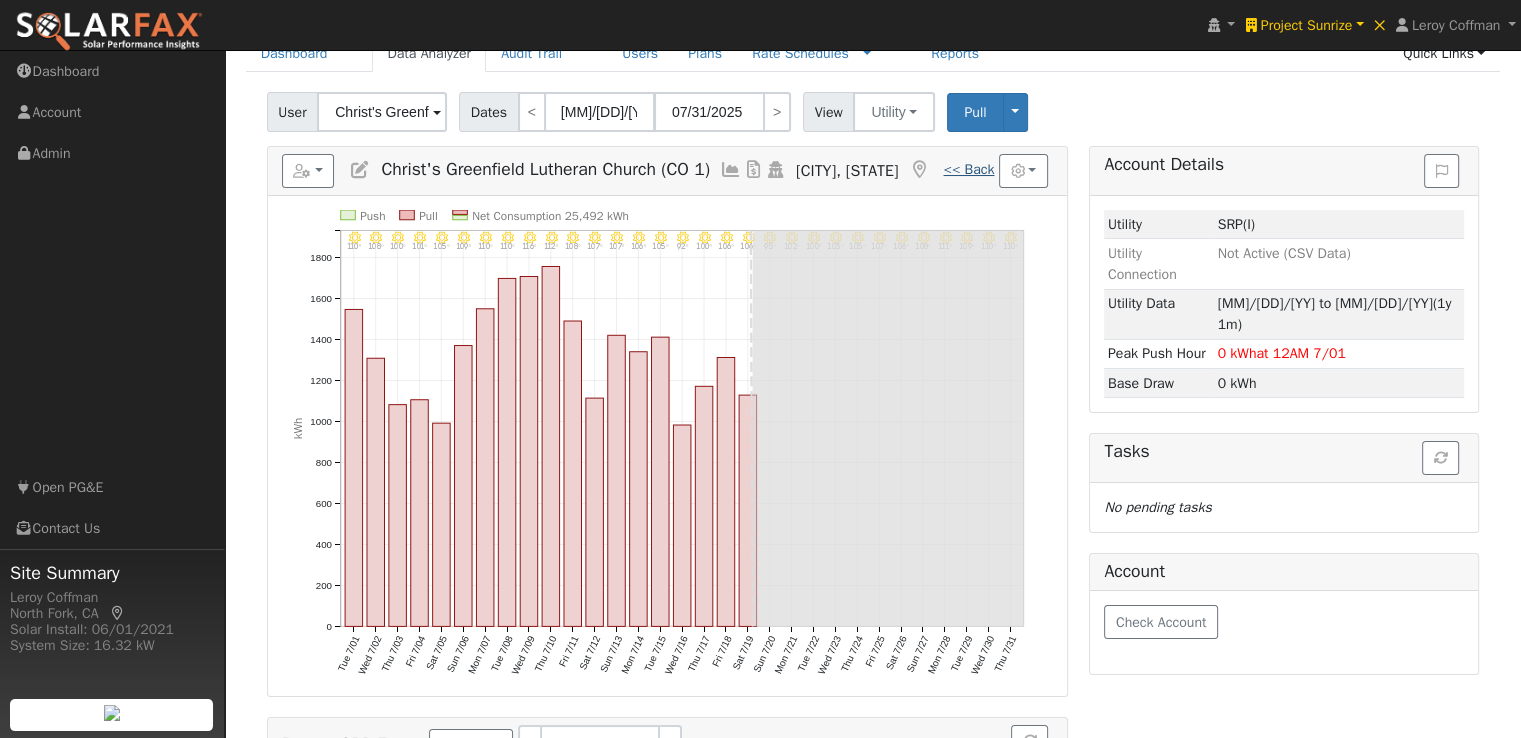 type on "07/19/2025" 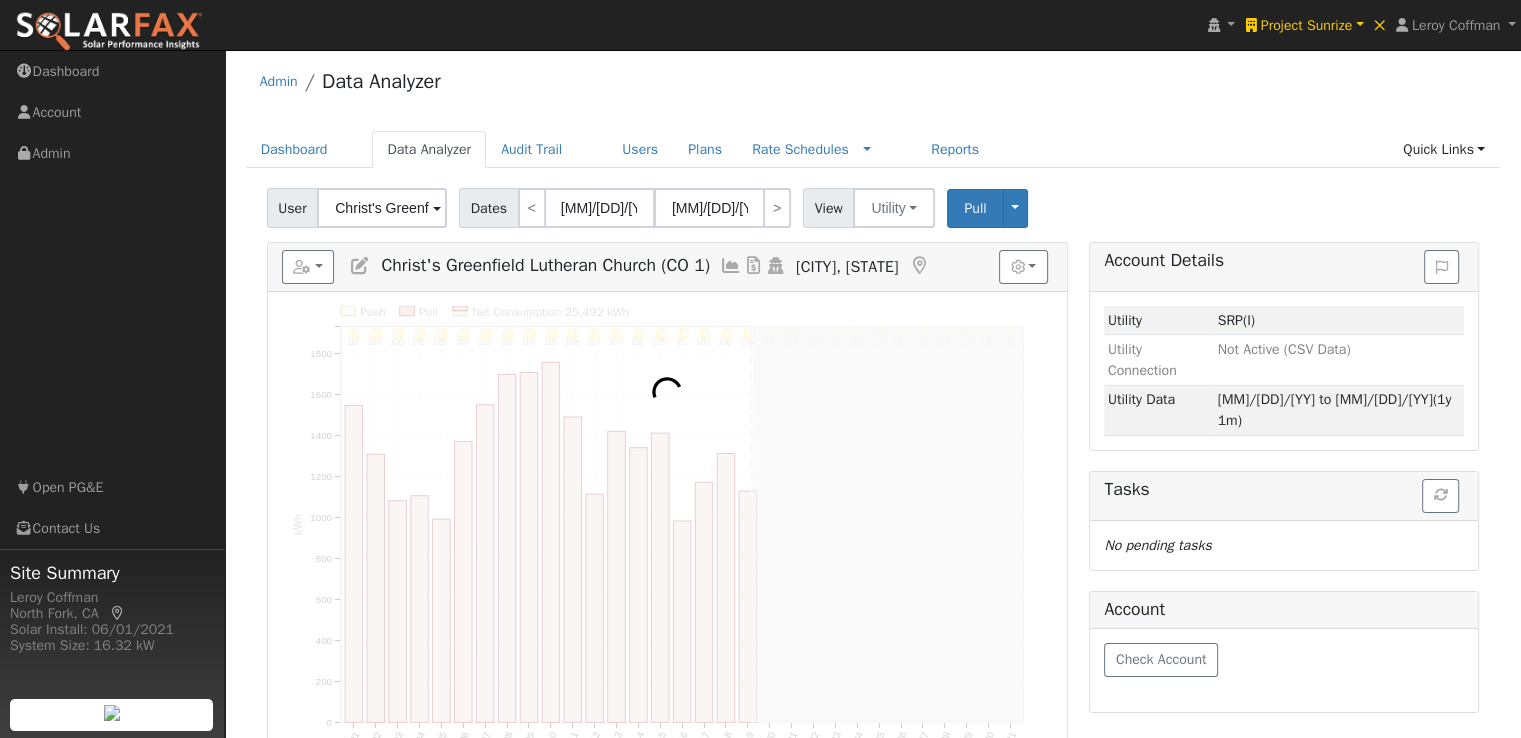 scroll, scrollTop: 0, scrollLeft: 0, axis: both 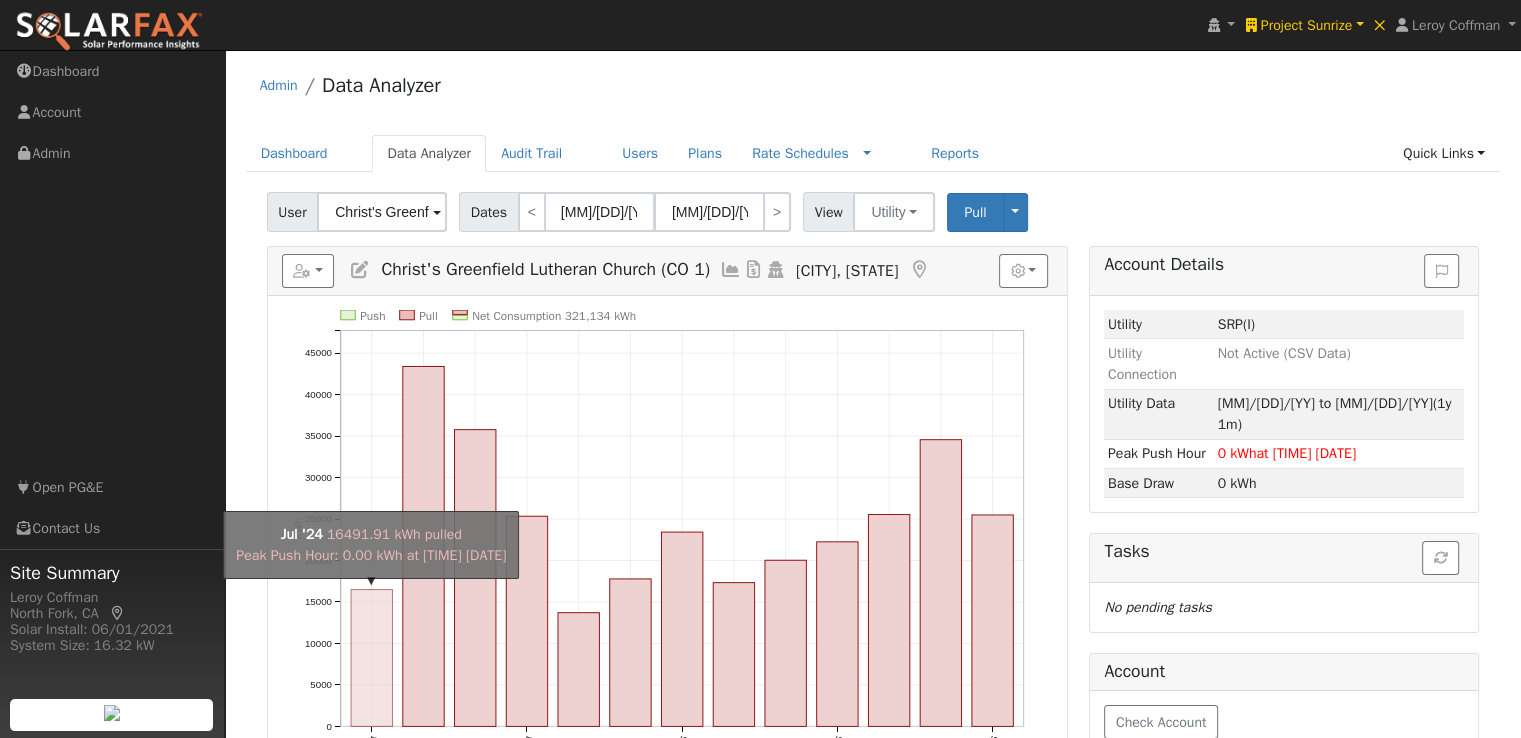 click on "onclick=""" 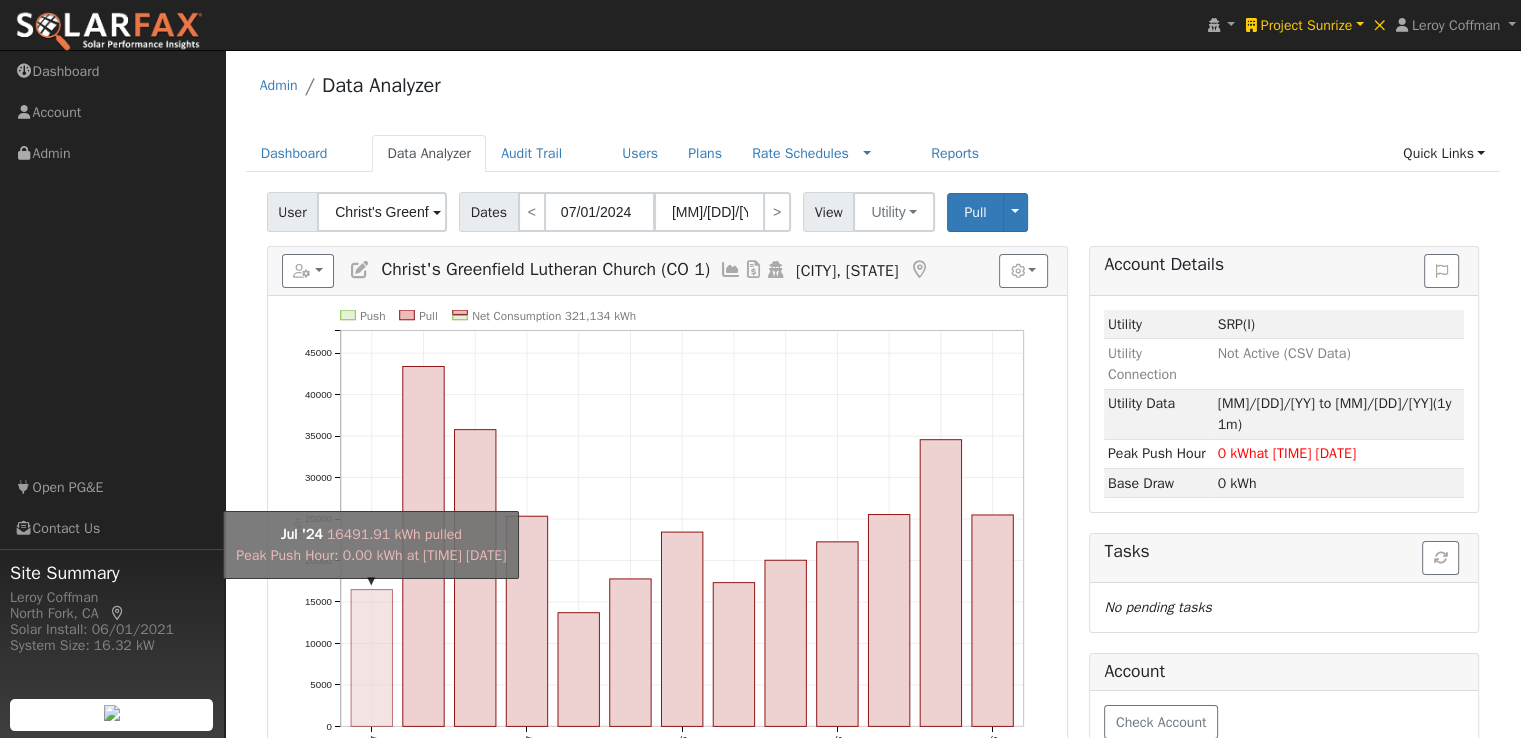 type on "07/31/2024" 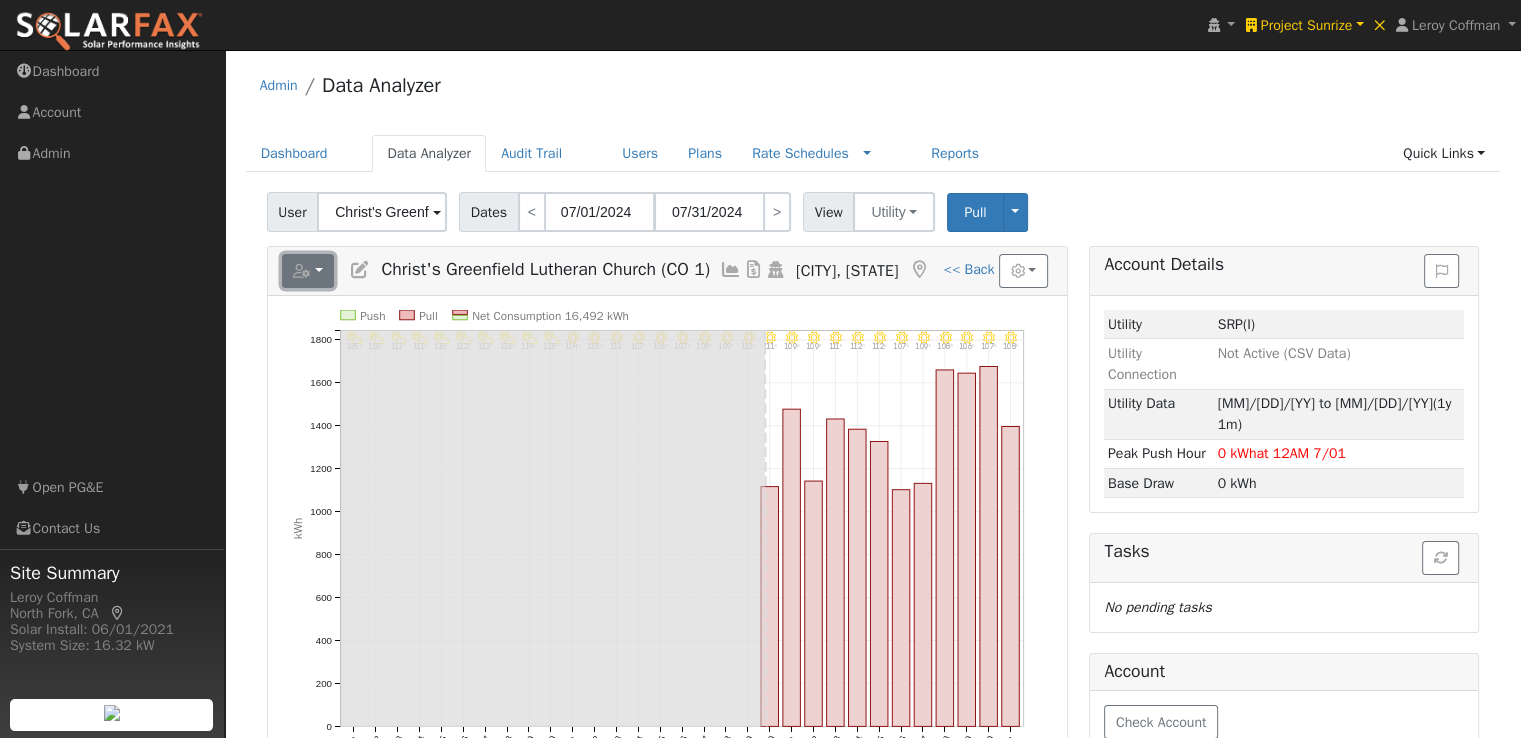 click at bounding box center [308, 271] 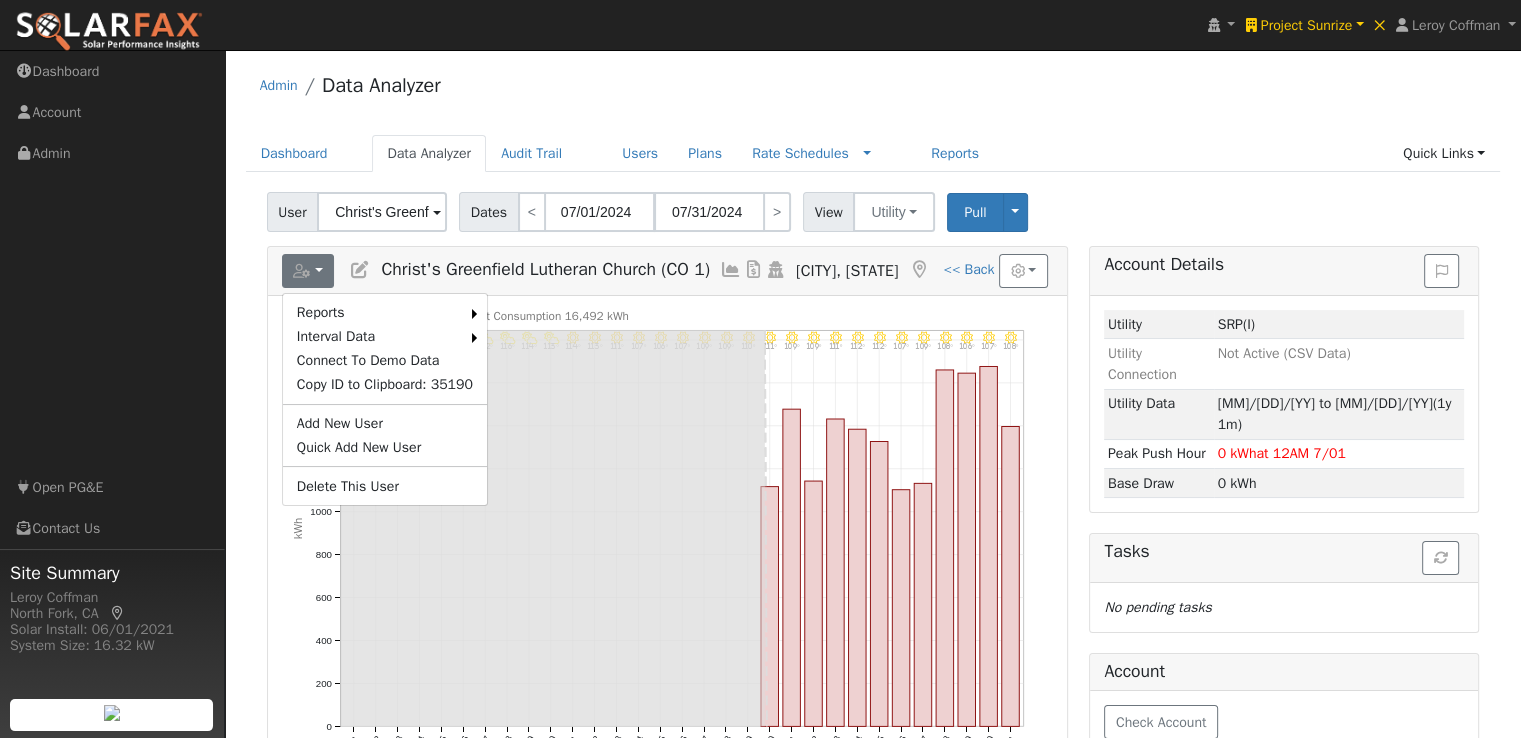 click on "Scenario" at bounding box center (0, 0) 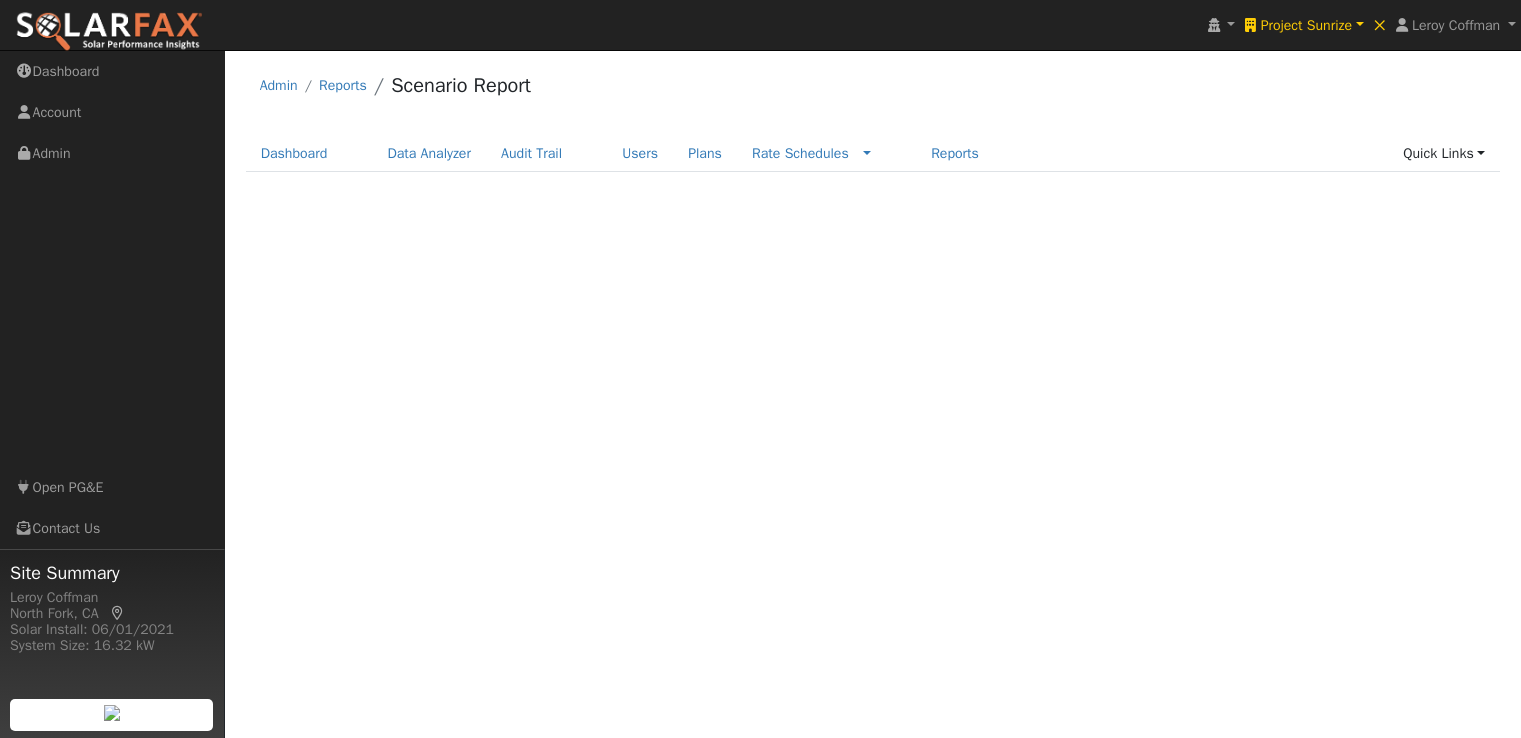 scroll, scrollTop: 0, scrollLeft: 0, axis: both 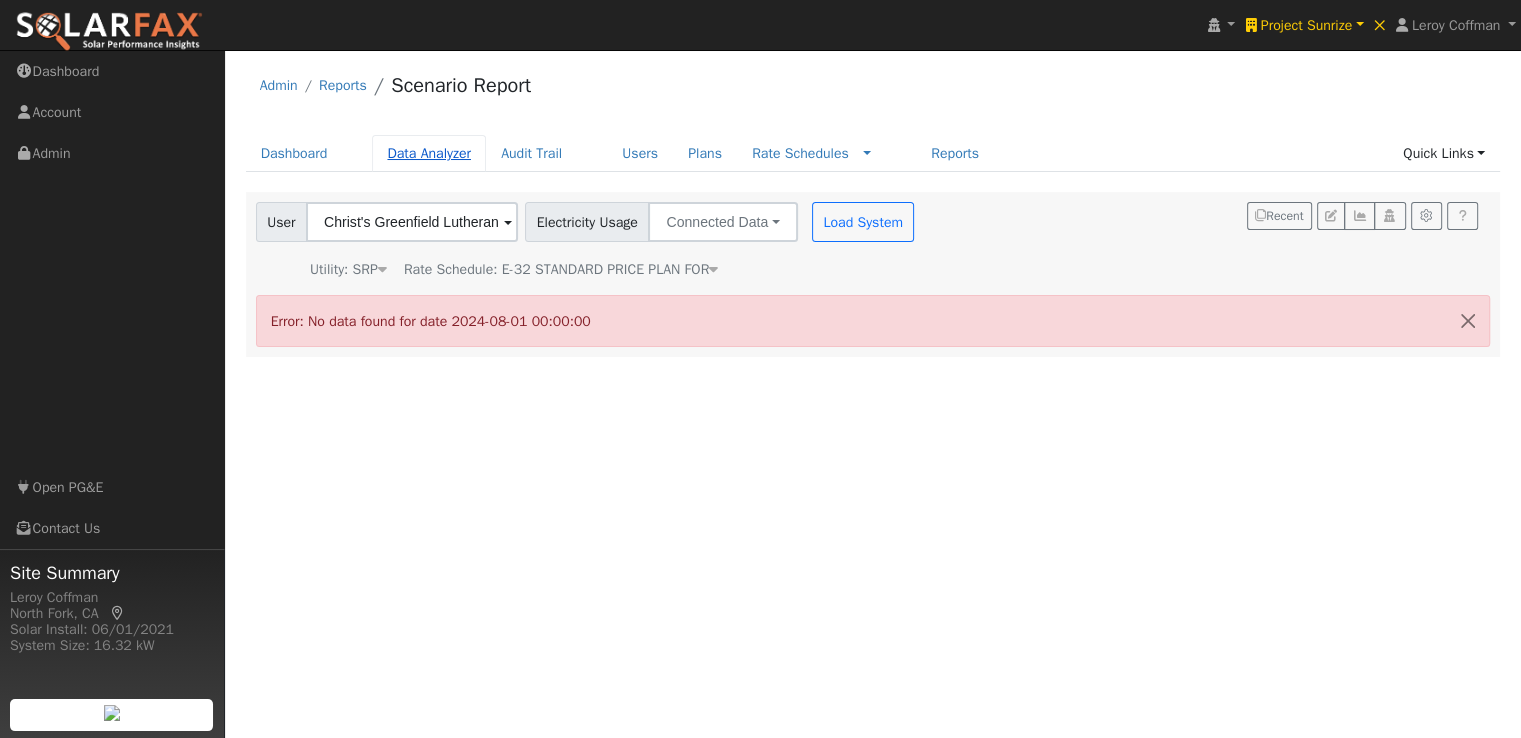 click on "Data Analyzer" at bounding box center (429, 153) 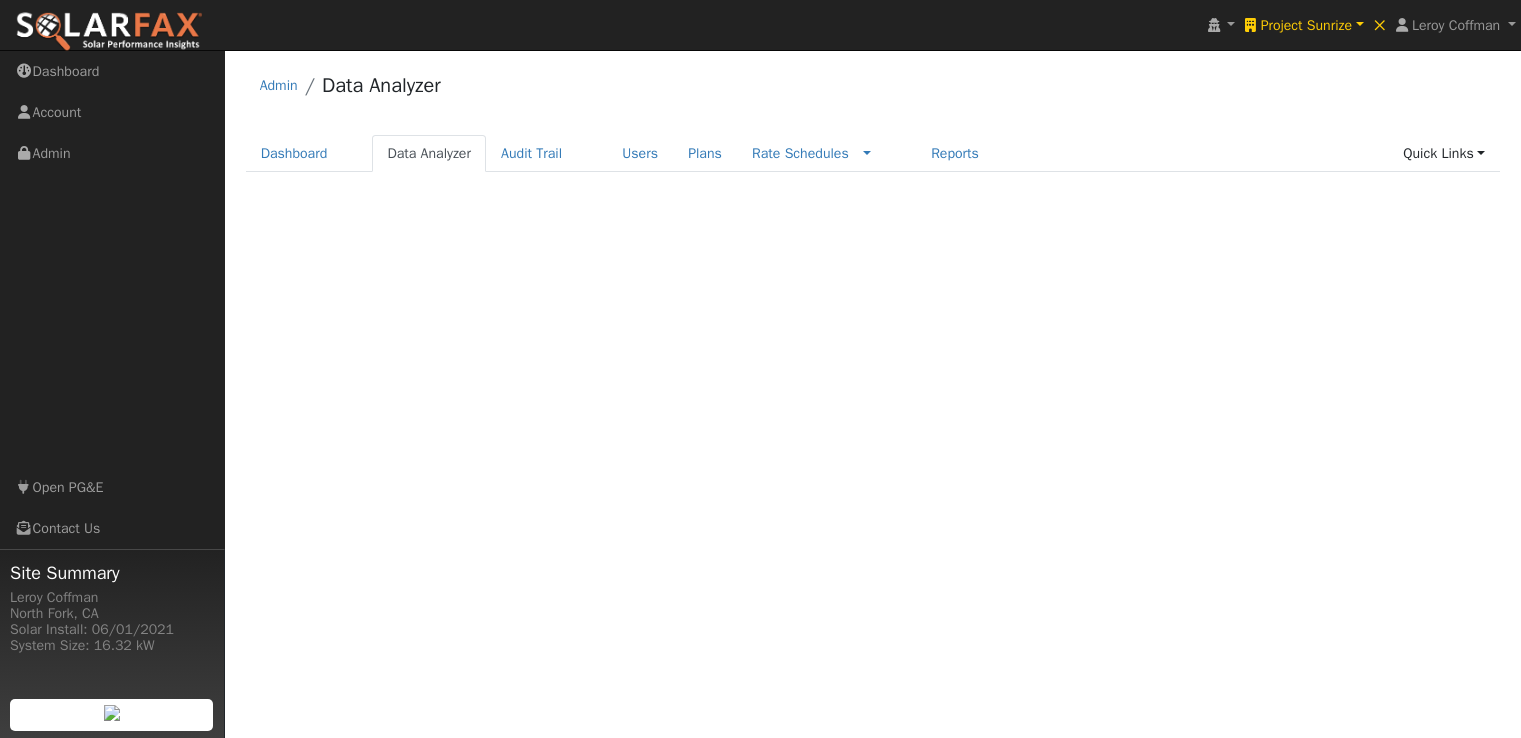 scroll, scrollTop: 0, scrollLeft: 0, axis: both 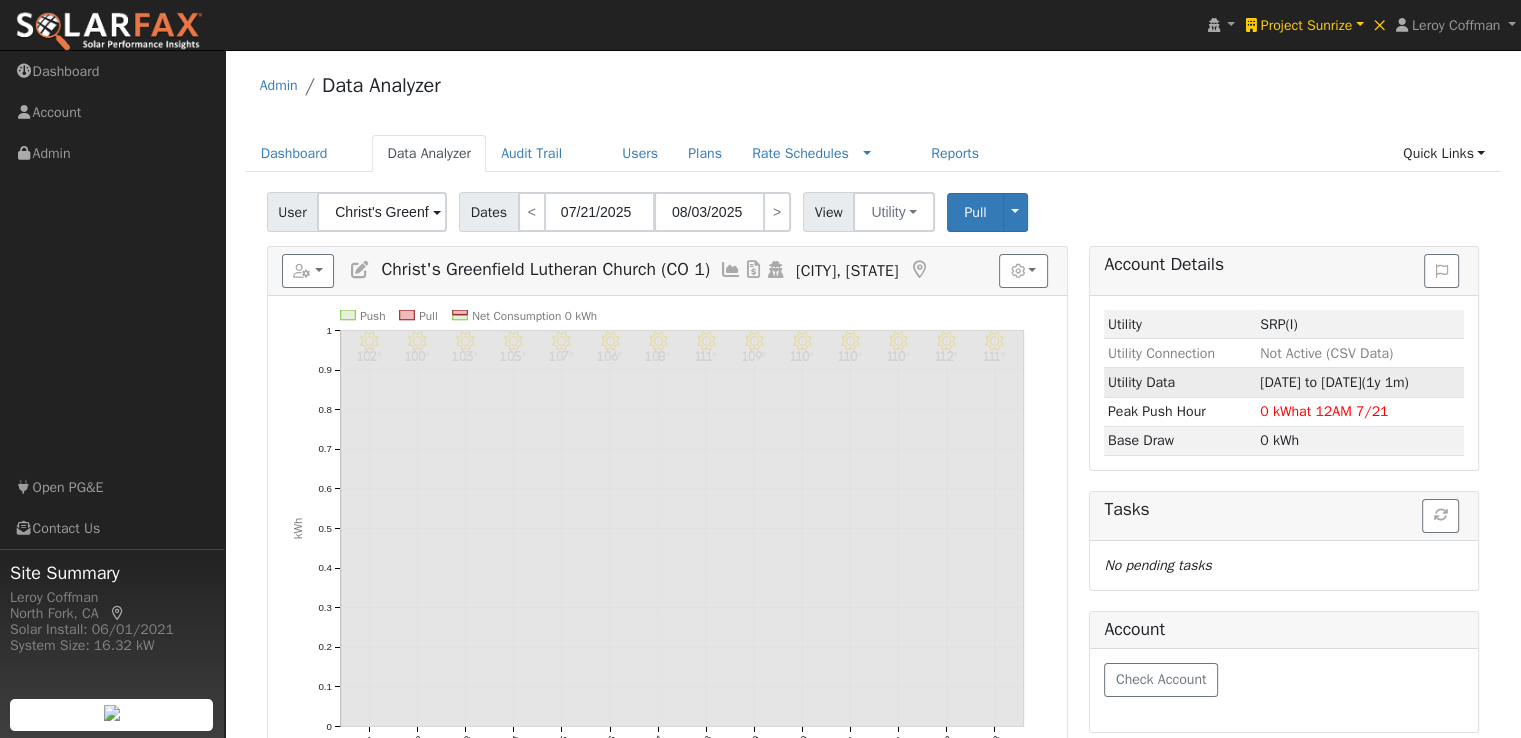 click on "[DATE] to [DATE]" at bounding box center (1311, 382) 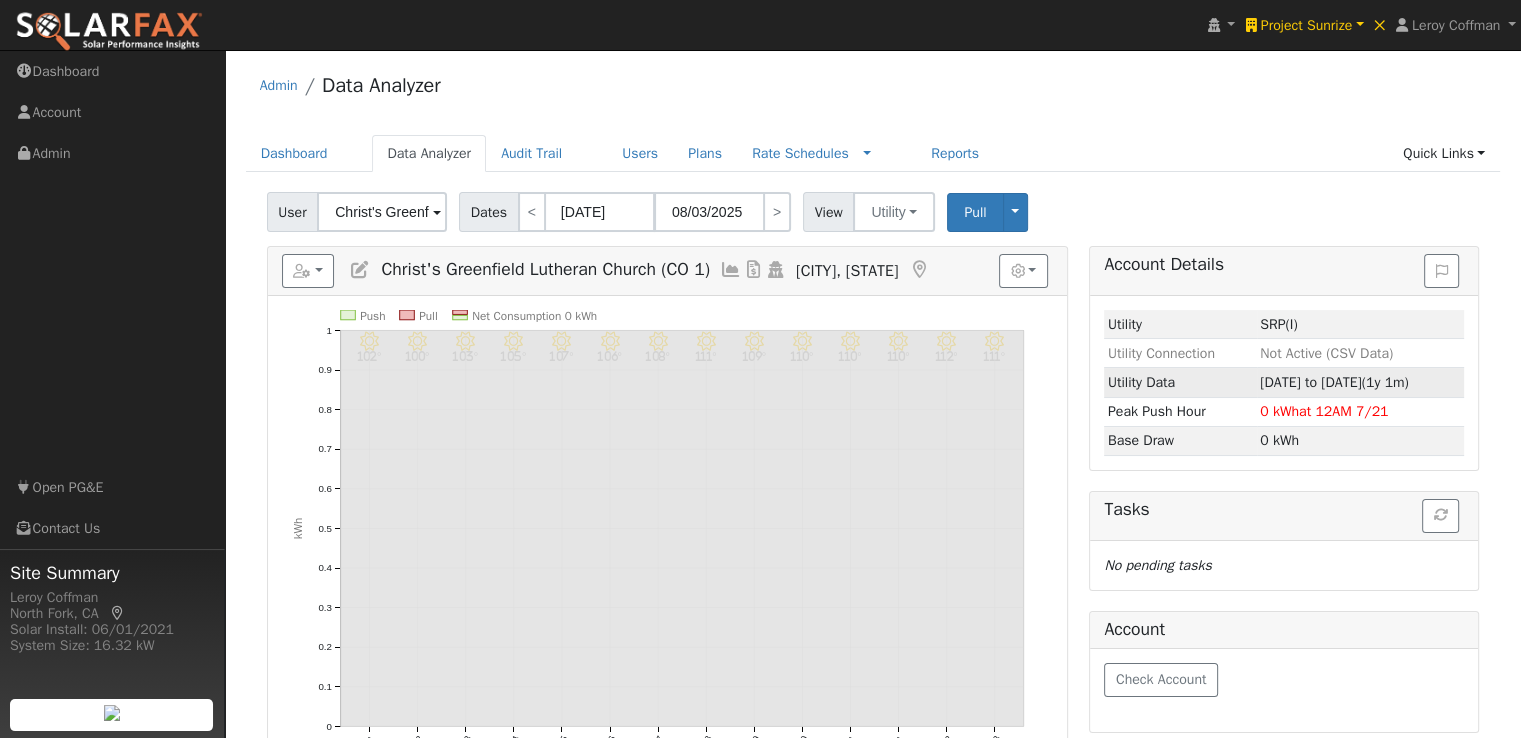 type on "[DATE]" 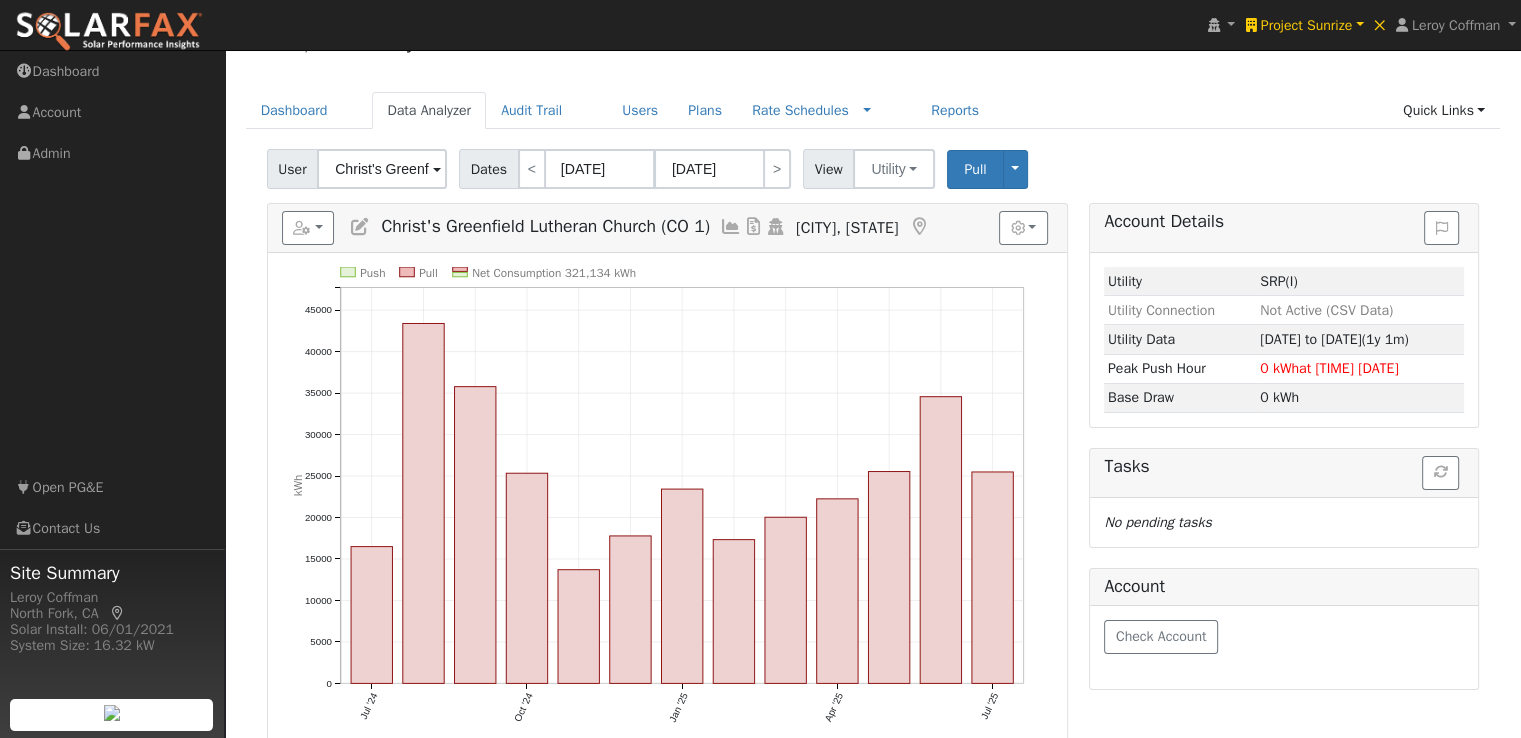 scroll, scrollTop: 200, scrollLeft: 0, axis: vertical 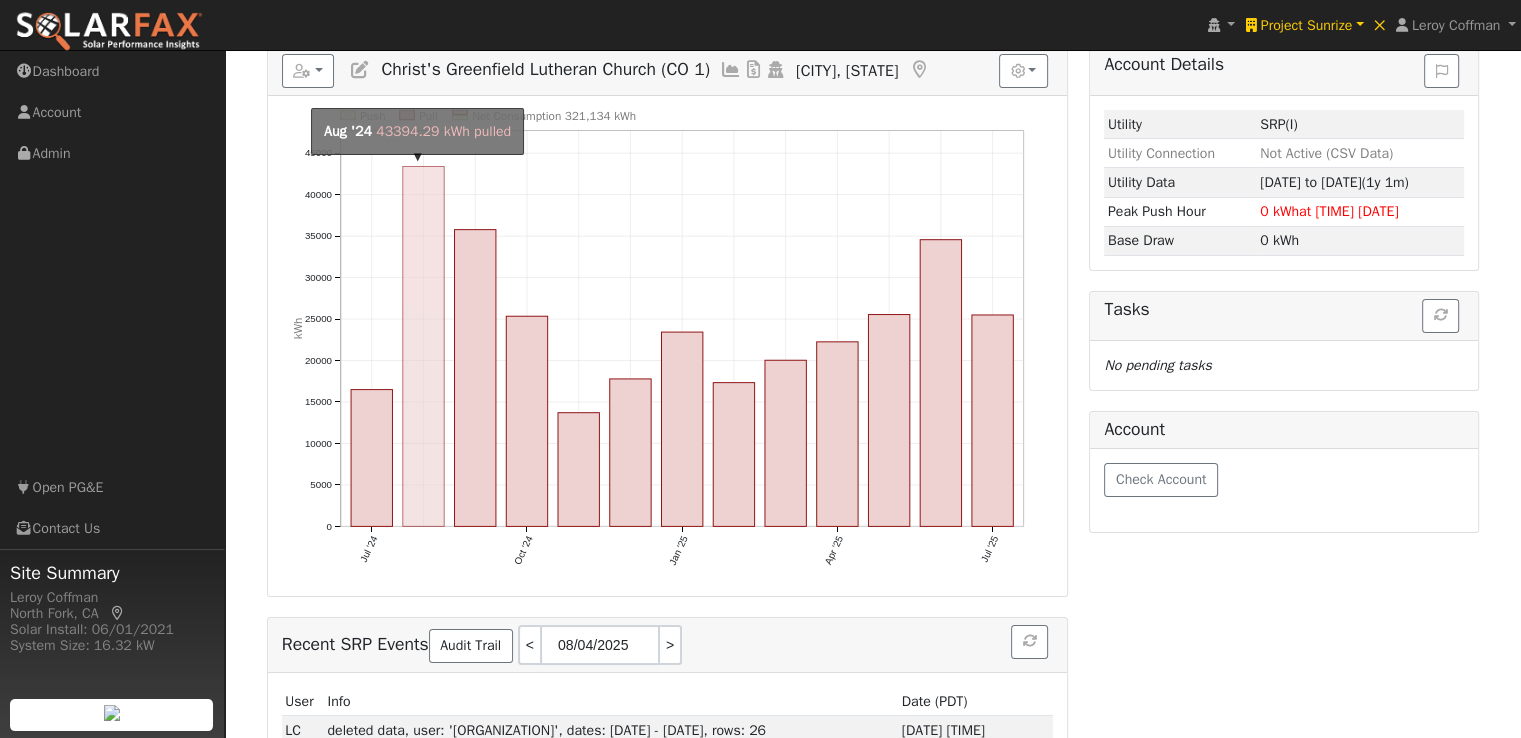 click on "onclick=""" 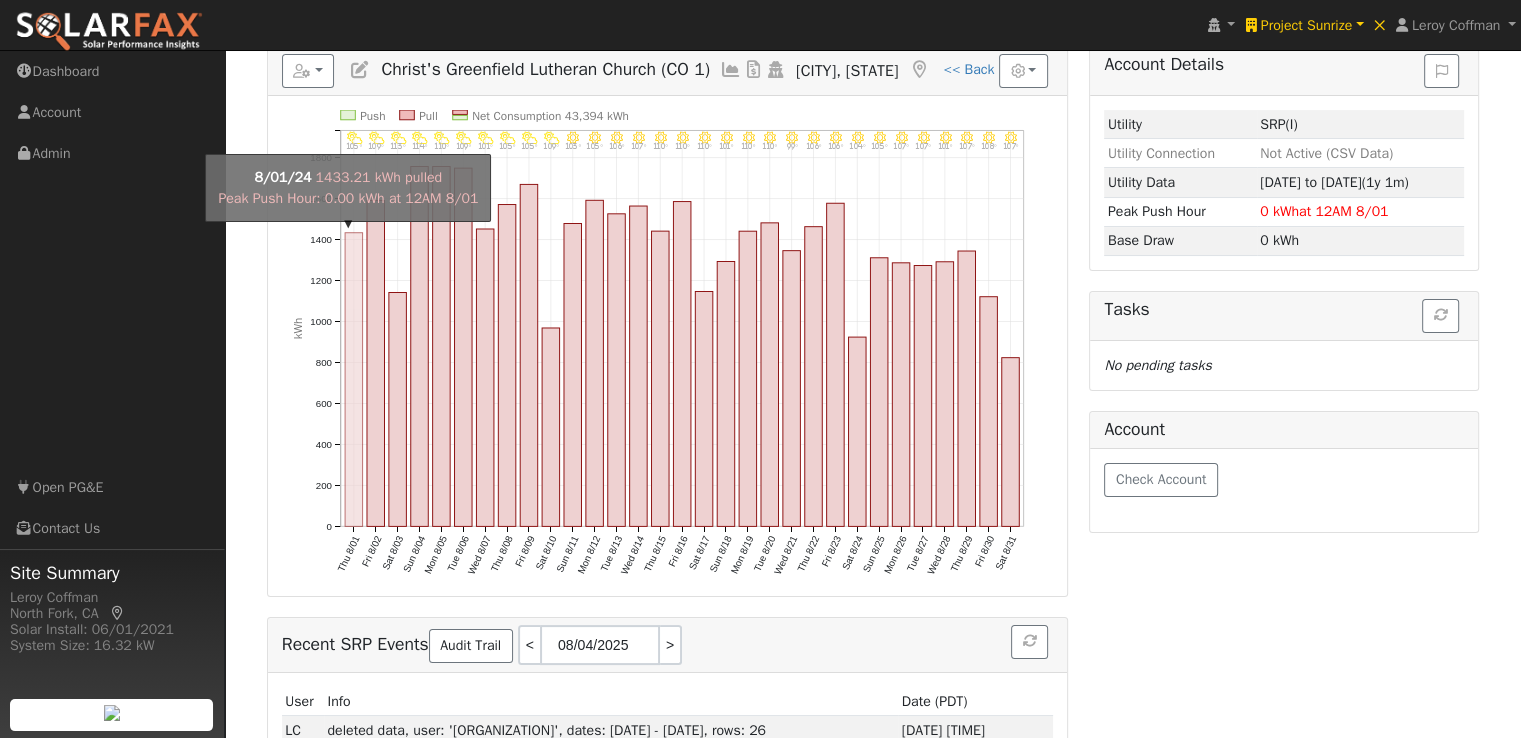 click on "onclick=""" 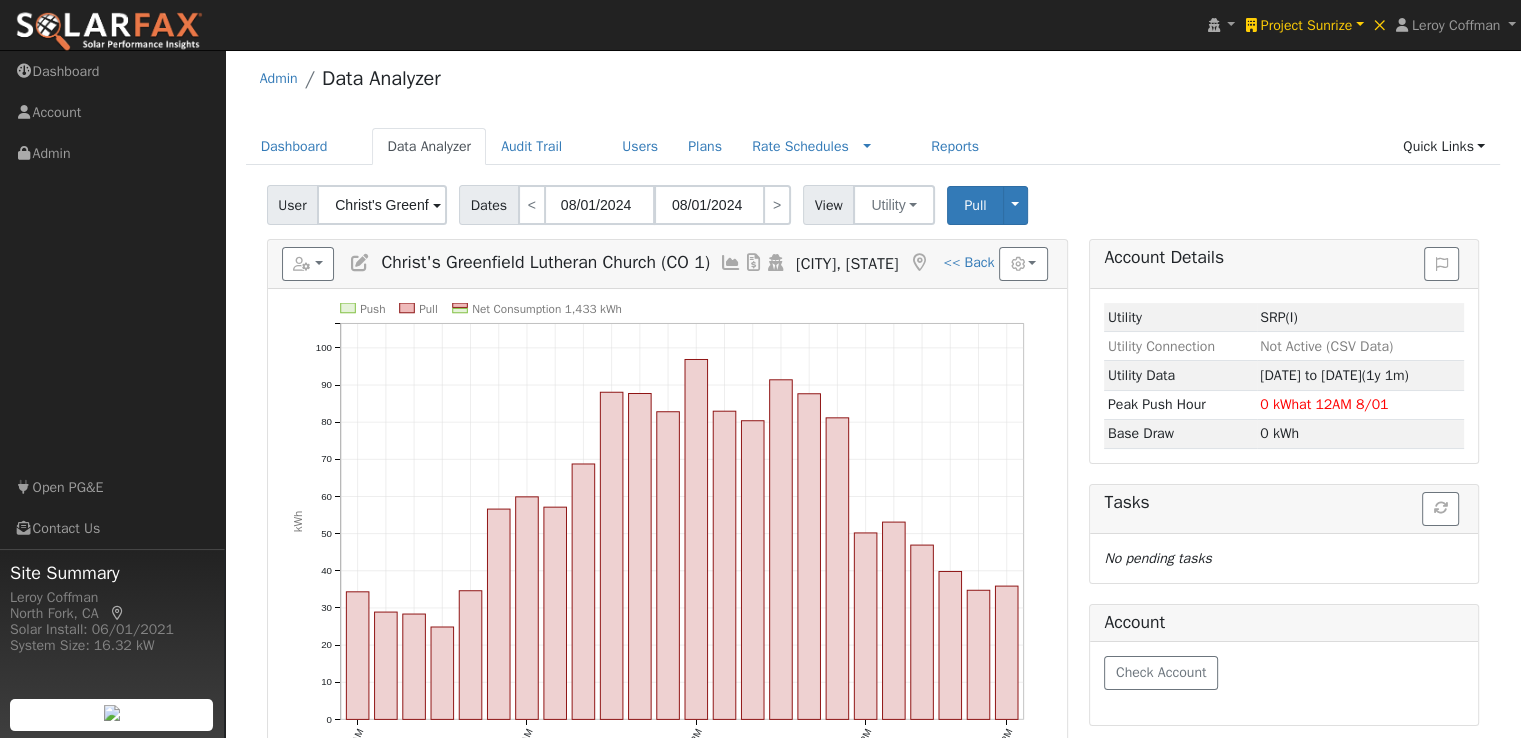scroll, scrollTop: 0, scrollLeft: 0, axis: both 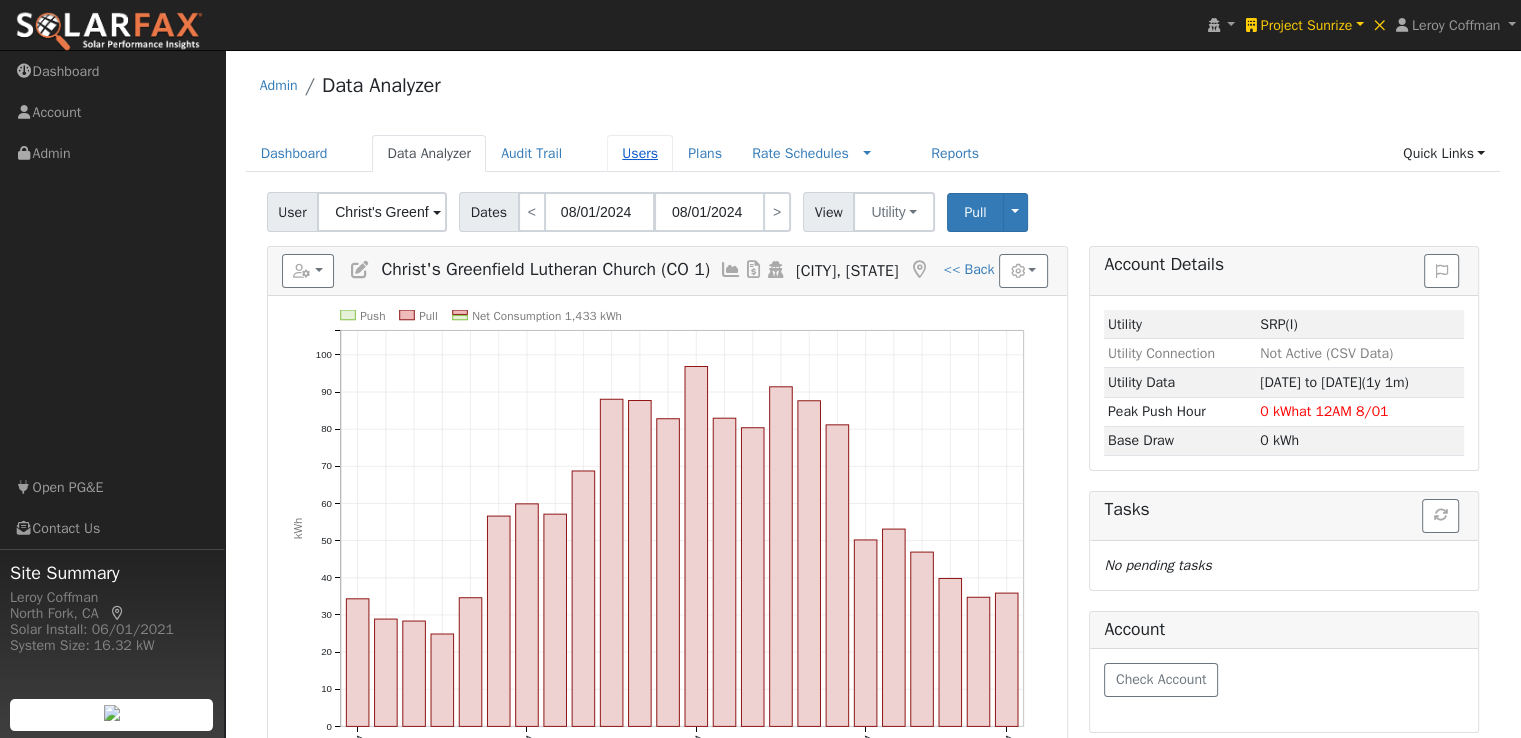 click on "Users" at bounding box center [640, 153] 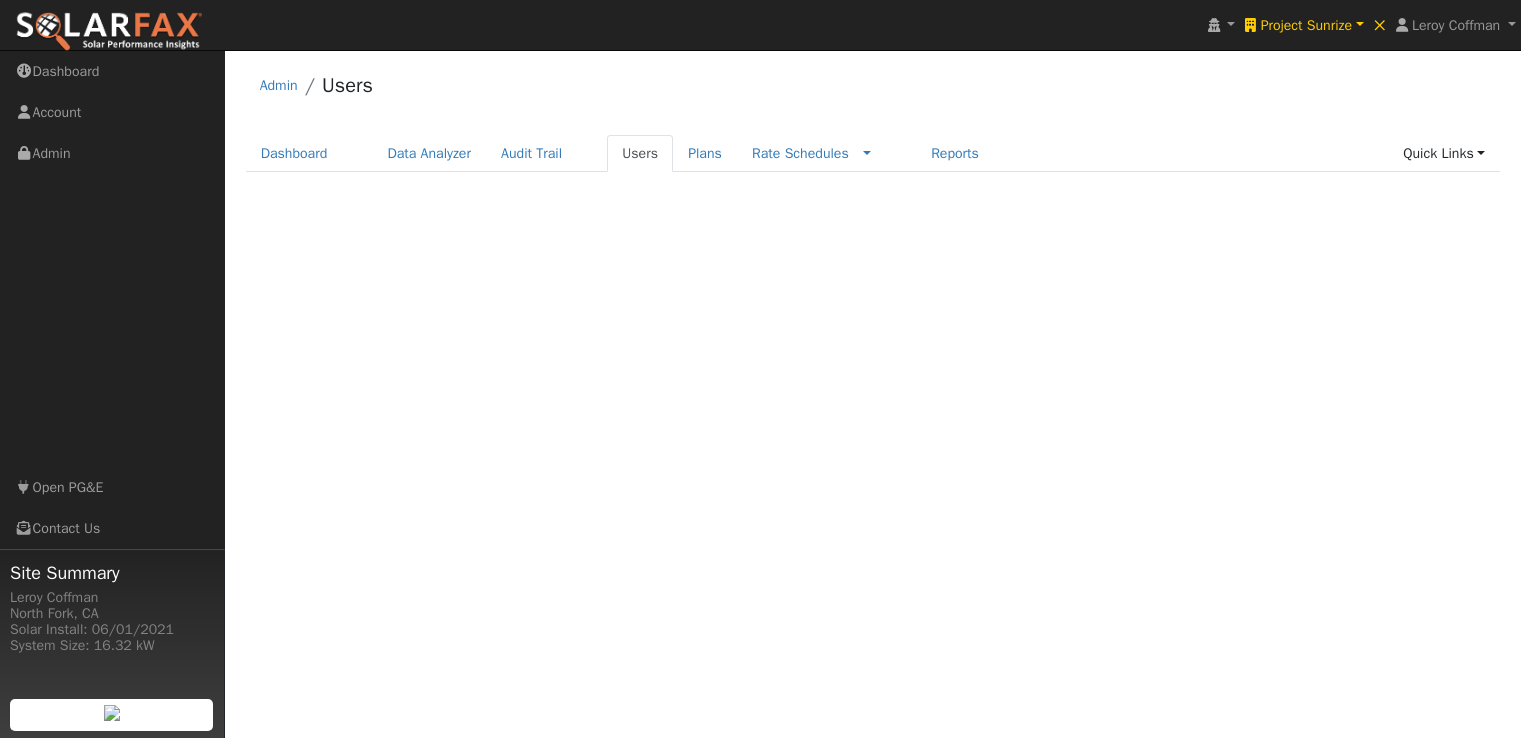 scroll, scrollTop: 0, scrollLeft: 0, axis: both 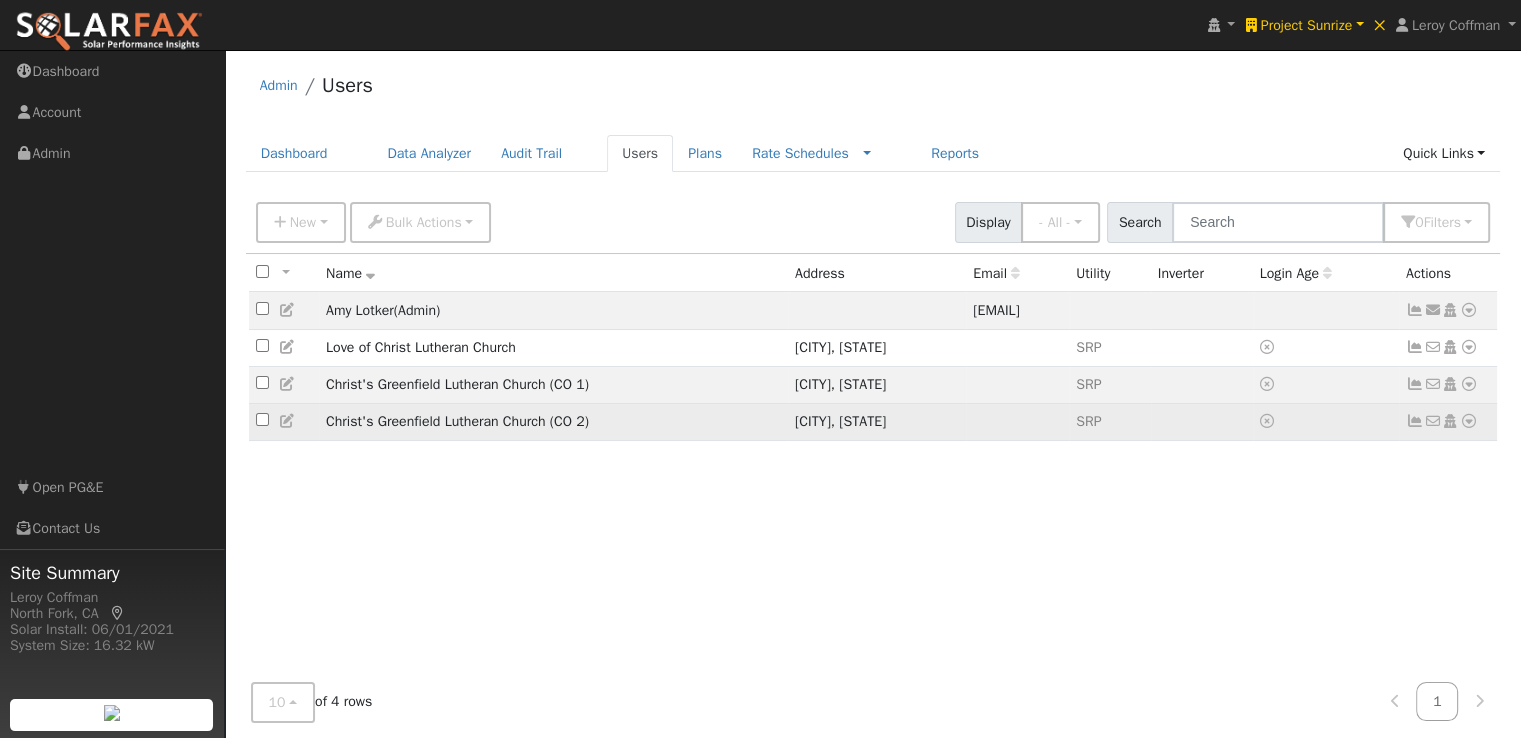 click at bounding box center (1469, 421) 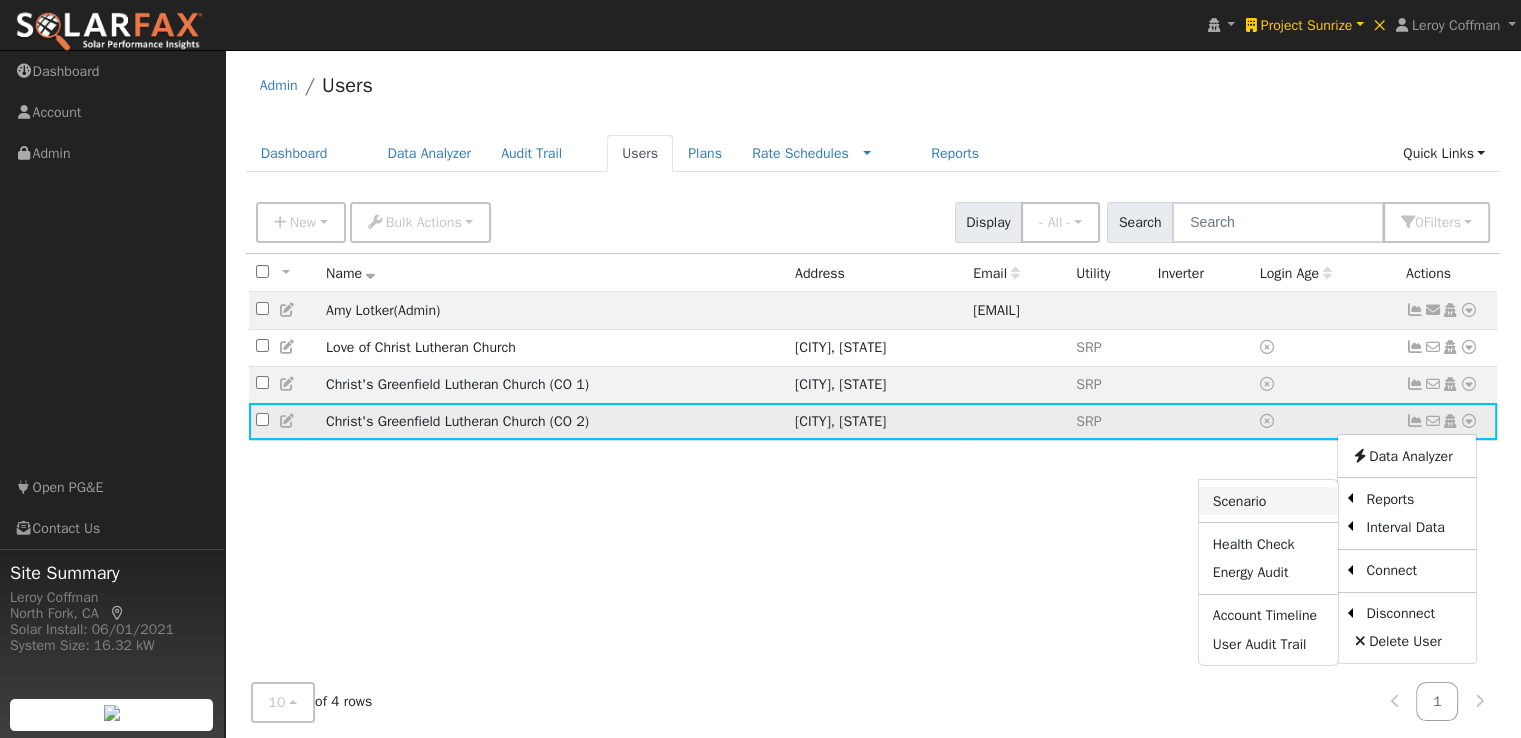 click on "Scenario" at bounding box center (1268, 501) 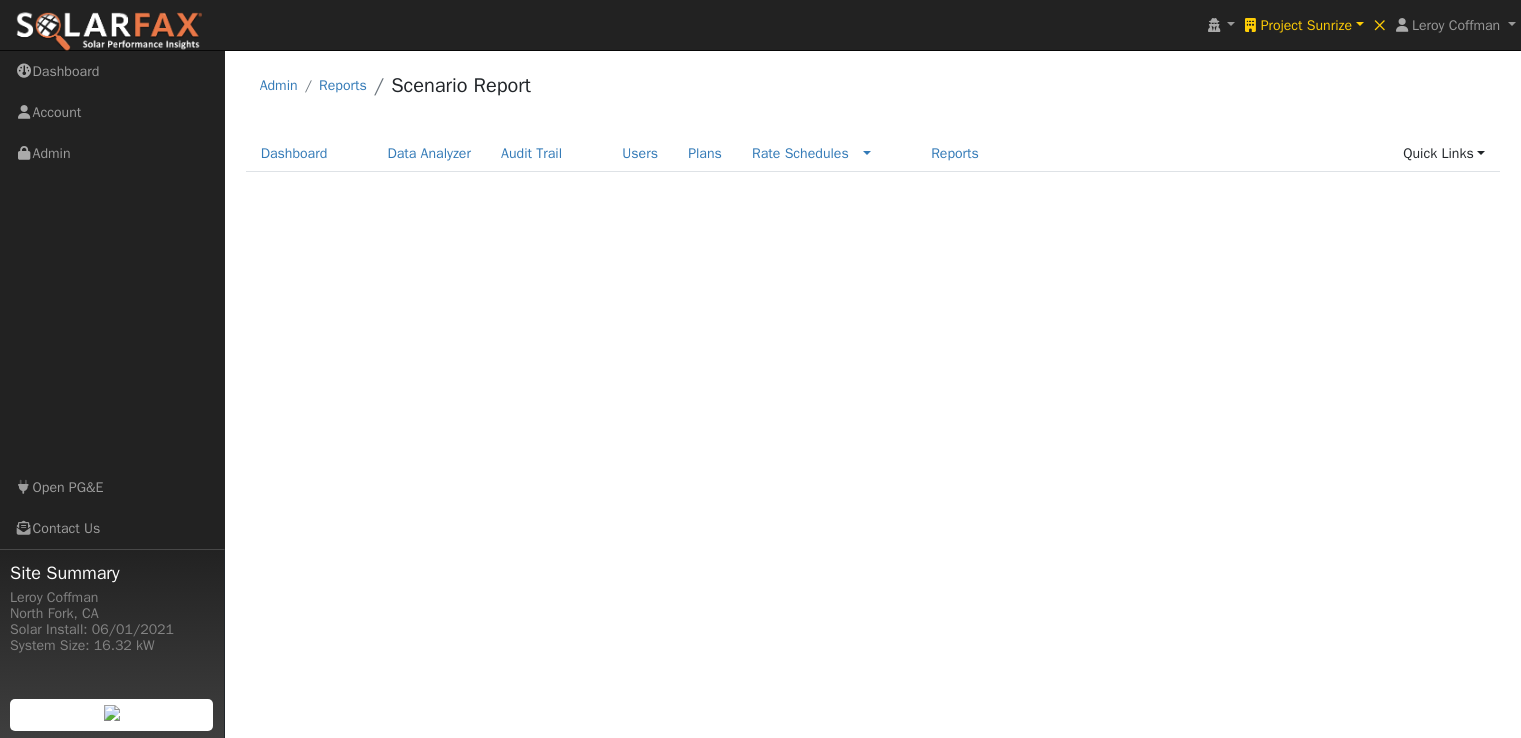 scroll, scrollTop: 0, scrollLeft: 0, axis: both 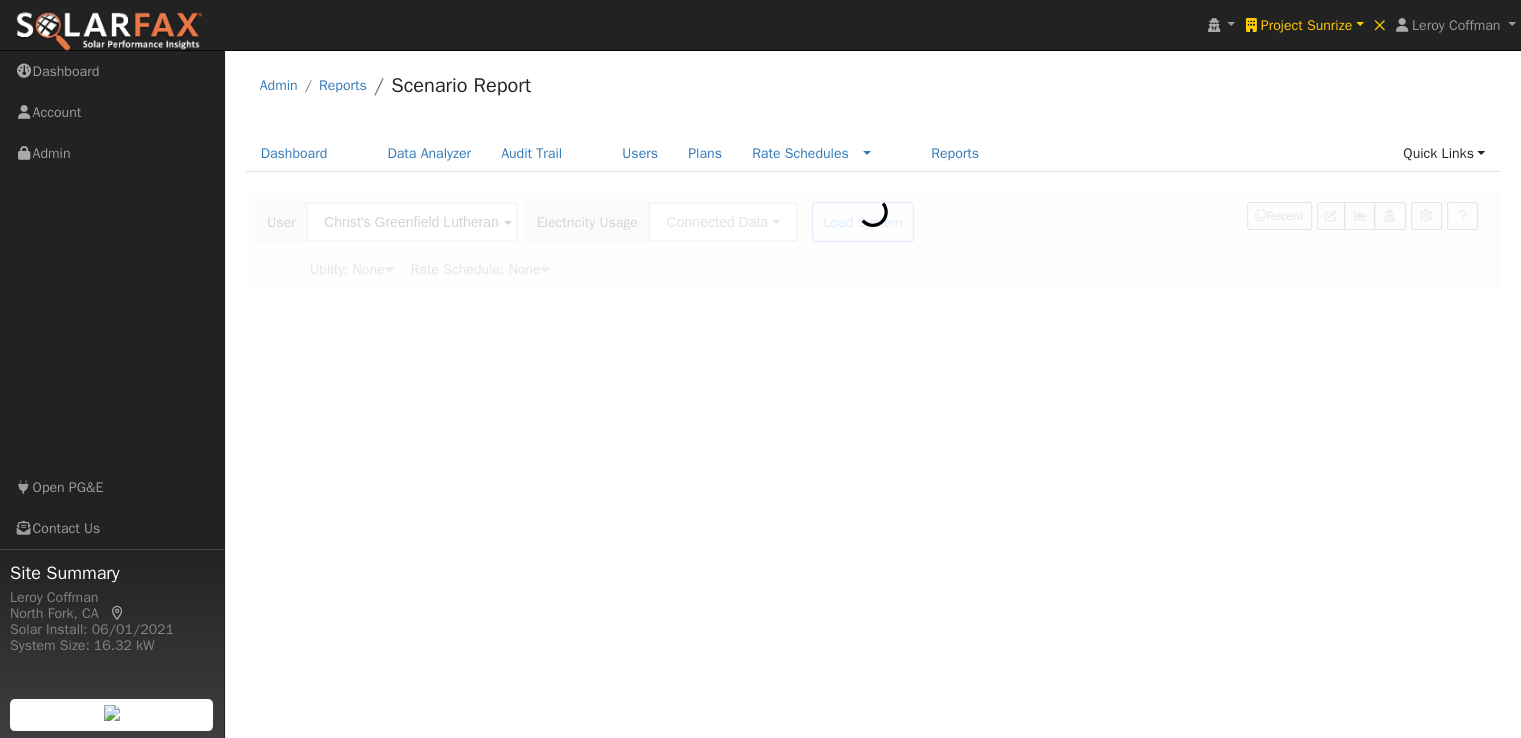 type on "Salt River Project" 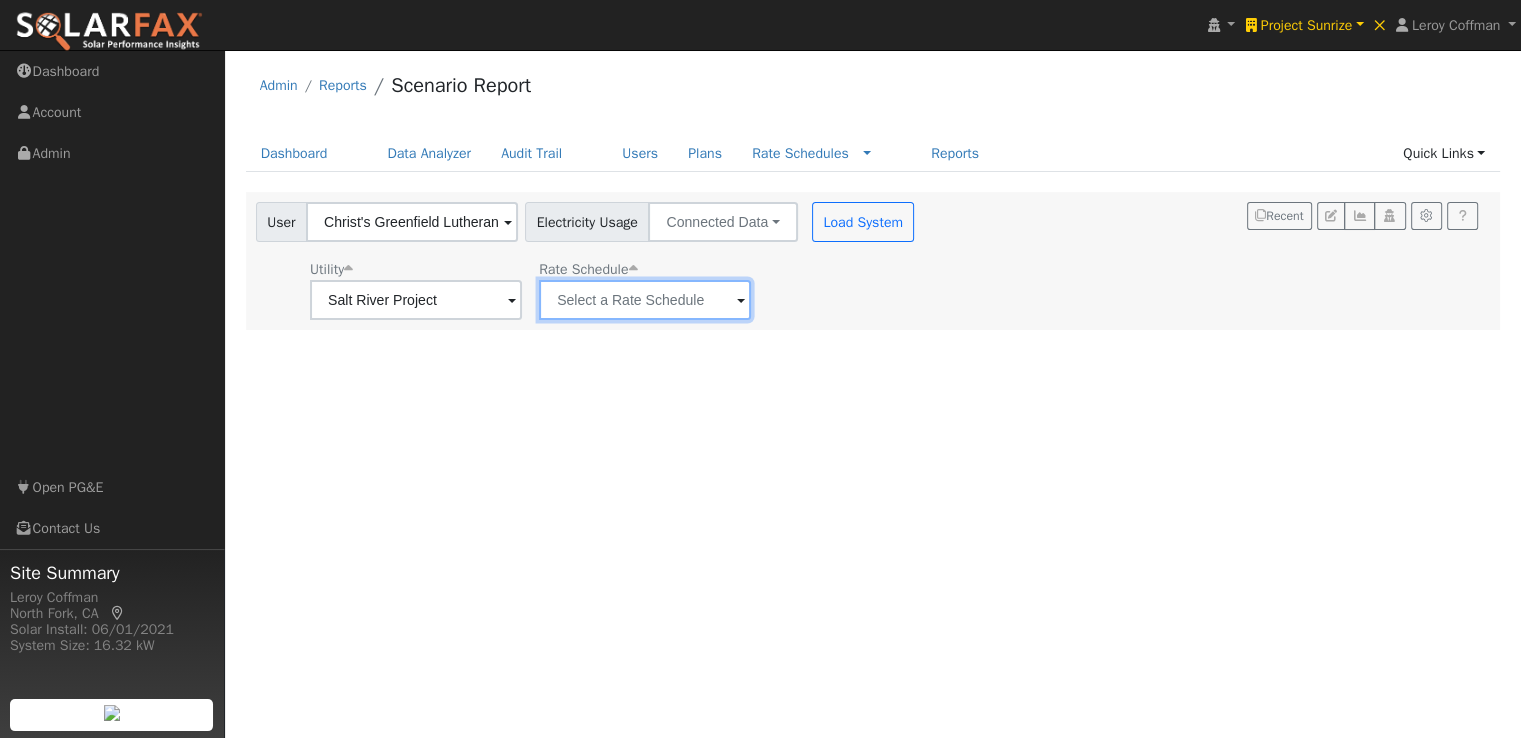 click at bounding box center [416, 300] 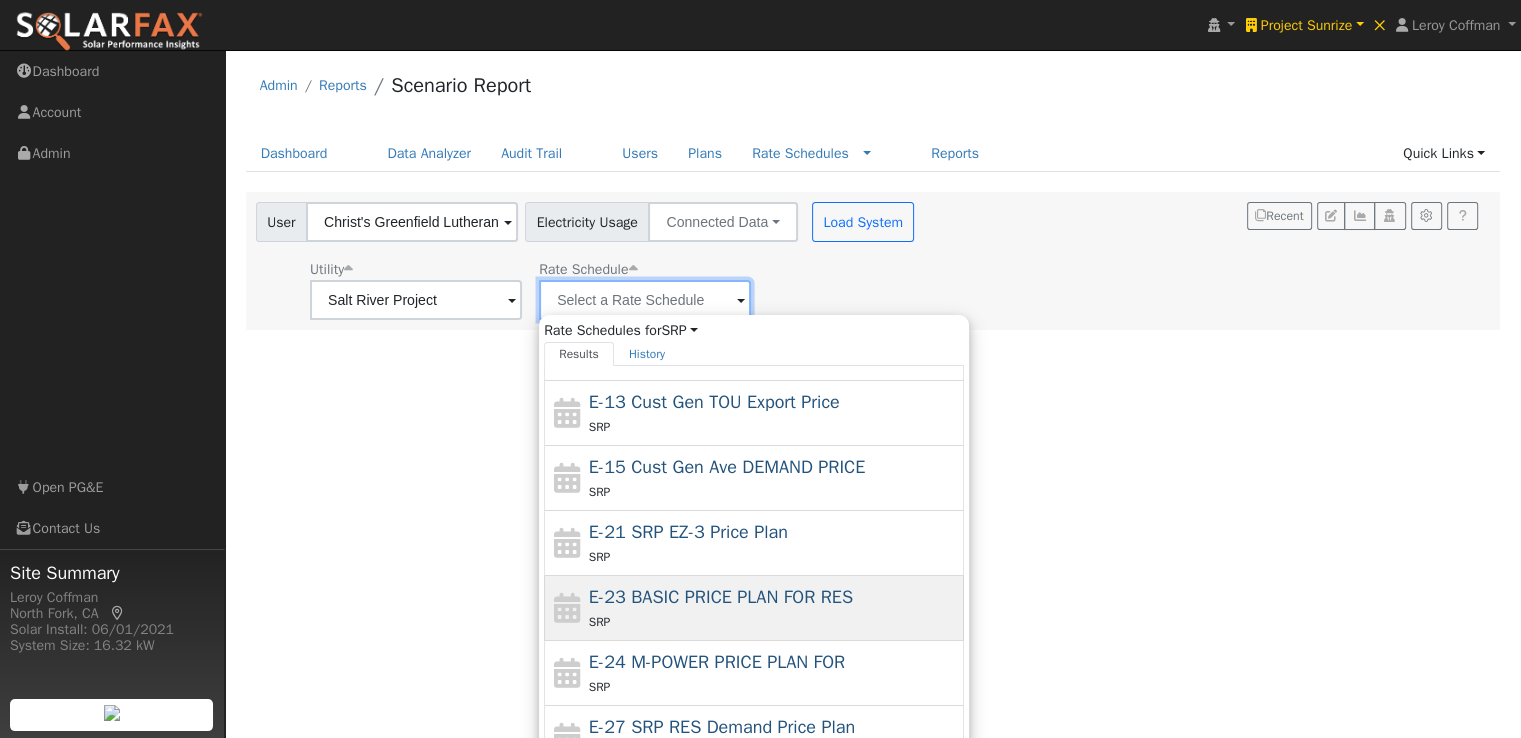 scroll, scrollTop: 152, scrollLeft: 0, axis: vertical 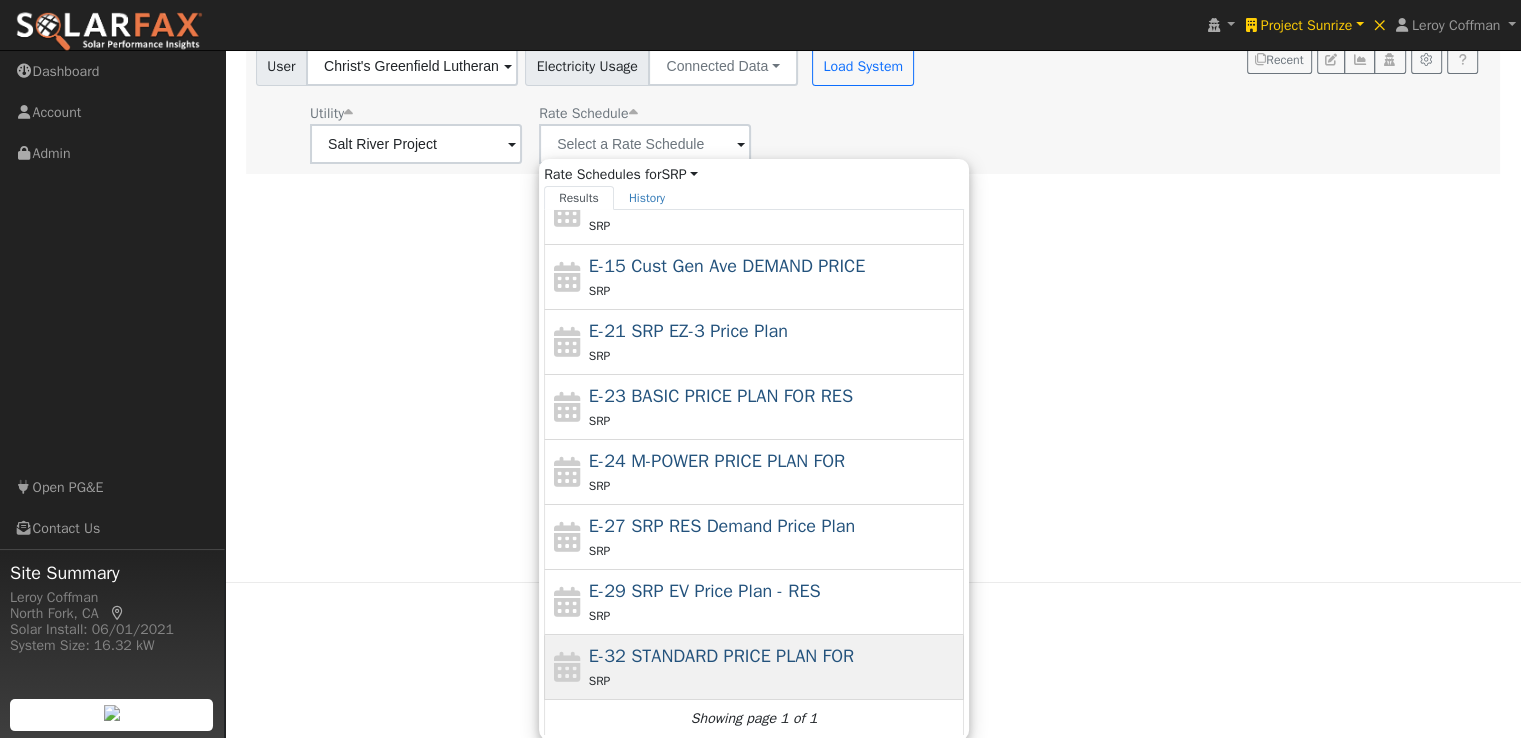 drag, startPoint x: 668, startPoint y: 644, endPoint x: 736, endPoint y: 330, distance: 321.2787 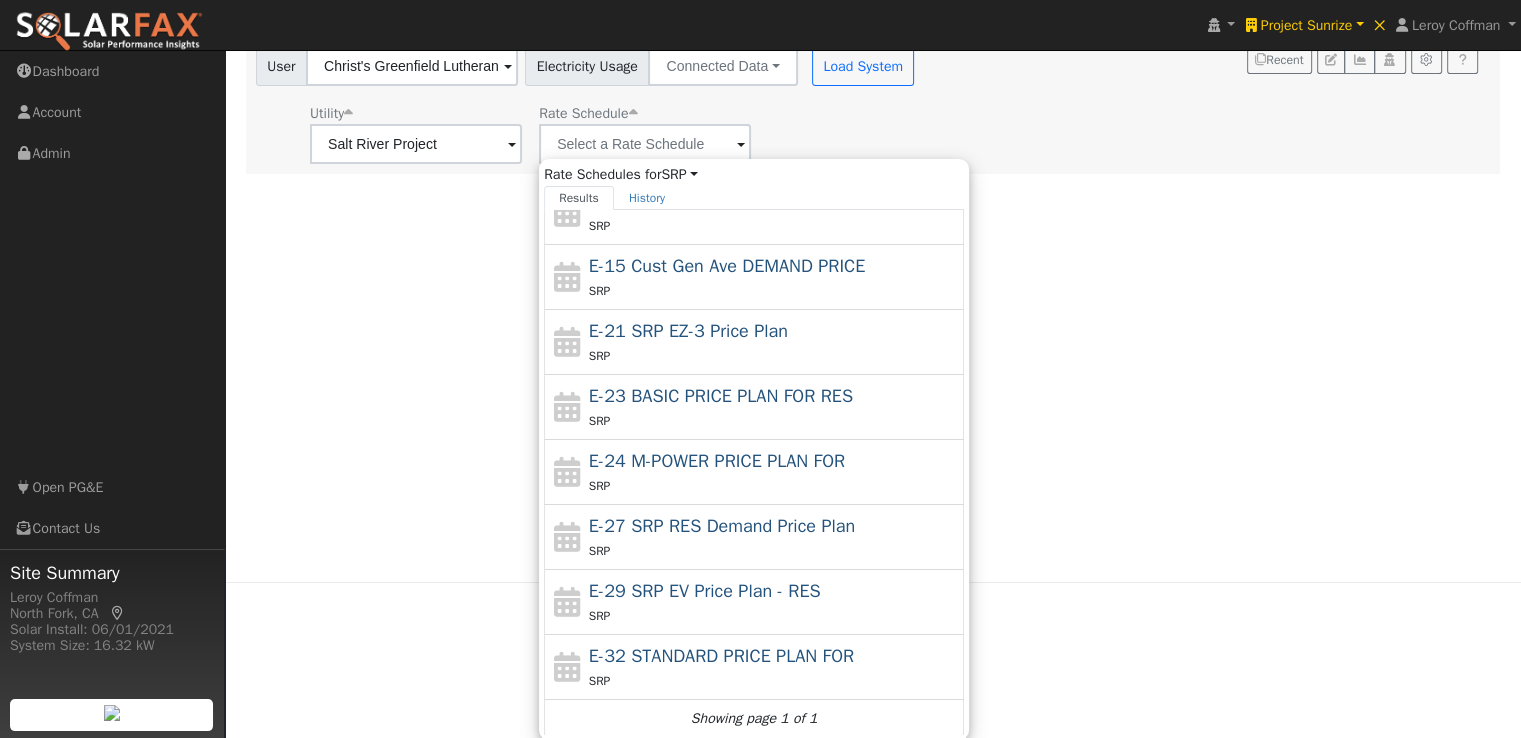 click on "E-32 STANDARD PRICE PLAN FOR" at bounding box center (721, 656) 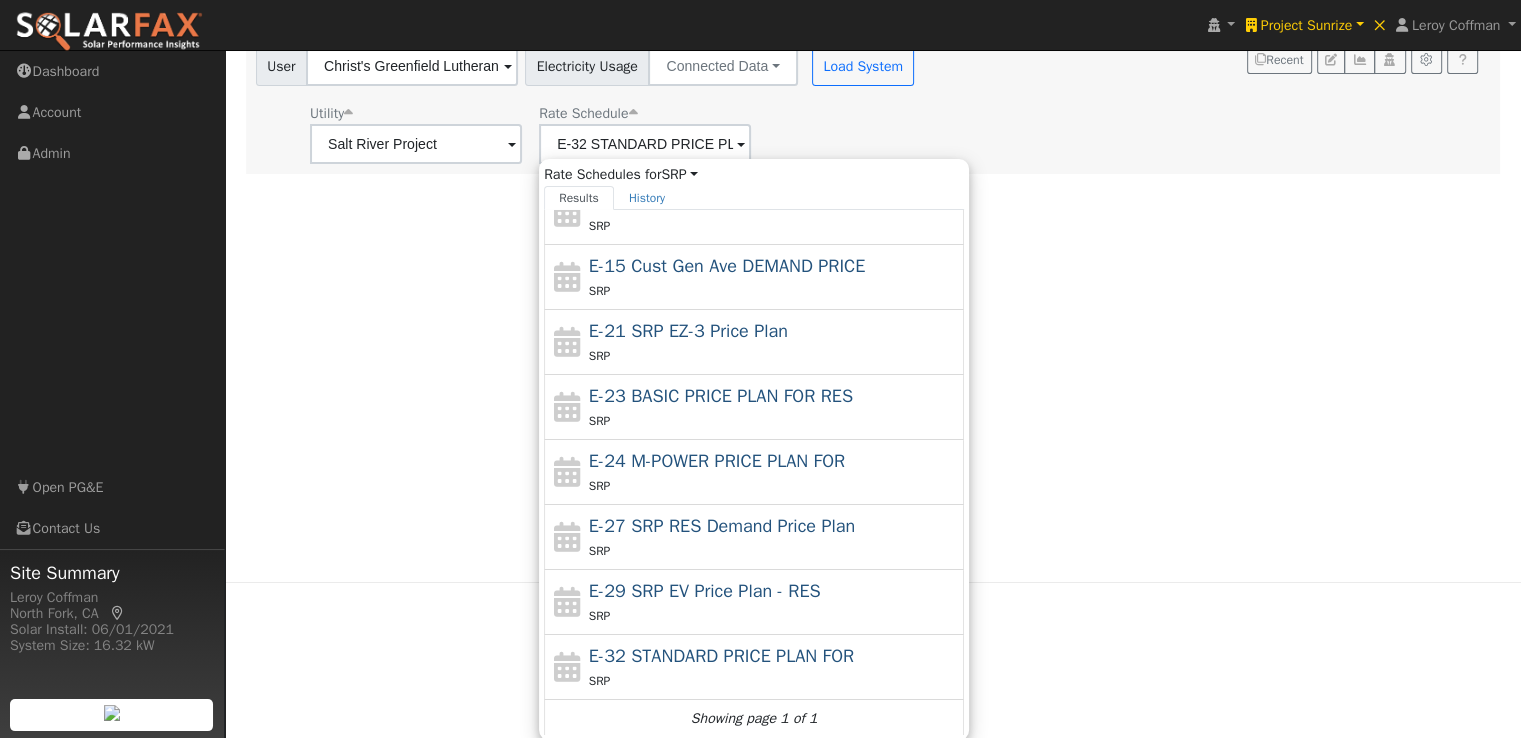 scroll, scrollTop: 0, scrollLeft: 0, axis: both 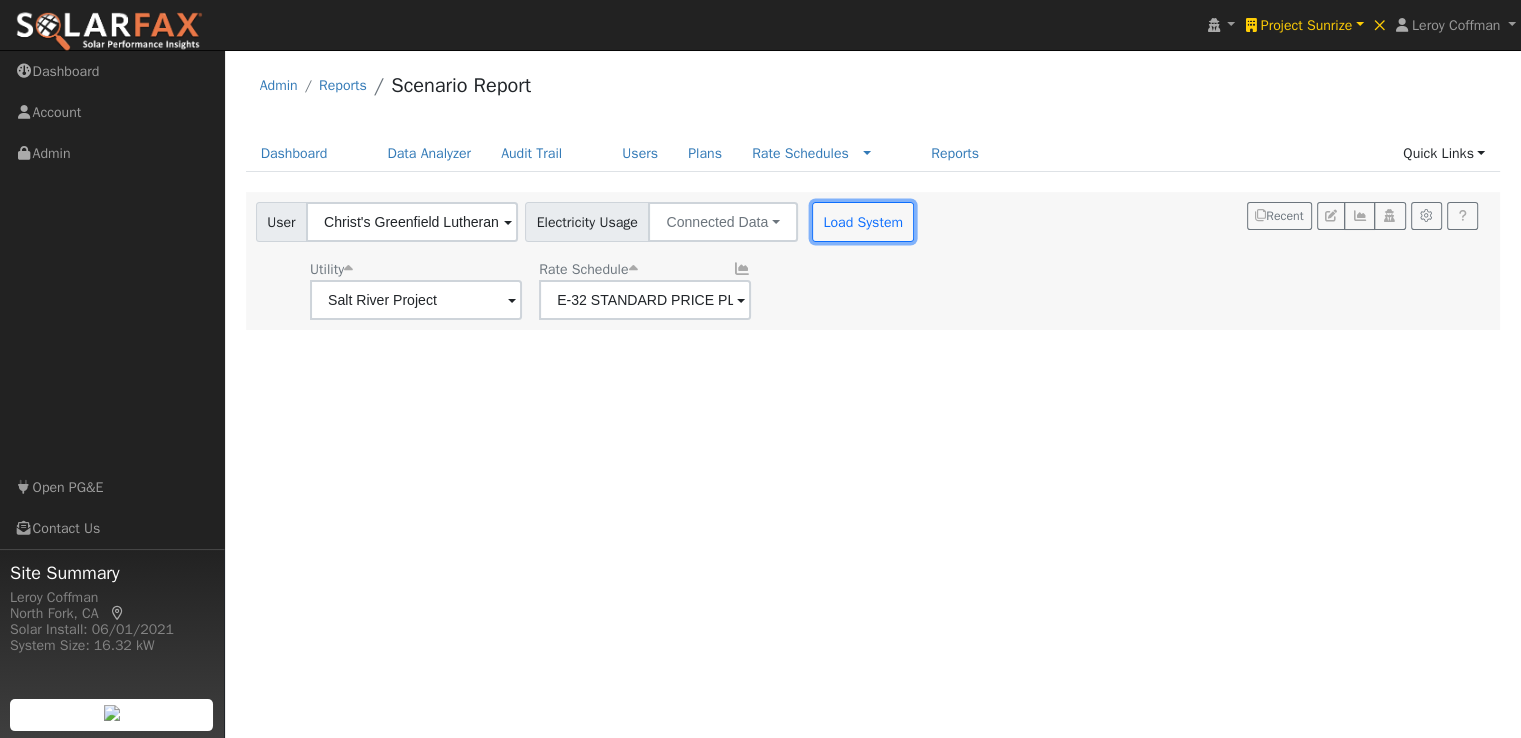 drag, startPoint x: 866, startPoint y: 225, endPoint x: 1158, endPoint y: 204, distance: 292.75415 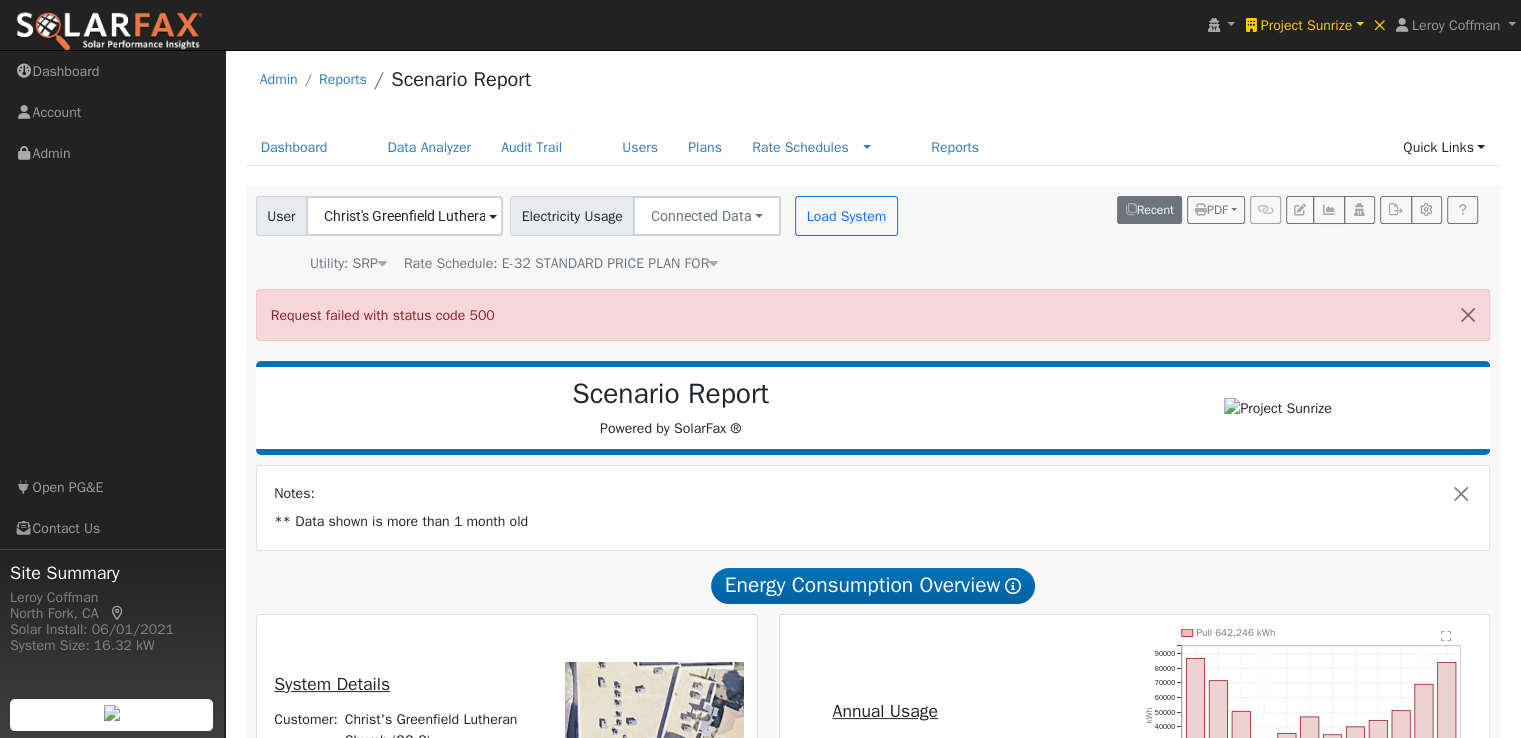 scroll, scrollTop: 0, scrollLeft: 0, axis: both 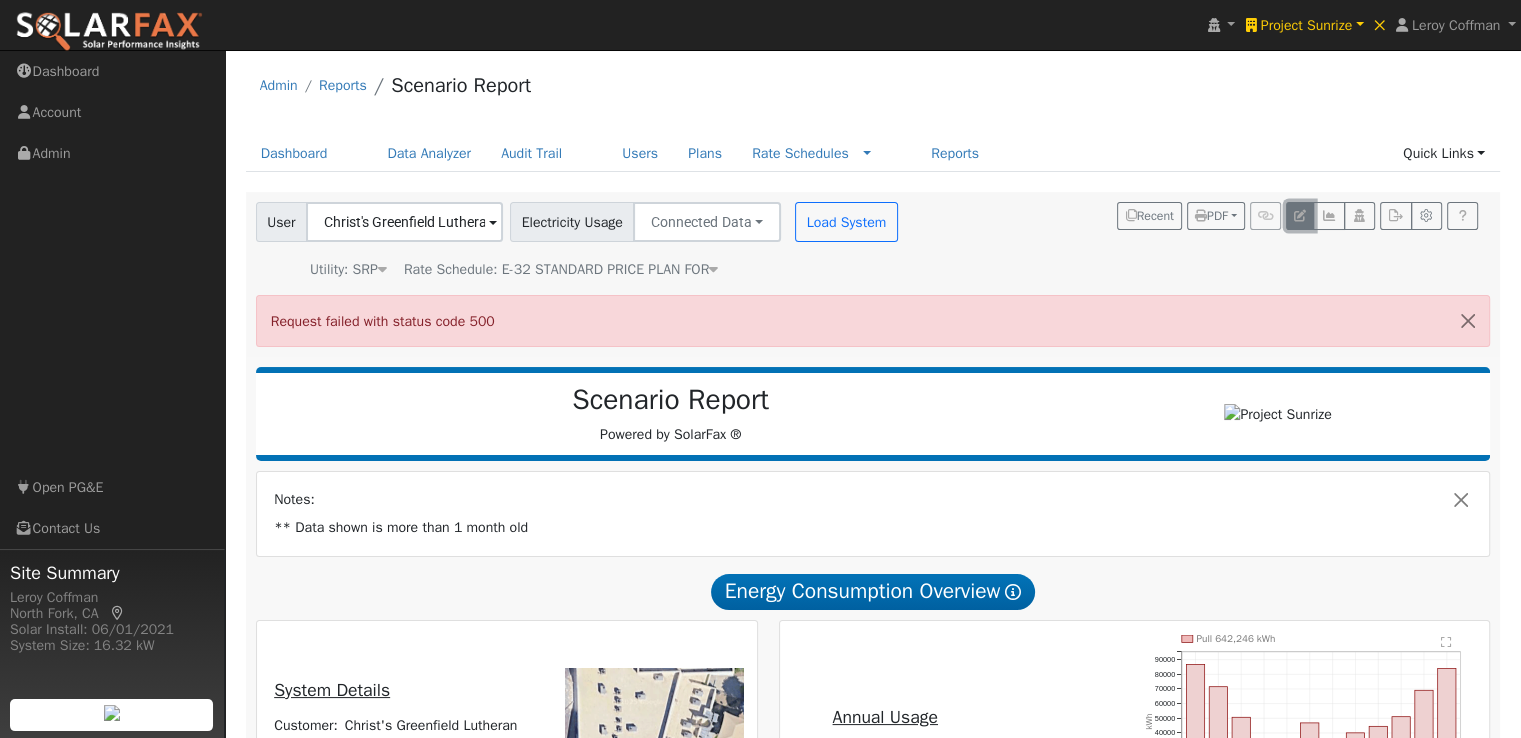 click at bounding box center [1300, 216] 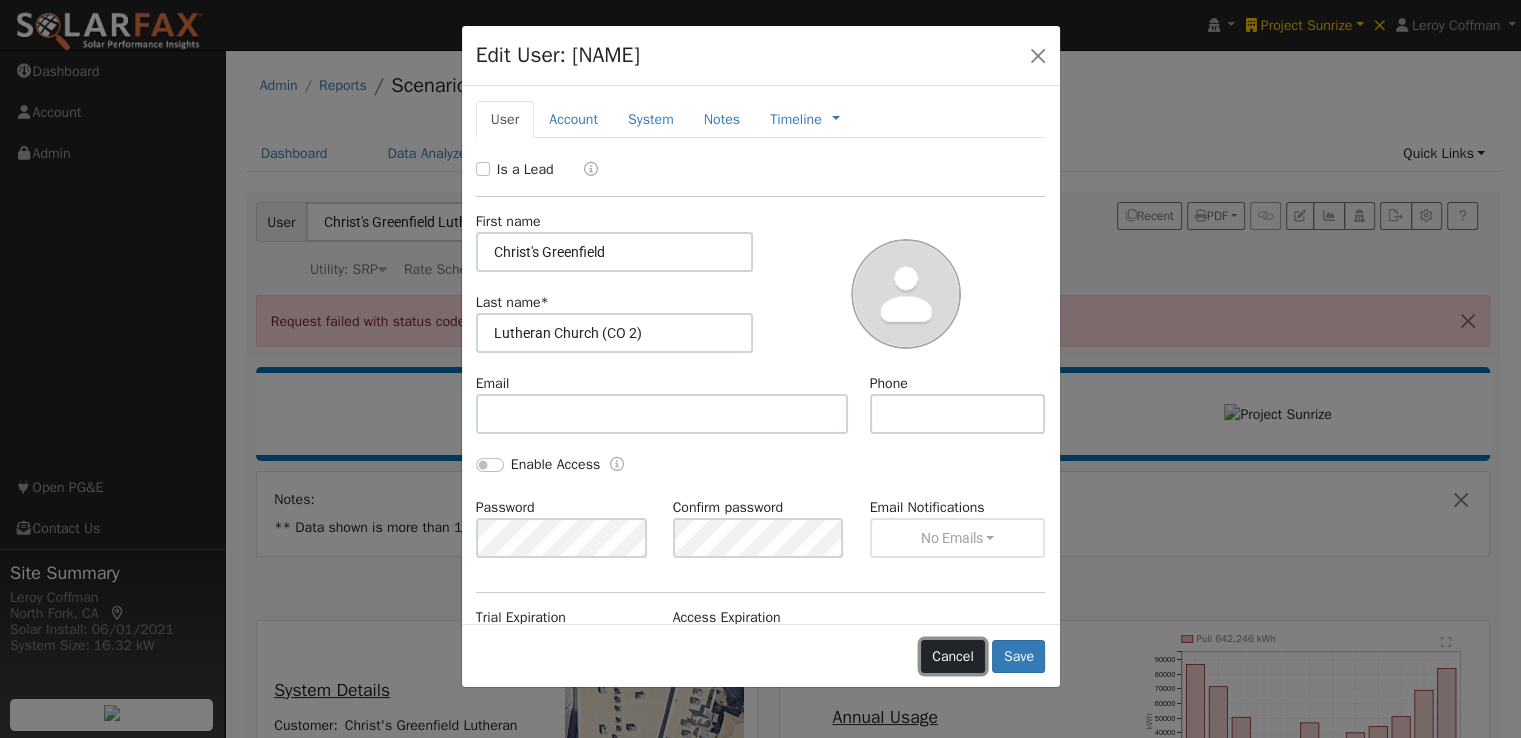 drag, startPoint x: 969, startPoint y: 648, endPoint x: 938, endPoint y: 333, distance: 316.52173 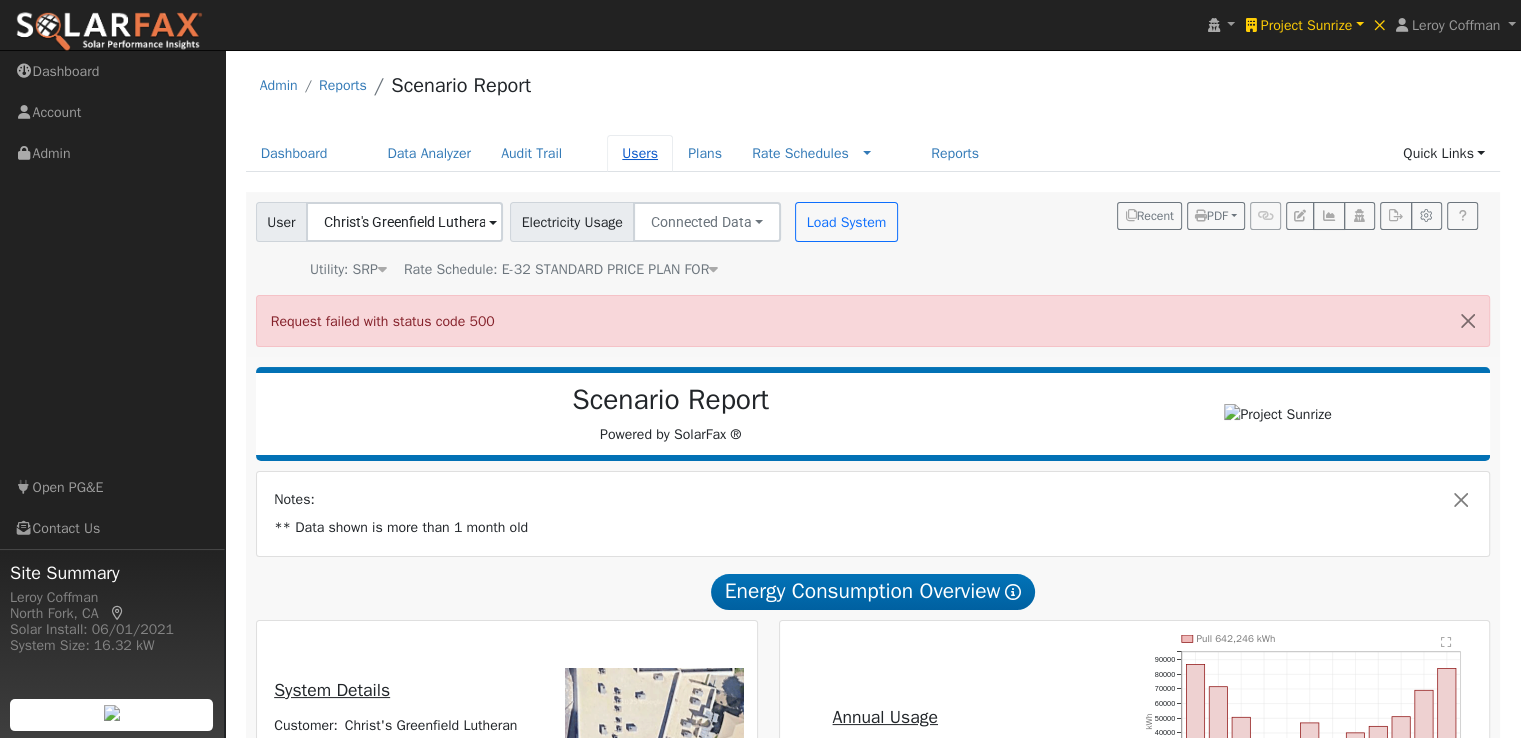 click on "Users" at bounding box center [640, 153] 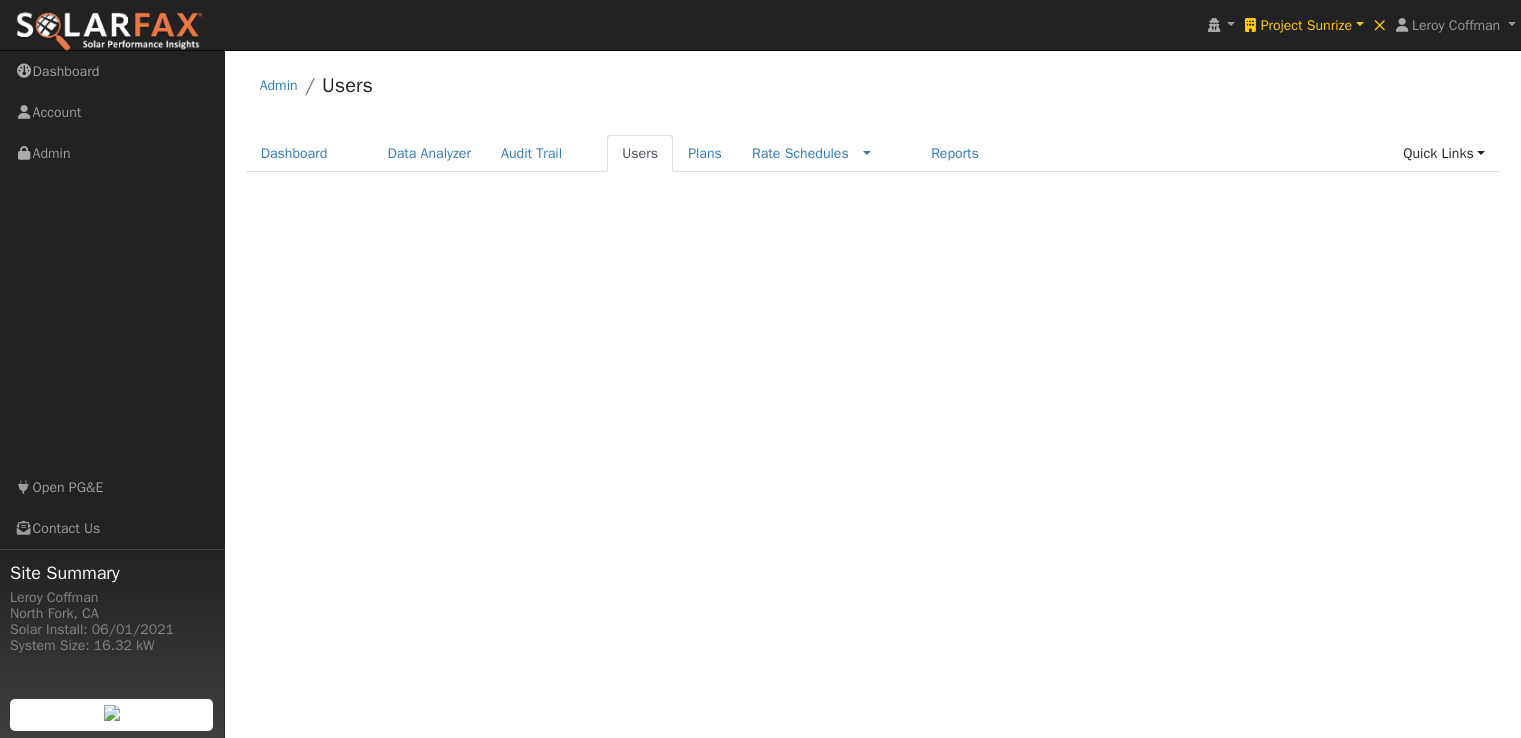 scroll, scrollTop: 0, scrollLeft: 0, axis: both 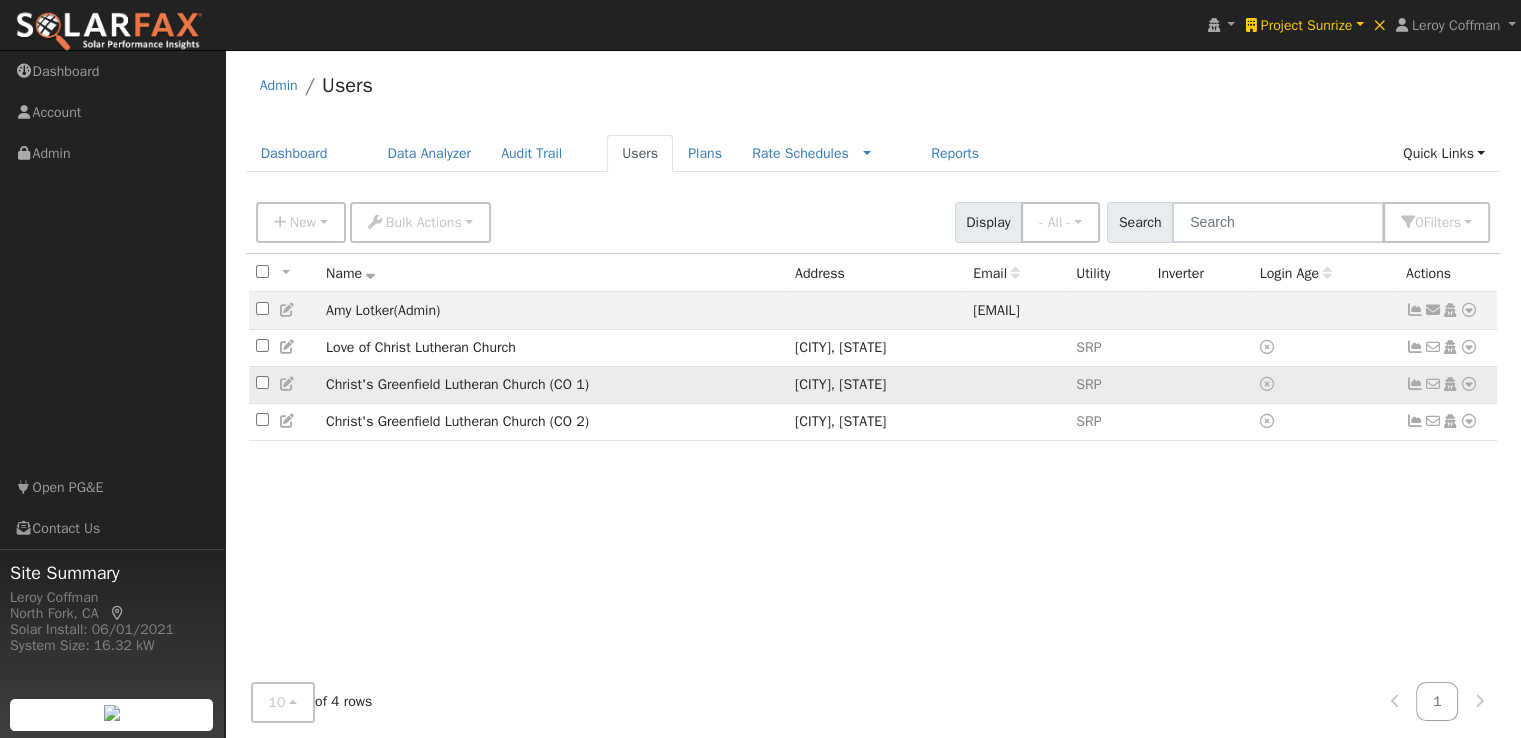 click at bounding box center [288, 384] 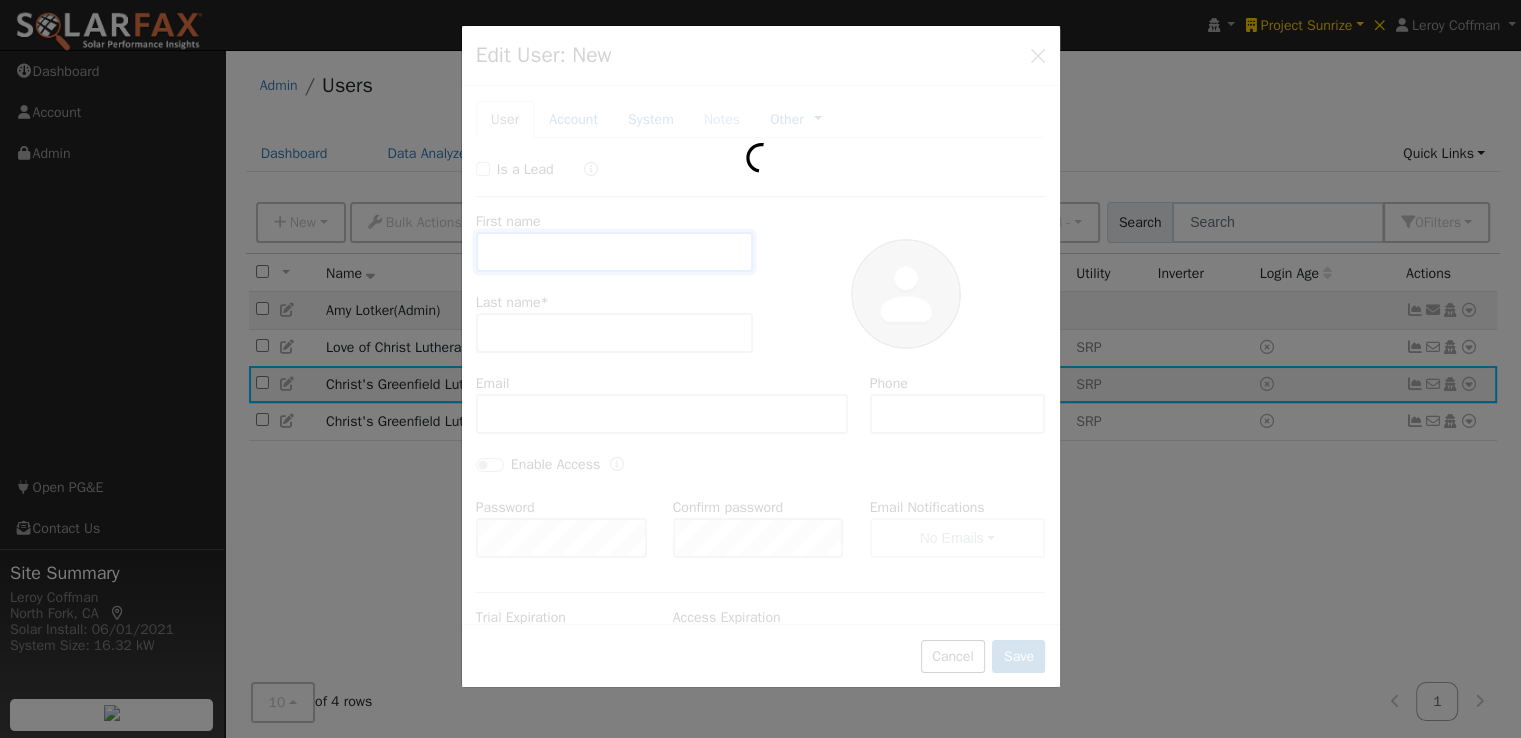type on "Christ's Greenfield" 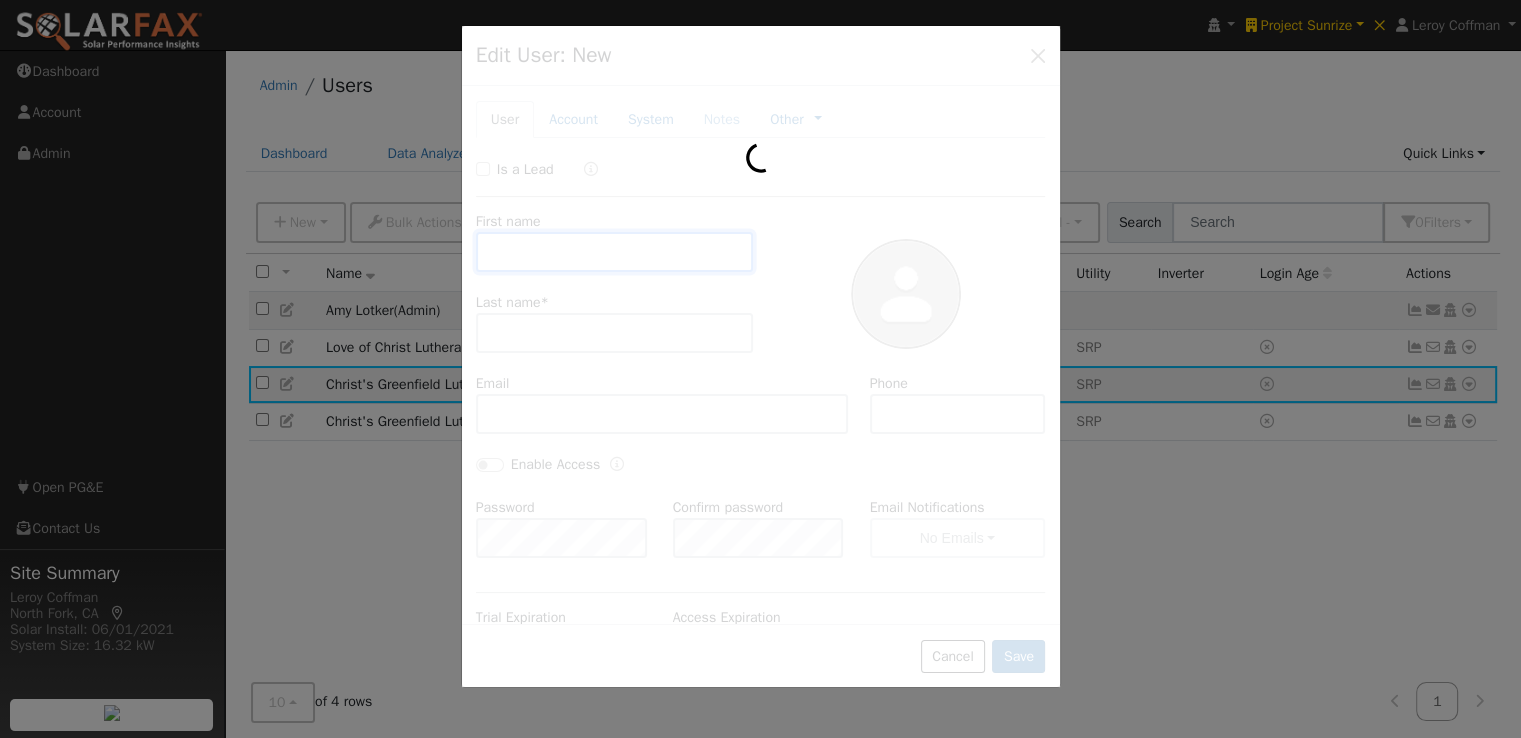 type on "Lutheran Church (CO 1)" 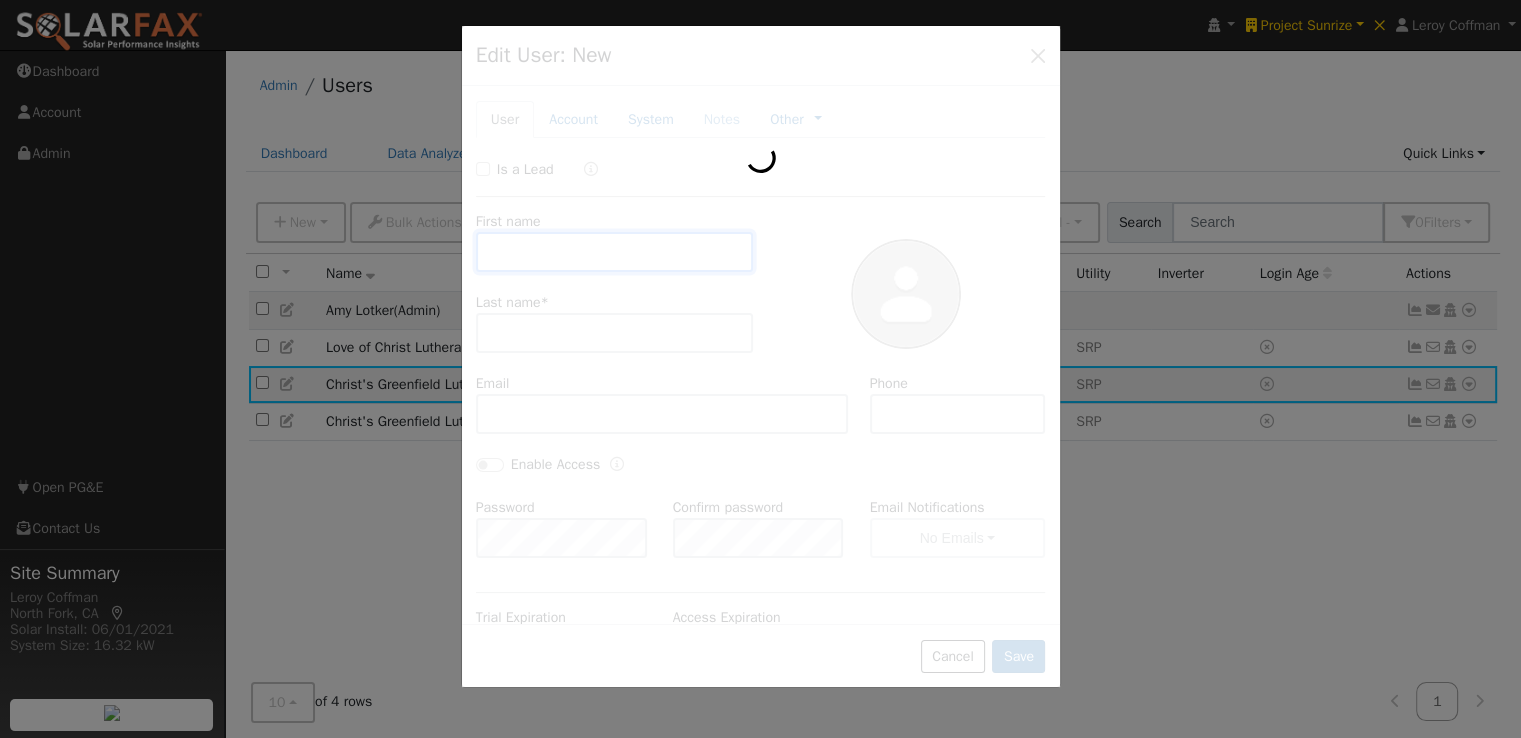 type on "E-32 STANDARD PRICE PLAN FOR" 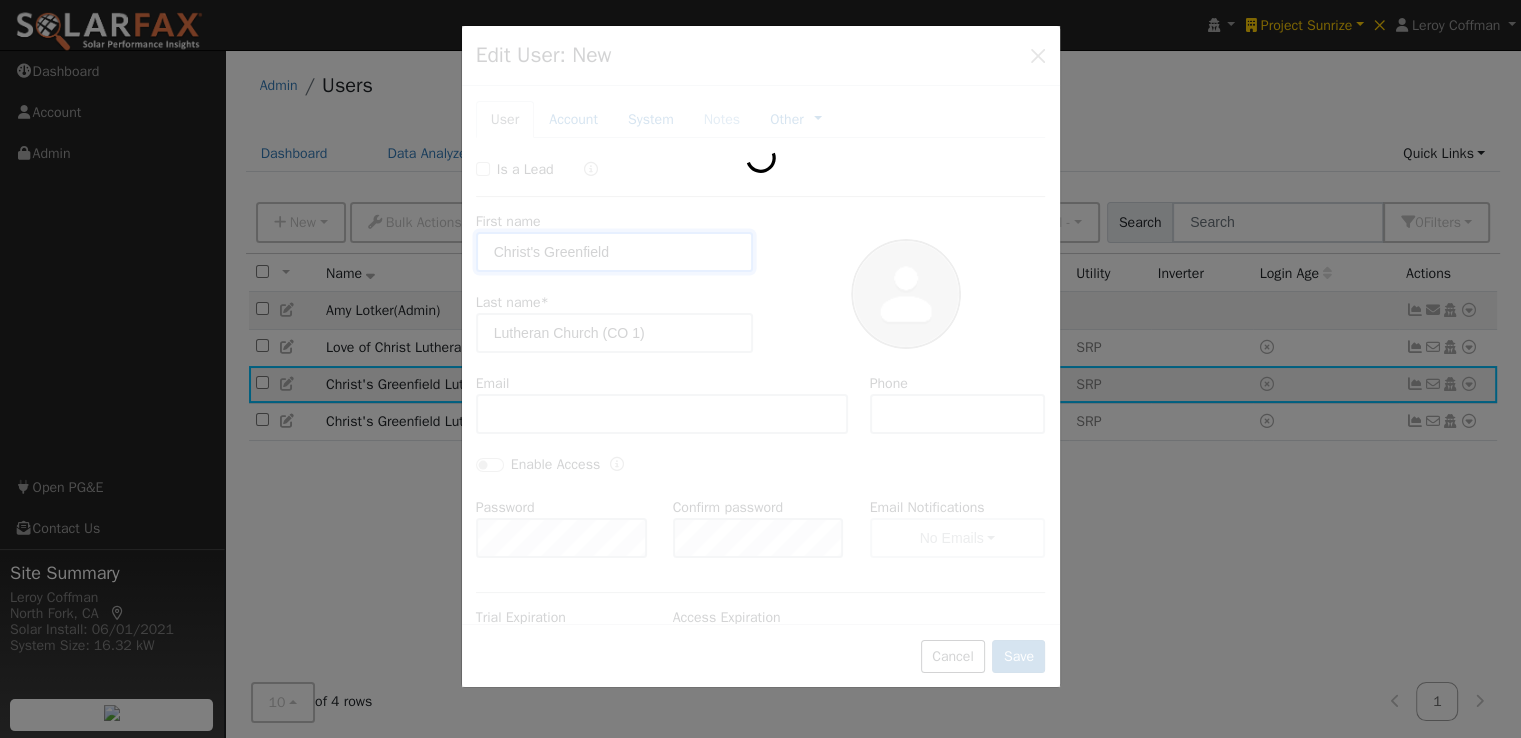type on "SRP" 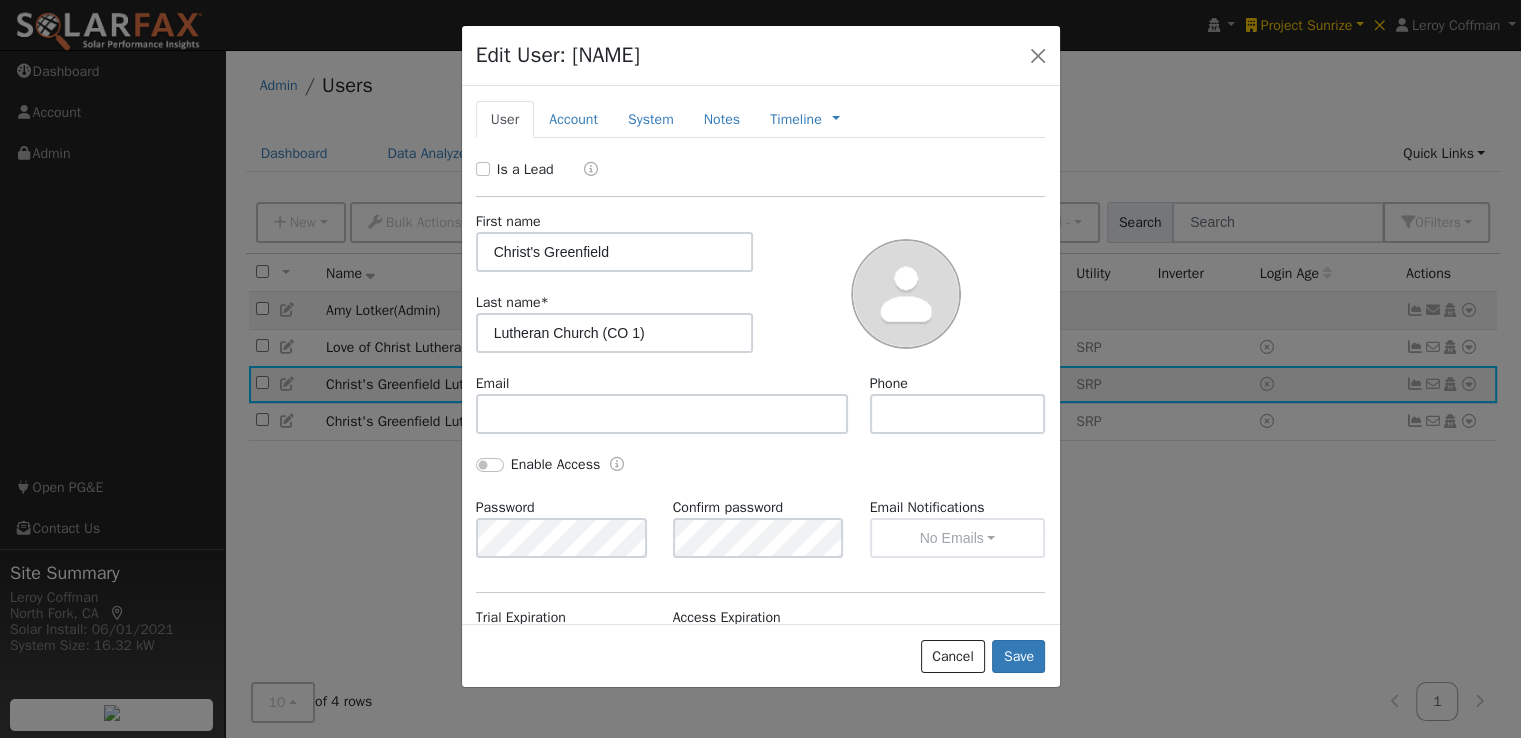 drag, startPoint x: 648, startPoint y: 121, endPoint x: 1003, endPoint y: 389, distance: 444.80222 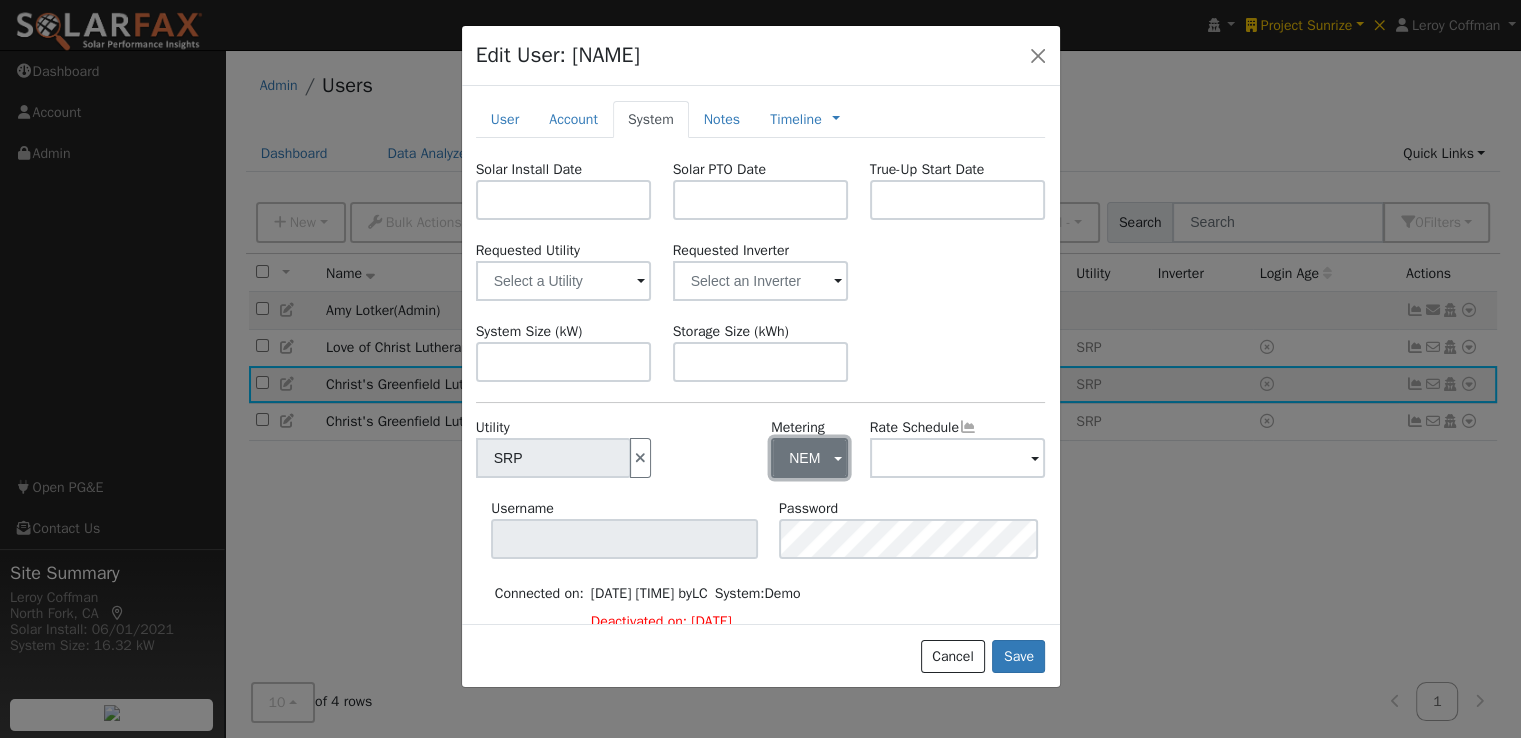 click on "NEM" at bounding box center [809, 458] 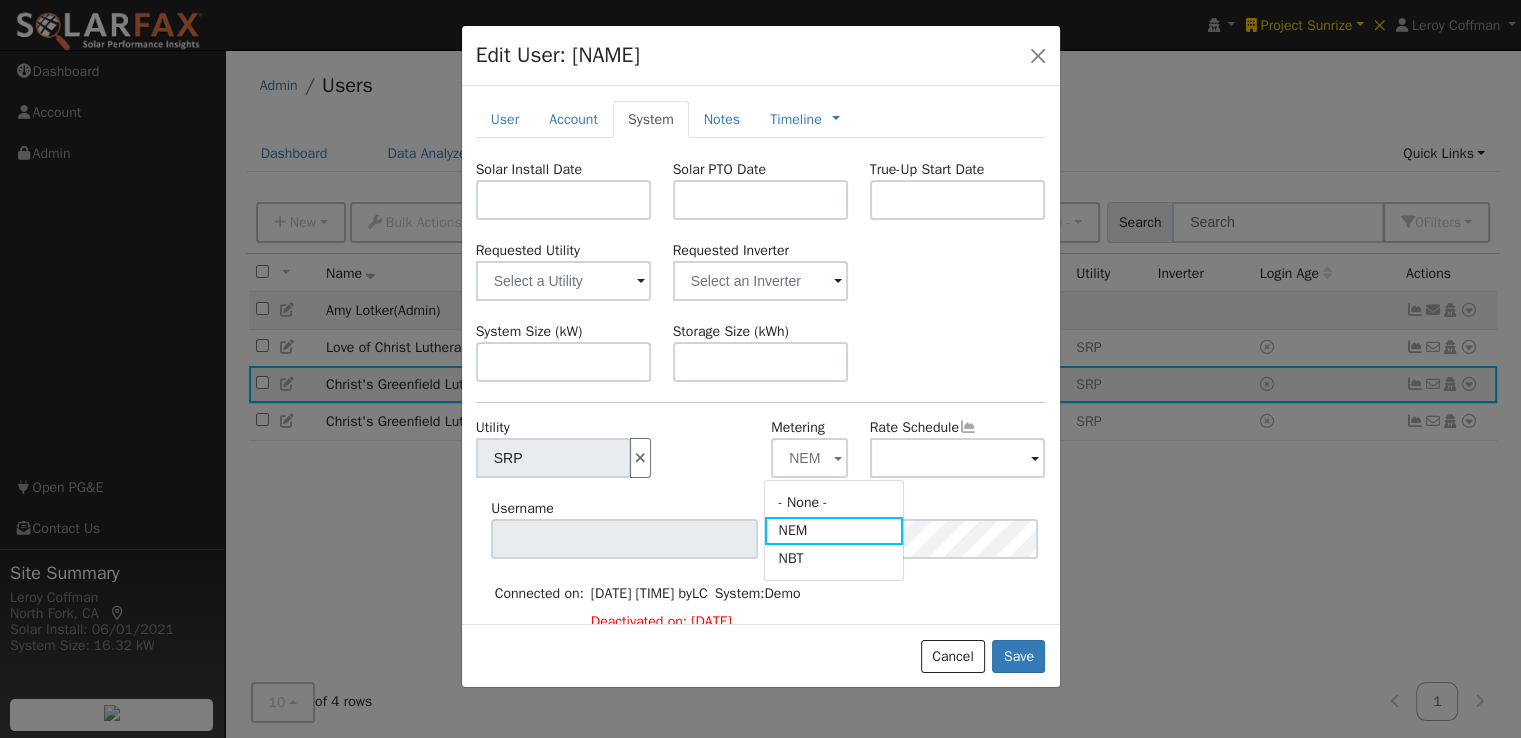 drag, startPoint x: 801, startPoint y: 498, endPoint x: 832, endPoint y: 514, distance: 34.88553 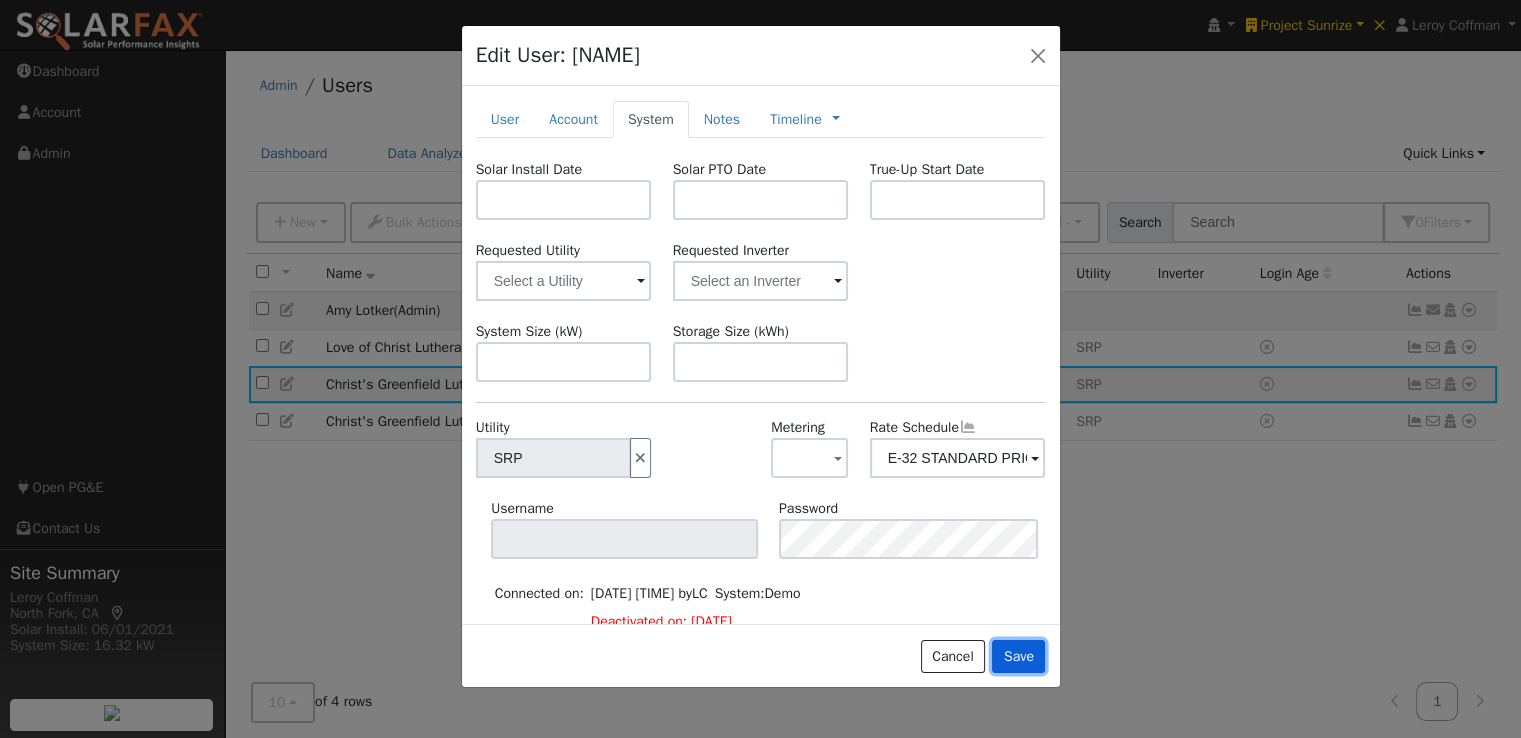 drag, startPoint x: 1024, startPoint y: 656, endPoint x: 1283, endPoint y: 517, distance: 293.94217 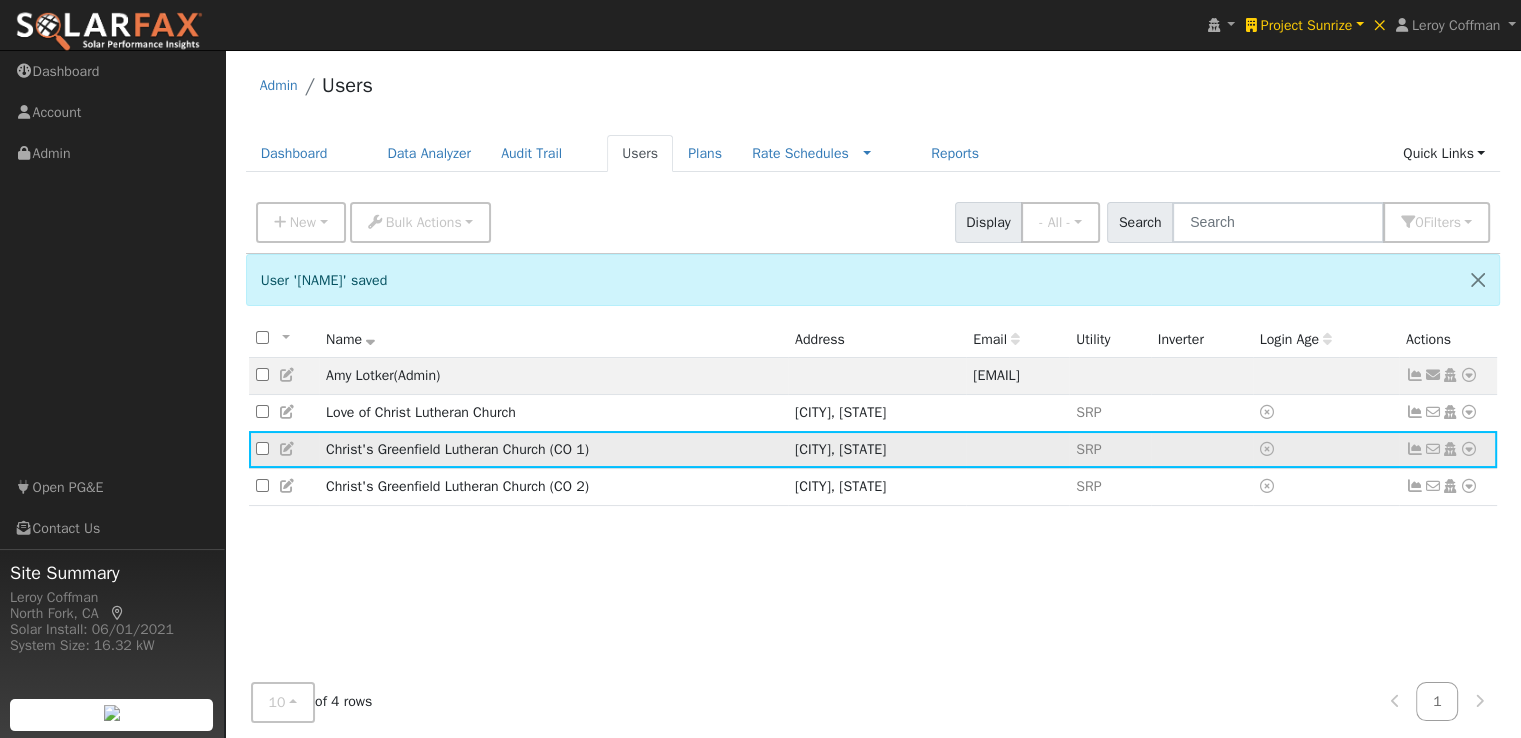 click at bounding box center [1469, 449] 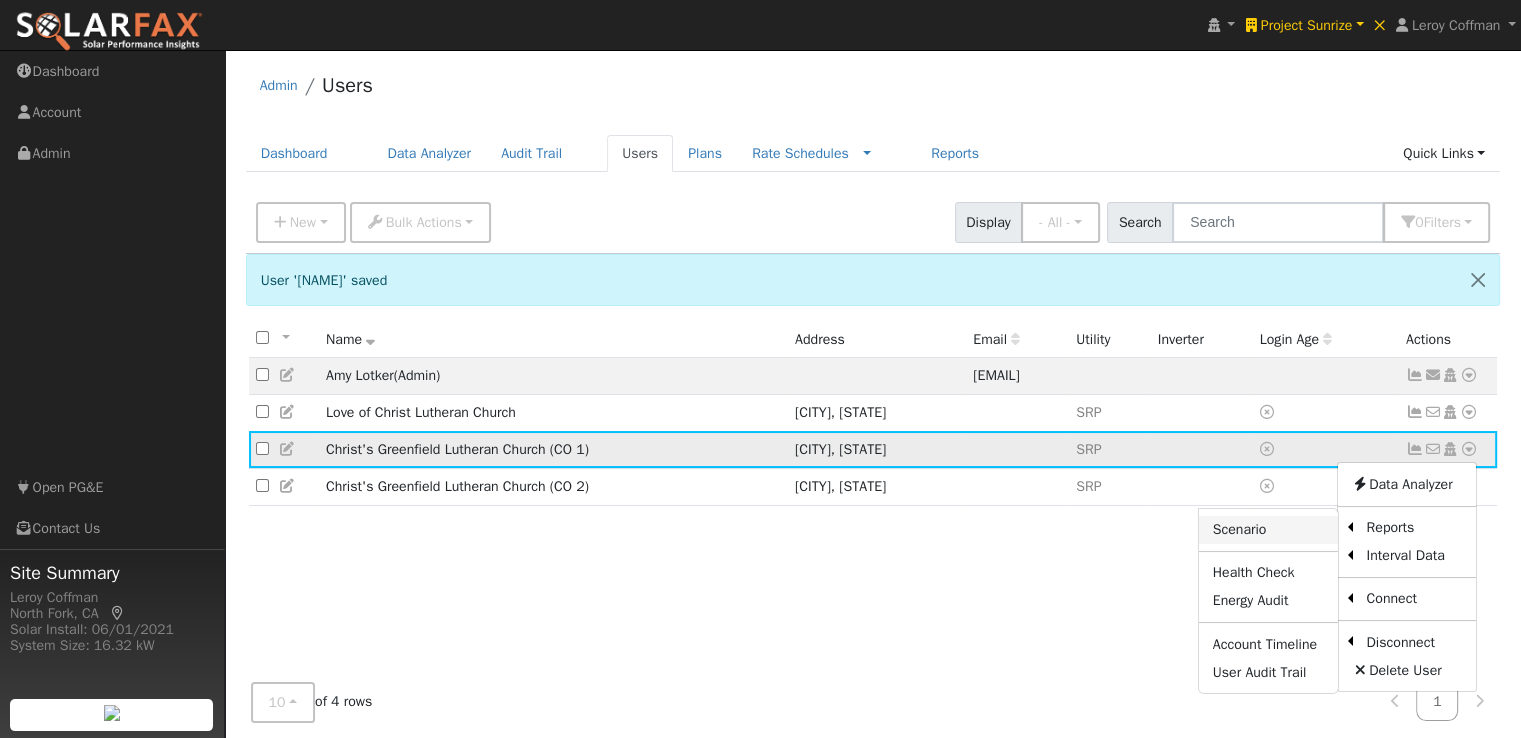 click on "Scenario" at bounding box center (1268, 530) 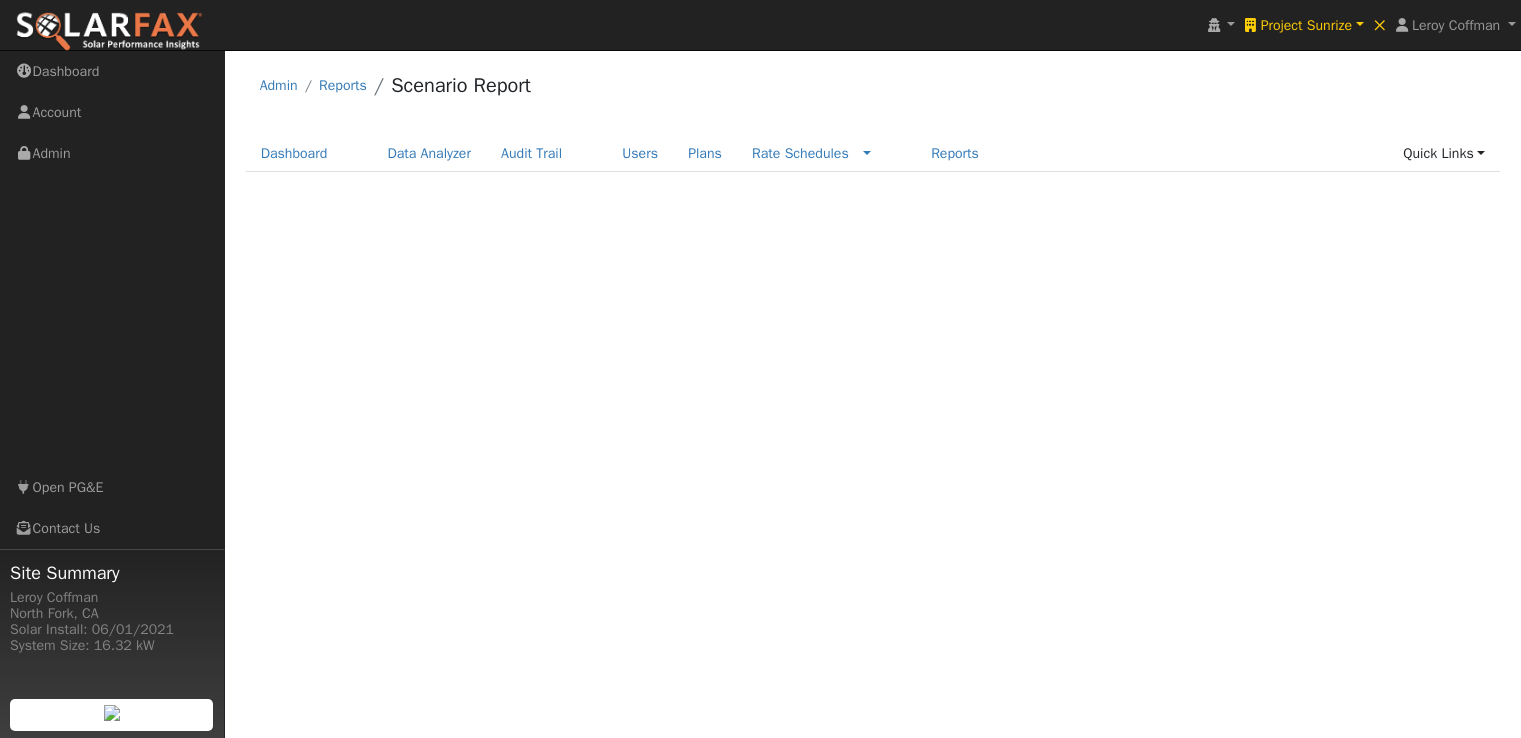 scroll, scrollTop: 0, scrollLeft: 0, axis: both 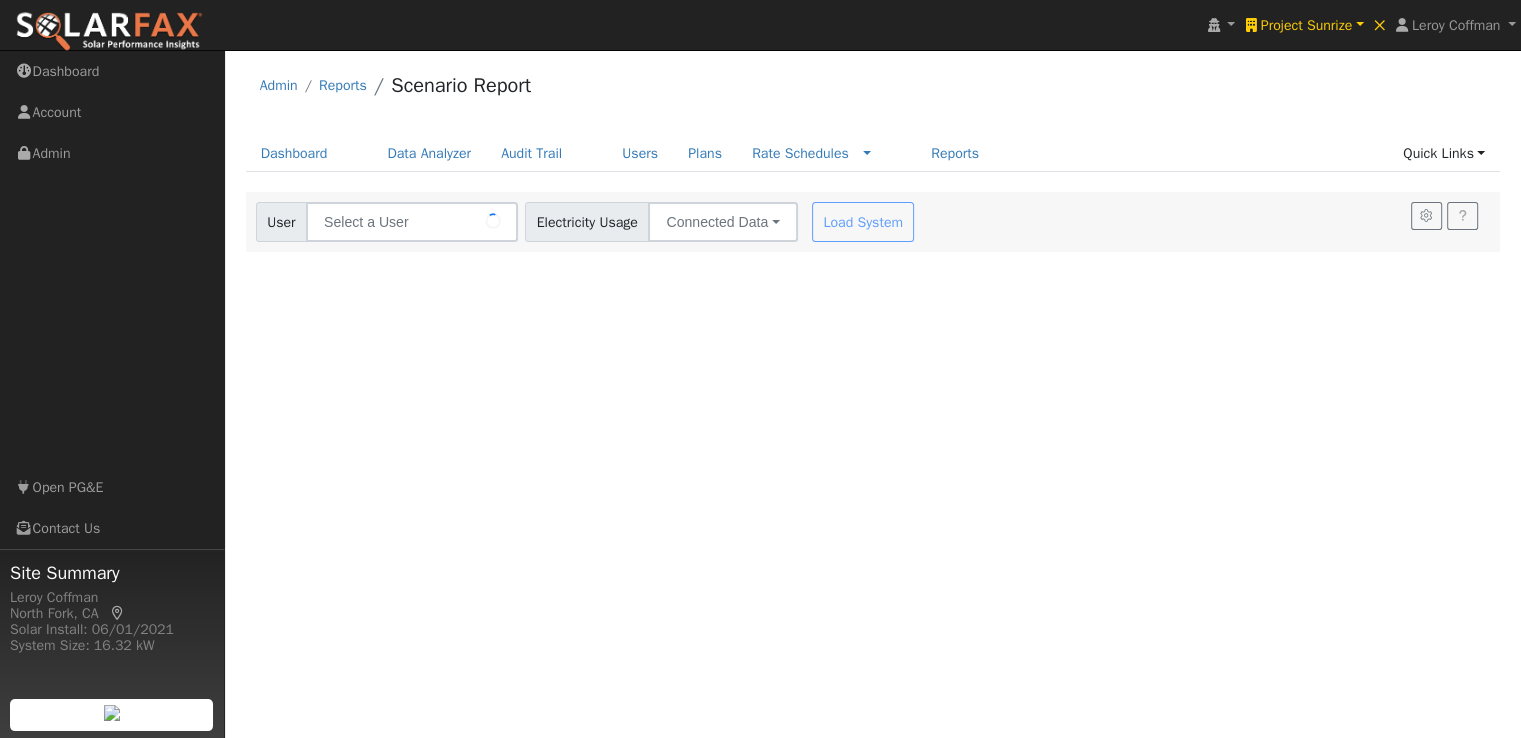 type on "Christ's Greenfield Lutheran Church (CO 1)" 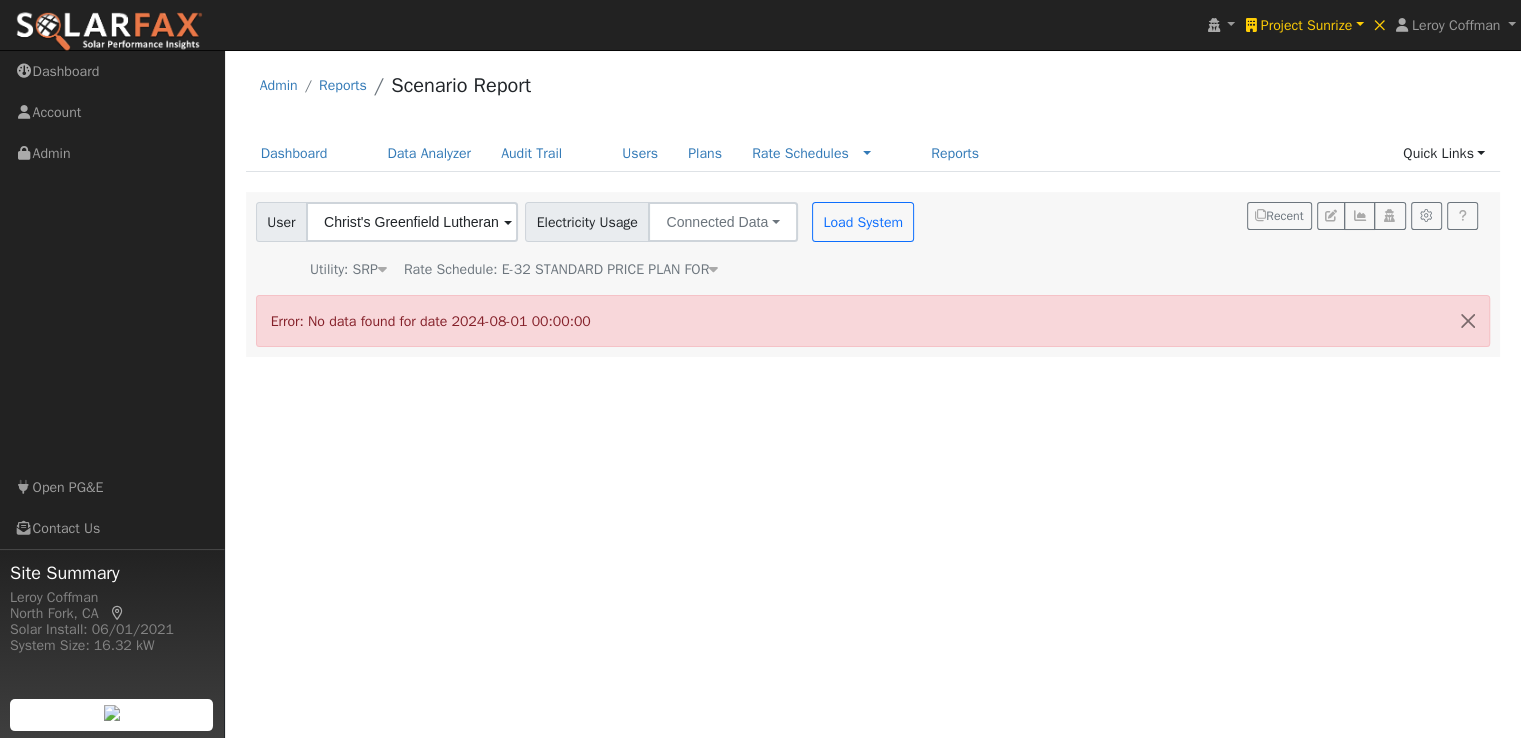 click on "Rate Schedule: E-32 STANDARD PRICE PLAN FOR  E-32 STANDARD PRICE PLAN FOR" at bounding box center (560, 269) 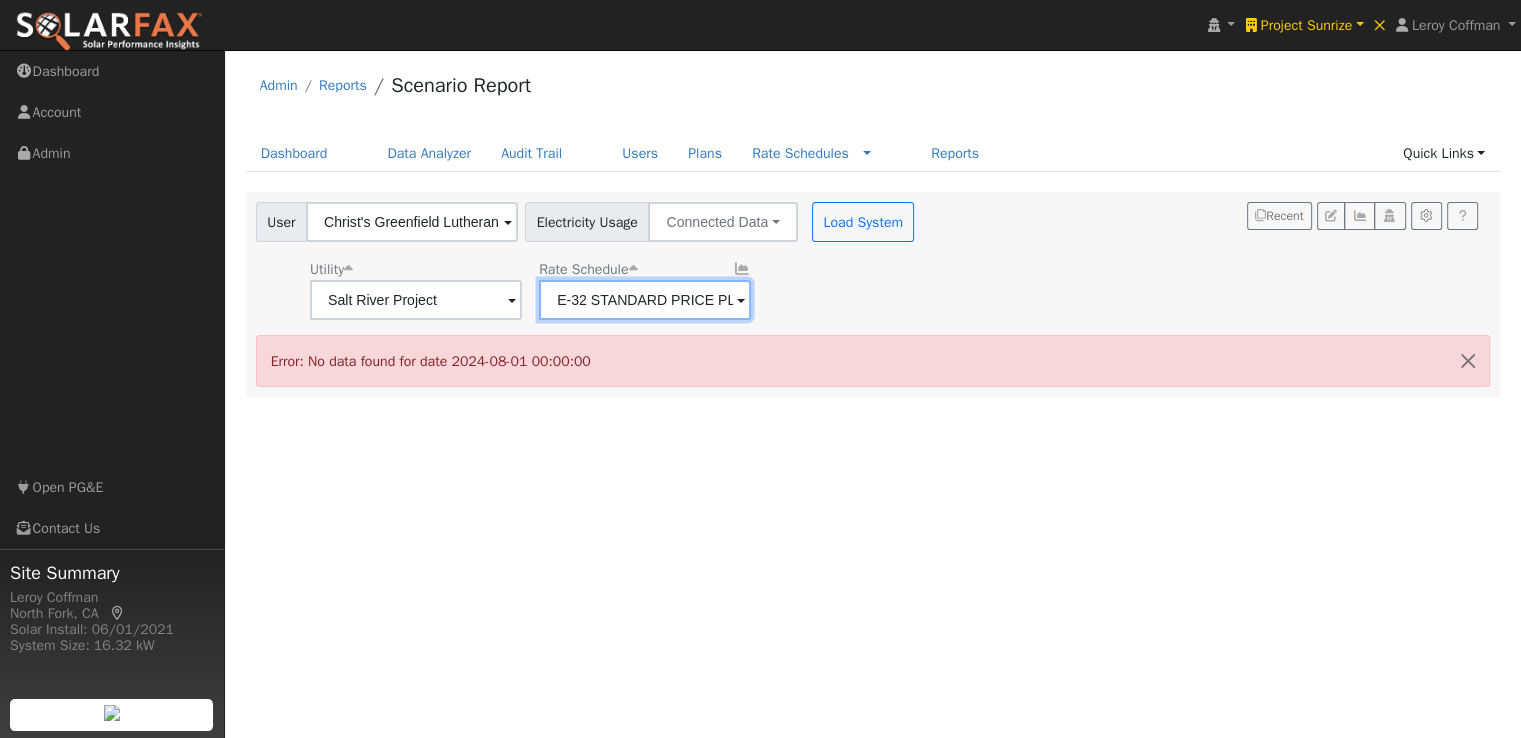click on "E-32 STANDARD PRICE PLAN FOR" at bounding box center [416, 300] 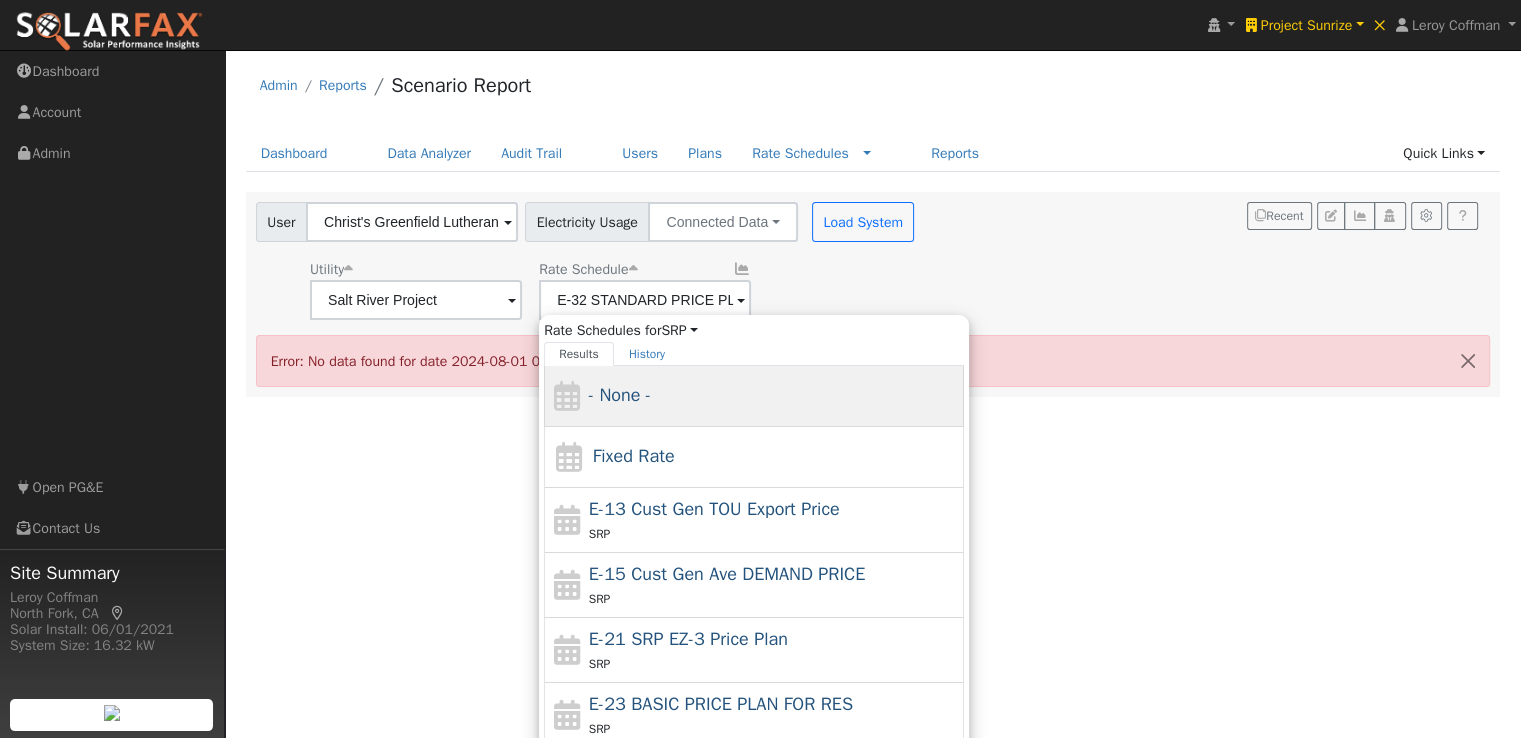 click on "- None -" at bounding box center (620, 395) 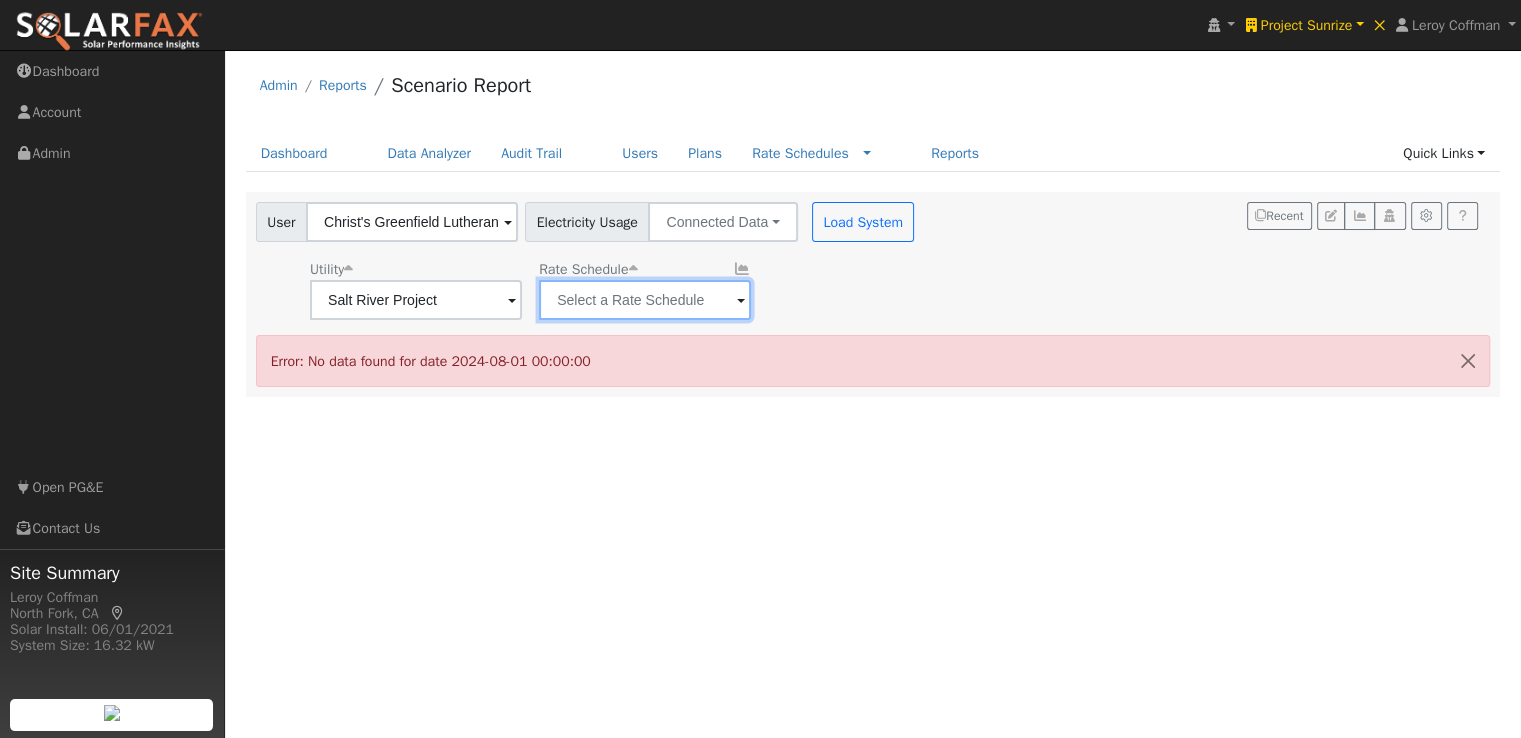 drag, startPoint x: 723, startPoint y: 286, endPoint x: 706, endPoint y: 297, distance: 20.248457 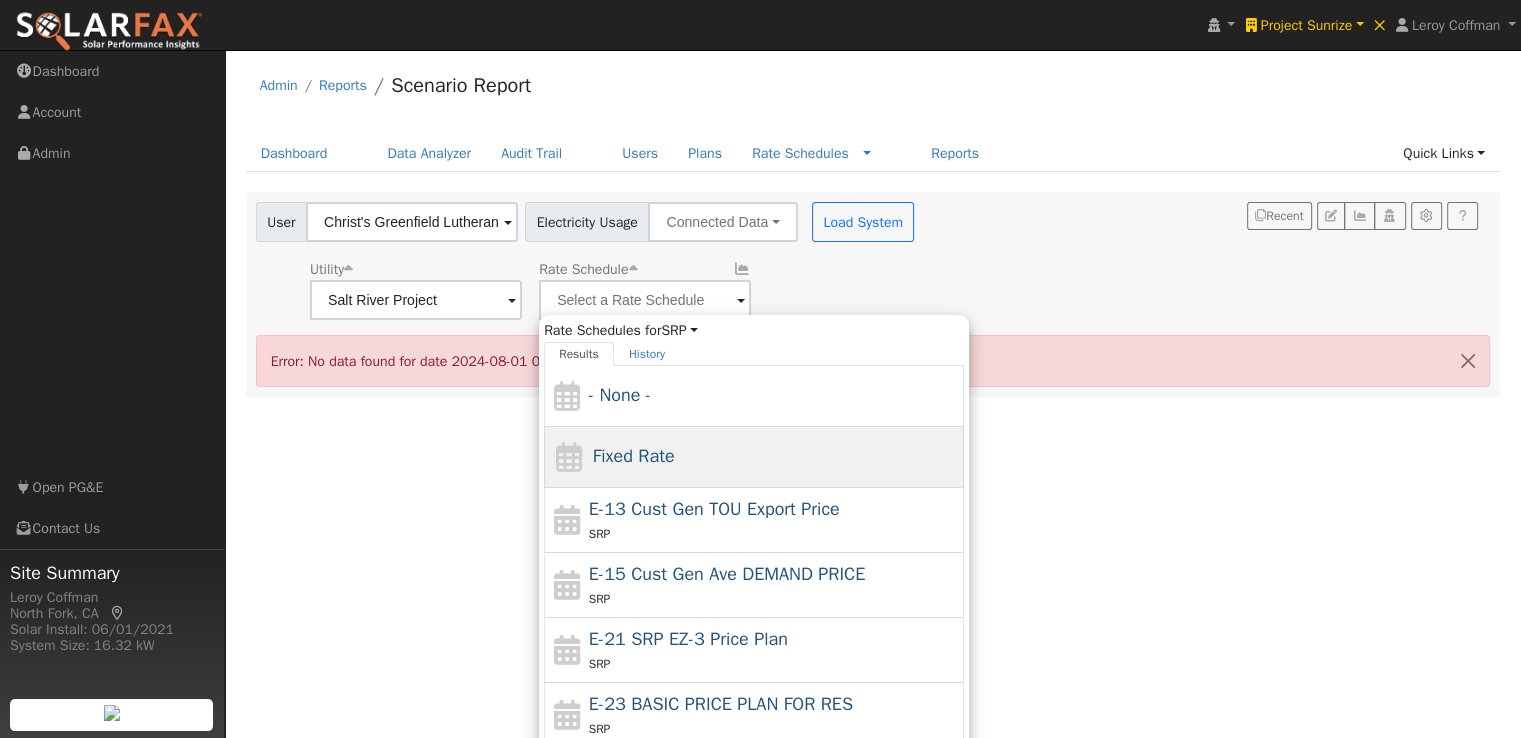 click on "Fixed Rate" at bounding box center (634, 456) 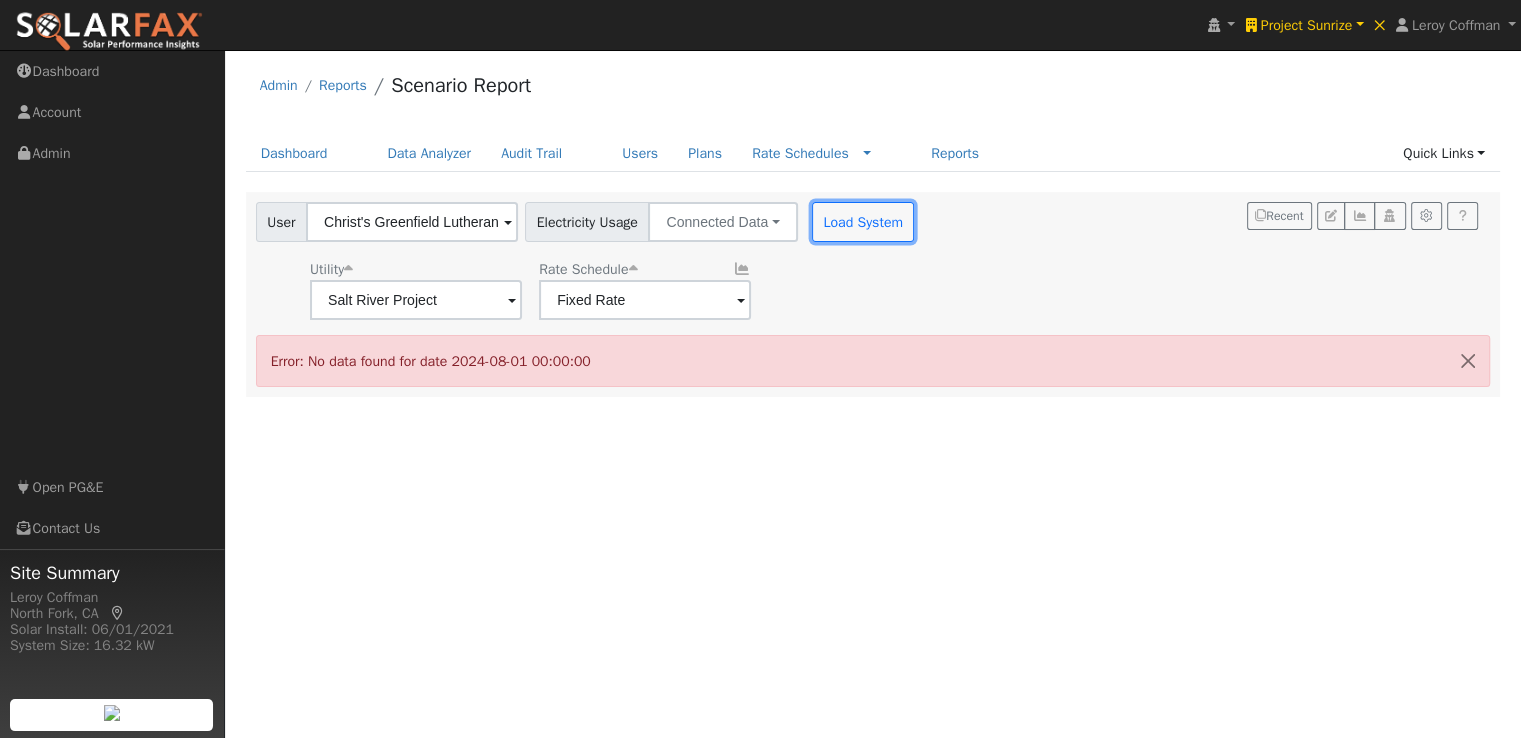 drag, startPoint x: 825, startPoint y: 229, endPoint x: 840, endPoint y: 224, distance: 15.811388 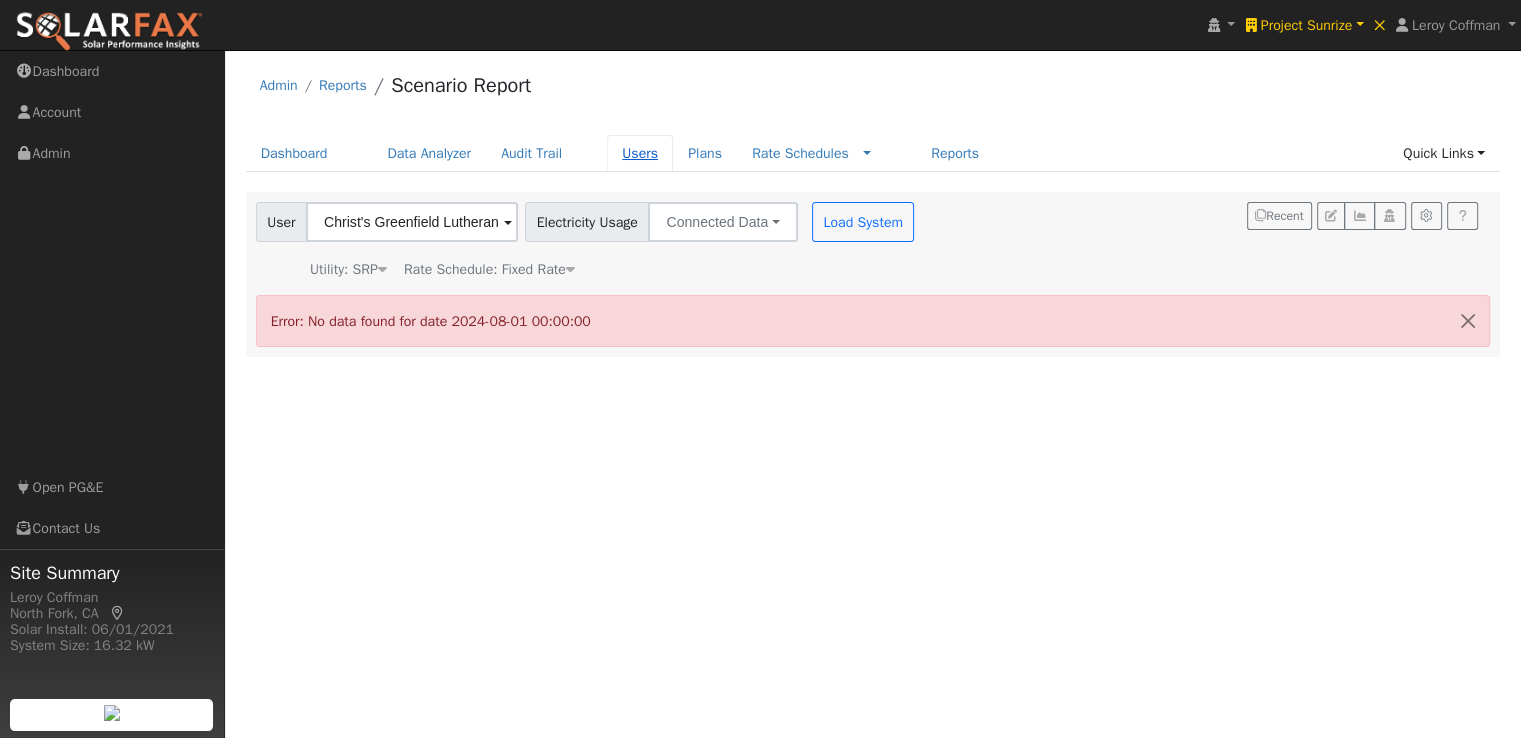 click on "Users" at bounding box center (640, 153) 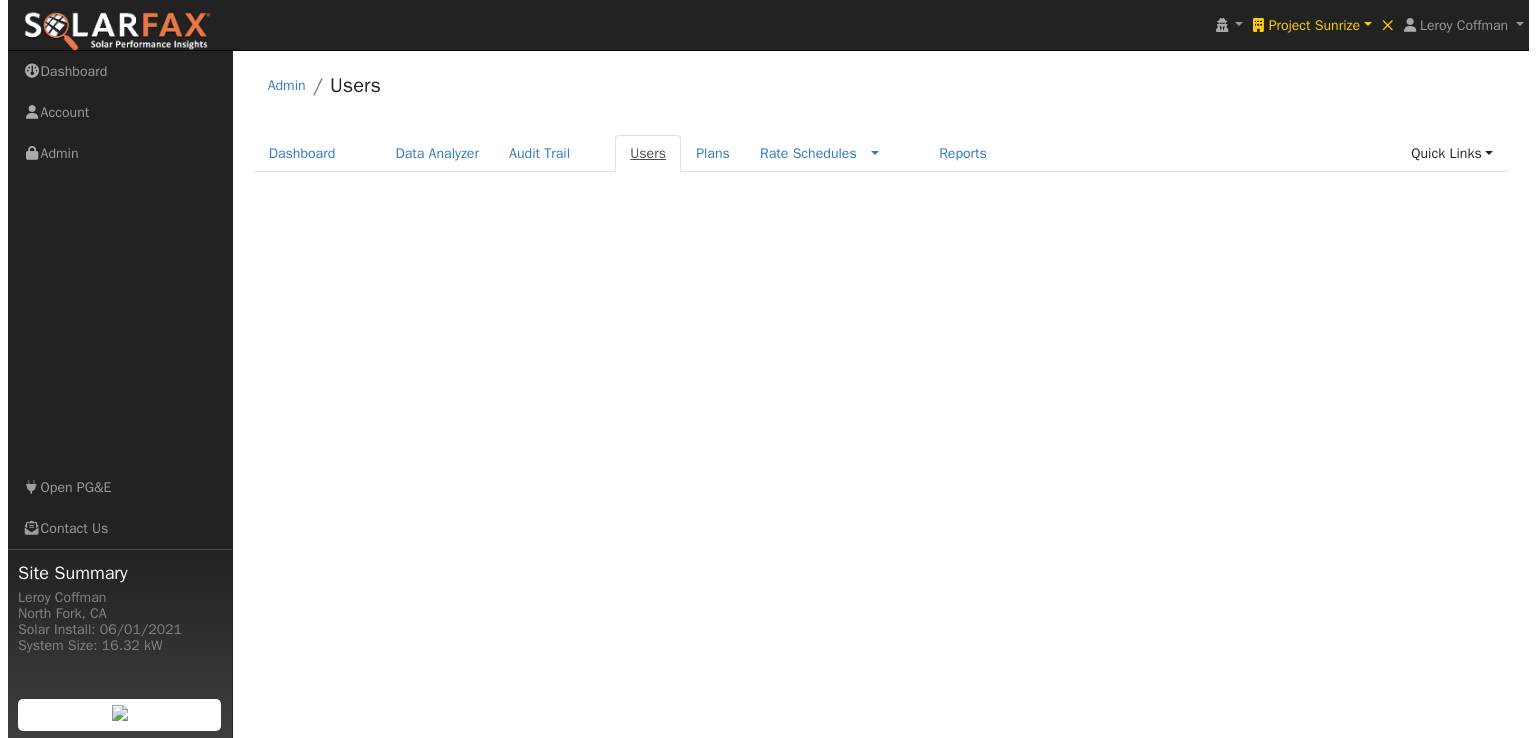 scroll, scrollTop: 0, scrollLeft: 0, axis: both 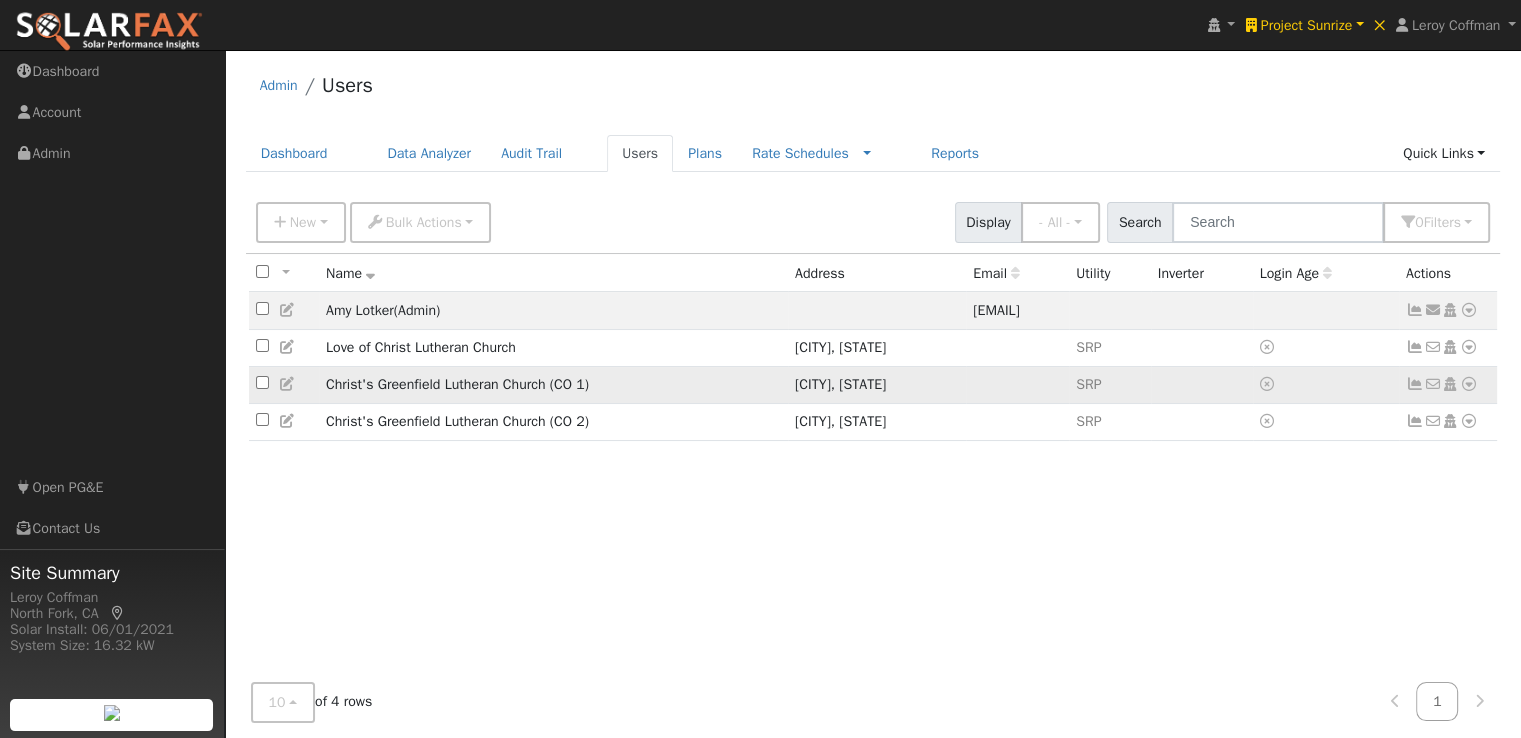 click at bounding box center (1415, 384) 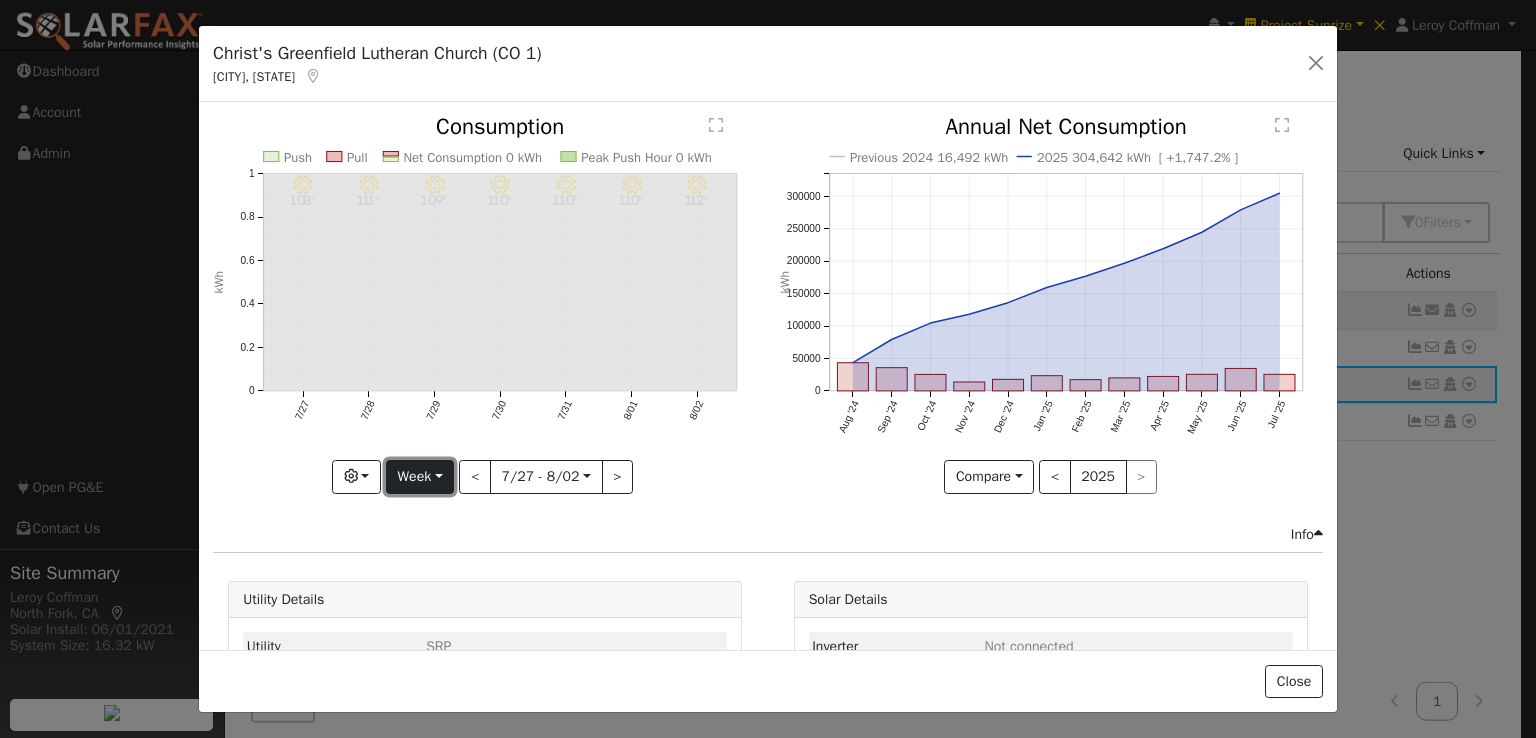 click on "Week" at bounding box center (420, 477) 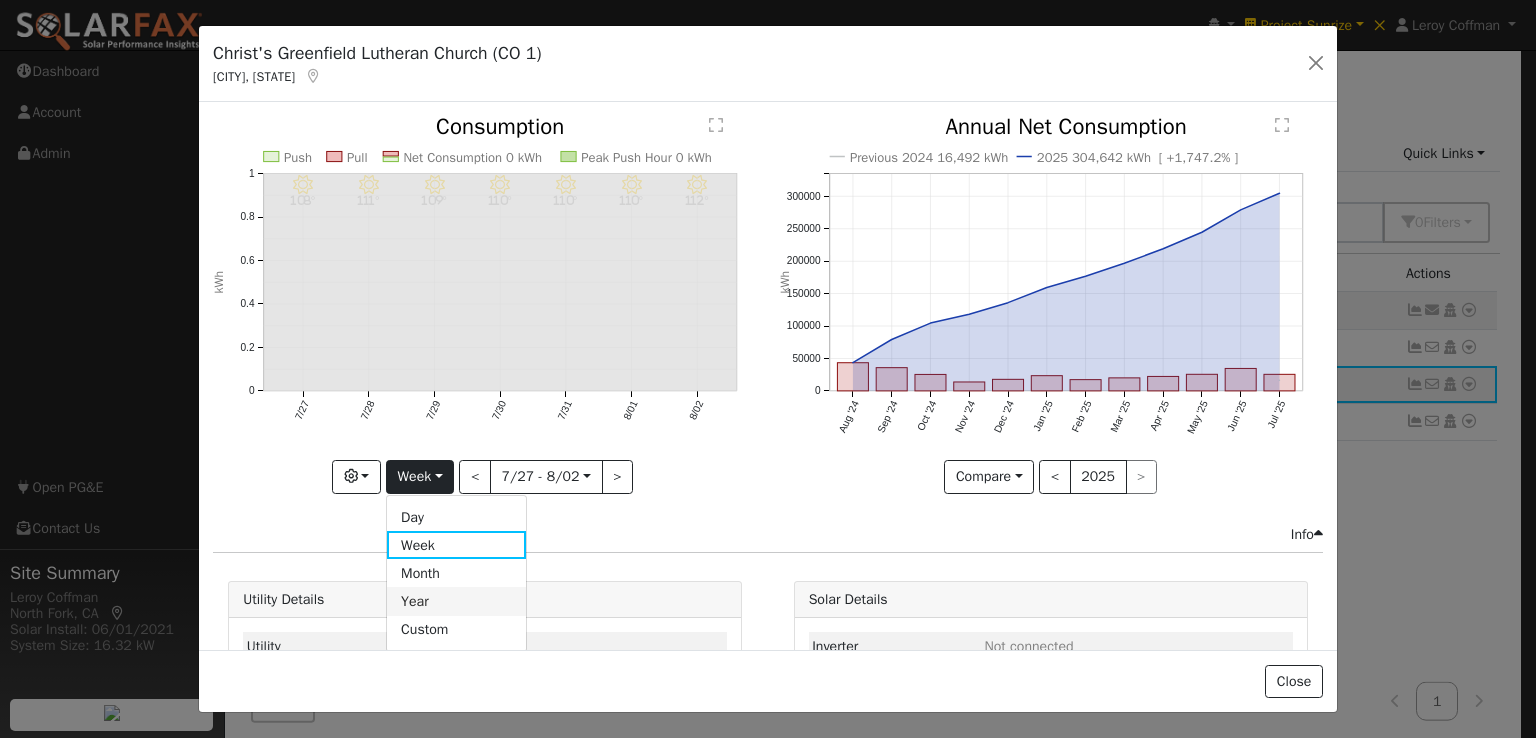 click on "Year" at bounding box center [456, 601] 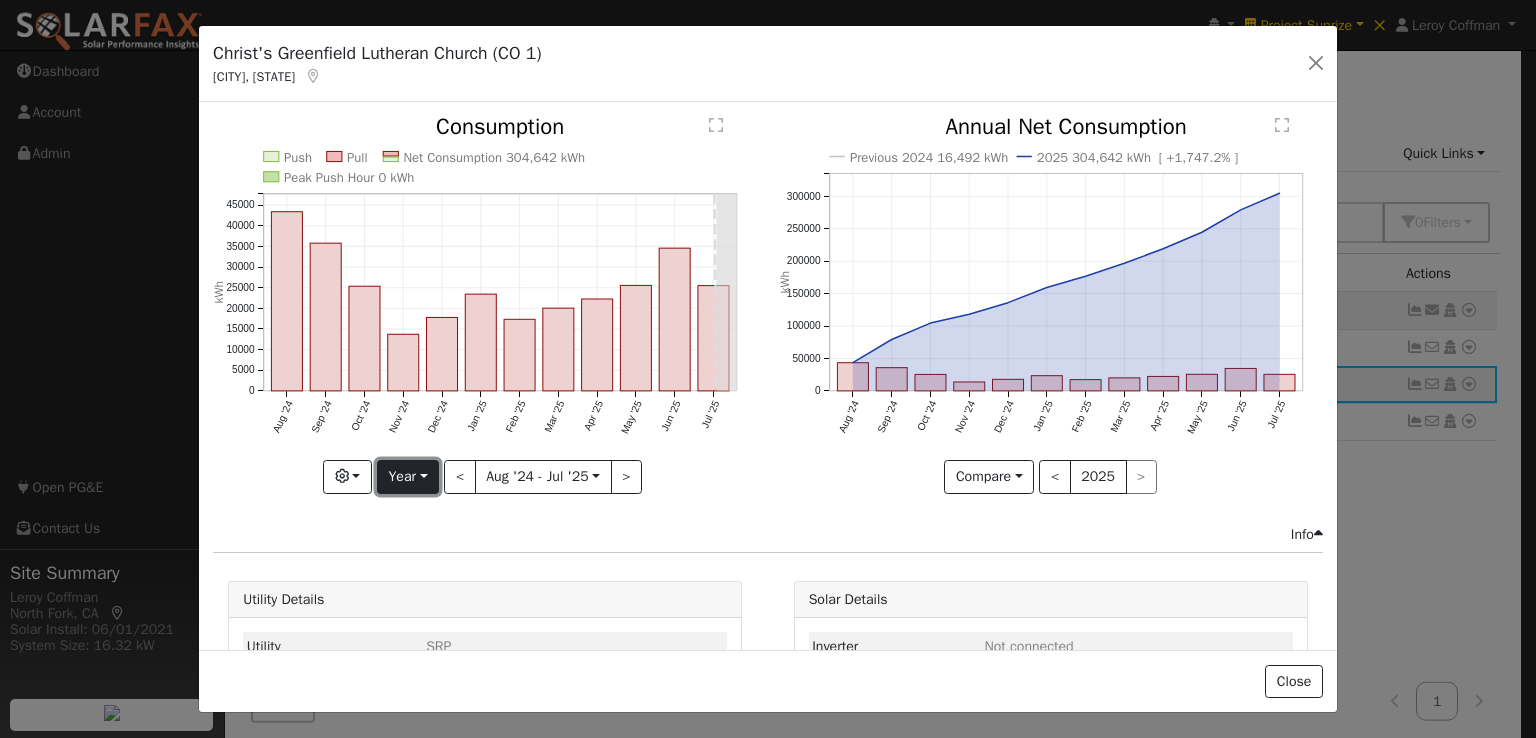 click on "Year" at bounding box center (408, 477) 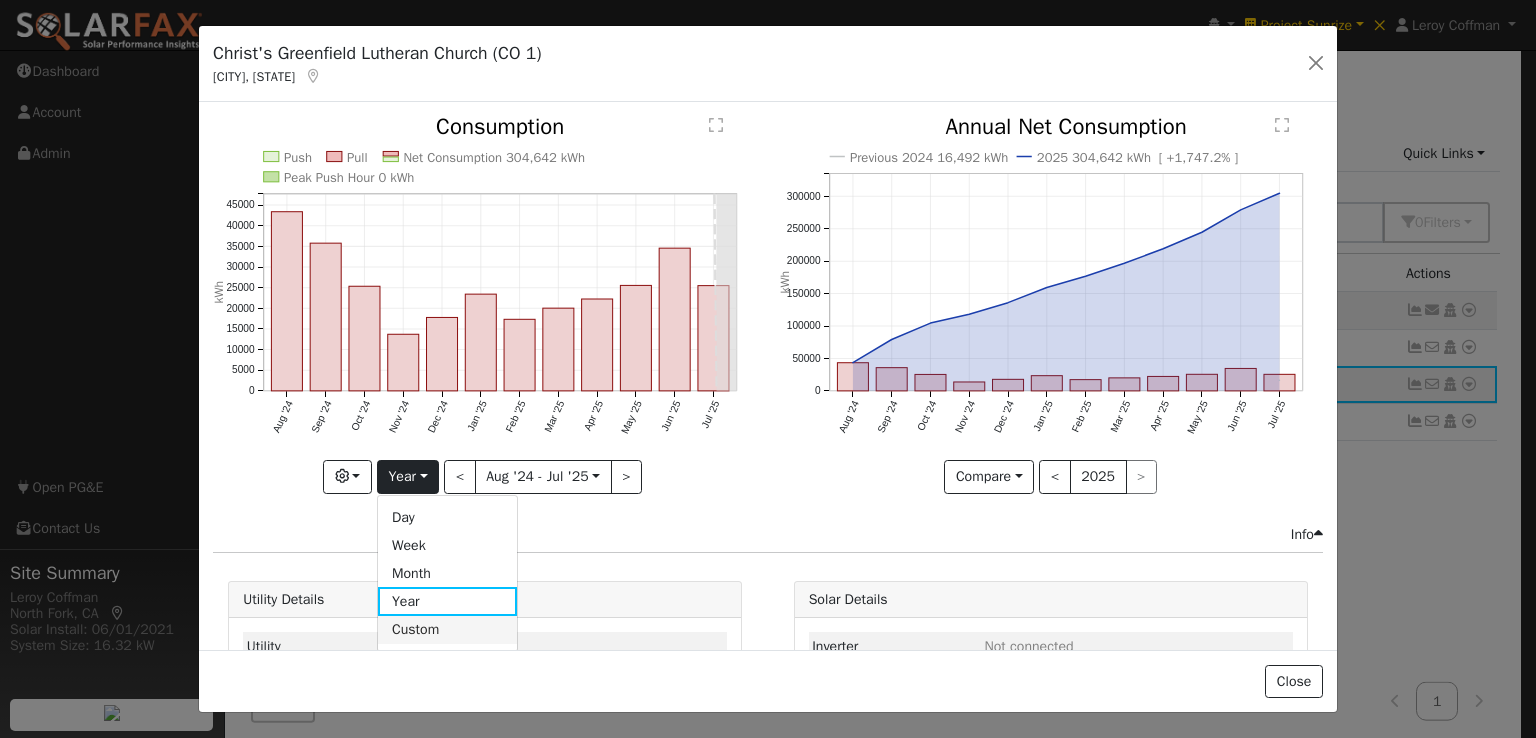 click on "Custom" at bounding box center [447, 630] 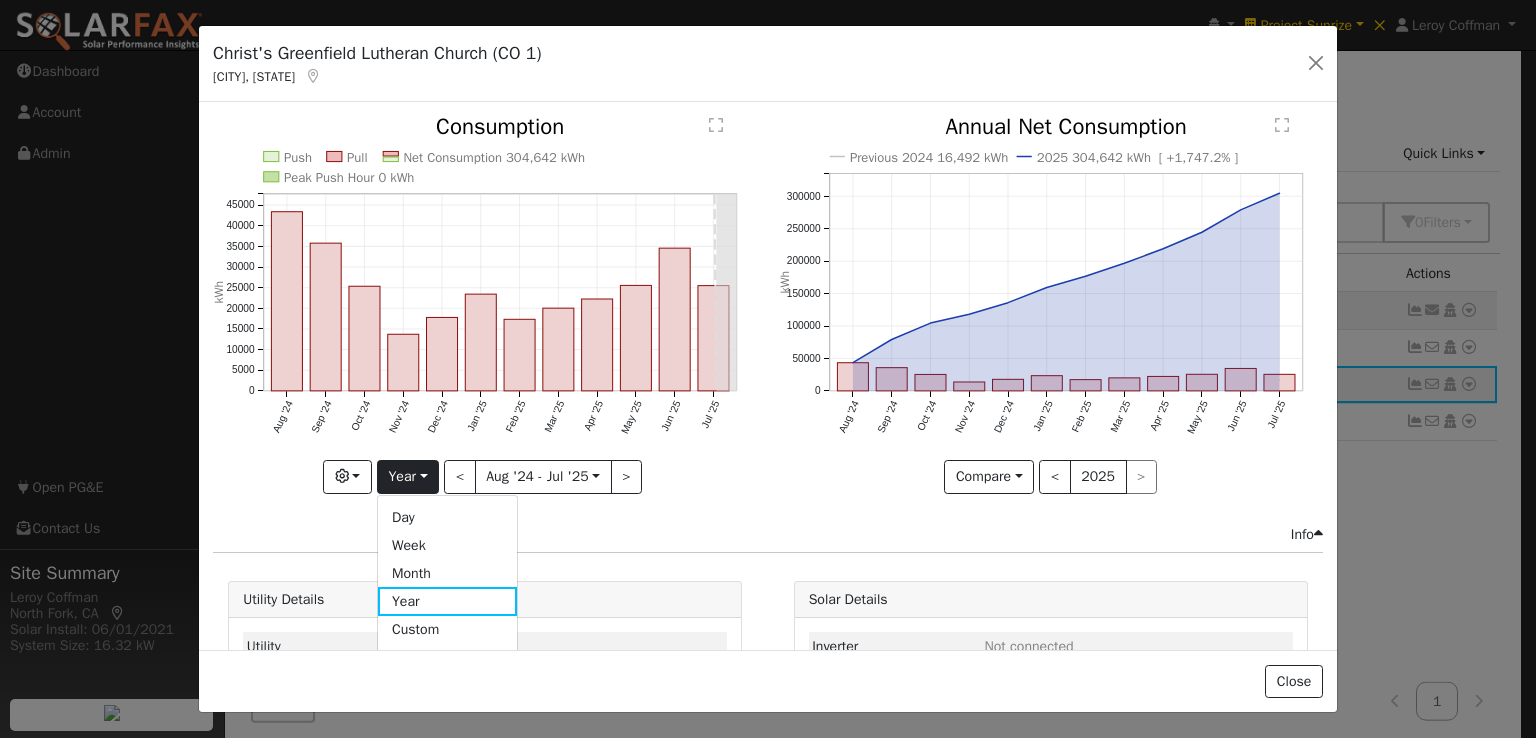 select on "6" 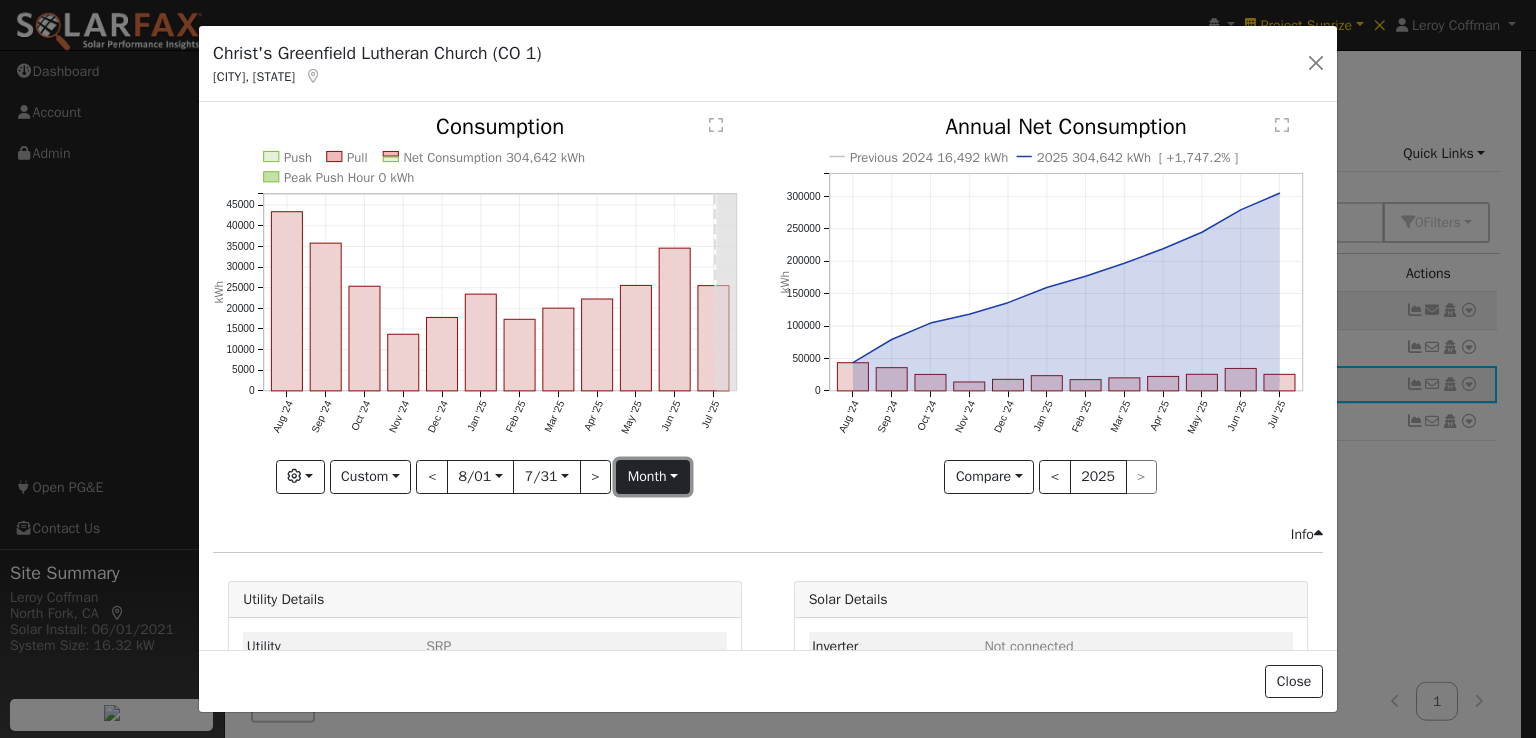 click on "month" at bounding box center [652, 477] 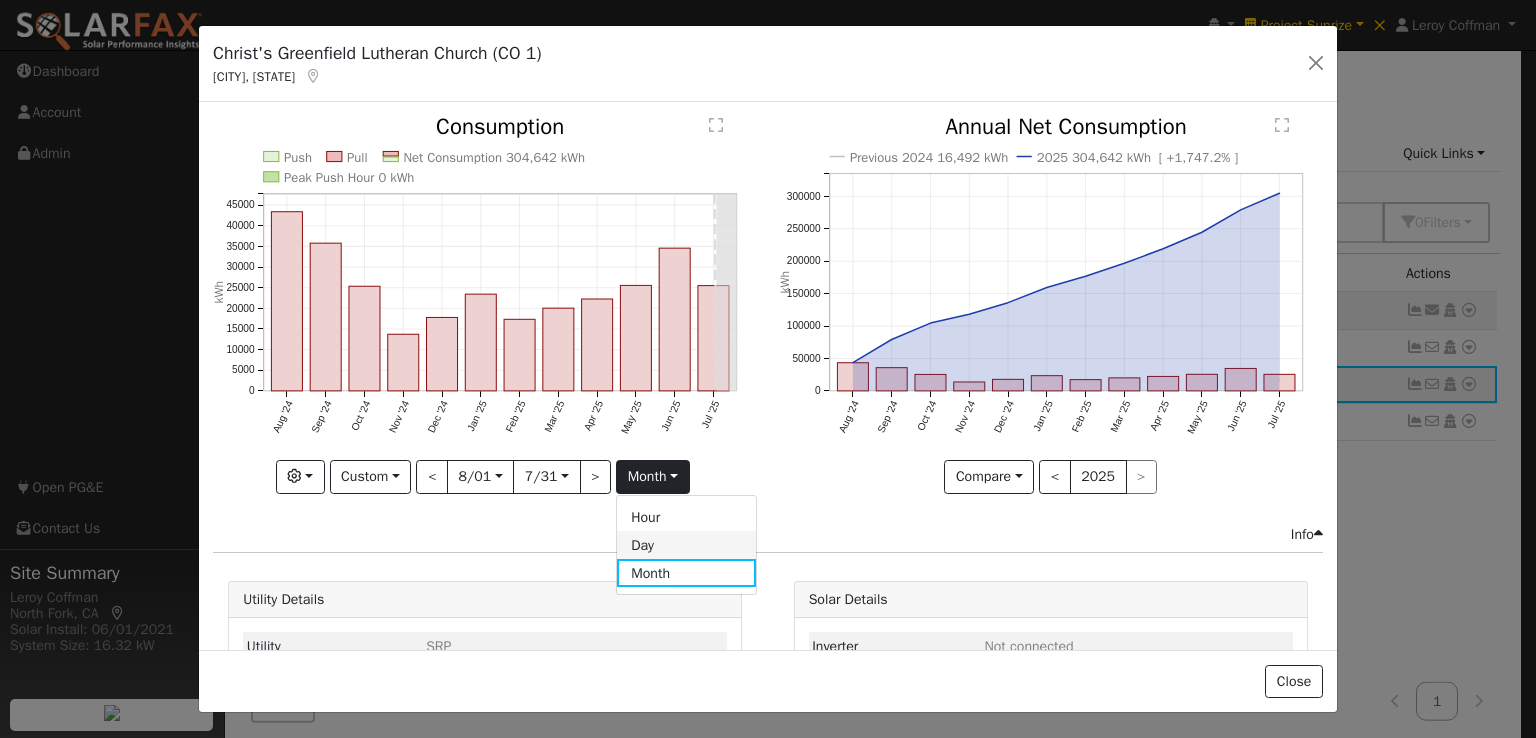 click on "Day" at bounding box center [686, 545] 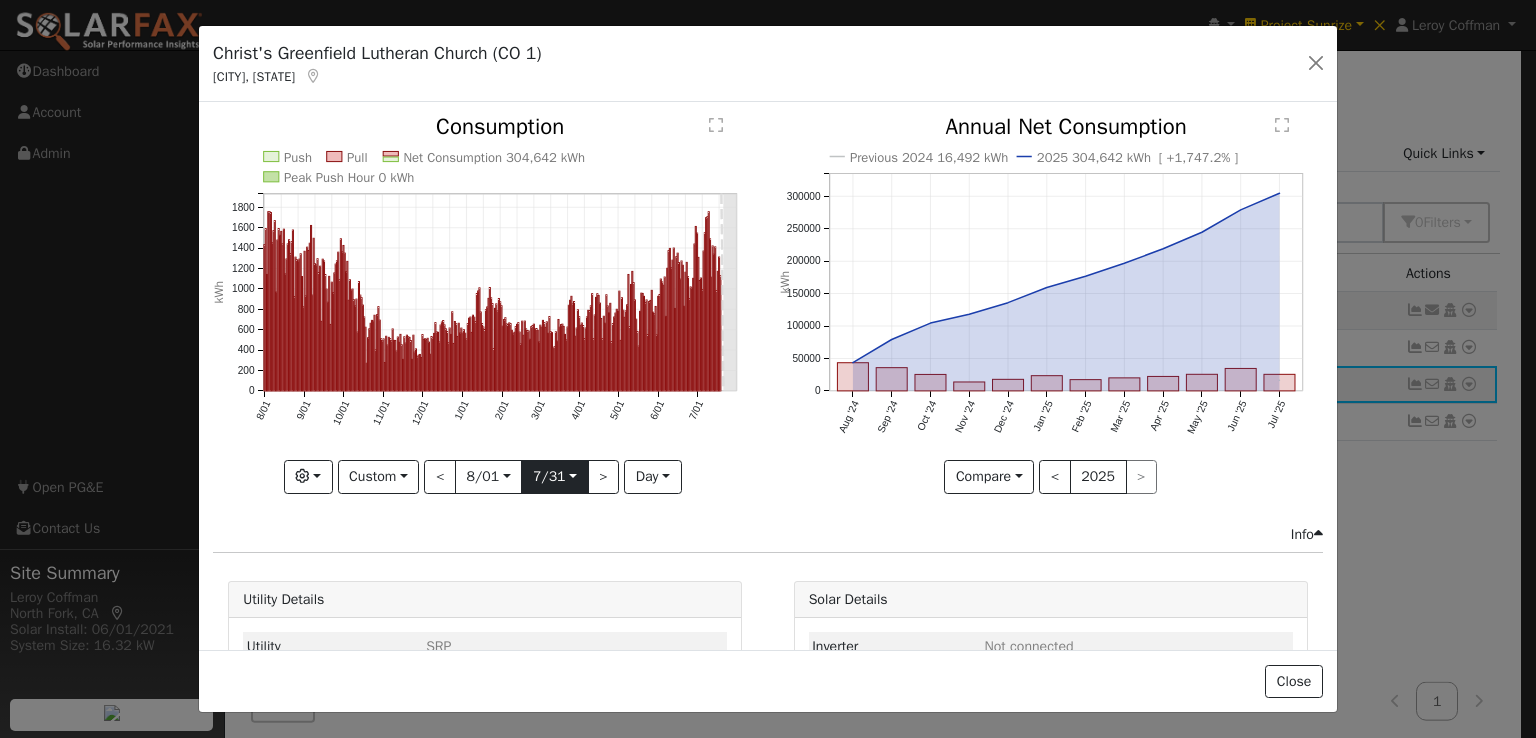 click on "2025-07-31" at bounding box center [554, 477] 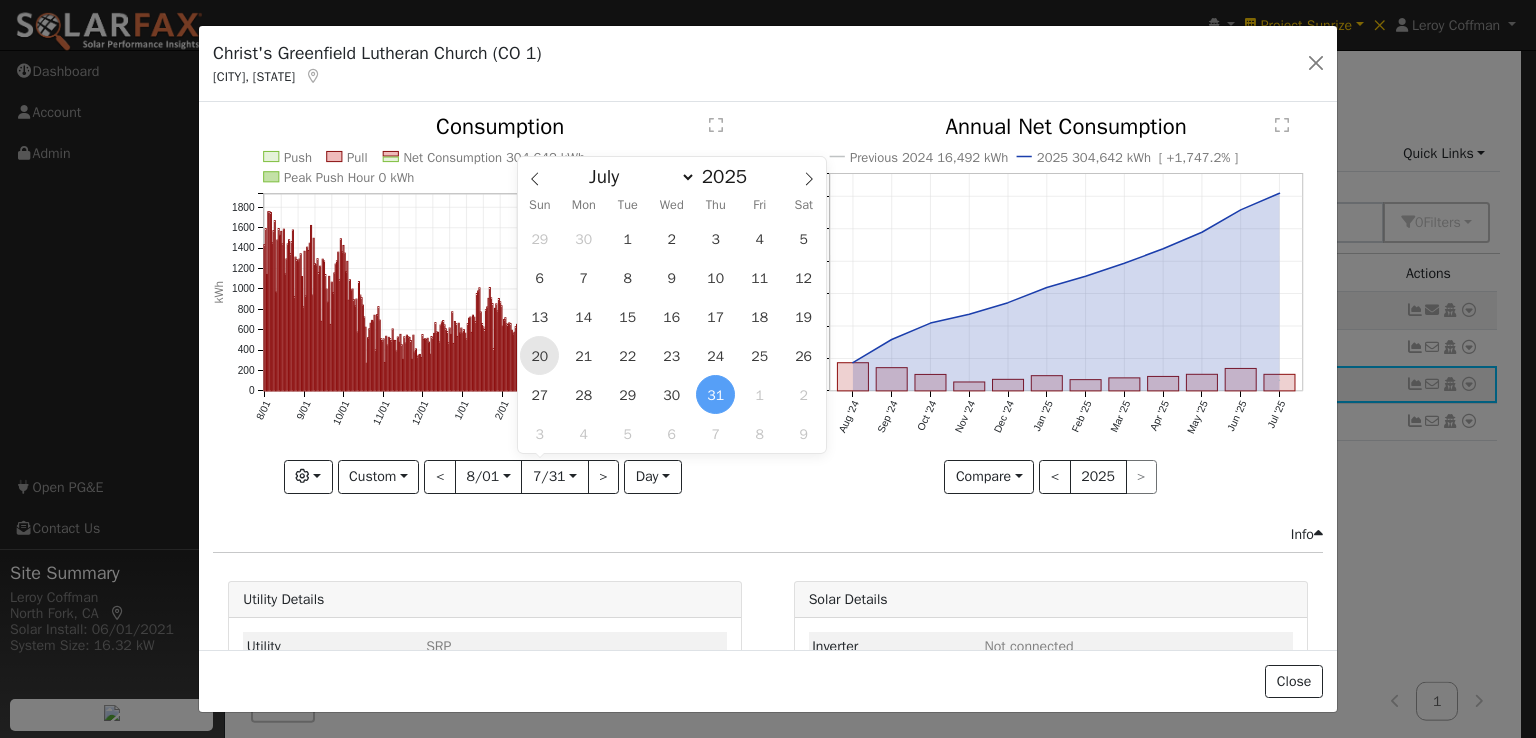 scroll, scrollTop: 0, scrollLeft: 14, axis: horizontal 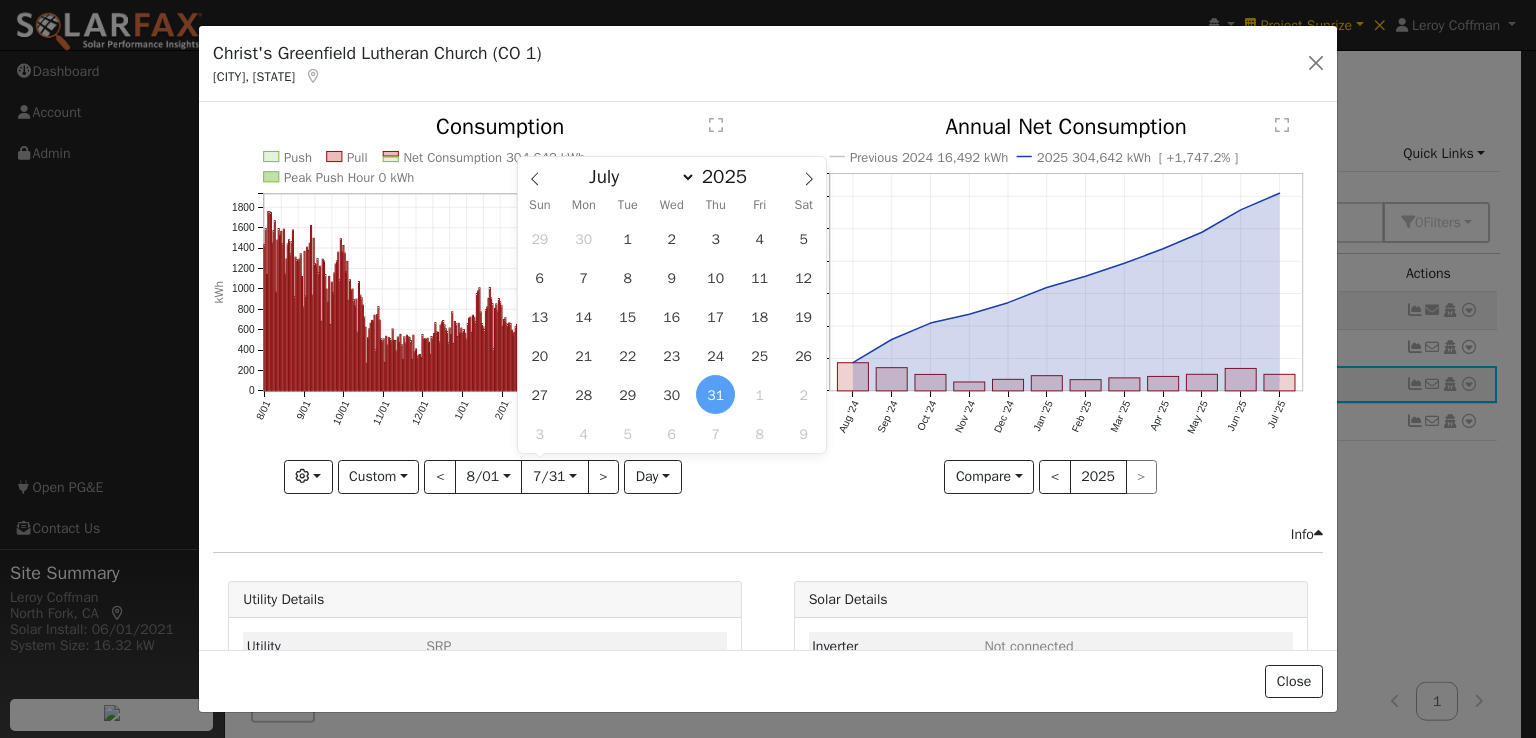 type on "2025-07-20" 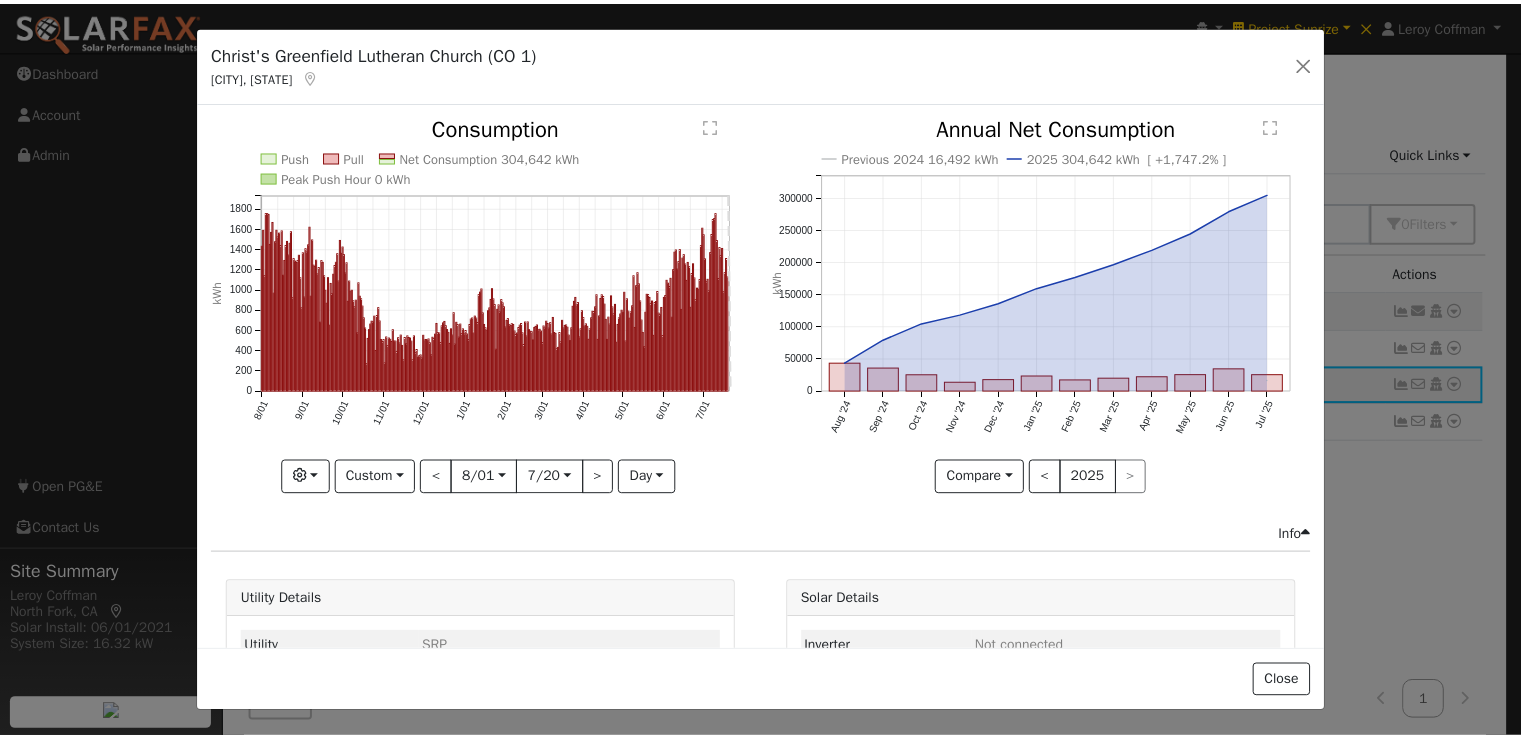 scroll, scrollTop: 0, scrollLeft: 0, axis: both 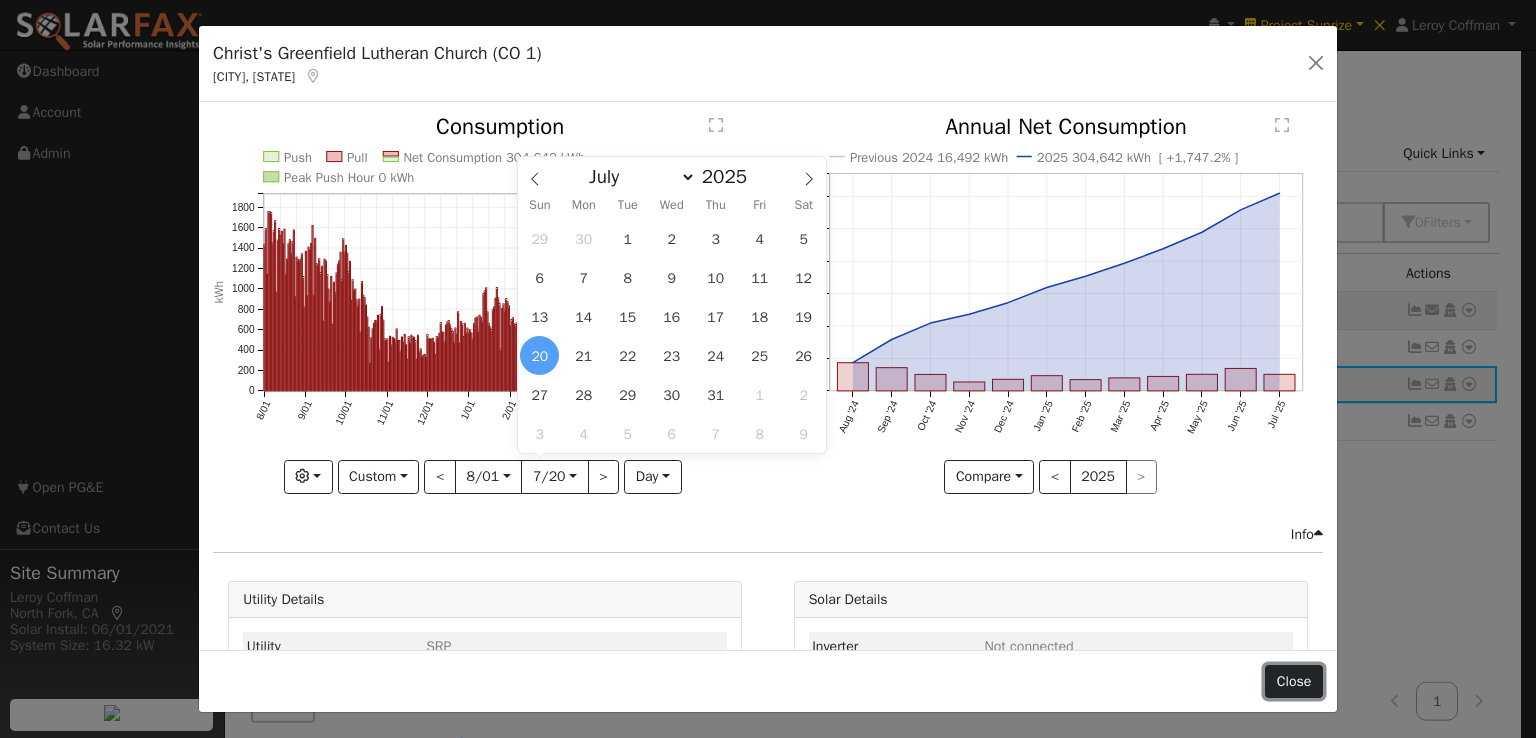 click on "Close" at bounding box center [1294, 682] 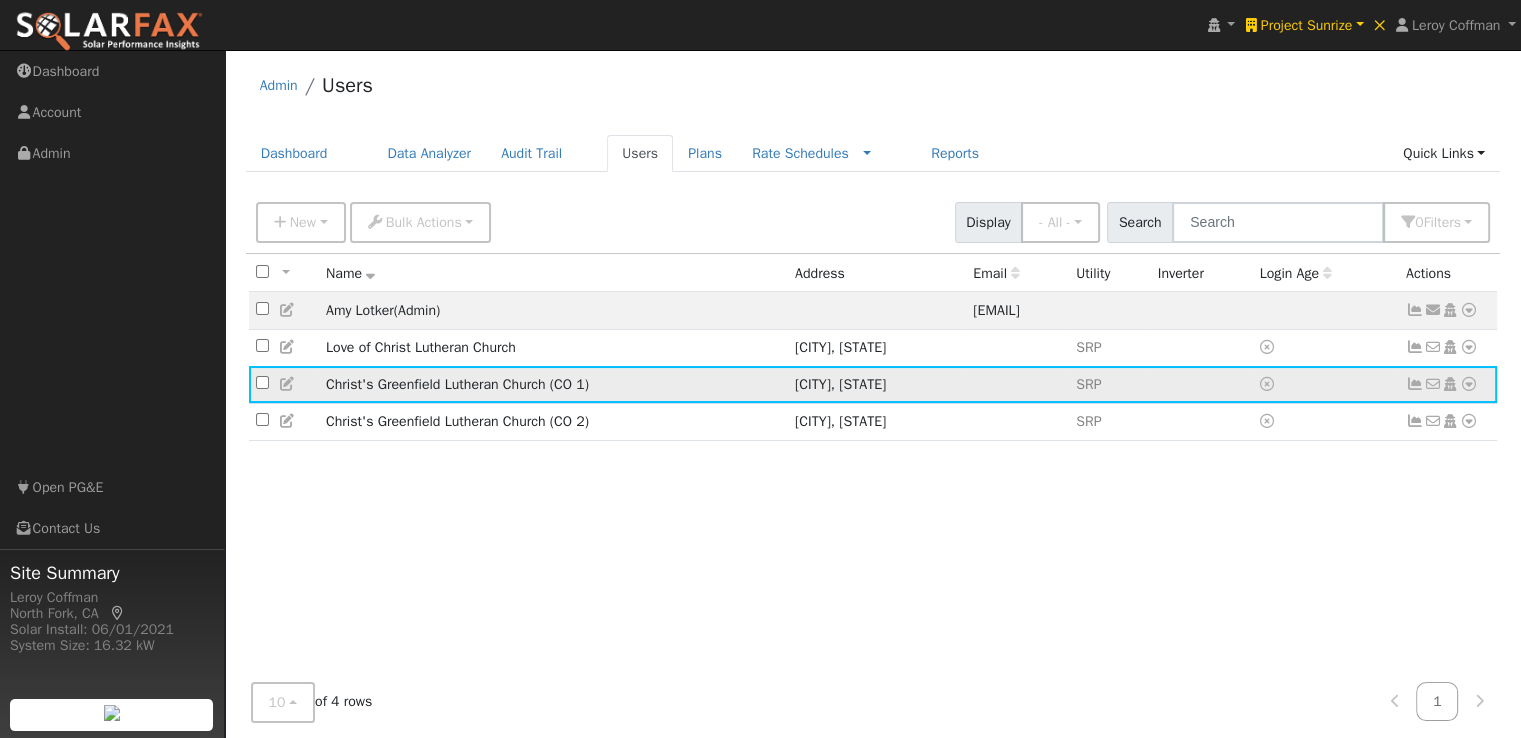 click at bounding box center [1415, 384] 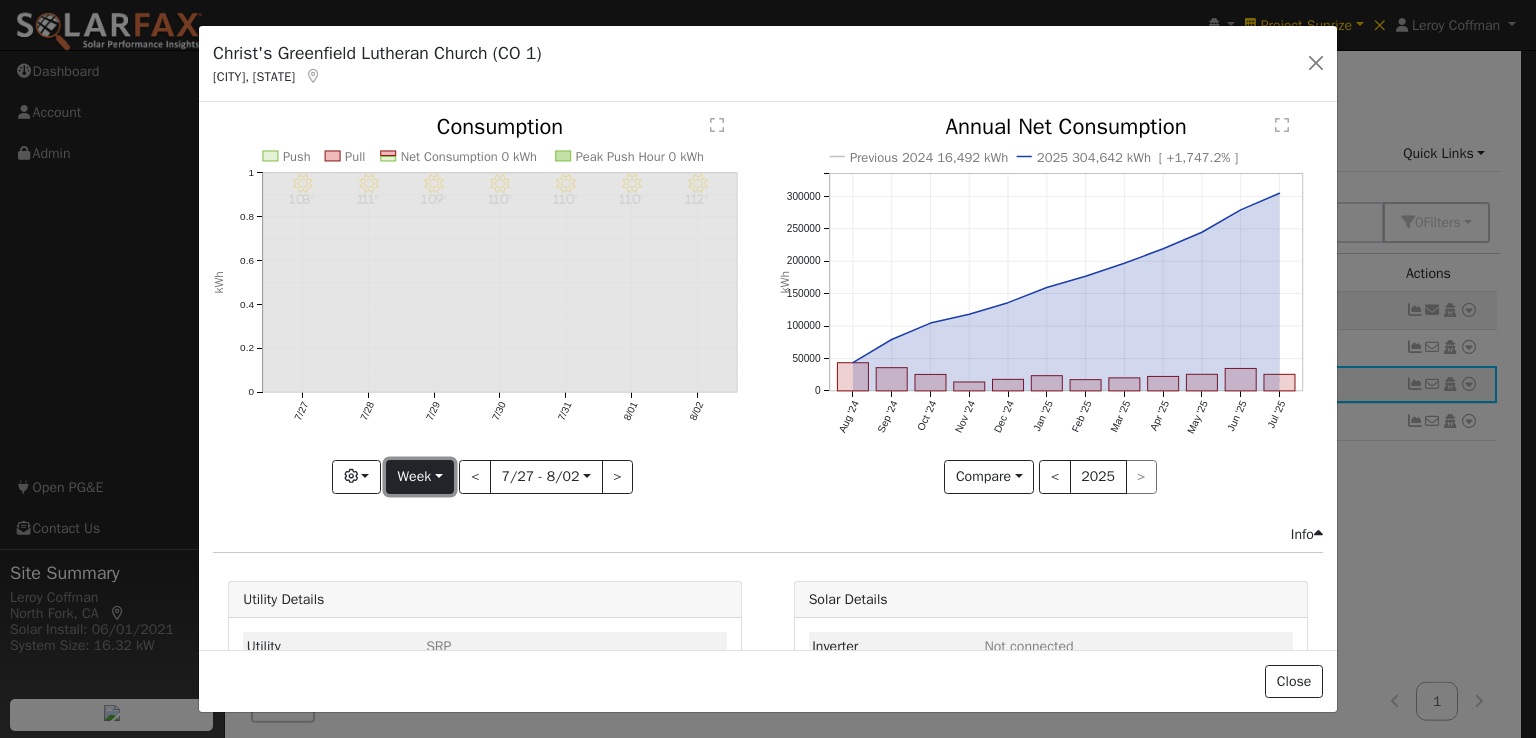 click on "Week" at bounding box center (420, 477) 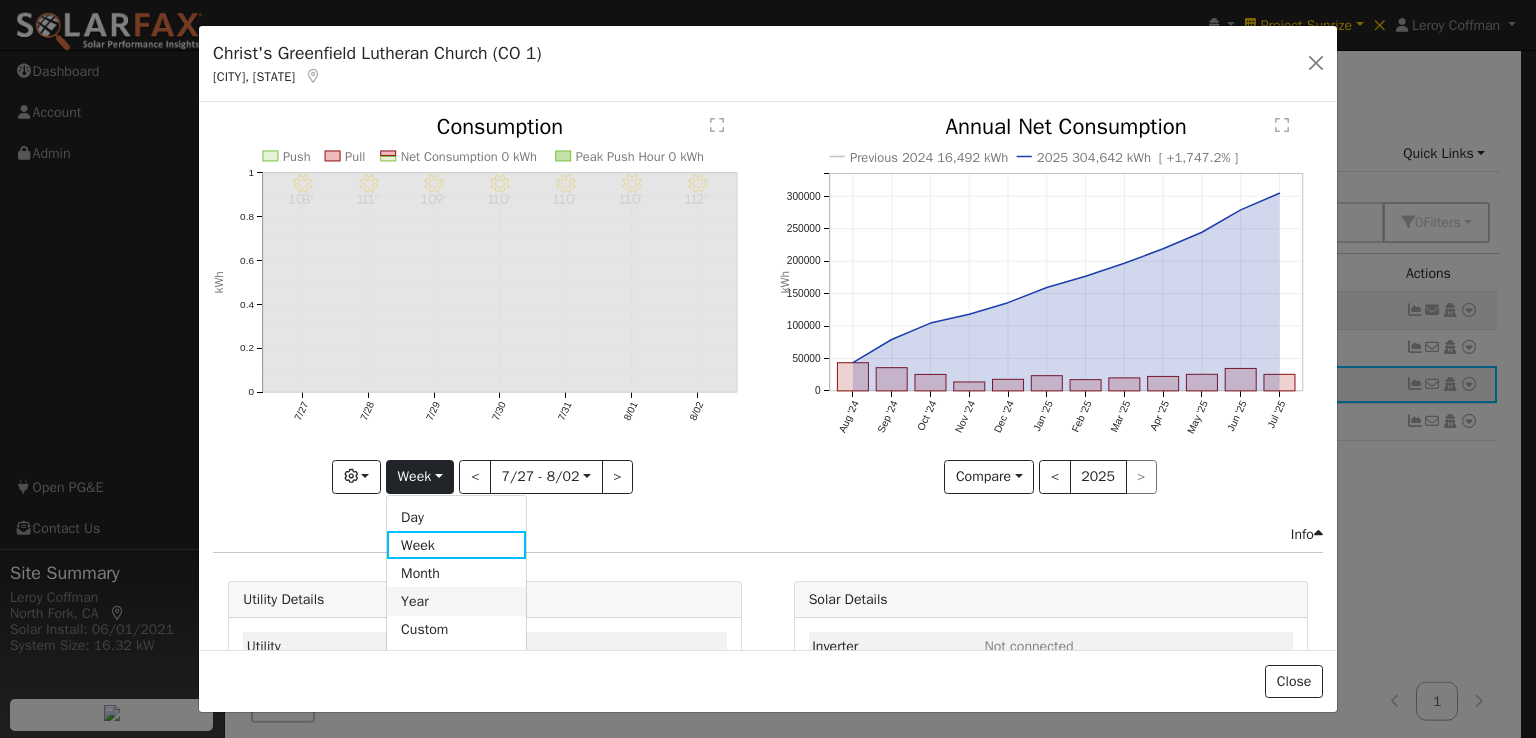 click on "Year" at bounding box center [456, 601] 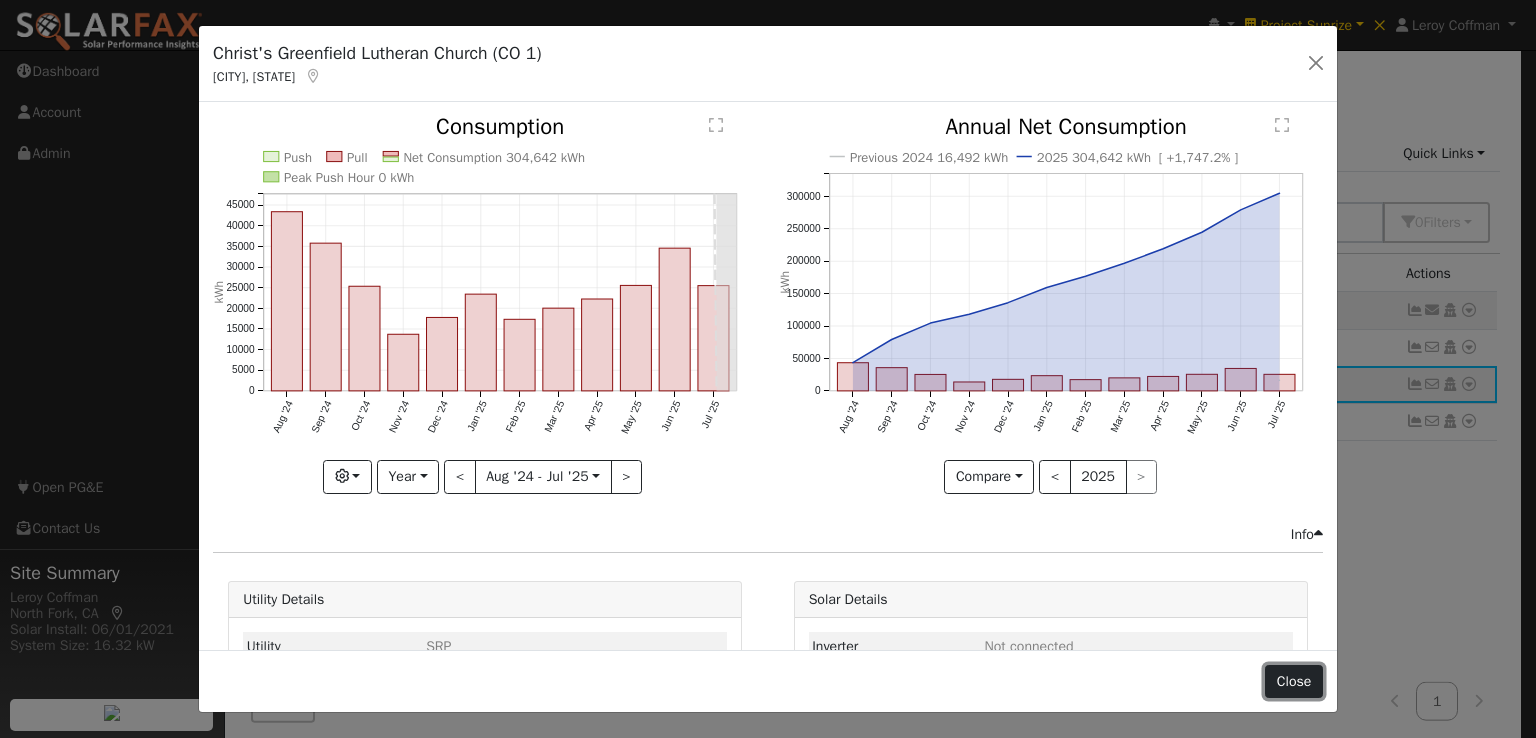 click on "Close" at bounding box center [1294, 682] 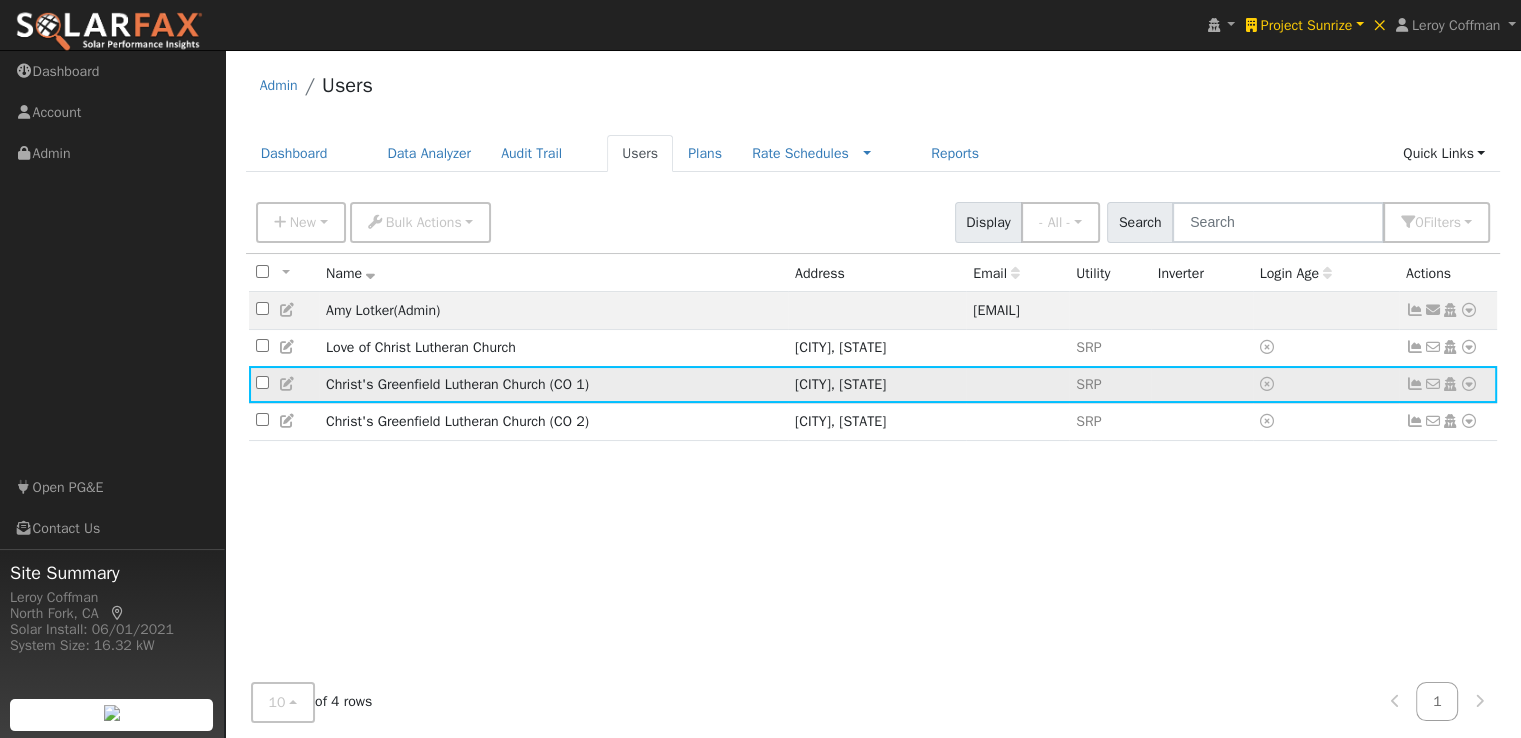 click at bounding box center [1469, 384] 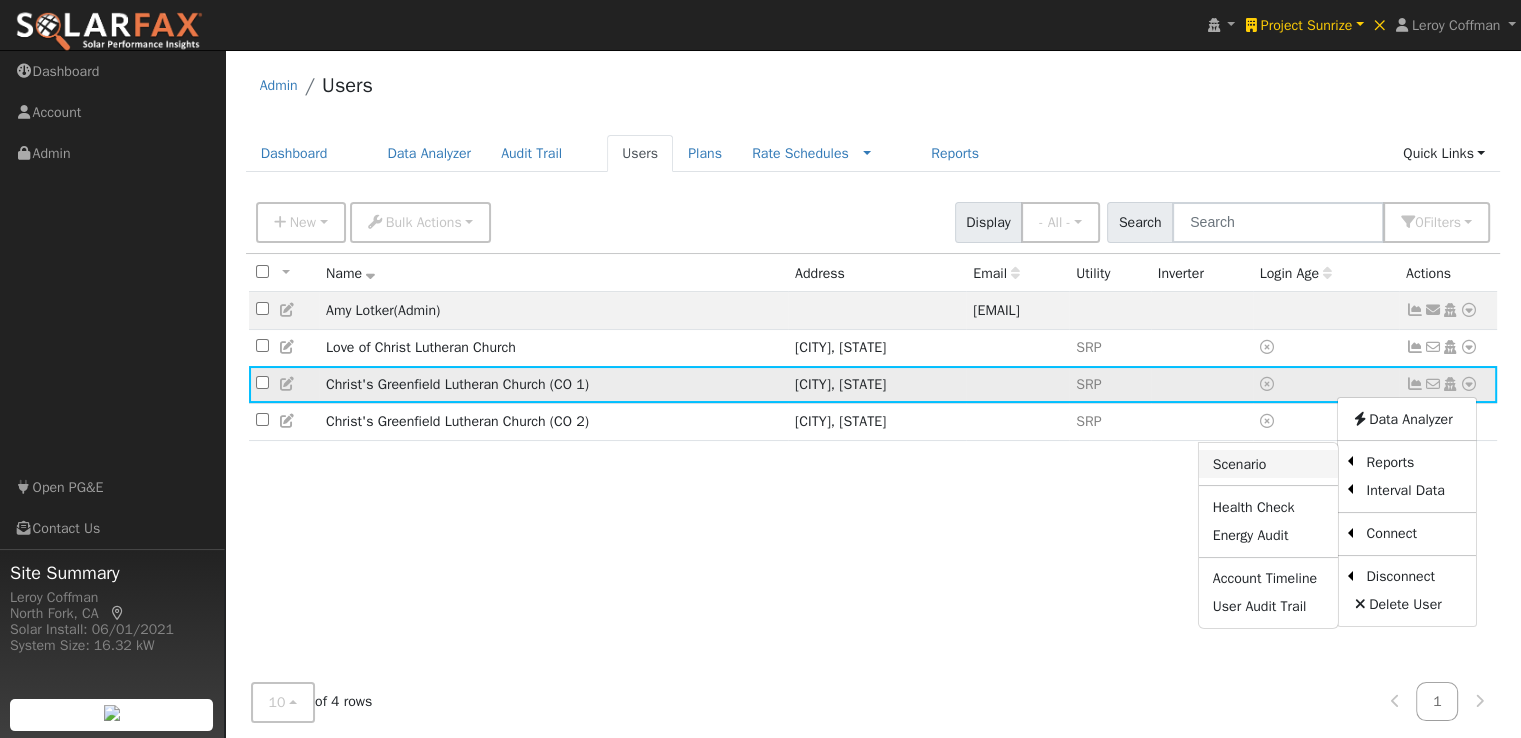 click on "Scenario" at bounding box center (1268, 464) 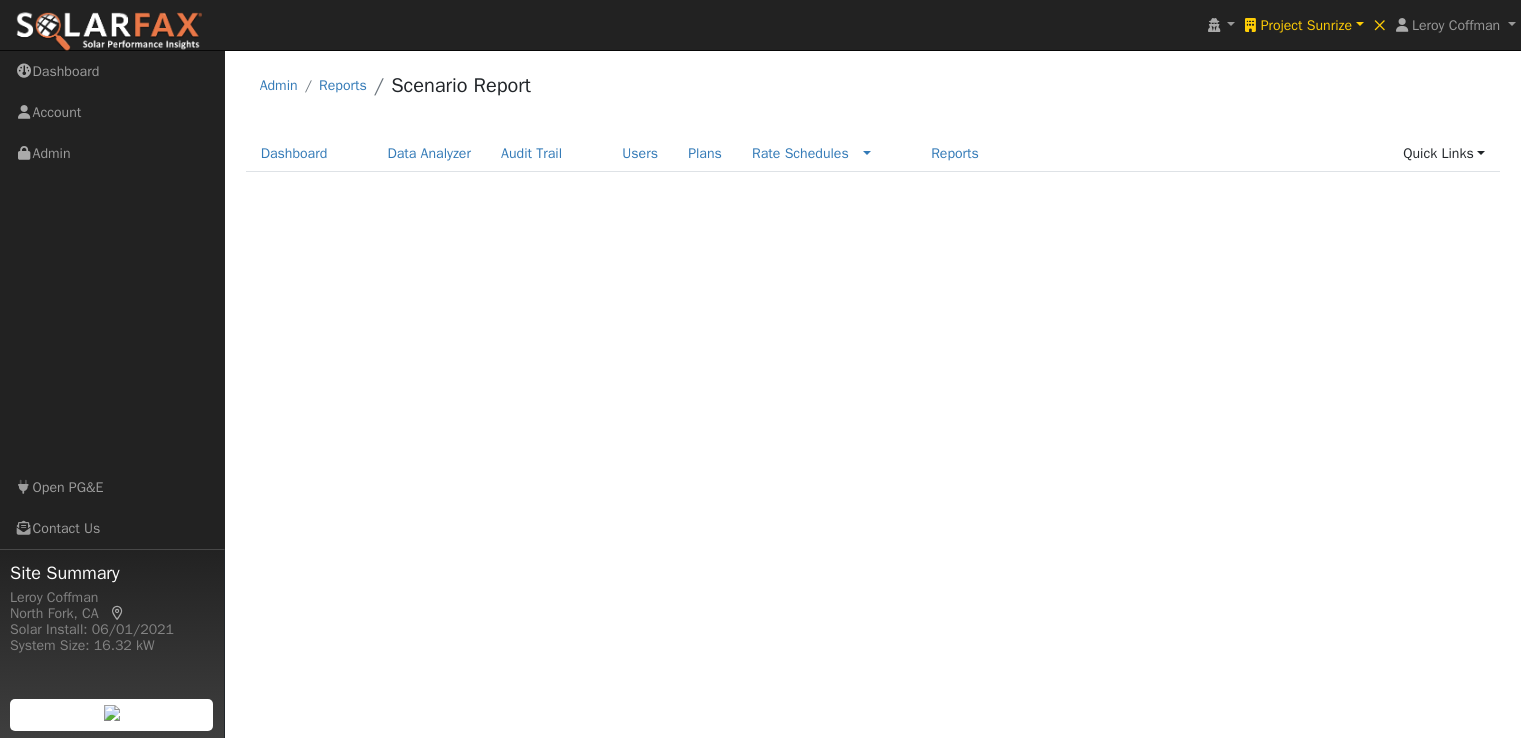 scroll, scrollTop: 0, scrollLeft: 0, axis: both 